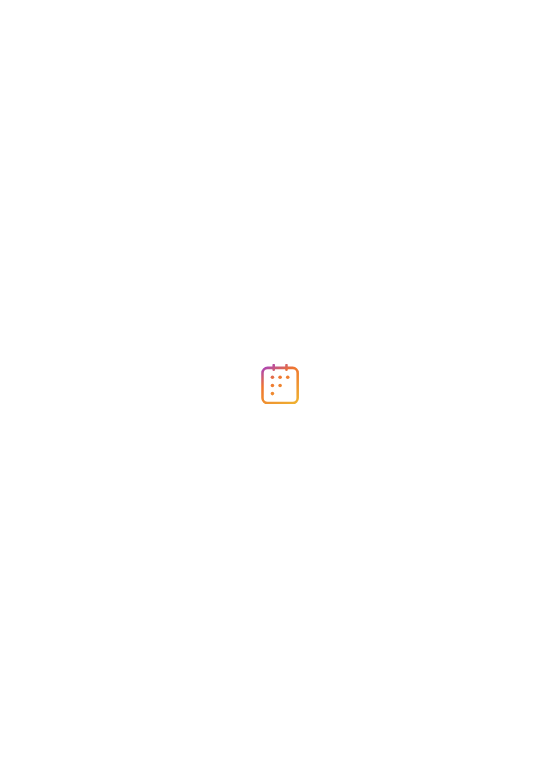 scroll, scrollTop: 0, scrollLeft: 0, axis: both 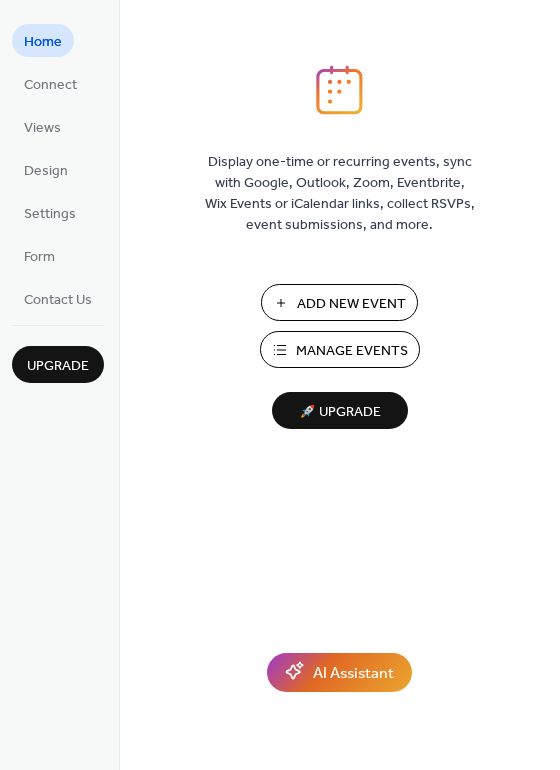 click on "Manage Events" at bounding box center (352, 351) 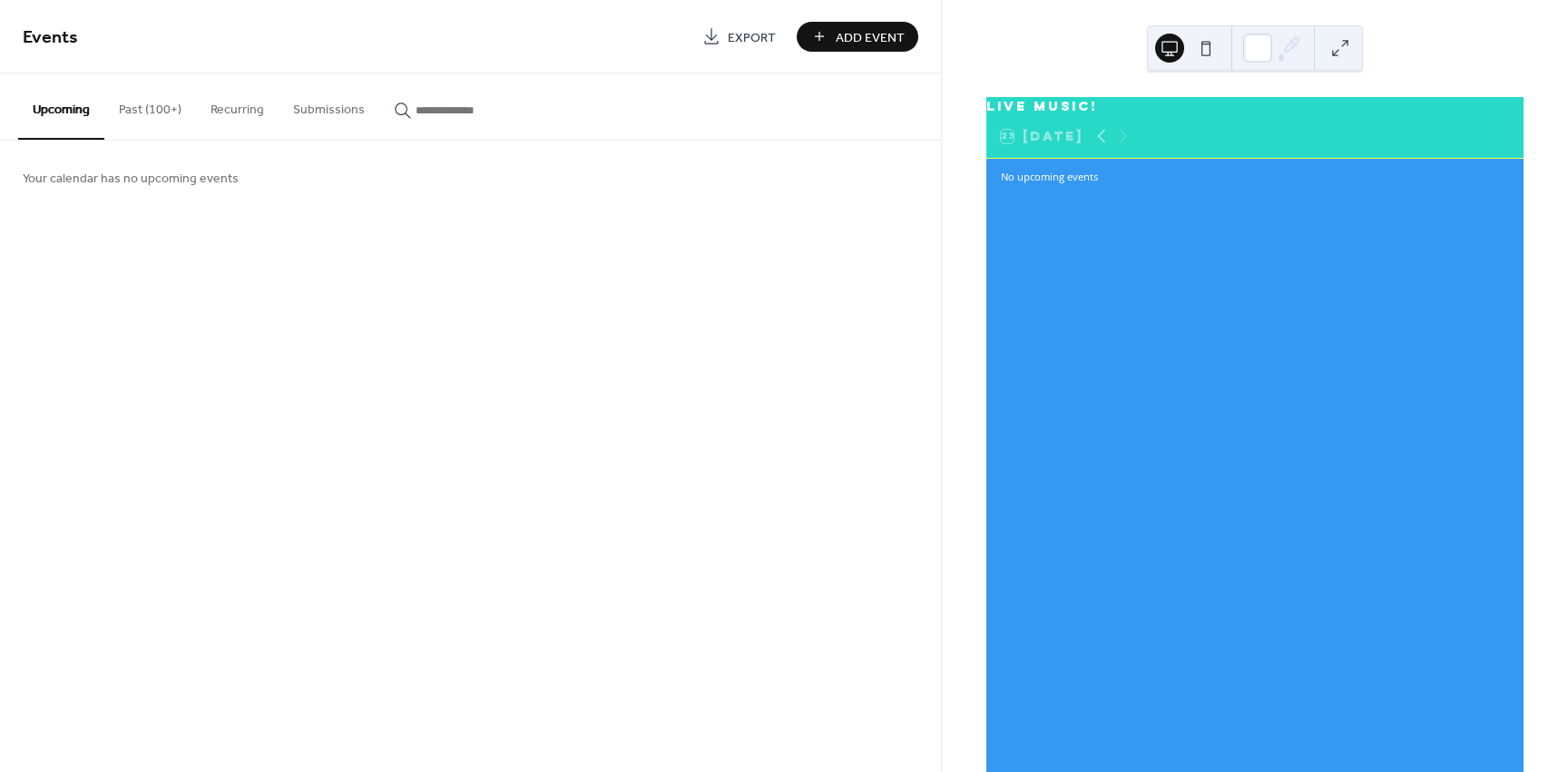 scroll, scrollTop: 0, scrollLeft: 0, axis: both 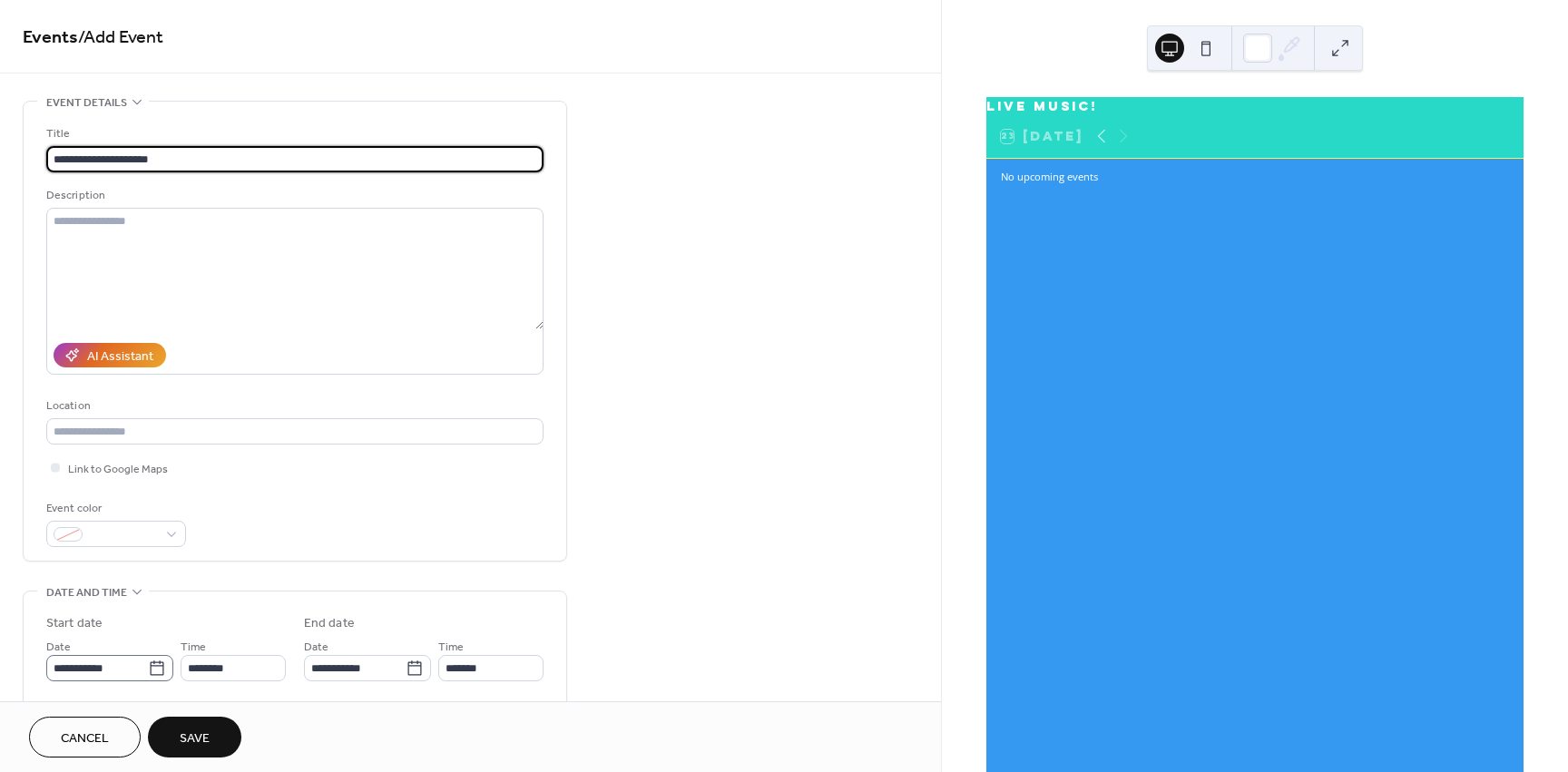 type on "**********" 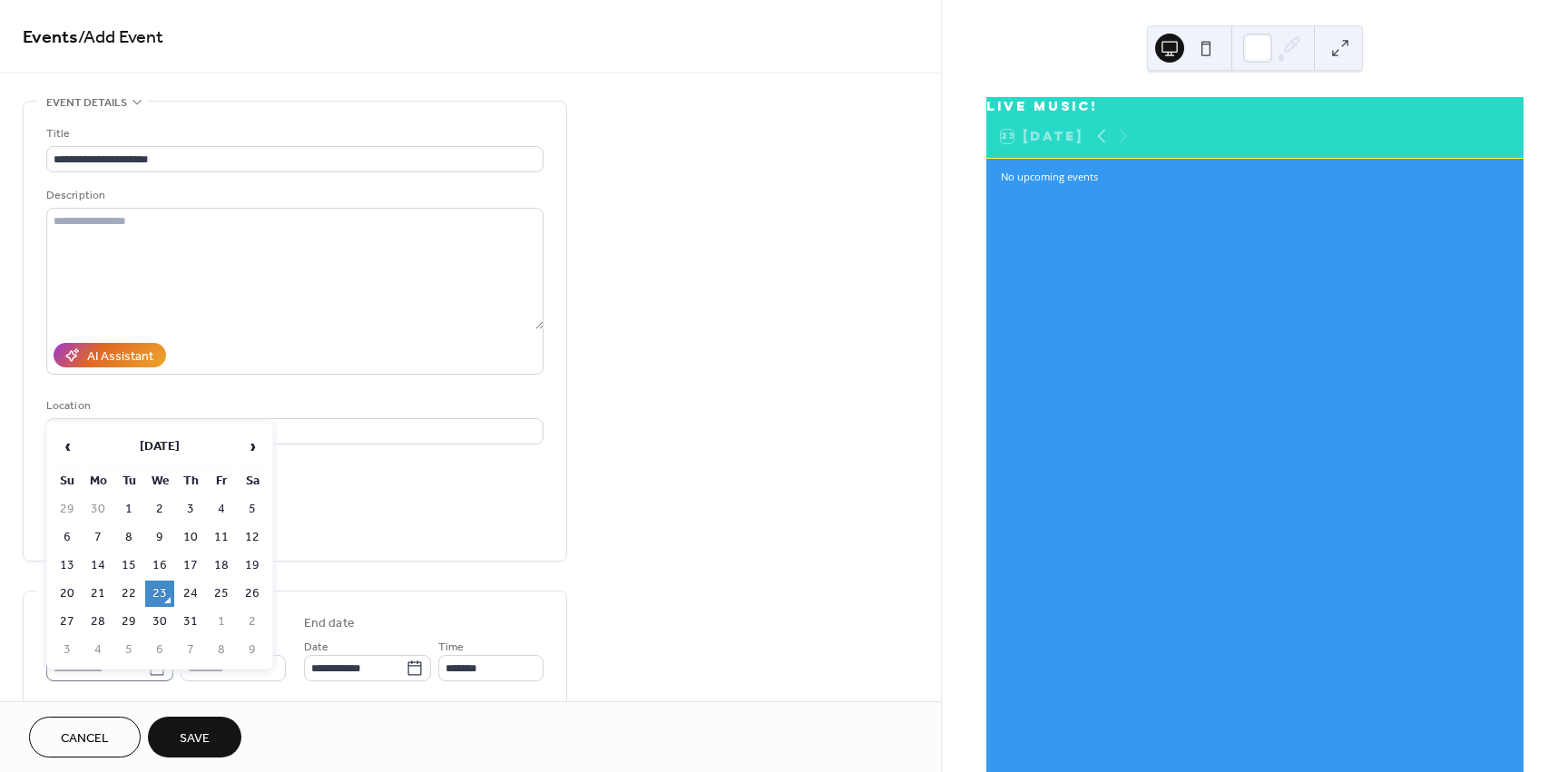 click 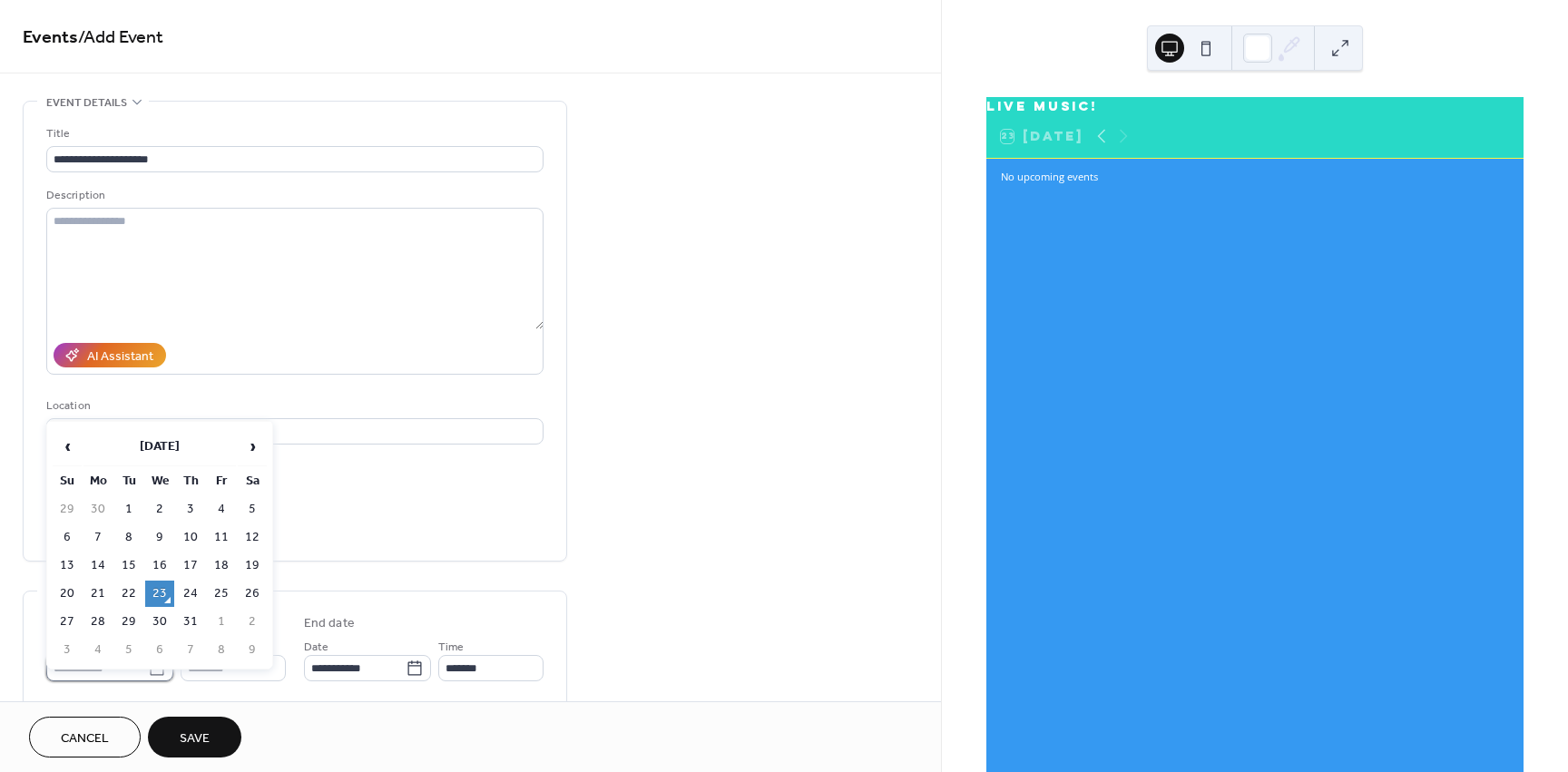 click on "**********" at bounding box center [97, 668] 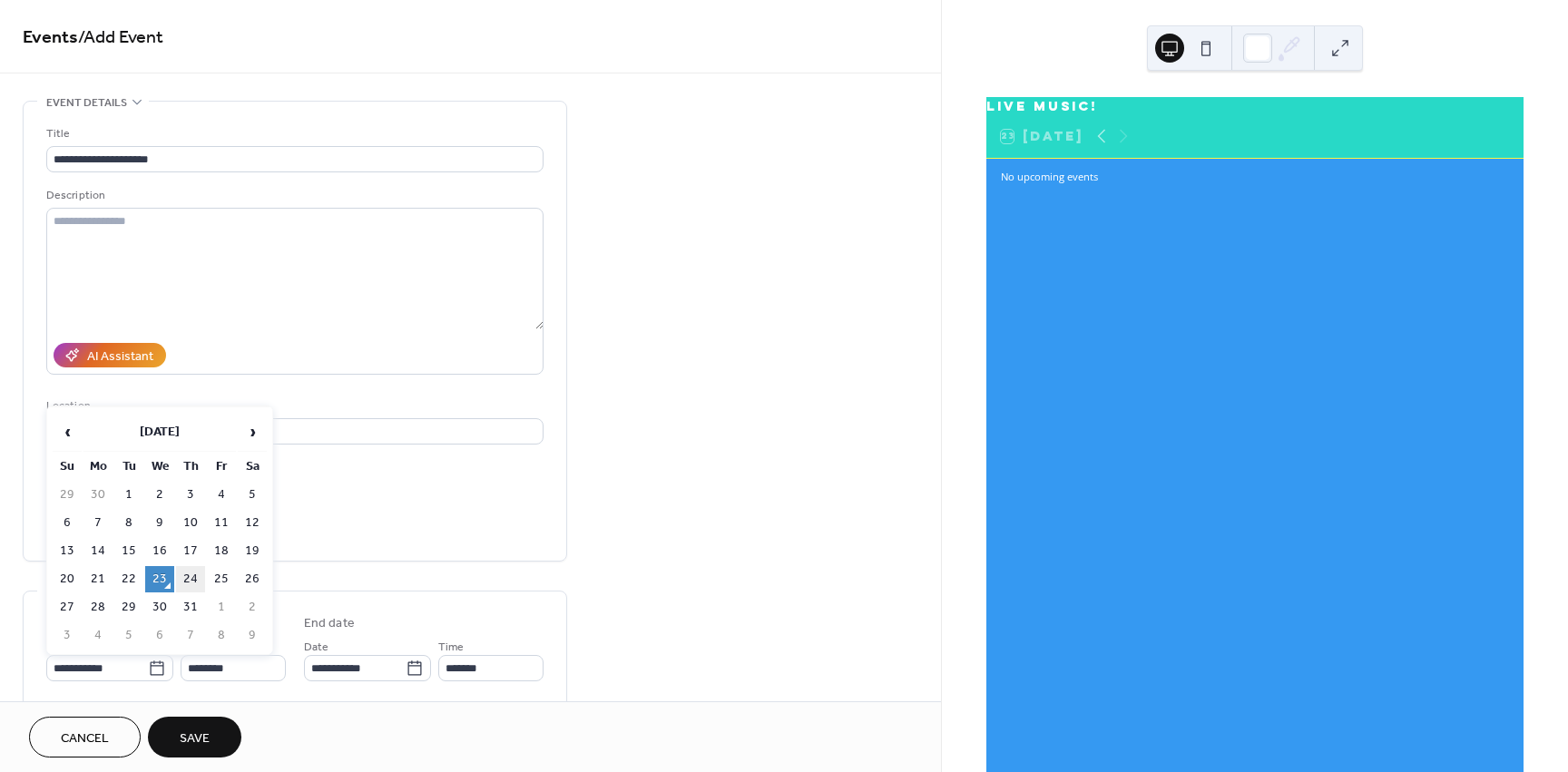 click on "24" at bounding box center [191, 579] 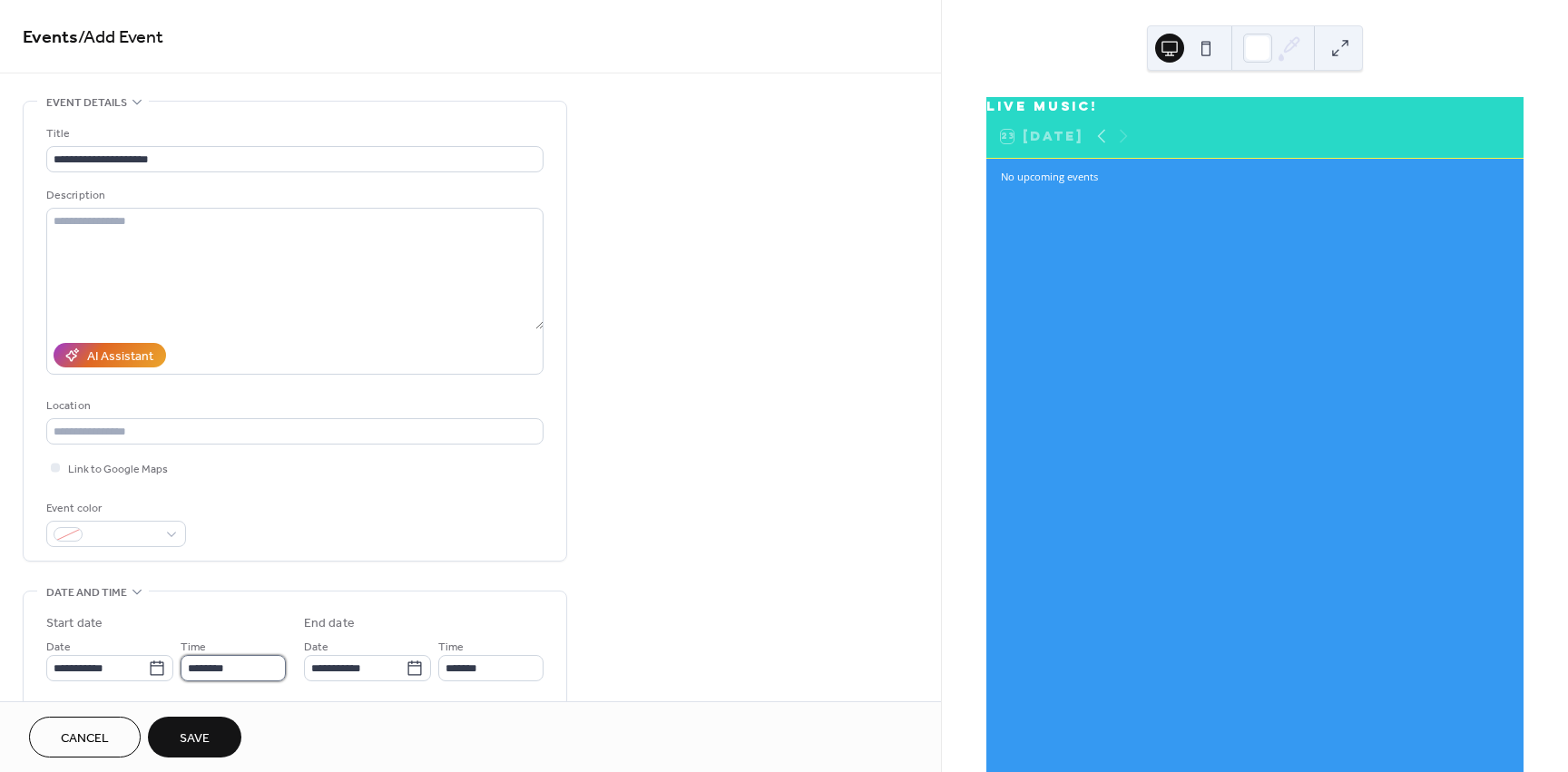 click on "********" at bounding box center (233, 668) 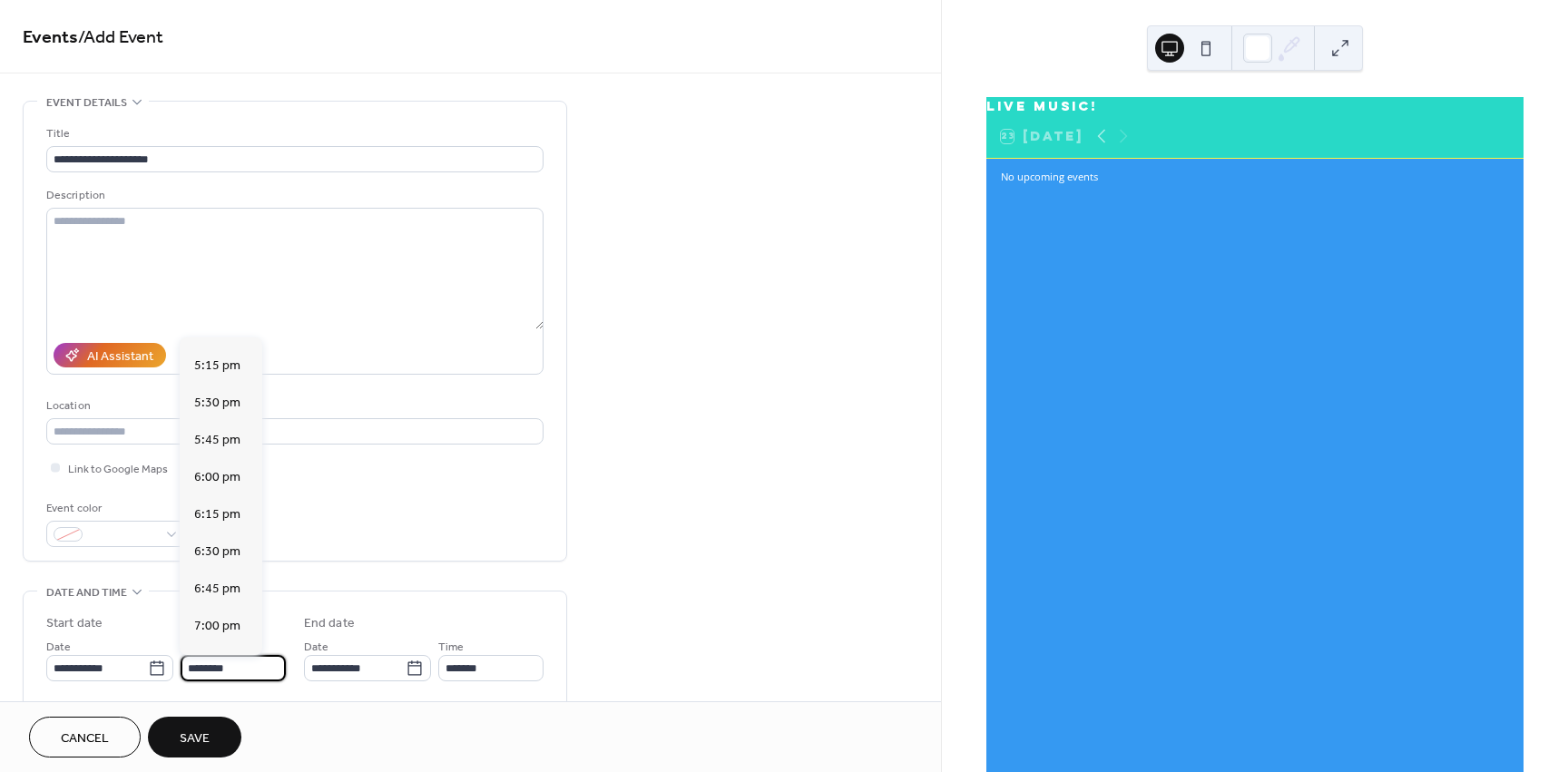 scroll, scrollTop: 2602, scrollLeft: 0, axis: vertical 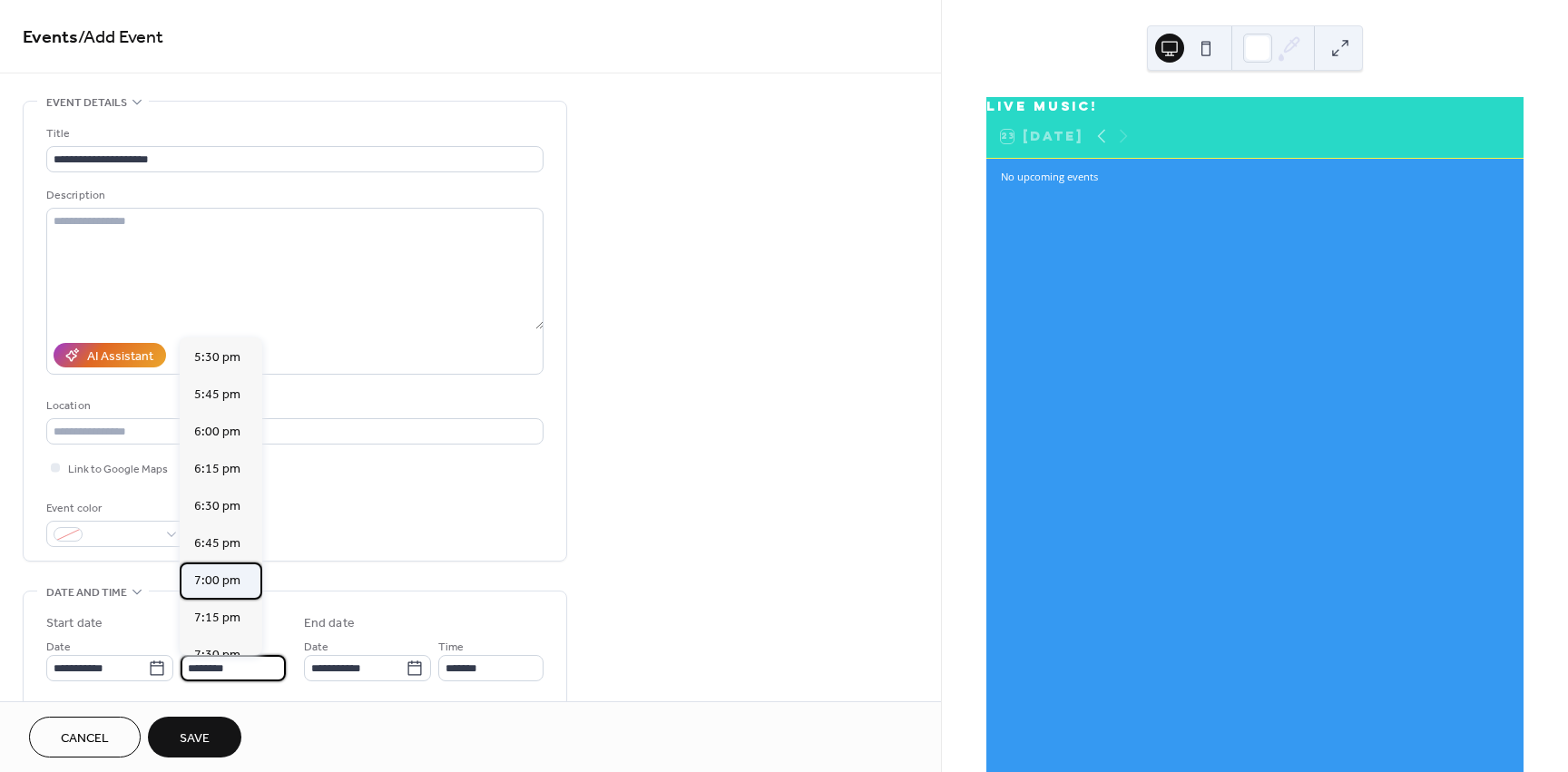 click on "7:00 pm" at bounding box center (217, 581) 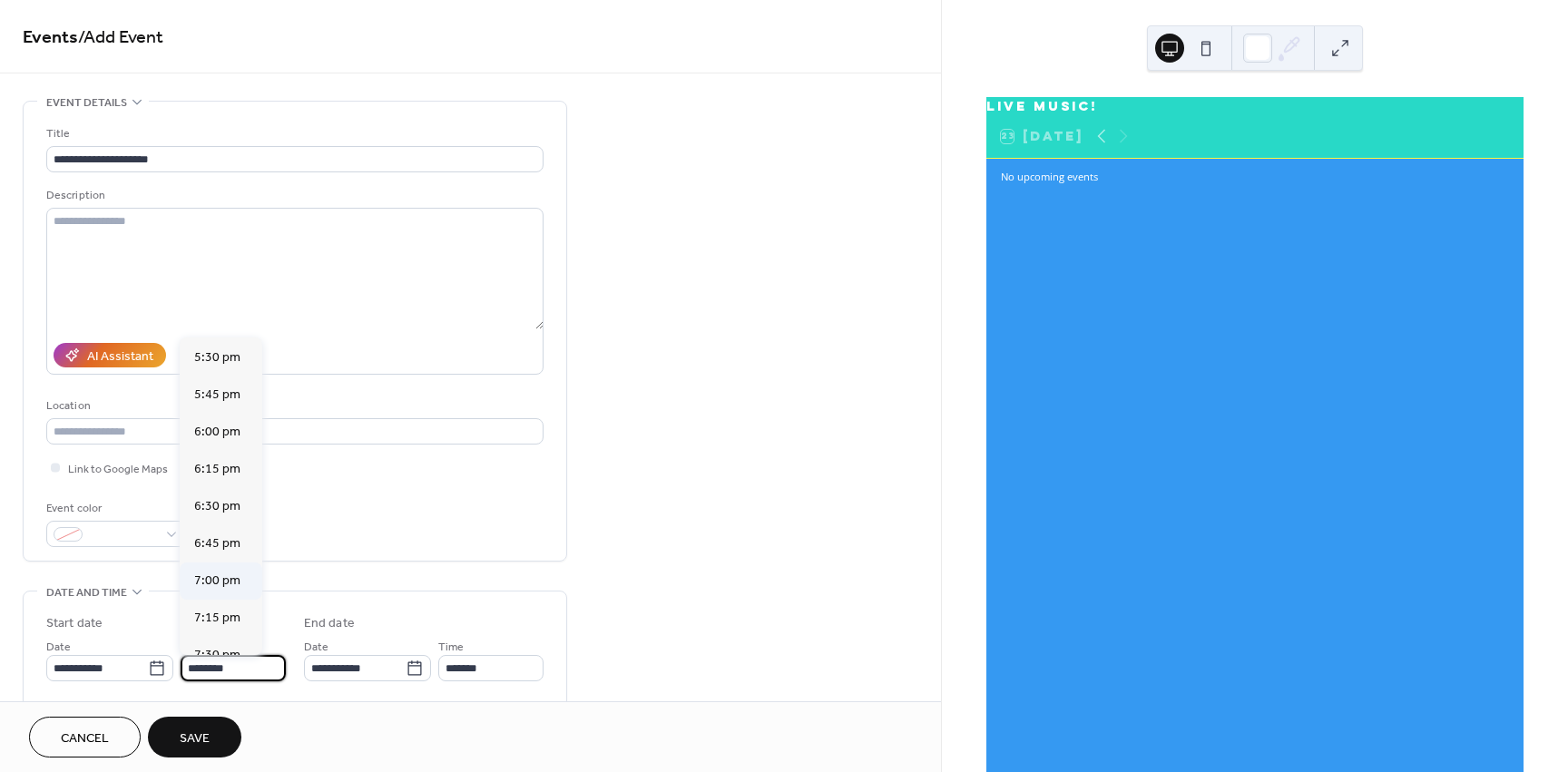 type on "*******" 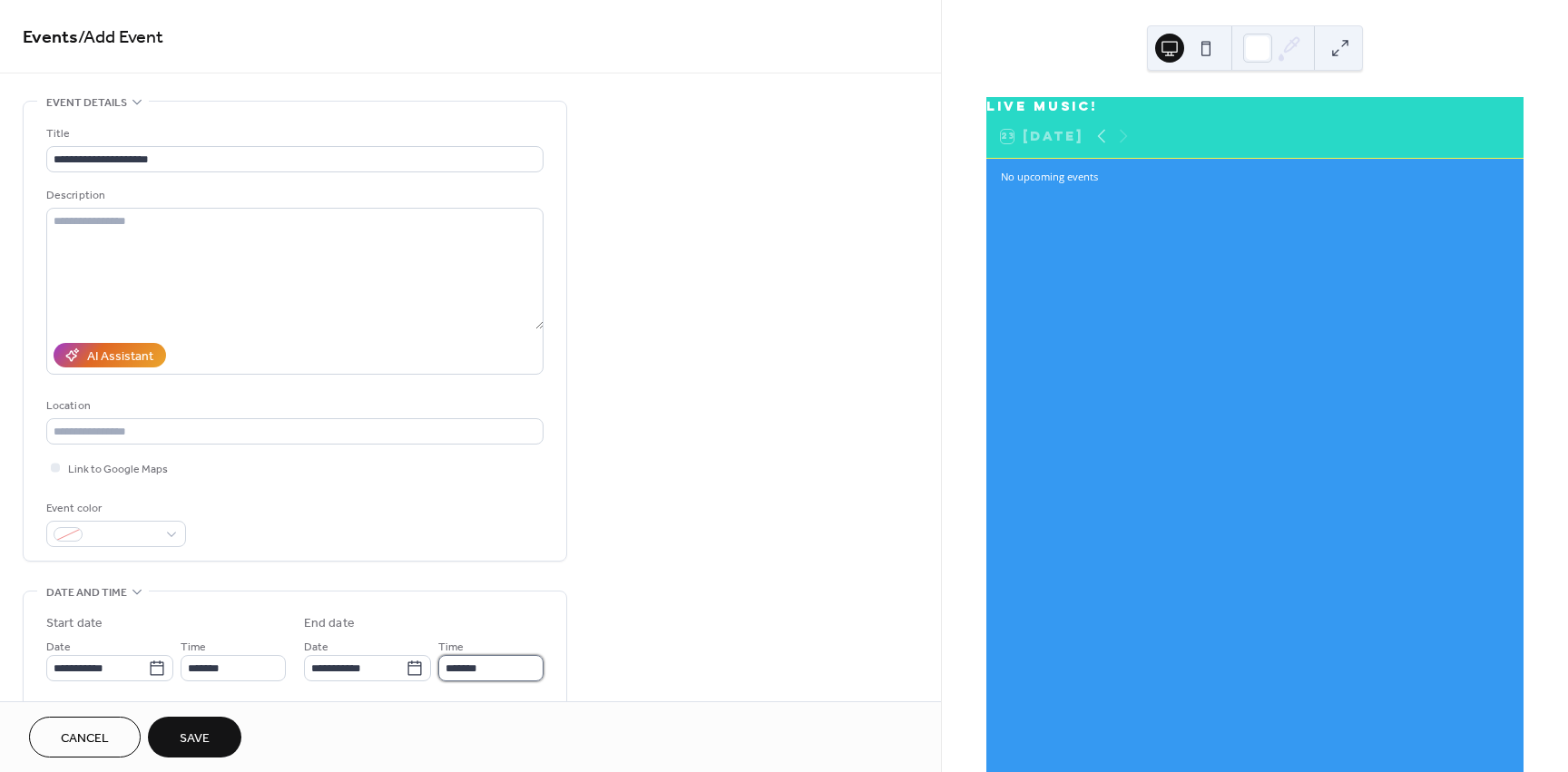 click on "*******" at bounding box center (491, 668) 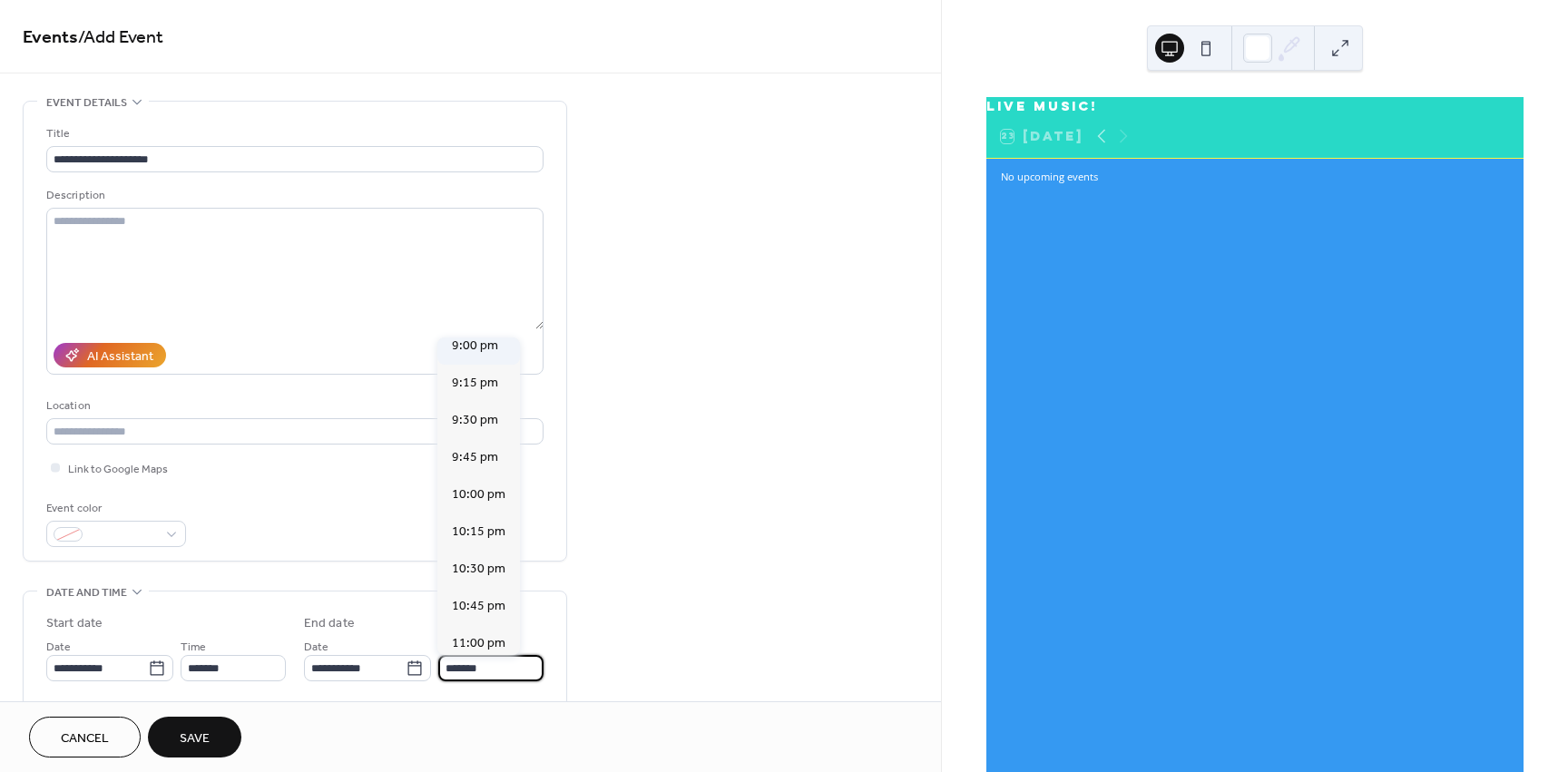 scroll, scrollTop: 272, scrollLeft: 0, axis: vertical 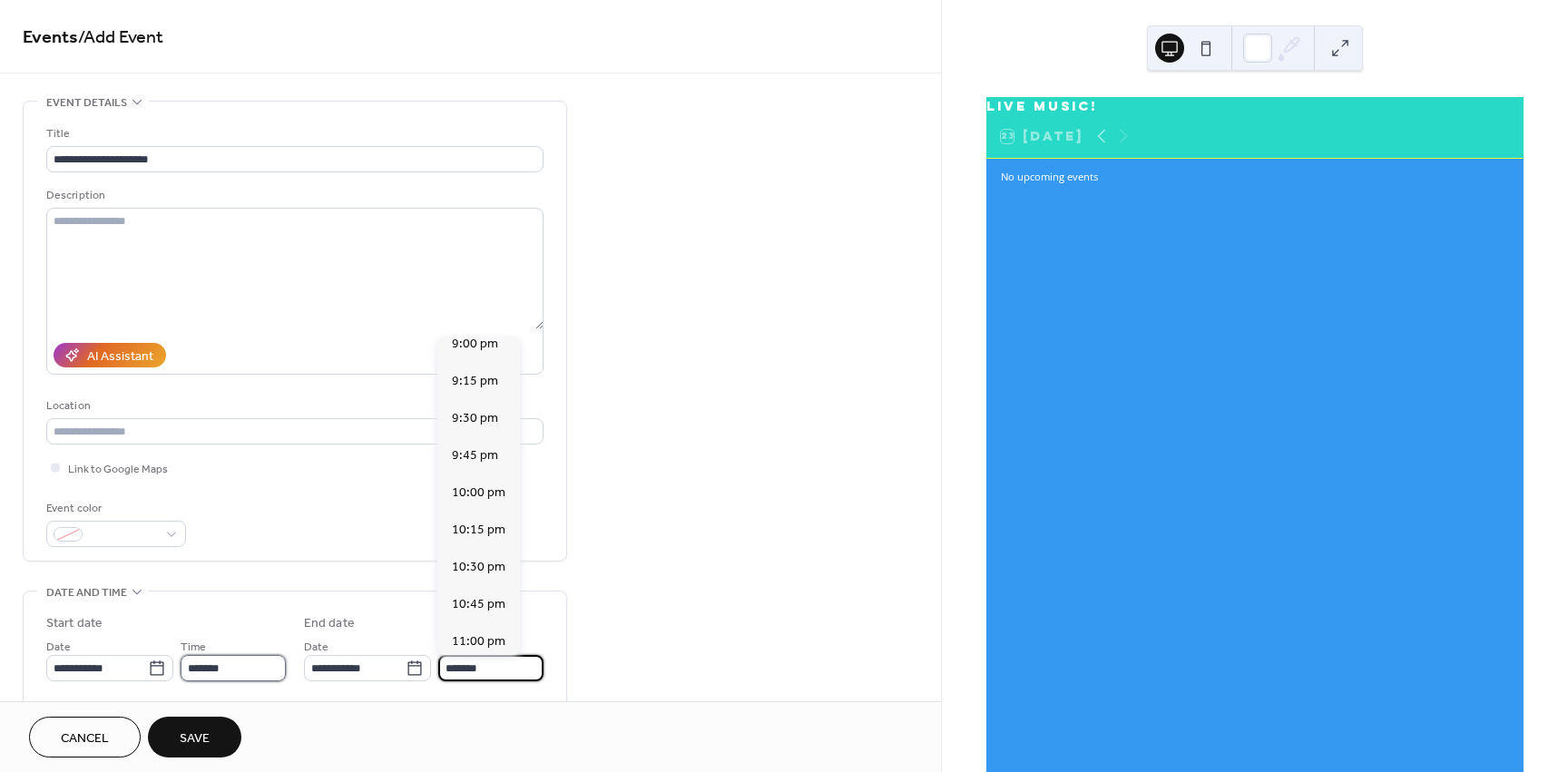 click on "*******" at bounding box center [233, 668] 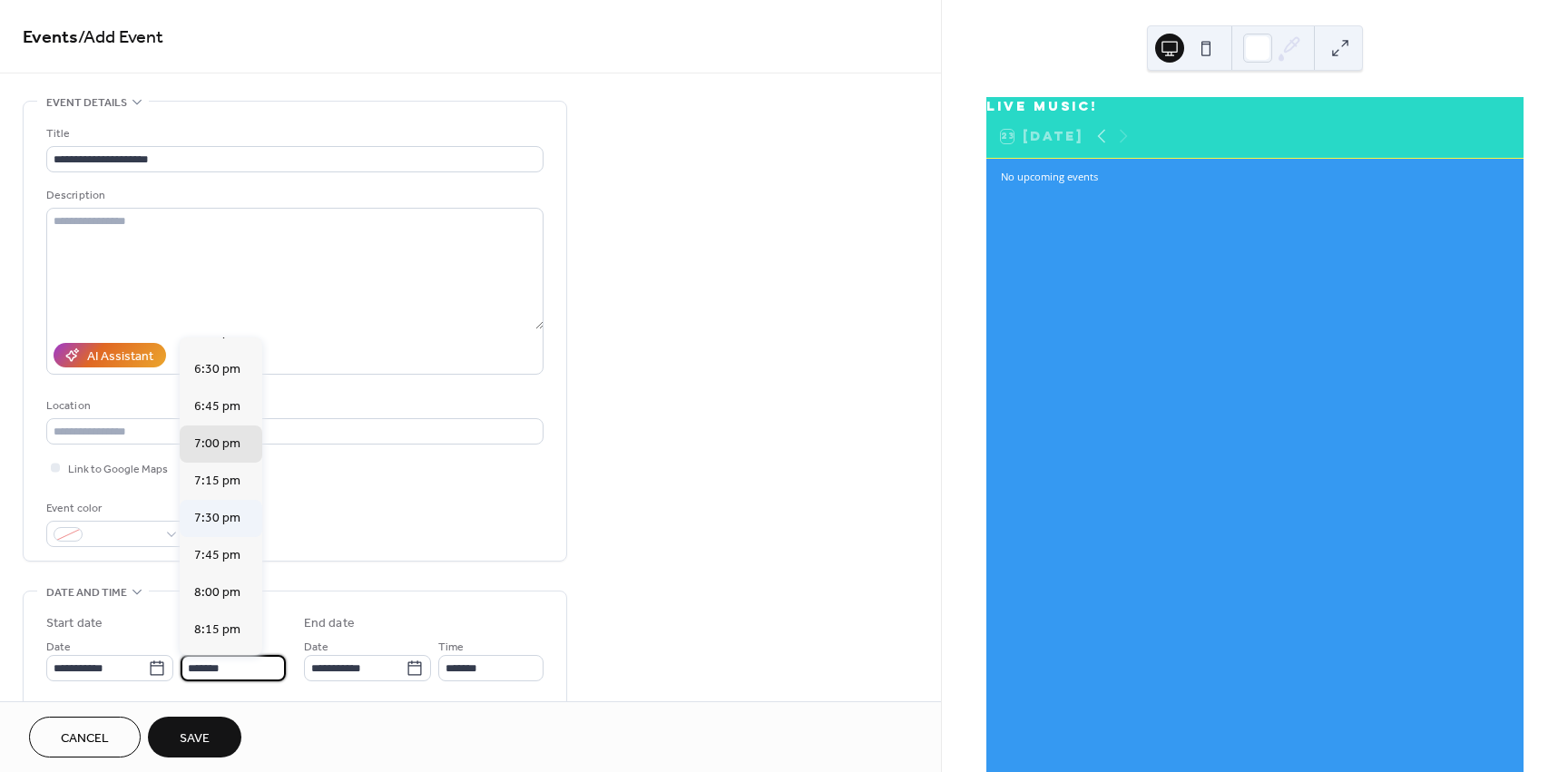 scroll, scrollTop: 2736, scrollLeft: 0, axis: vertical 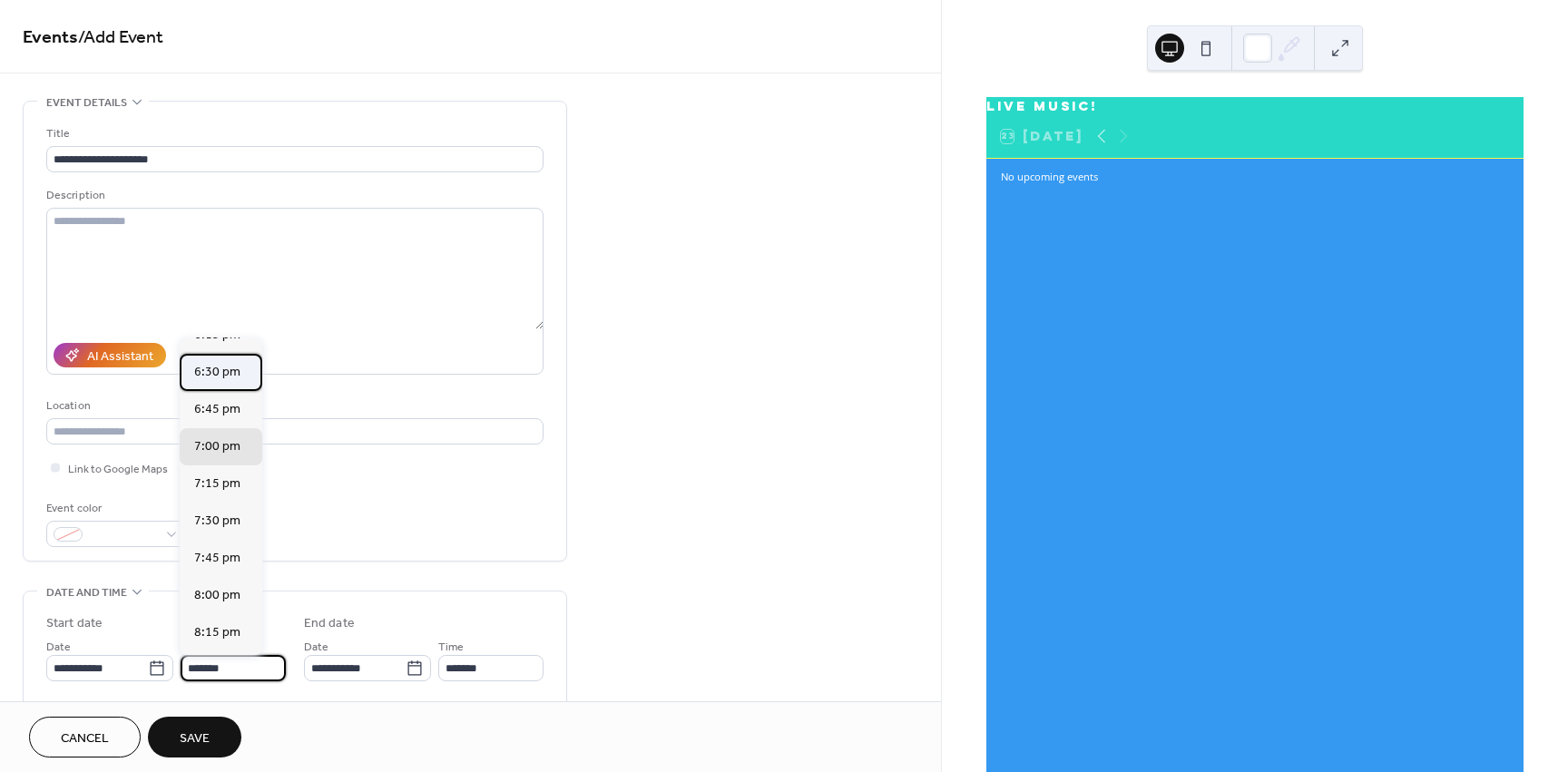 click on "6:30 pm" at bounding box center (217, 372) 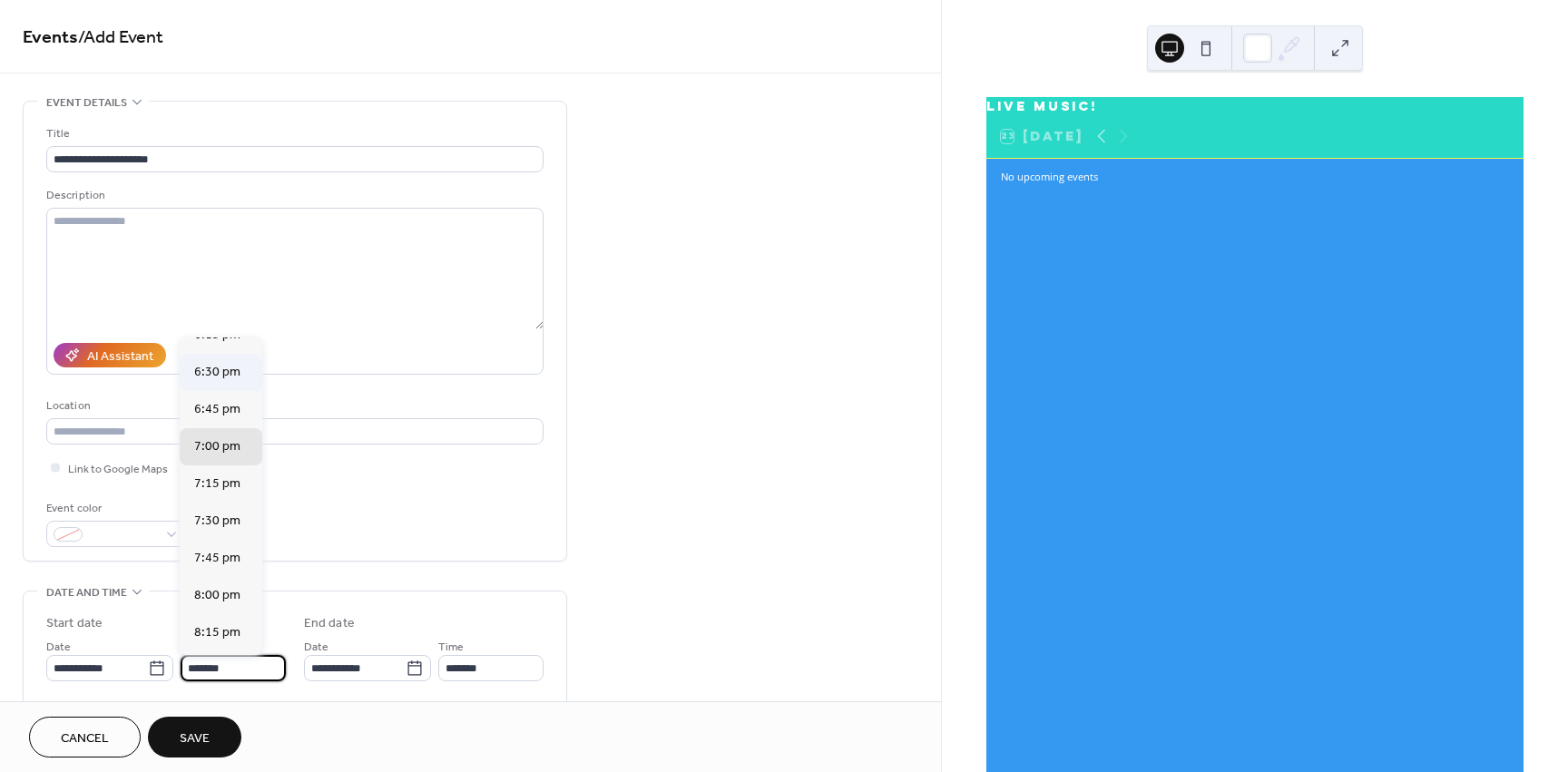 type on "*******" 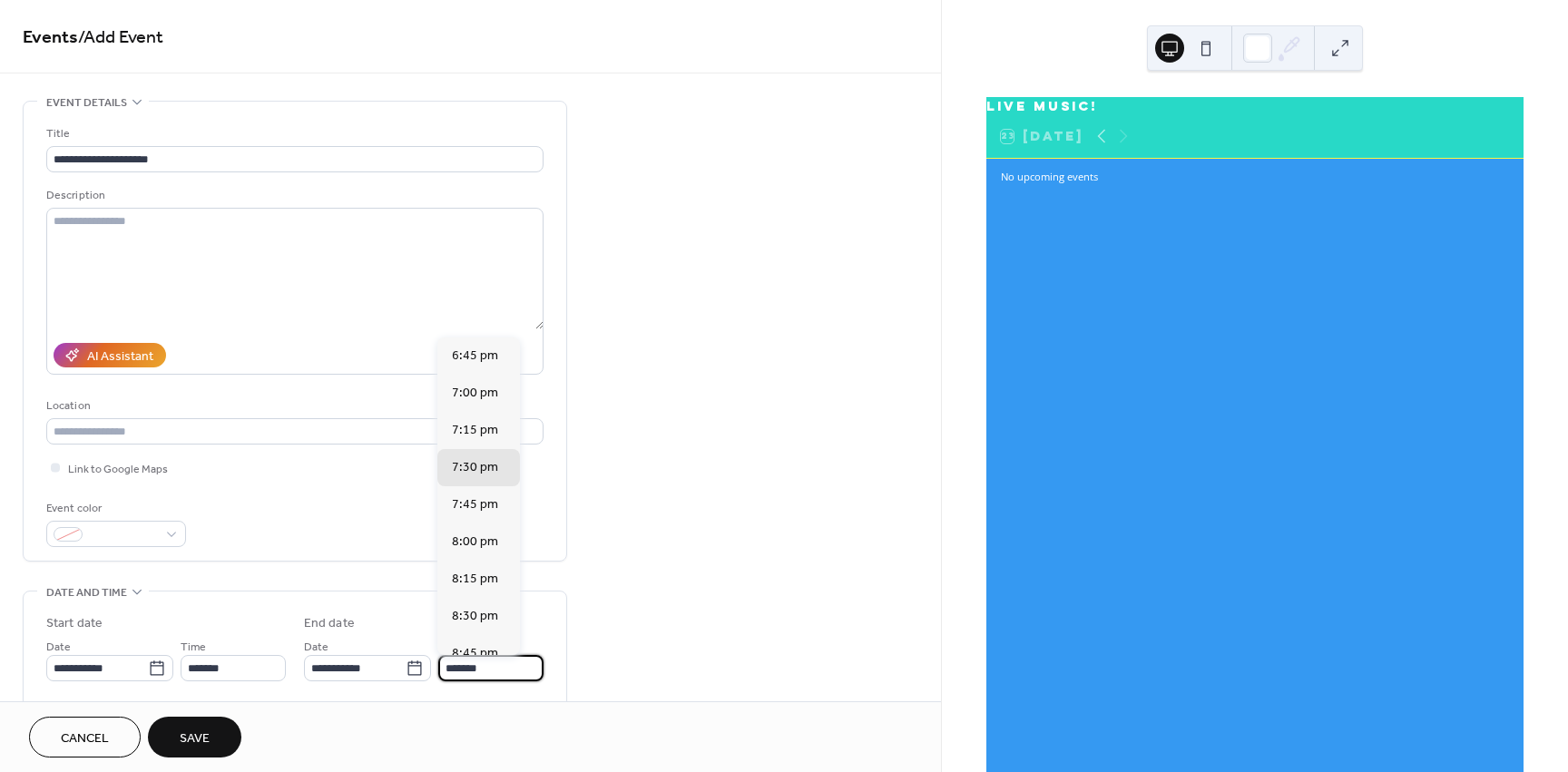 click on "*******" at bounding box center [491, 668] 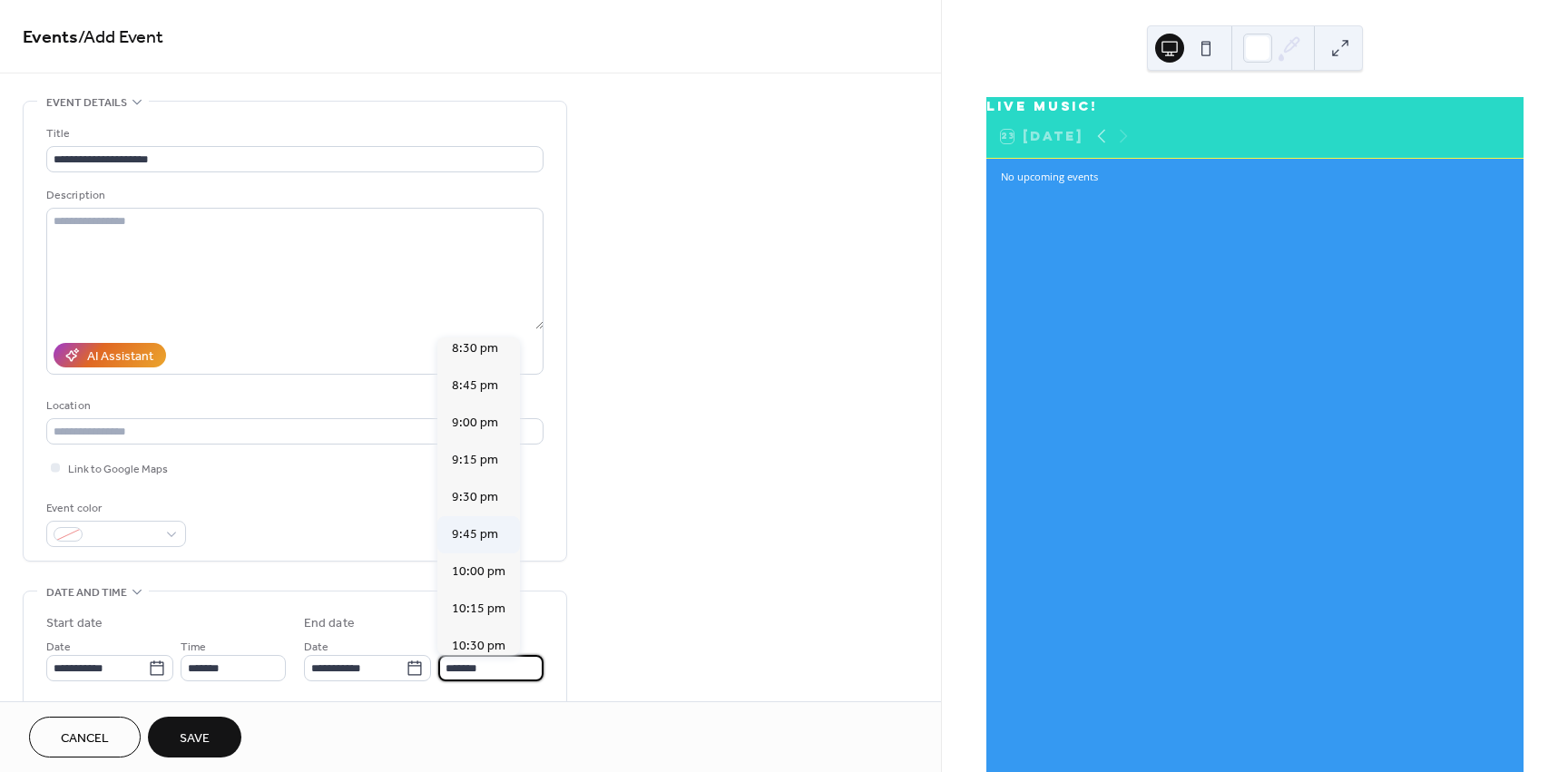 scroll, scrollTop: 272, scrollLeft: 0, axis: vertical 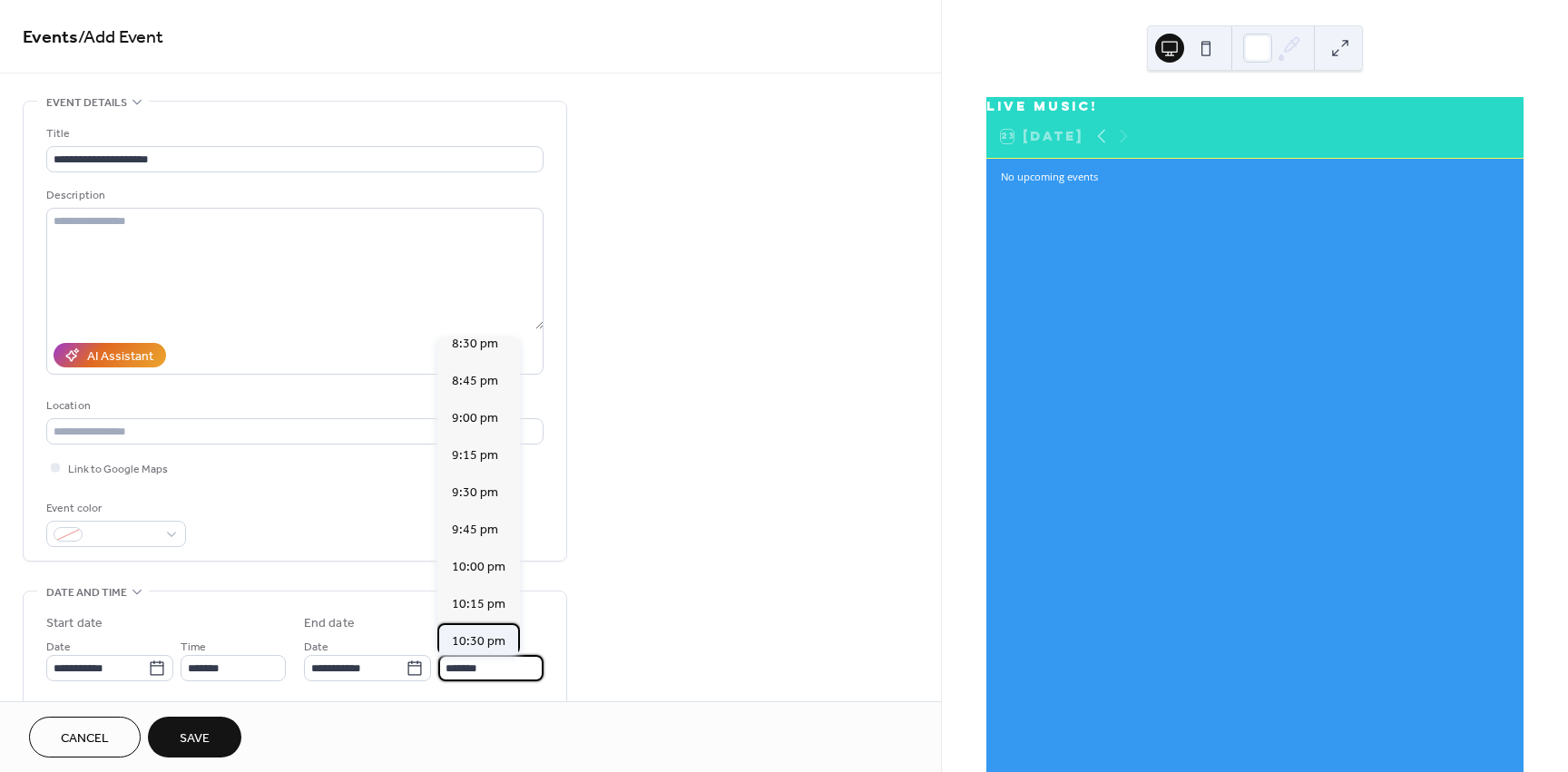 click on "10:30 pm" at bounding box center (478, 641) 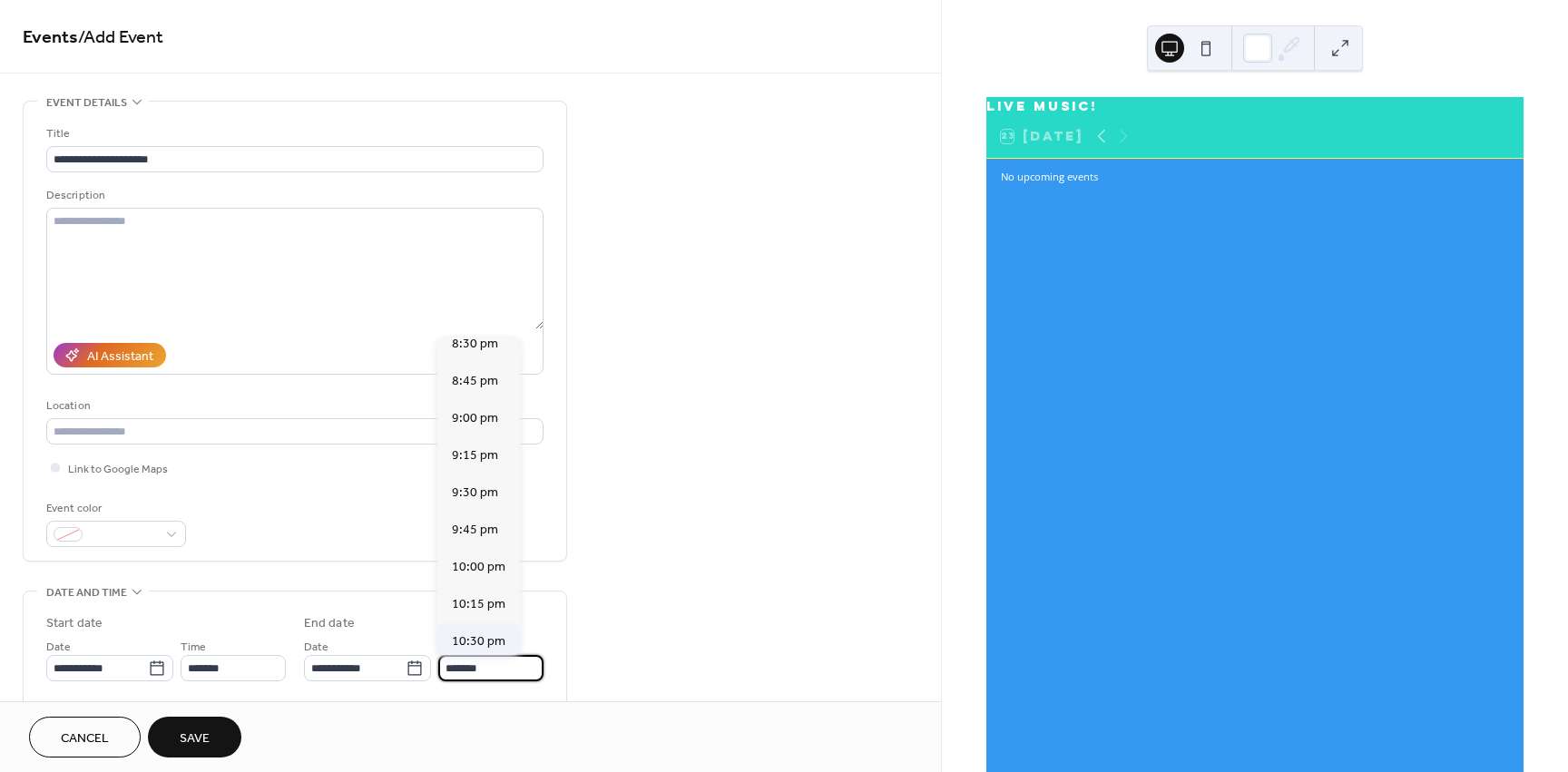 type on "********" 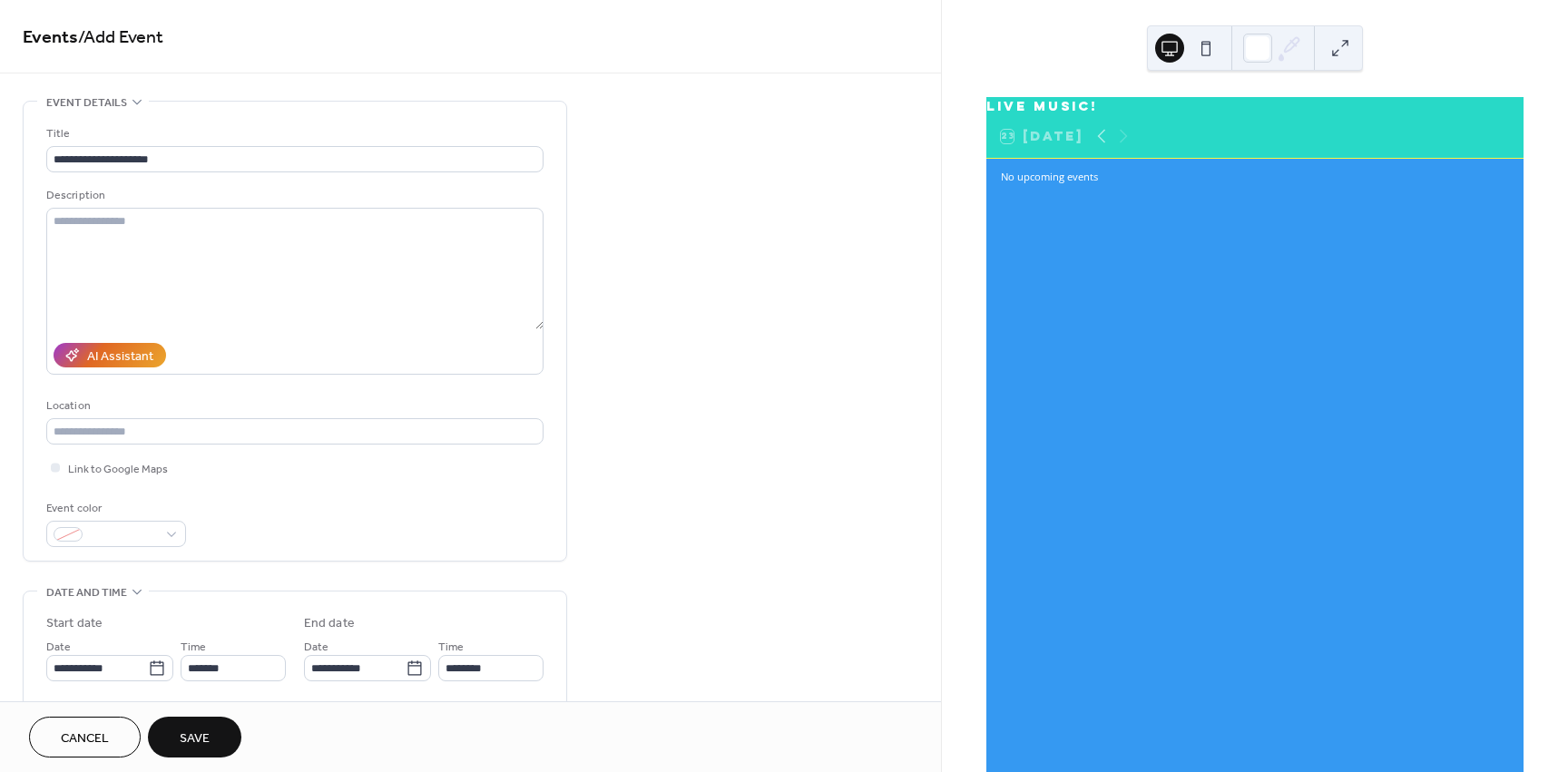 click on "Save" at bounding box center (194, 737) 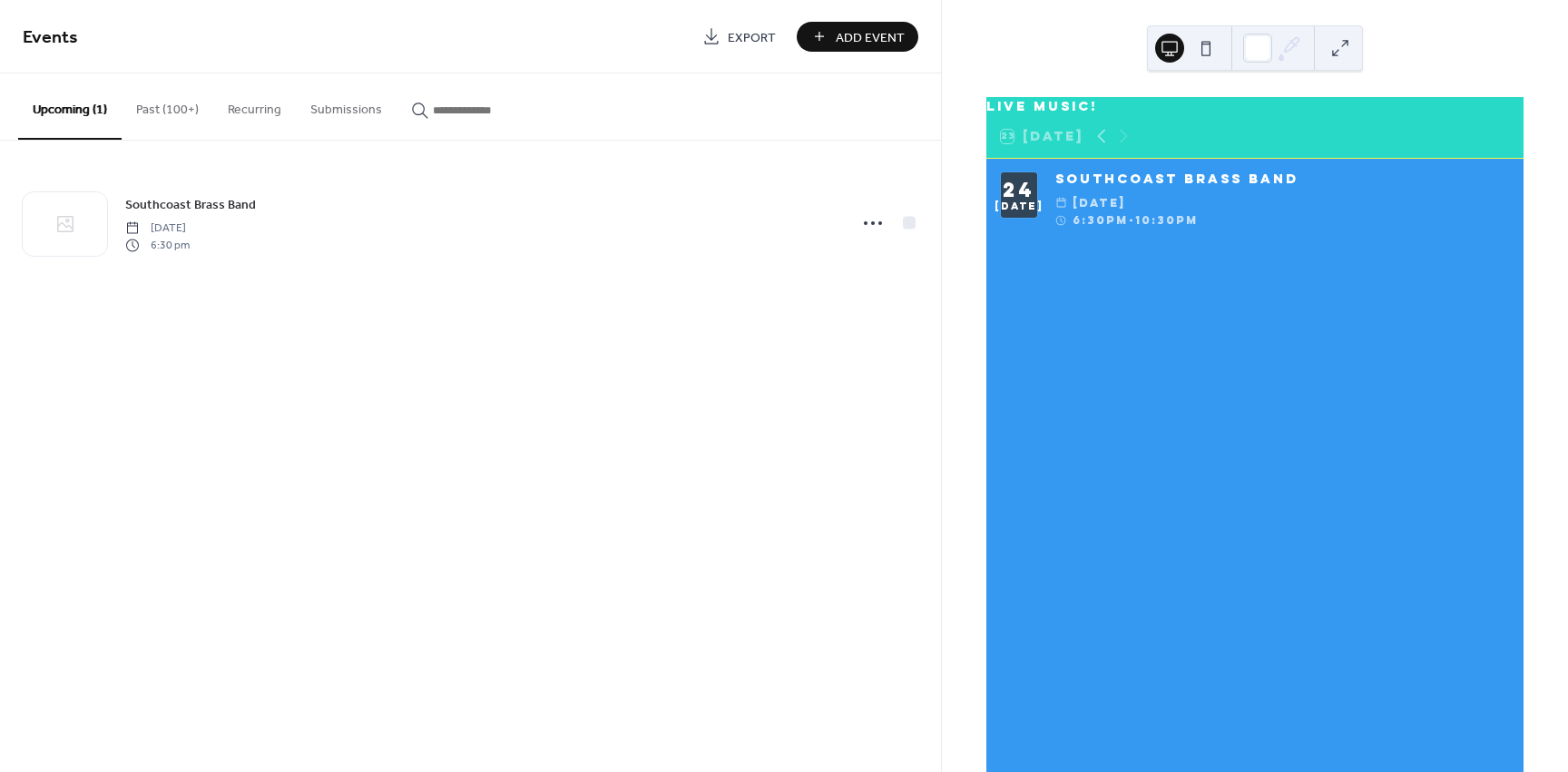 click on "Add Event" at bounding box center [870, 37] 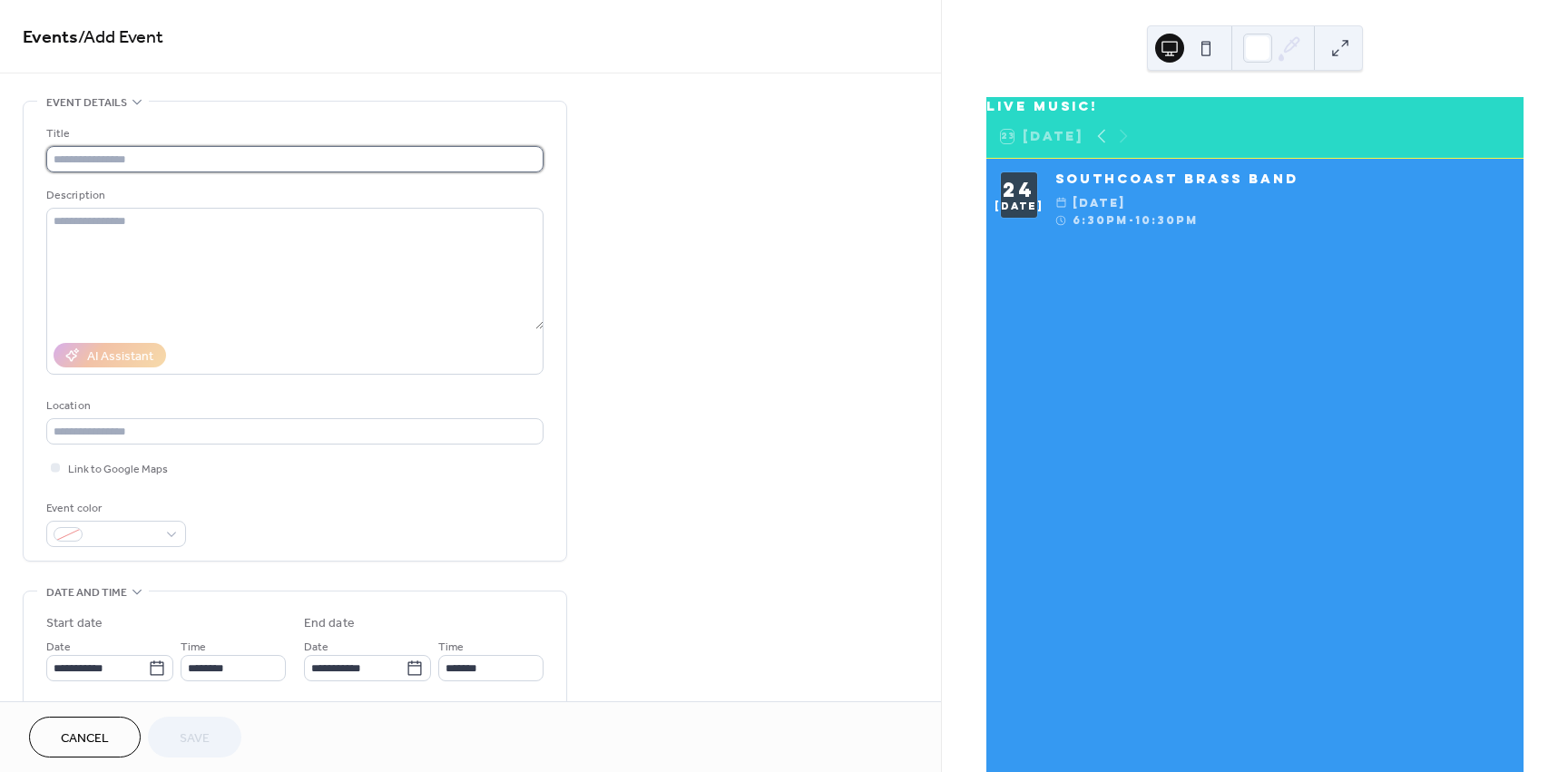 click at bounding box center (295, 159) 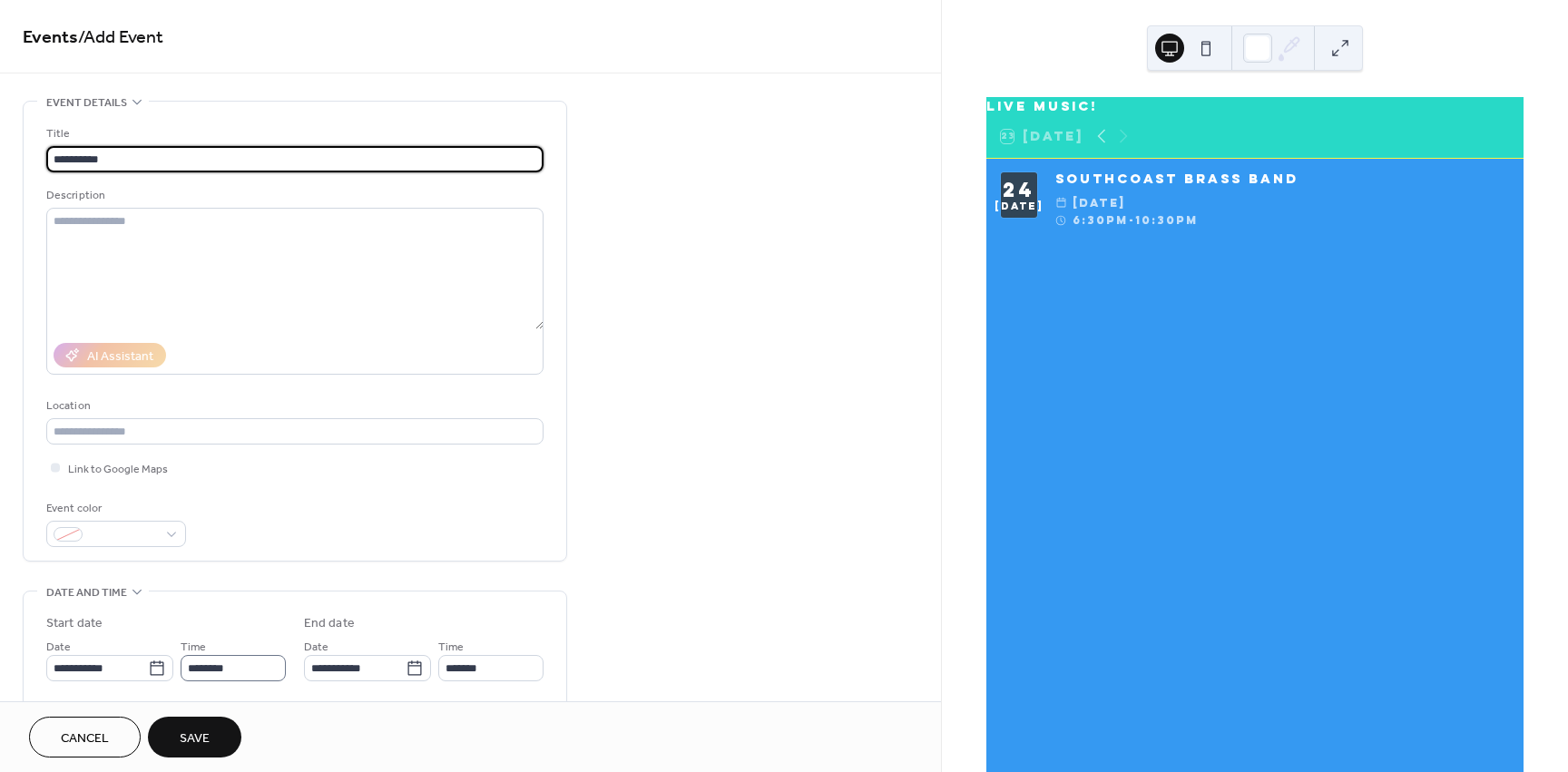 type on "**********" 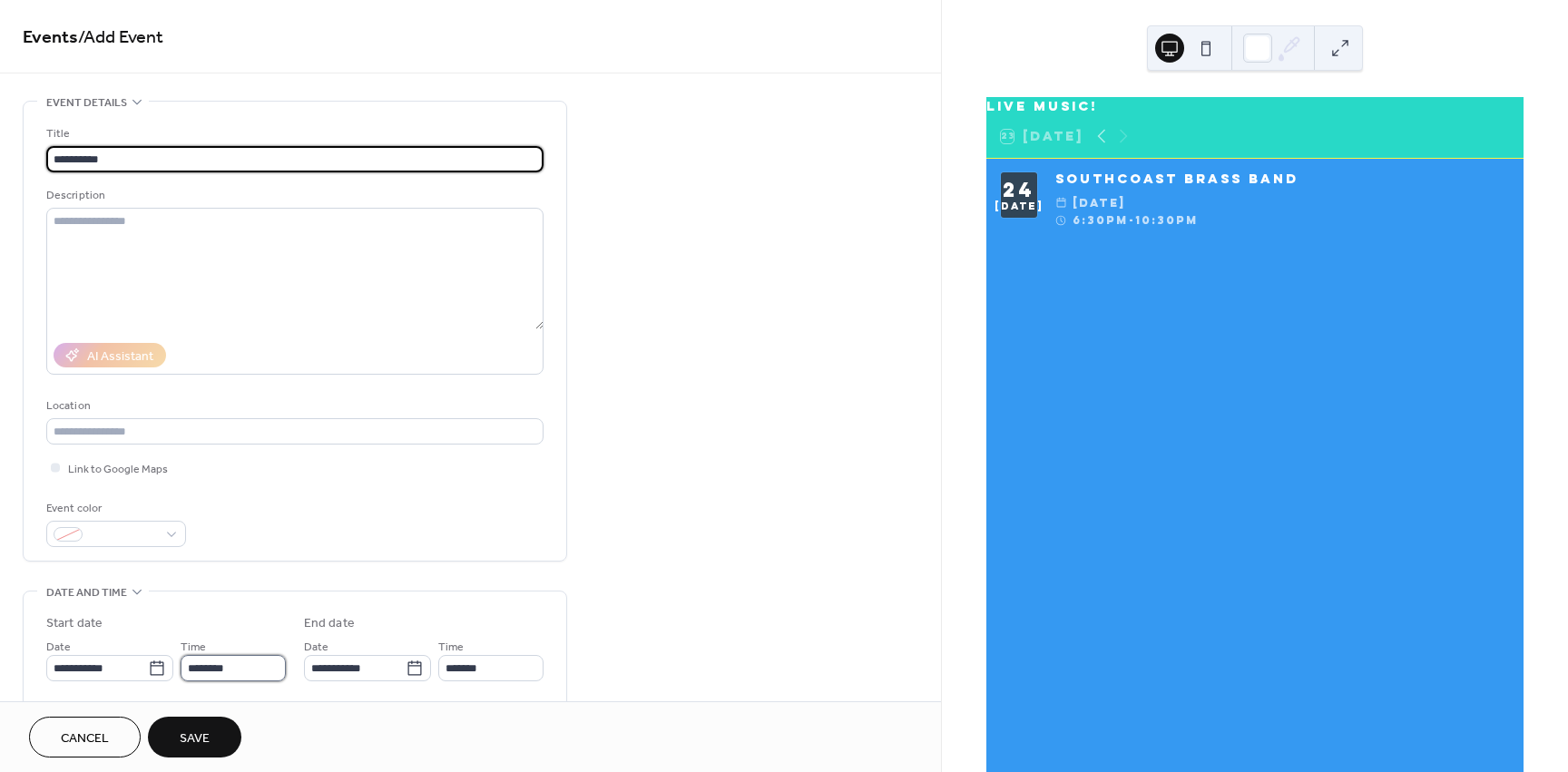 click on "********" at bounding box center (233, 668) 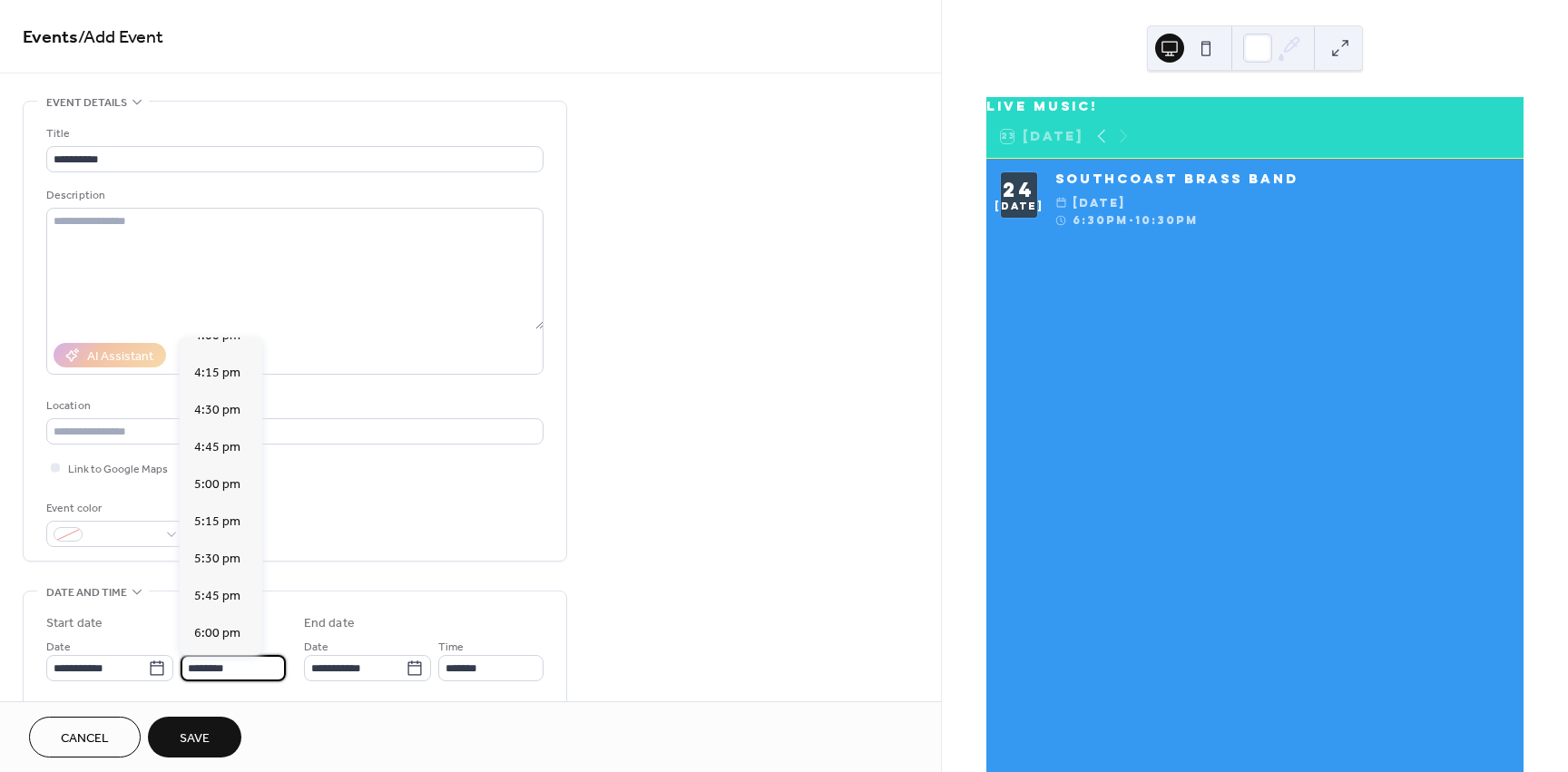 scroll, scrollTop: 2420, scrollLeft: 0, axis: vertical 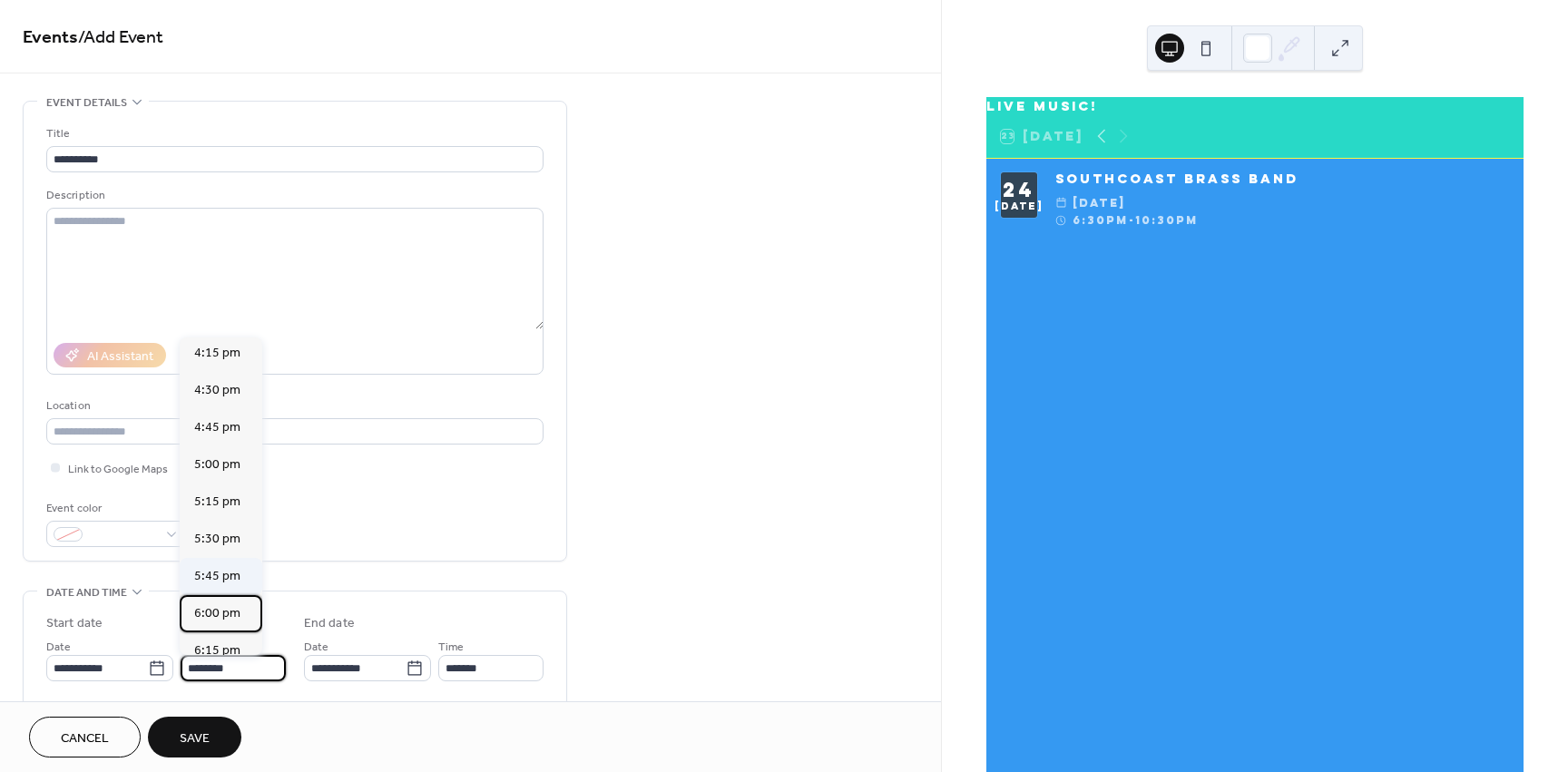 click on "6:00 pm" at bounding box center [217, 613] 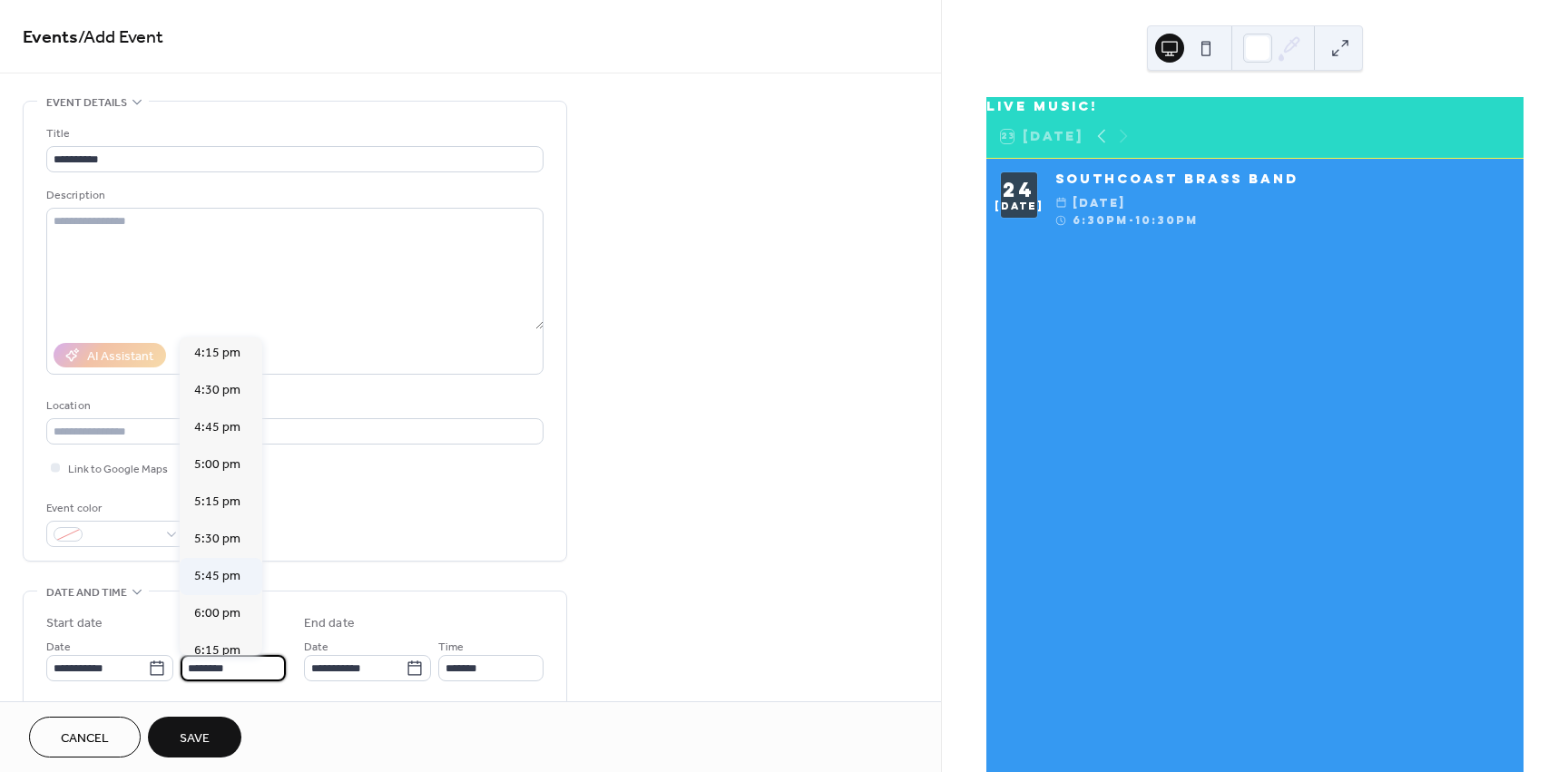 type on "*******" 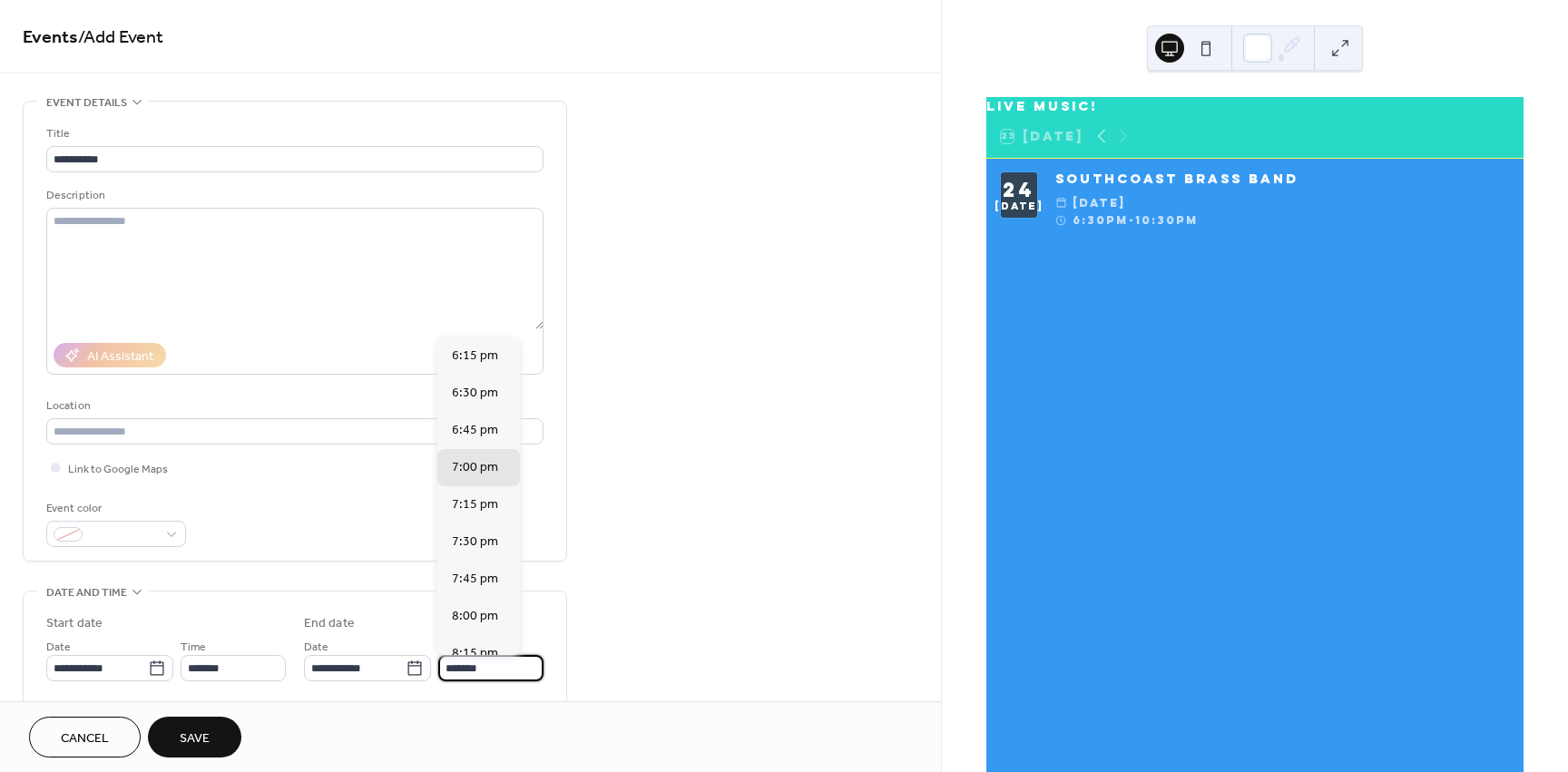 click on "*******" at bounding box center (491, 668) 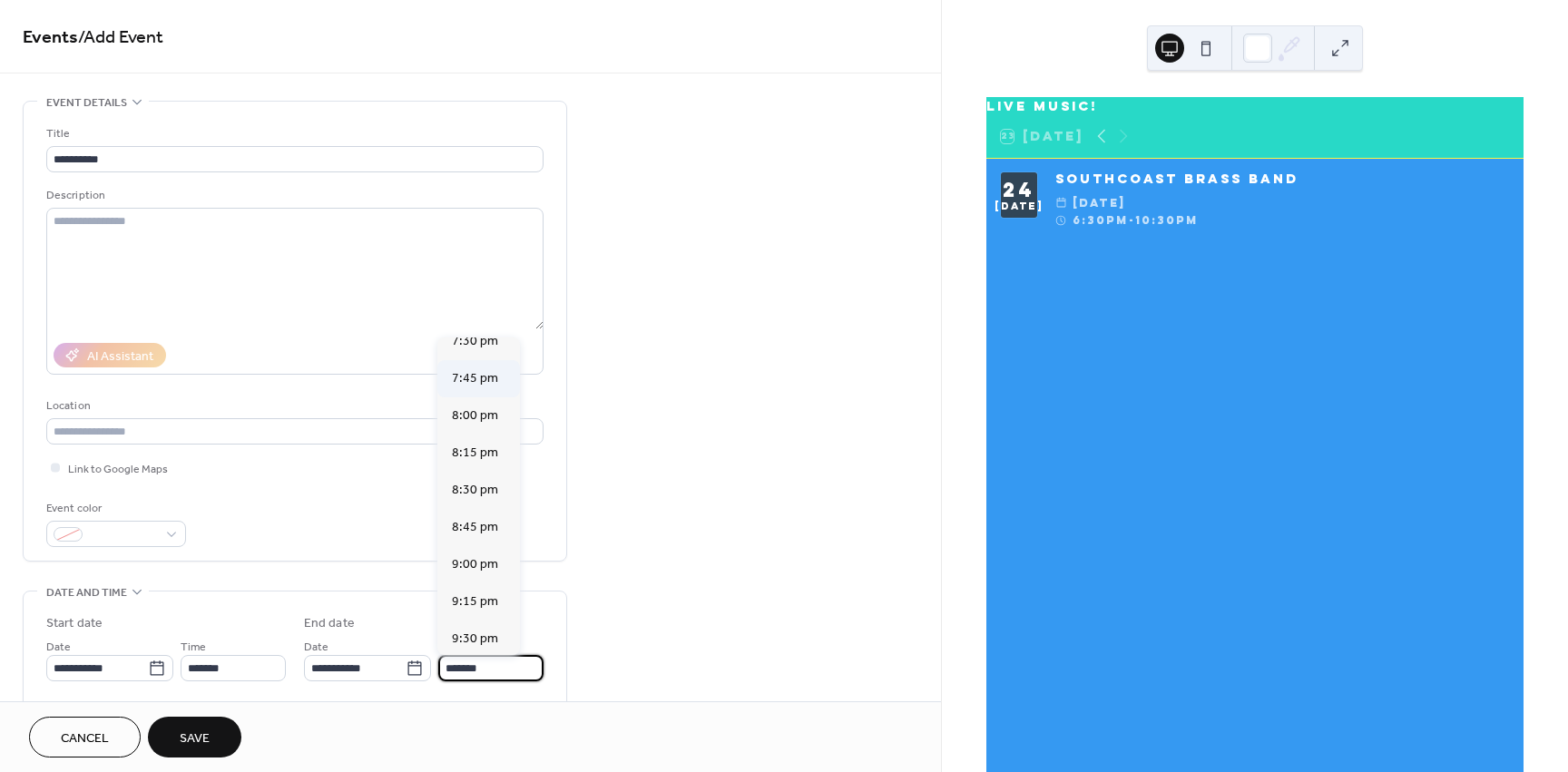 scroll, scrollTop: 272, scrollLeft: 0, axis: vertical 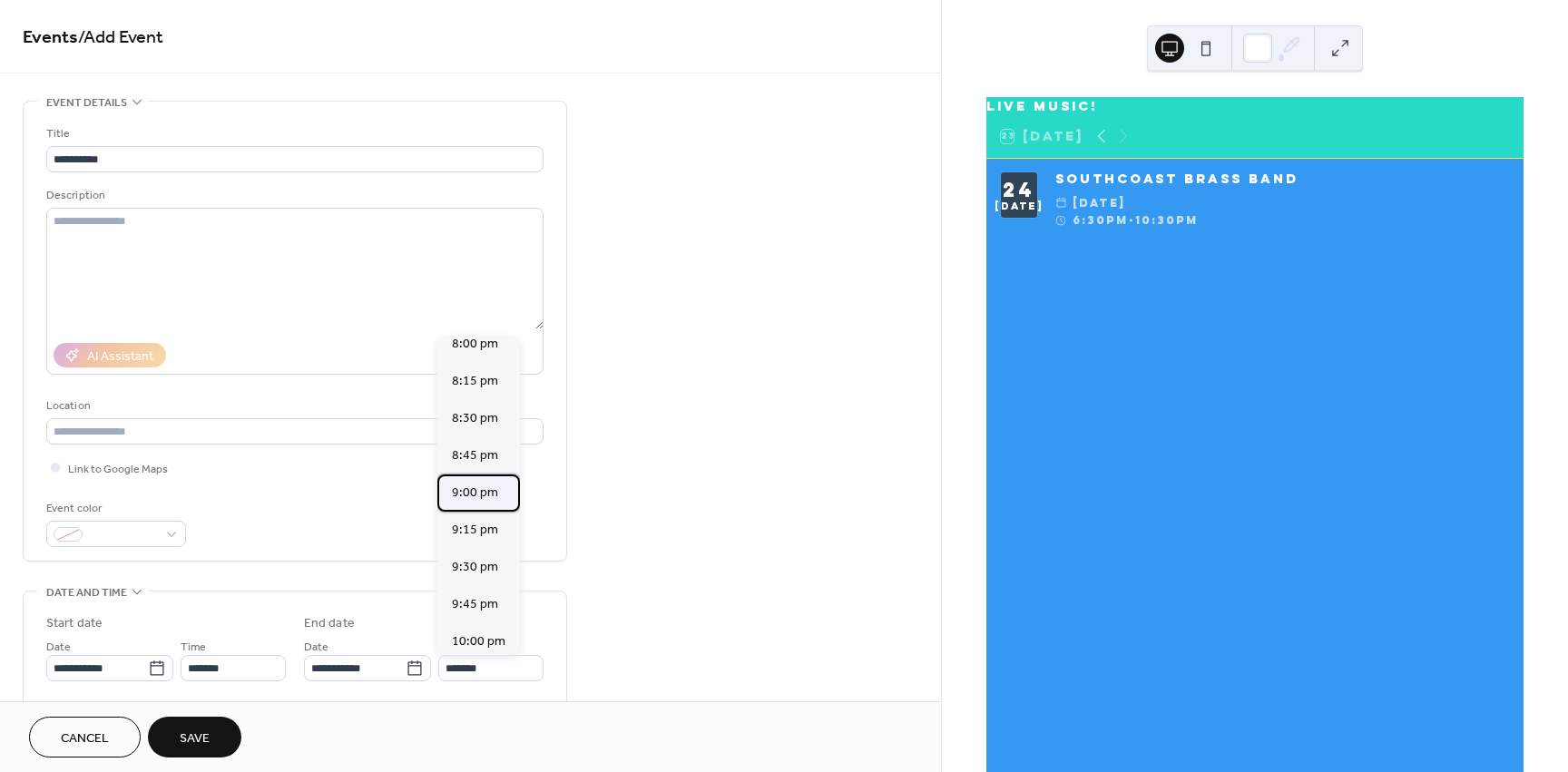 click on "9:00 pm" at bounding box center (475, 493) 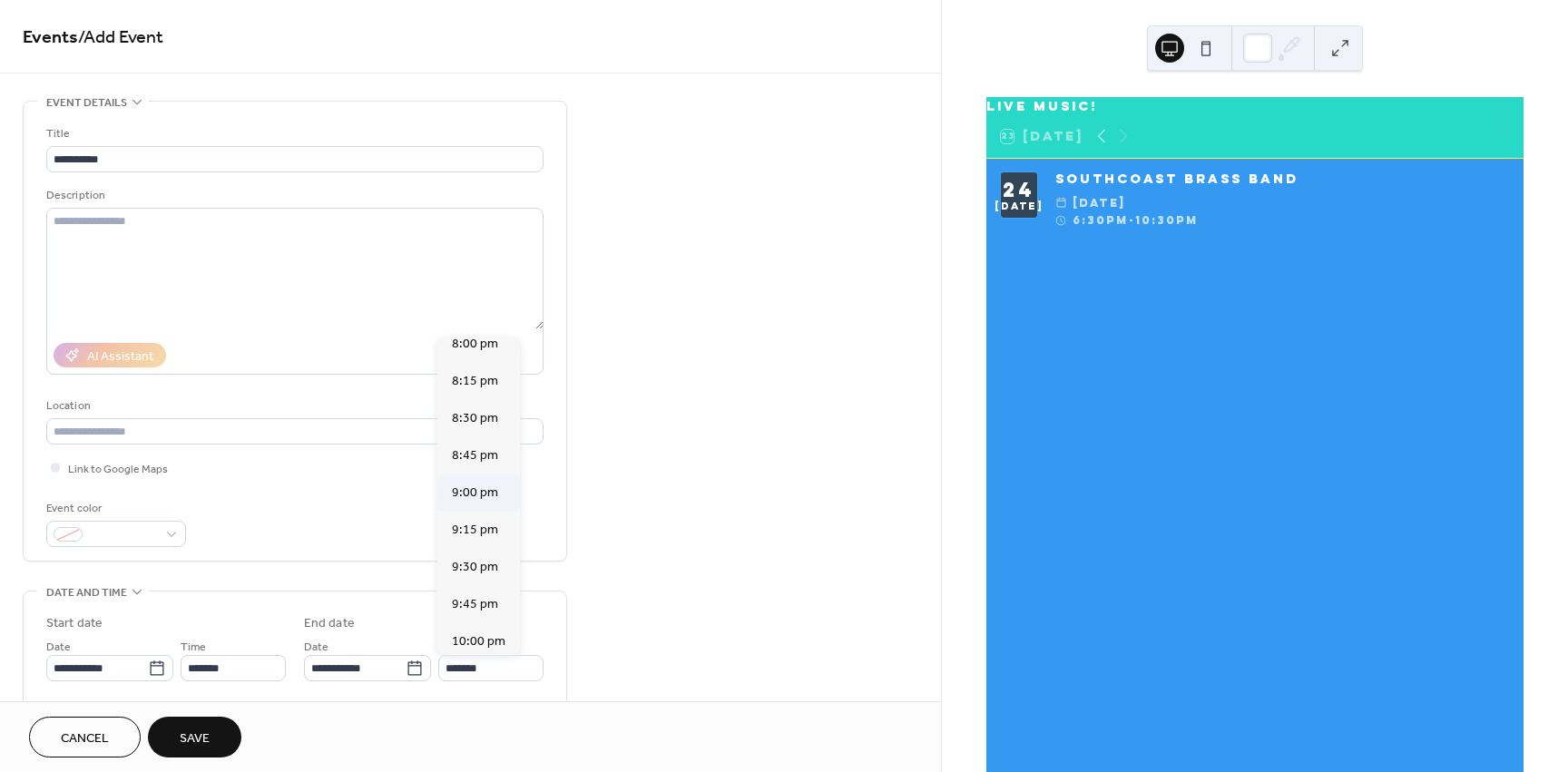 type on "*******" 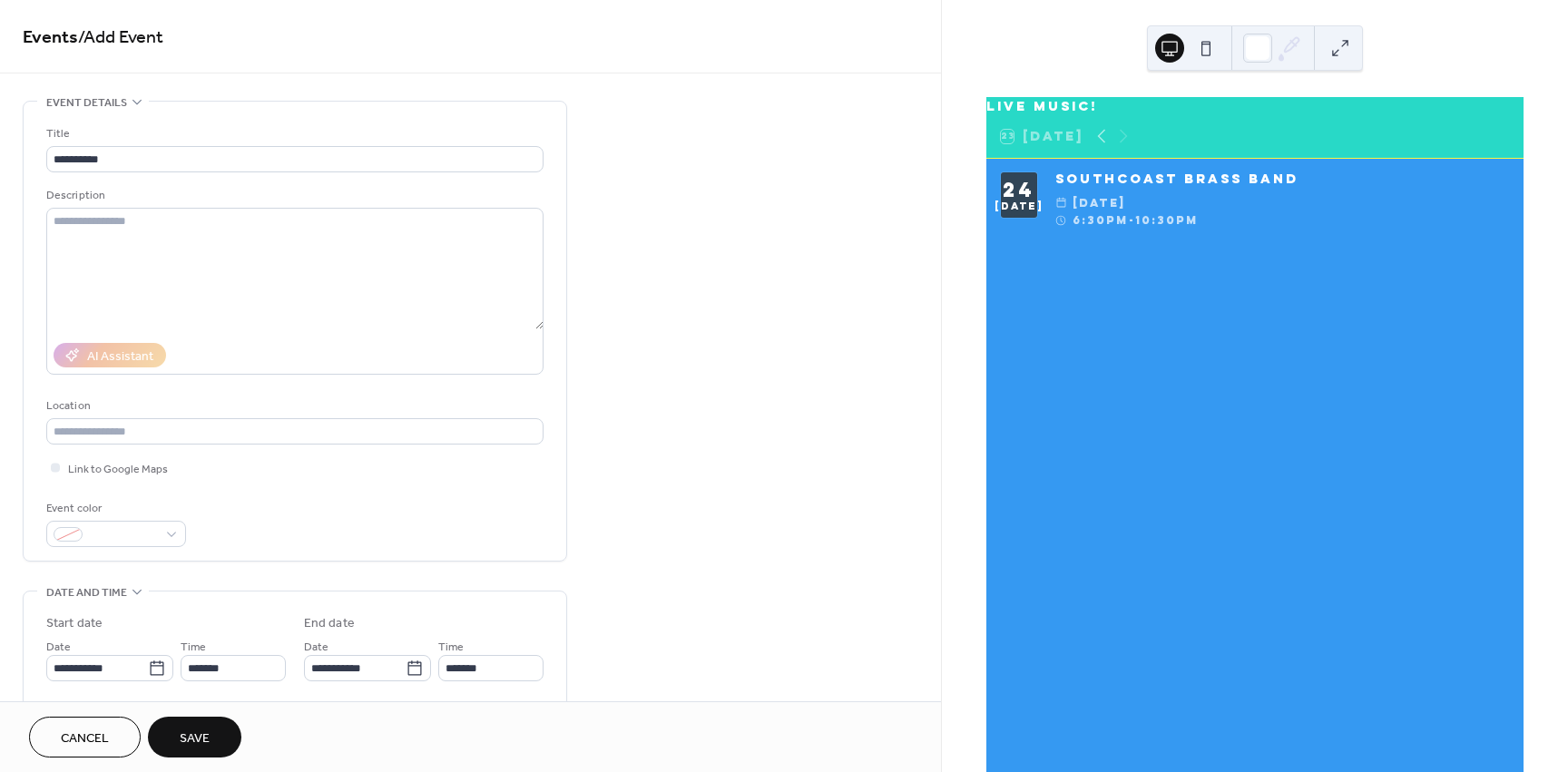 click on "Save" at bounding box center [194, 737] 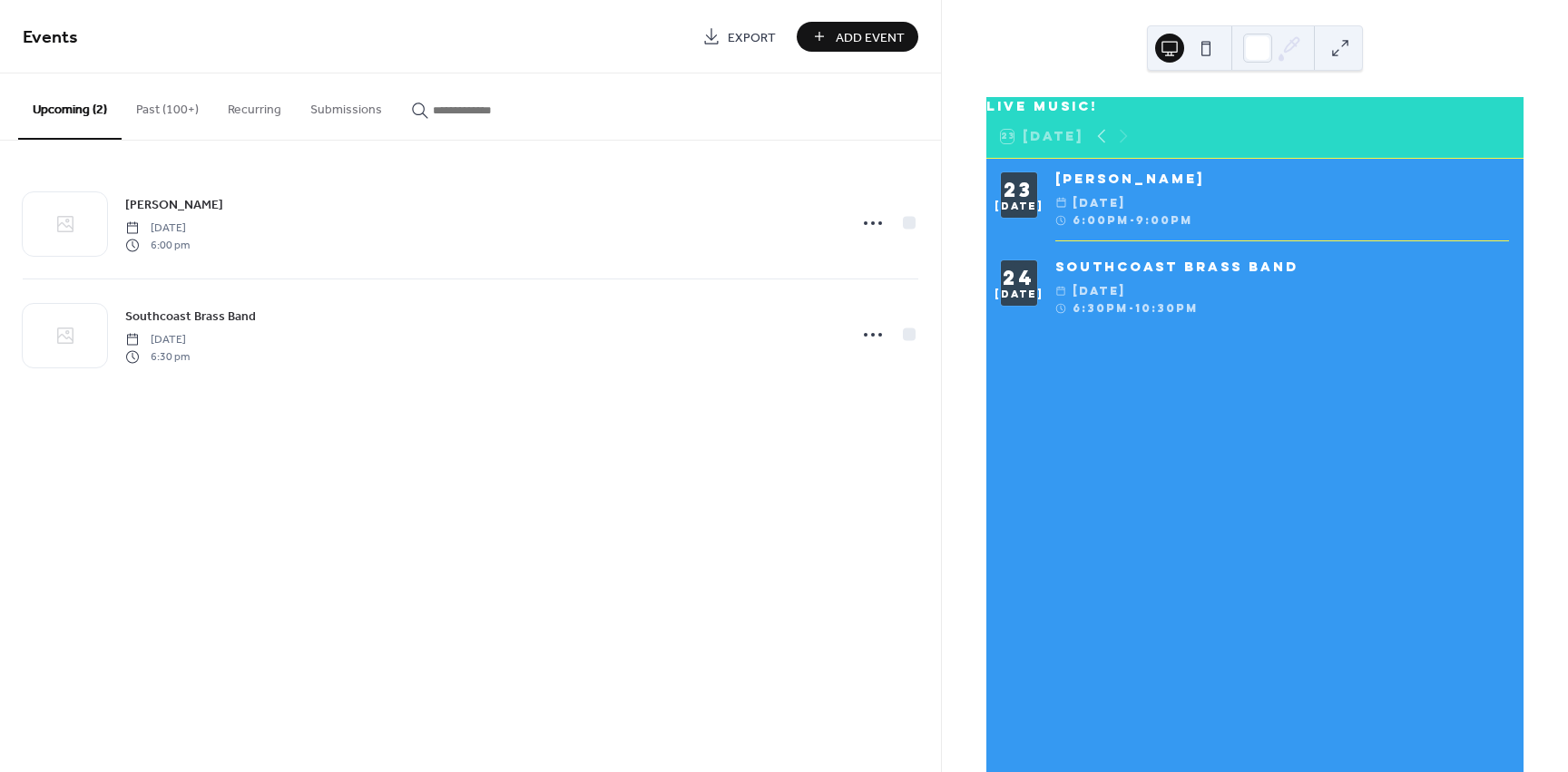 click on "Add Event" at bounding box center (870, 37) 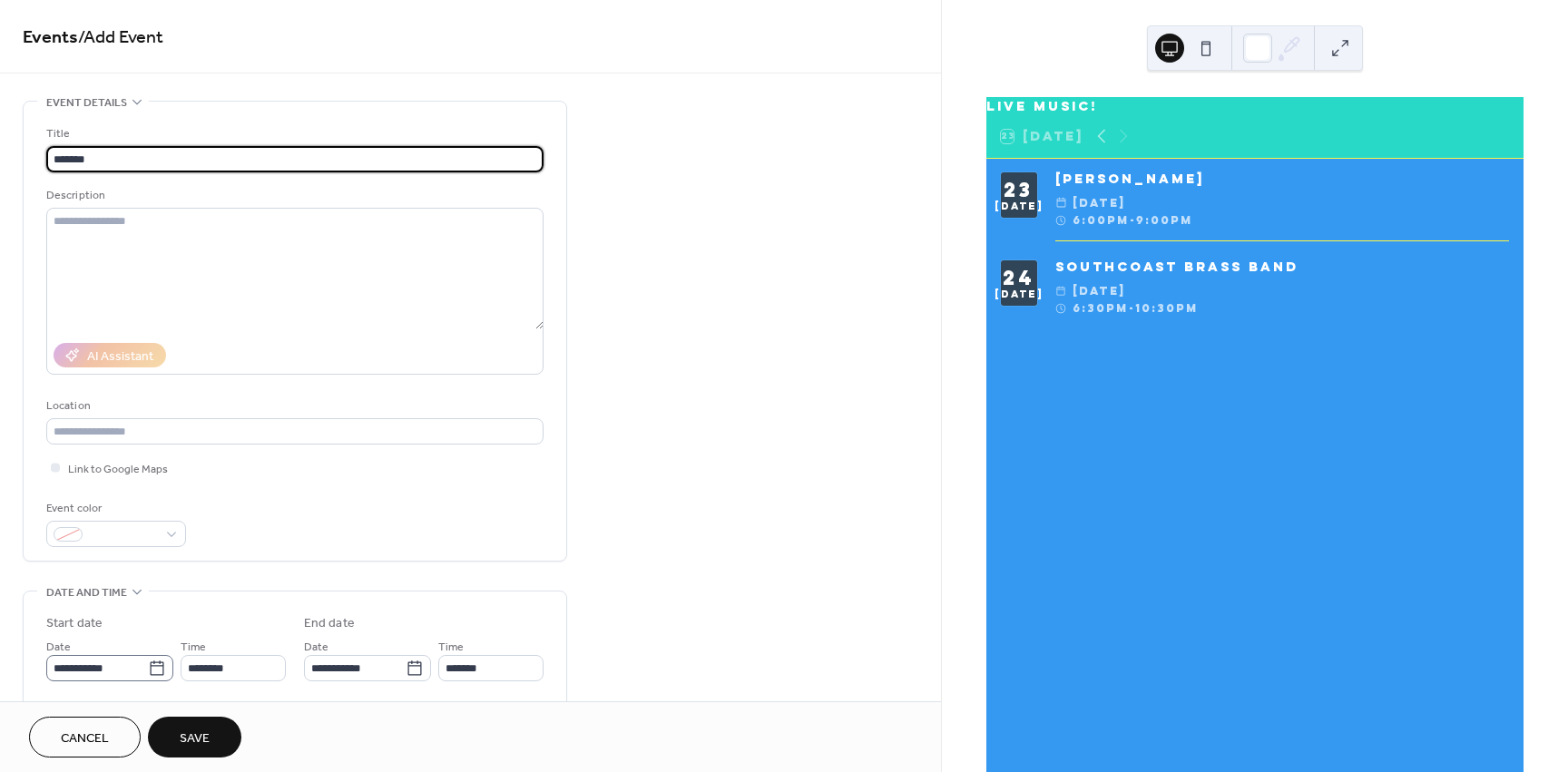 type on "*******" 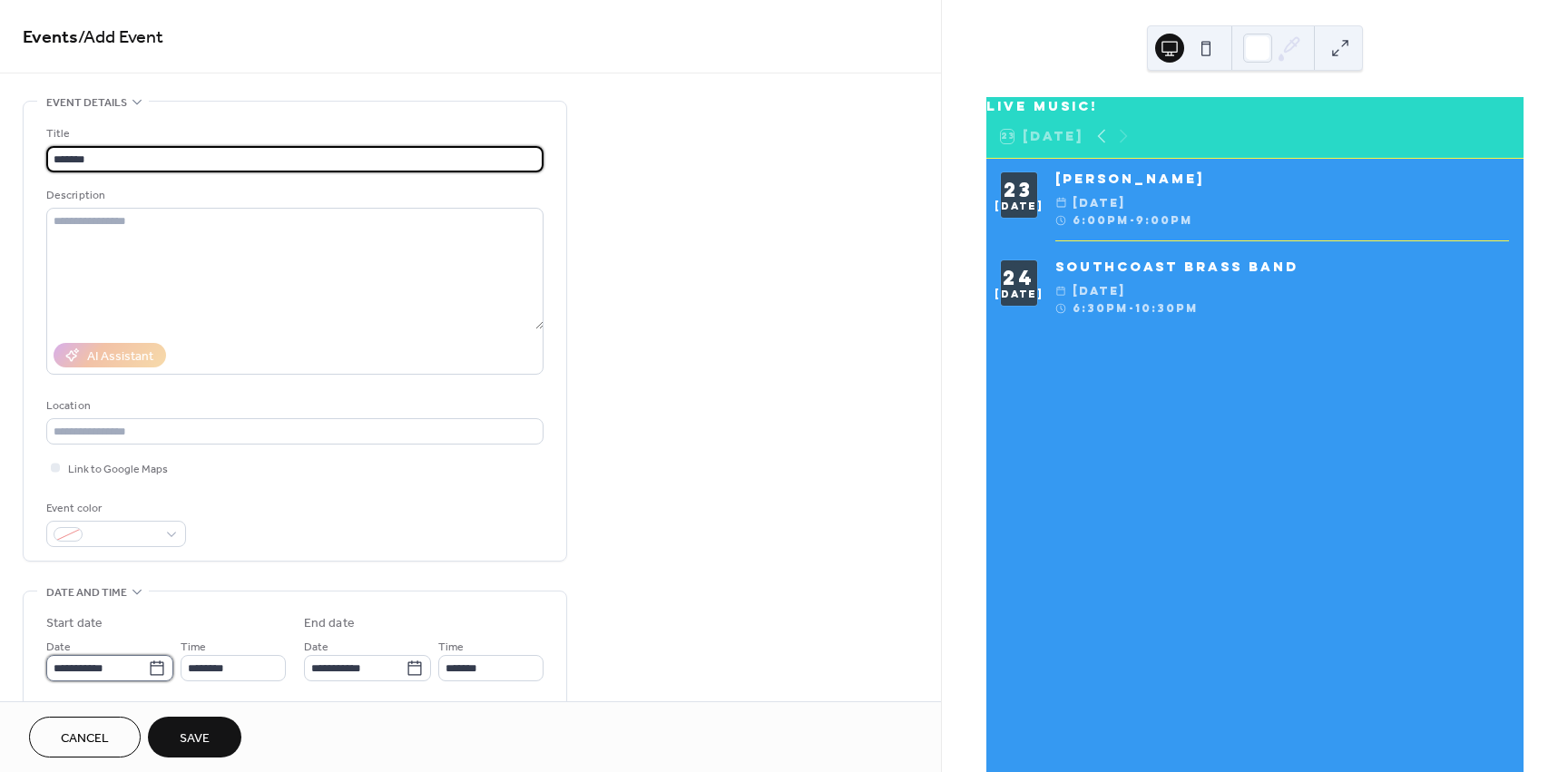 click on "**********" at bounding box center (97, 668) 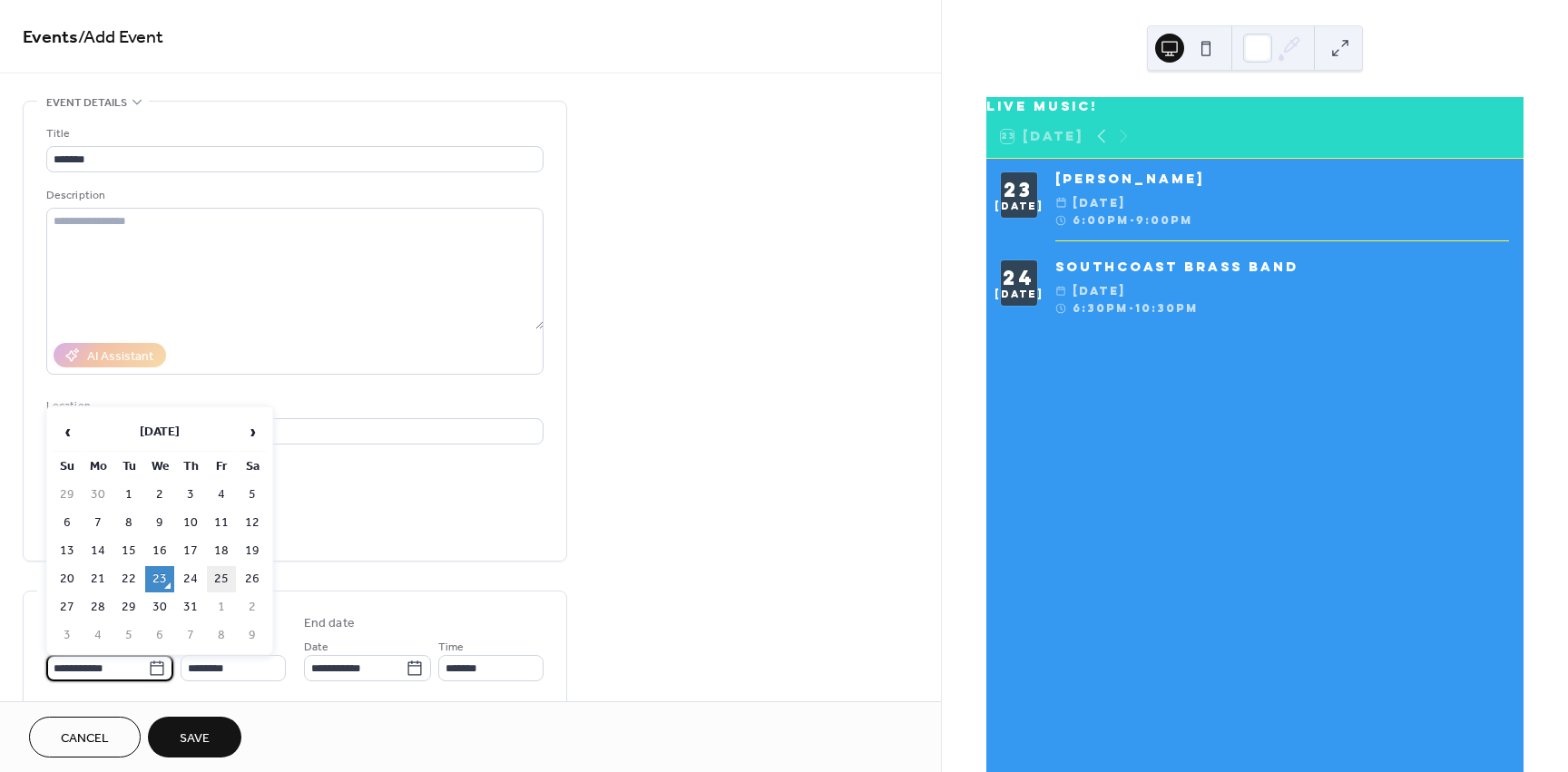 click on "25" at bounding box center (221, 579) 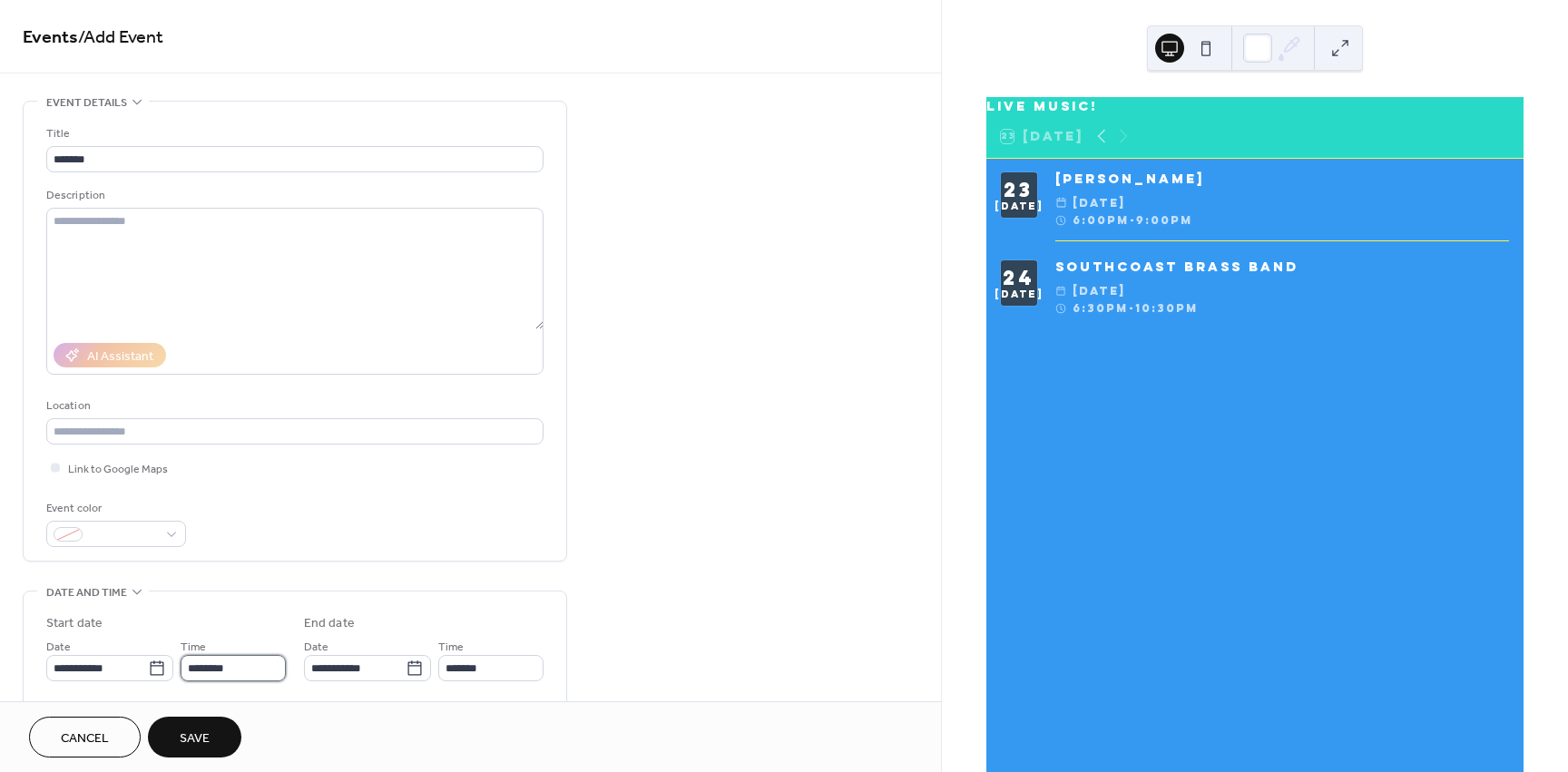 click on "********" at bounding box center (233, 668) 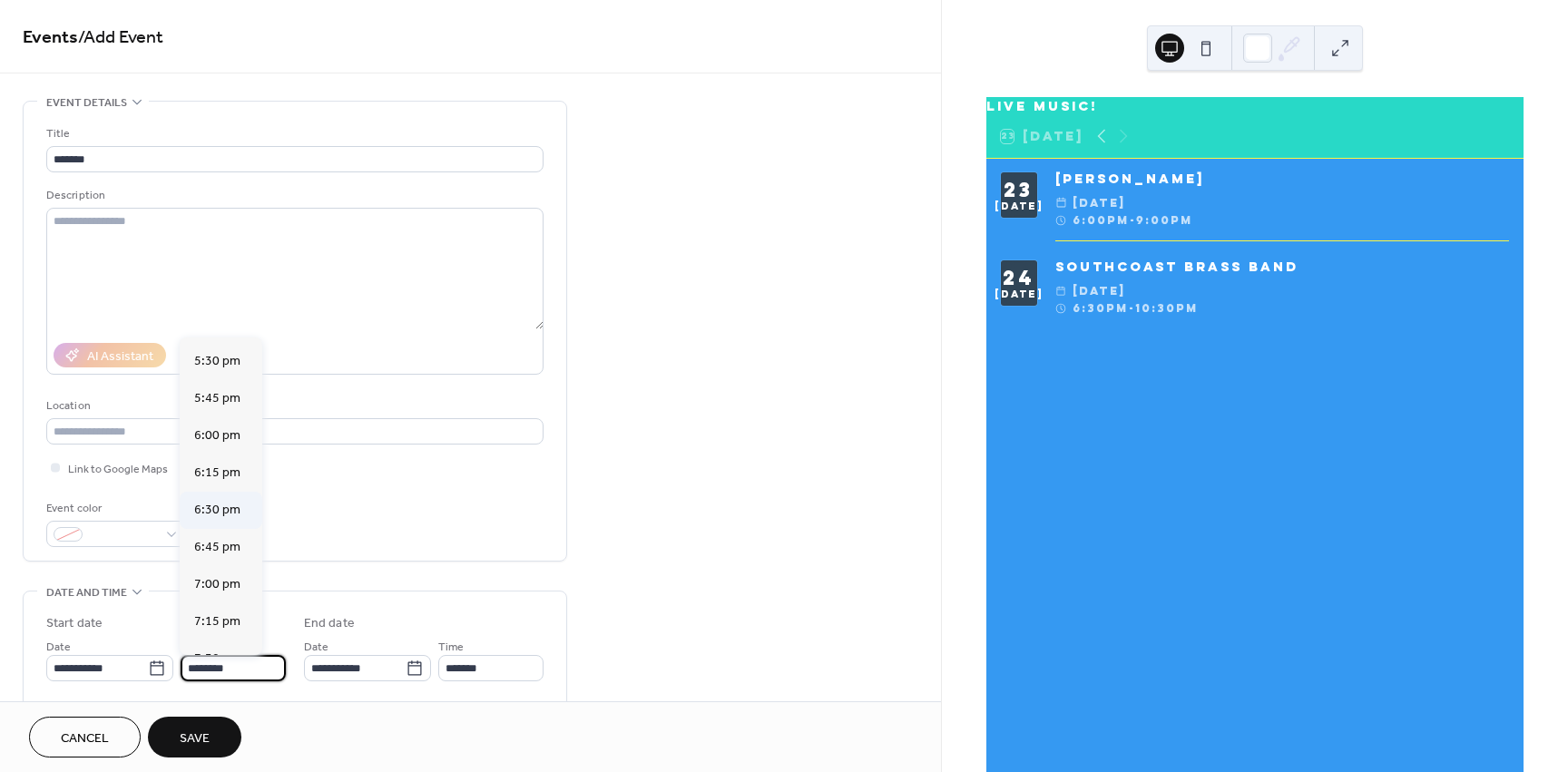 scroll, scrollTop: 2602, scrollLeft: 0, axis: vertical 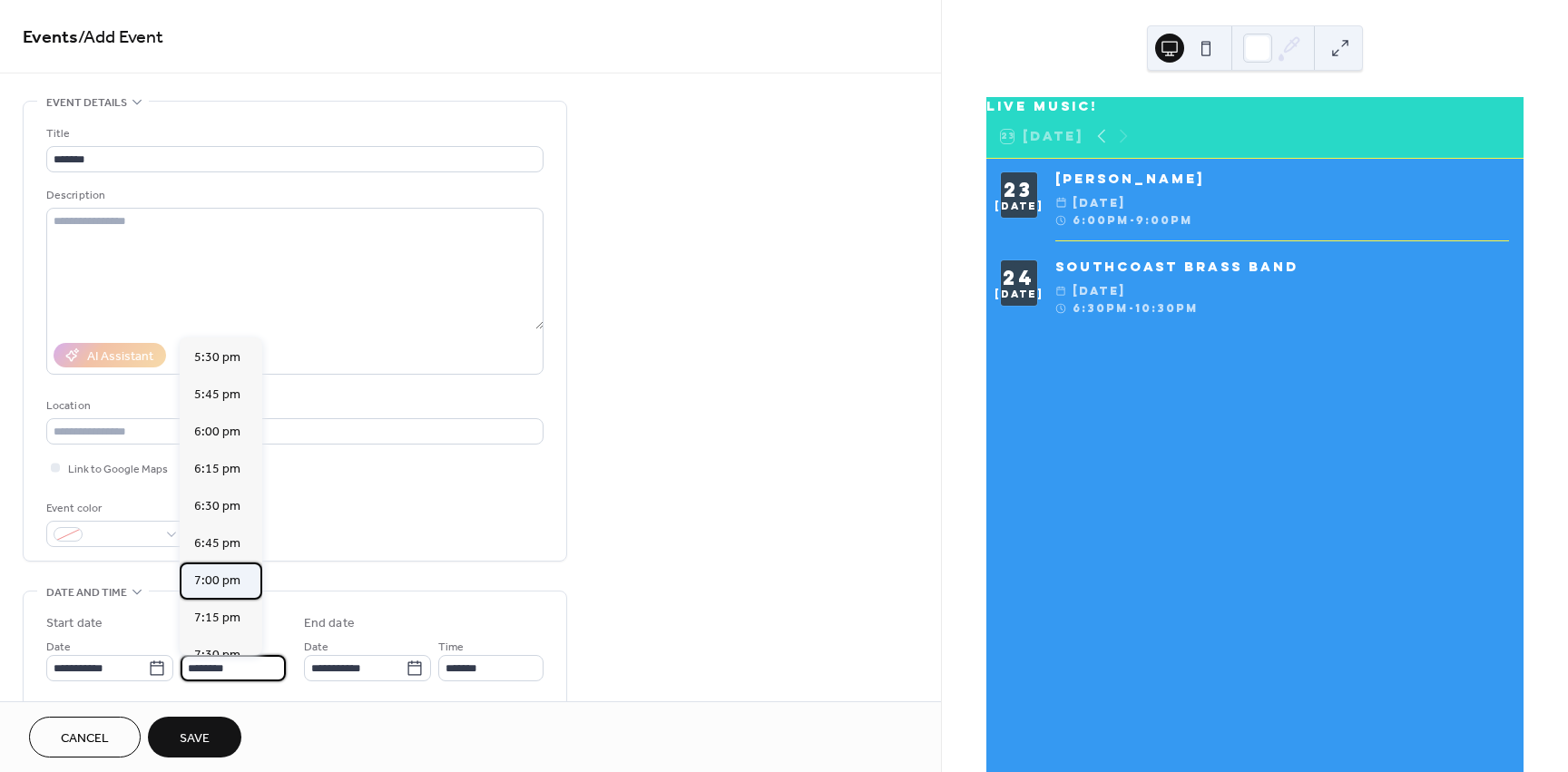 click on "7:00 pm" at bounding box center [217, 581] 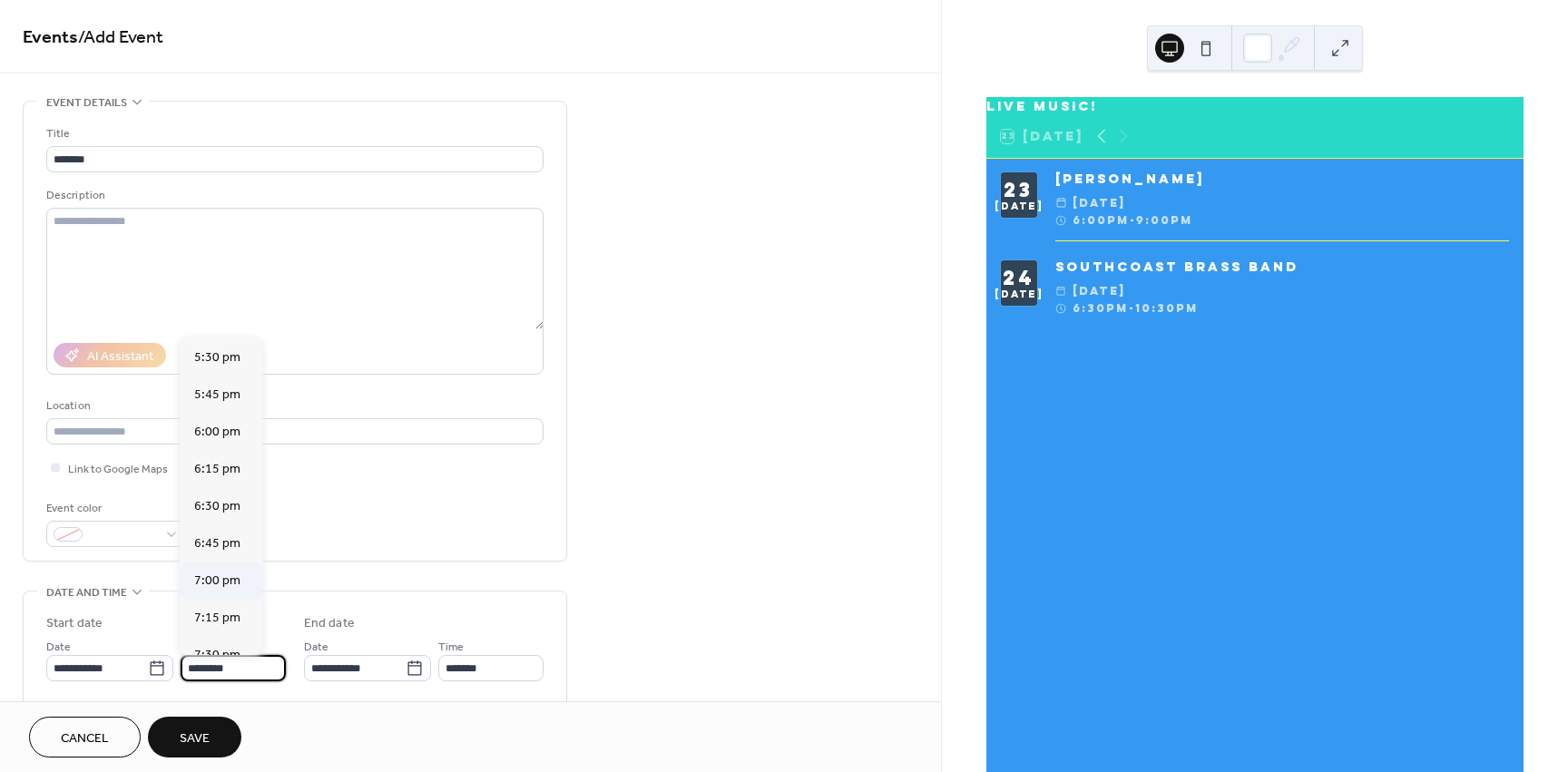 type on "*******" 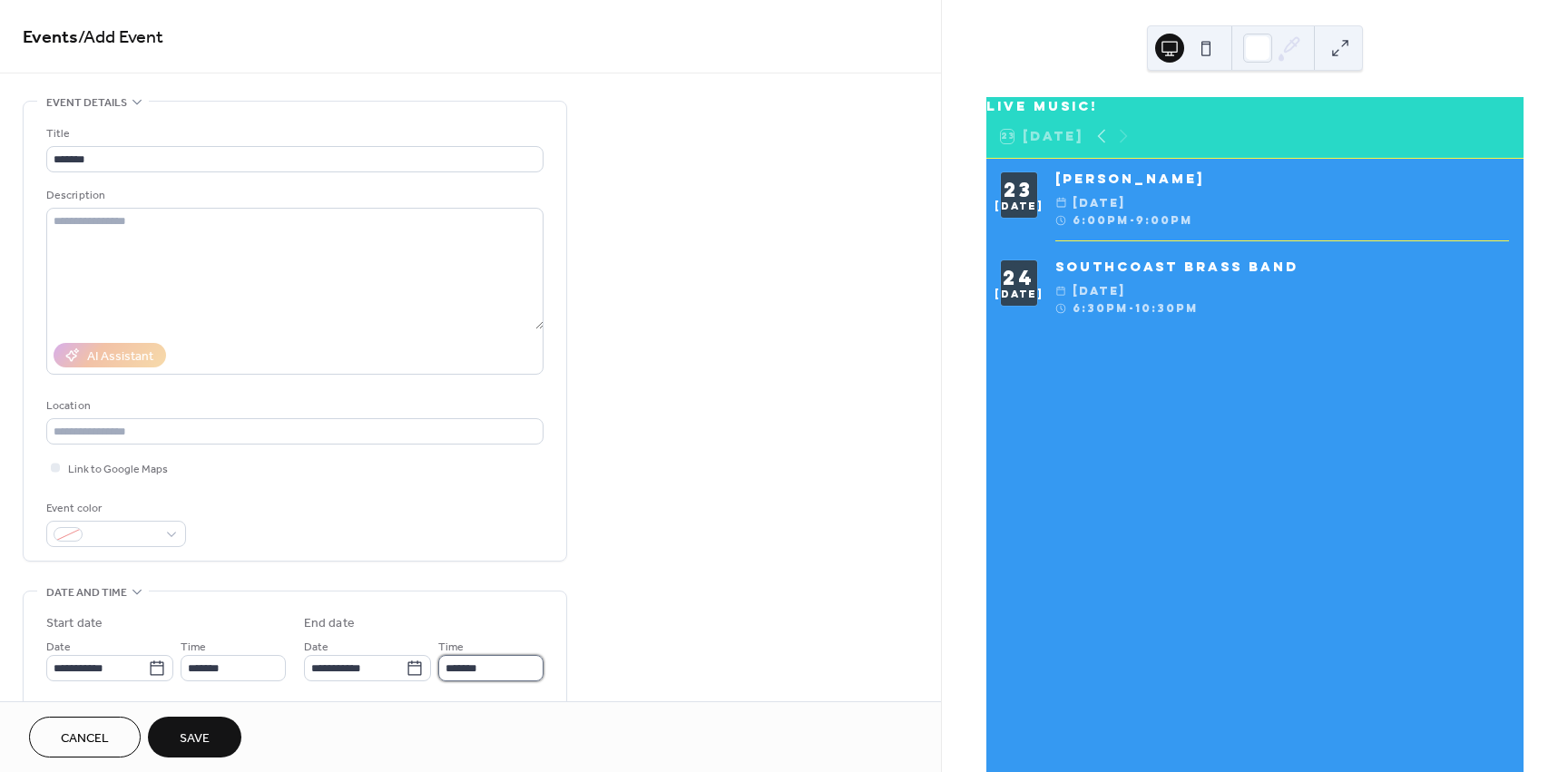 click on "*******" at bounding box center [491, 668] 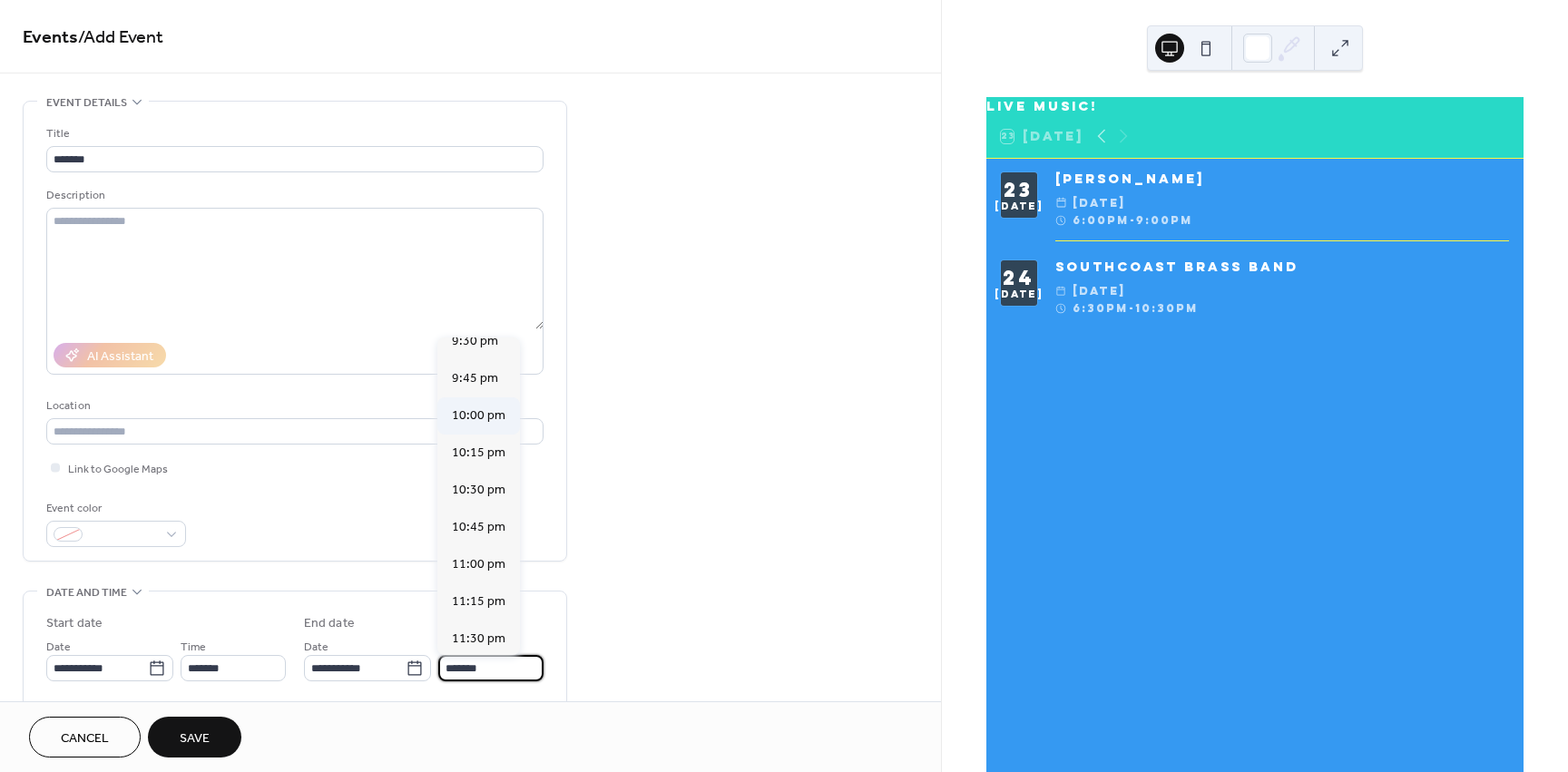 scroll, scrollTop: 363, scrollLeft: 0, axis: vertical 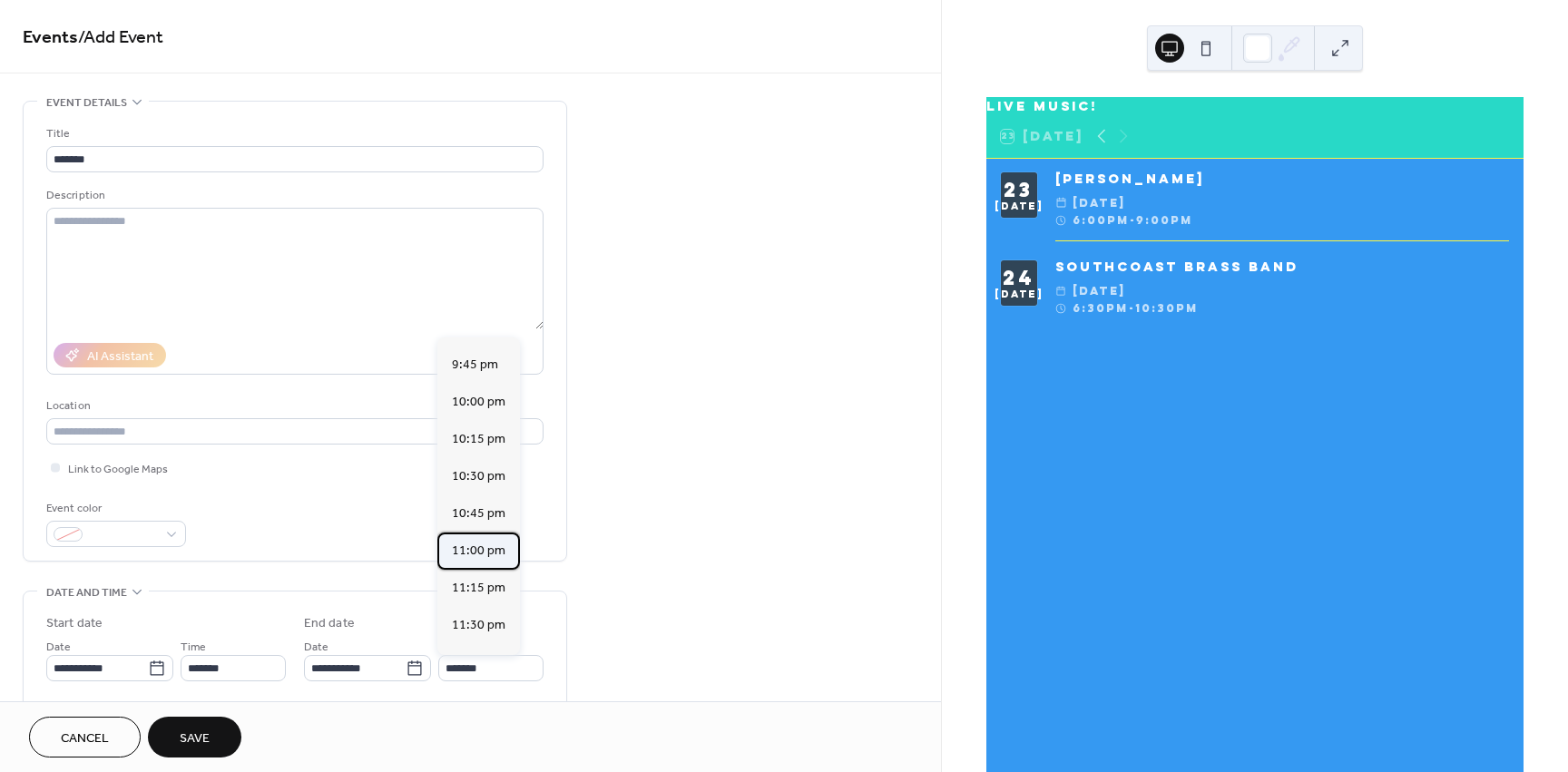 click on "11:00 pm" at bounding box center [478, 551] 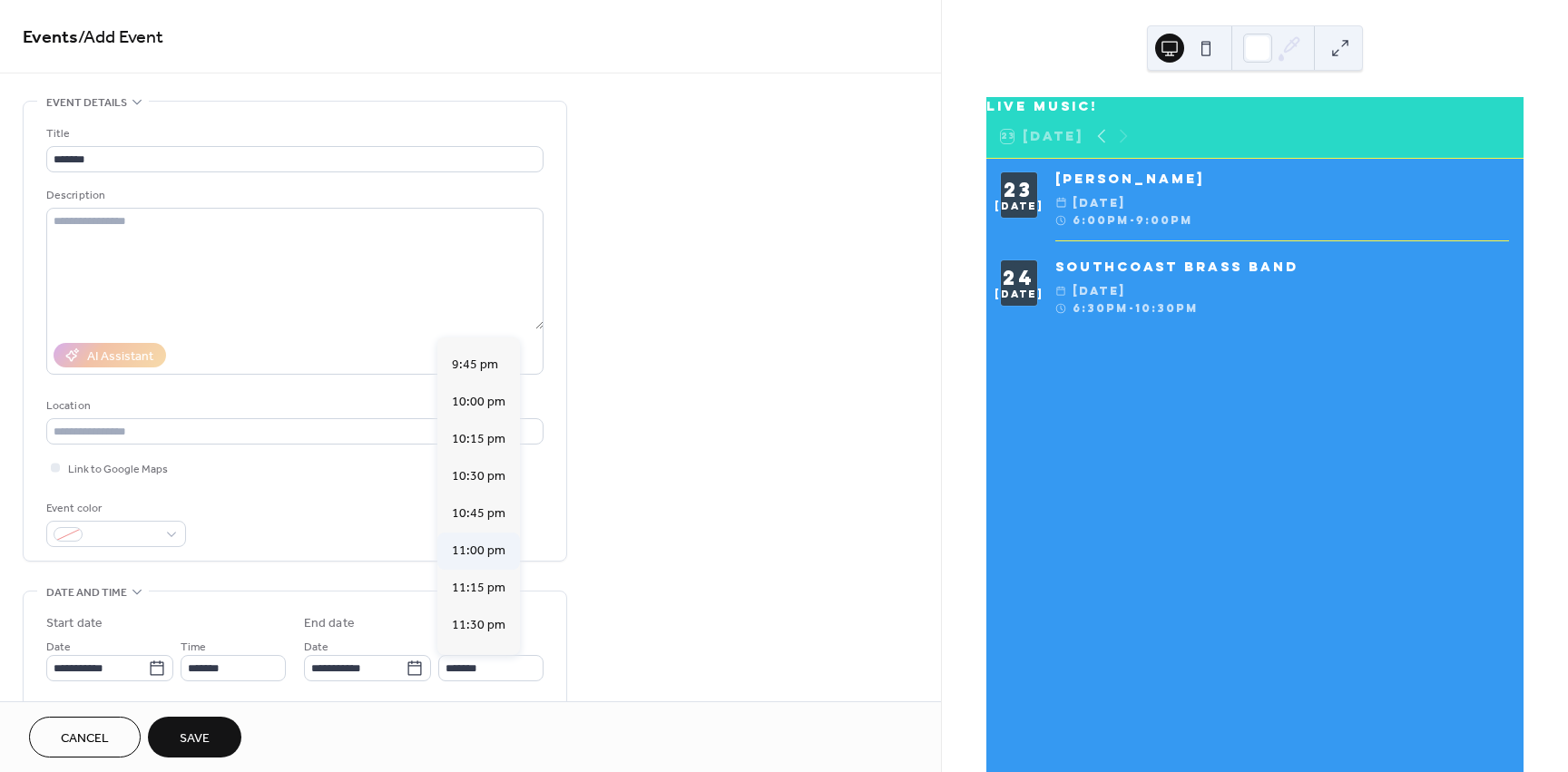 type on "********" 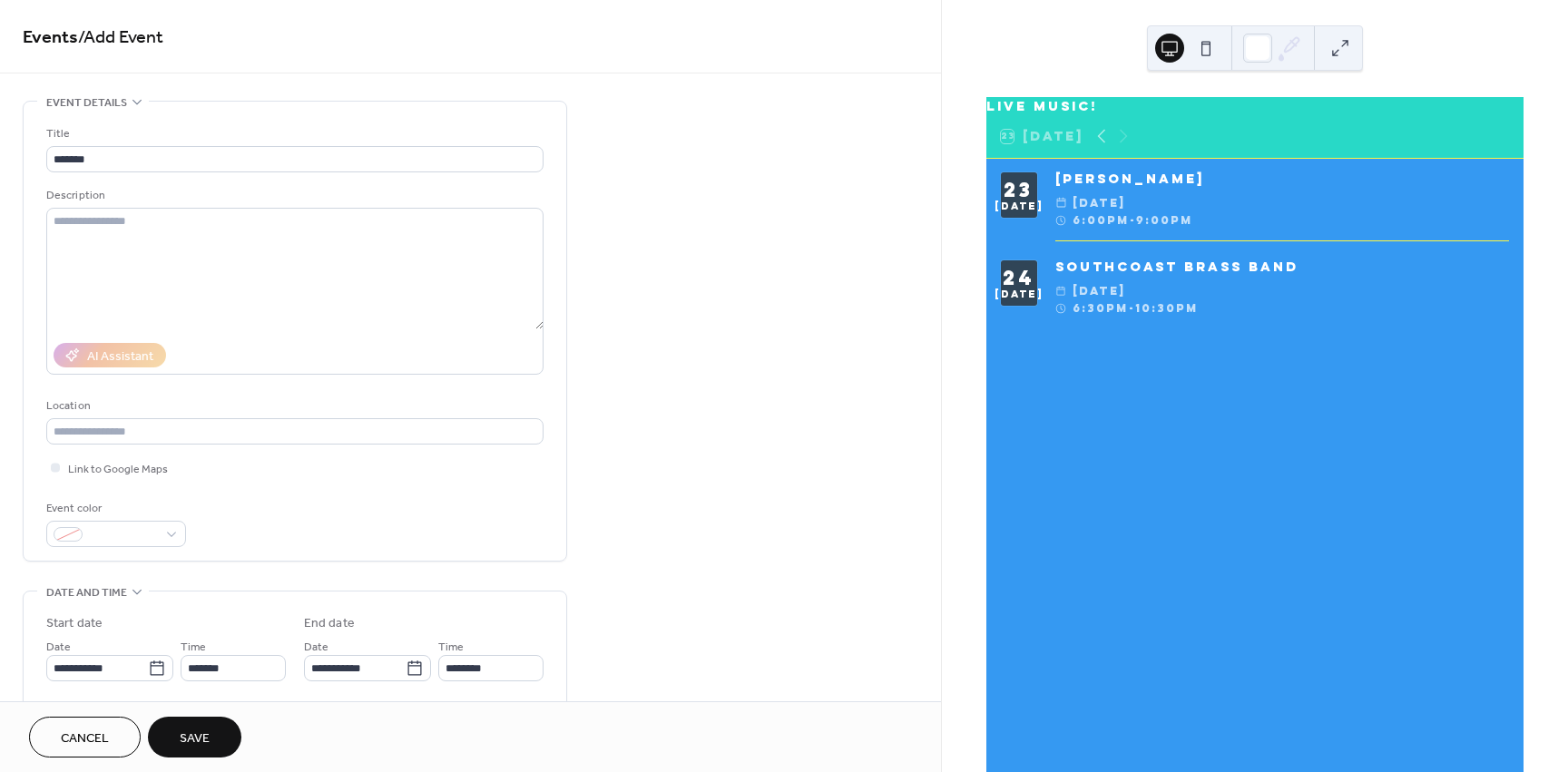 click on "Save" at bounding box center (194, 738) 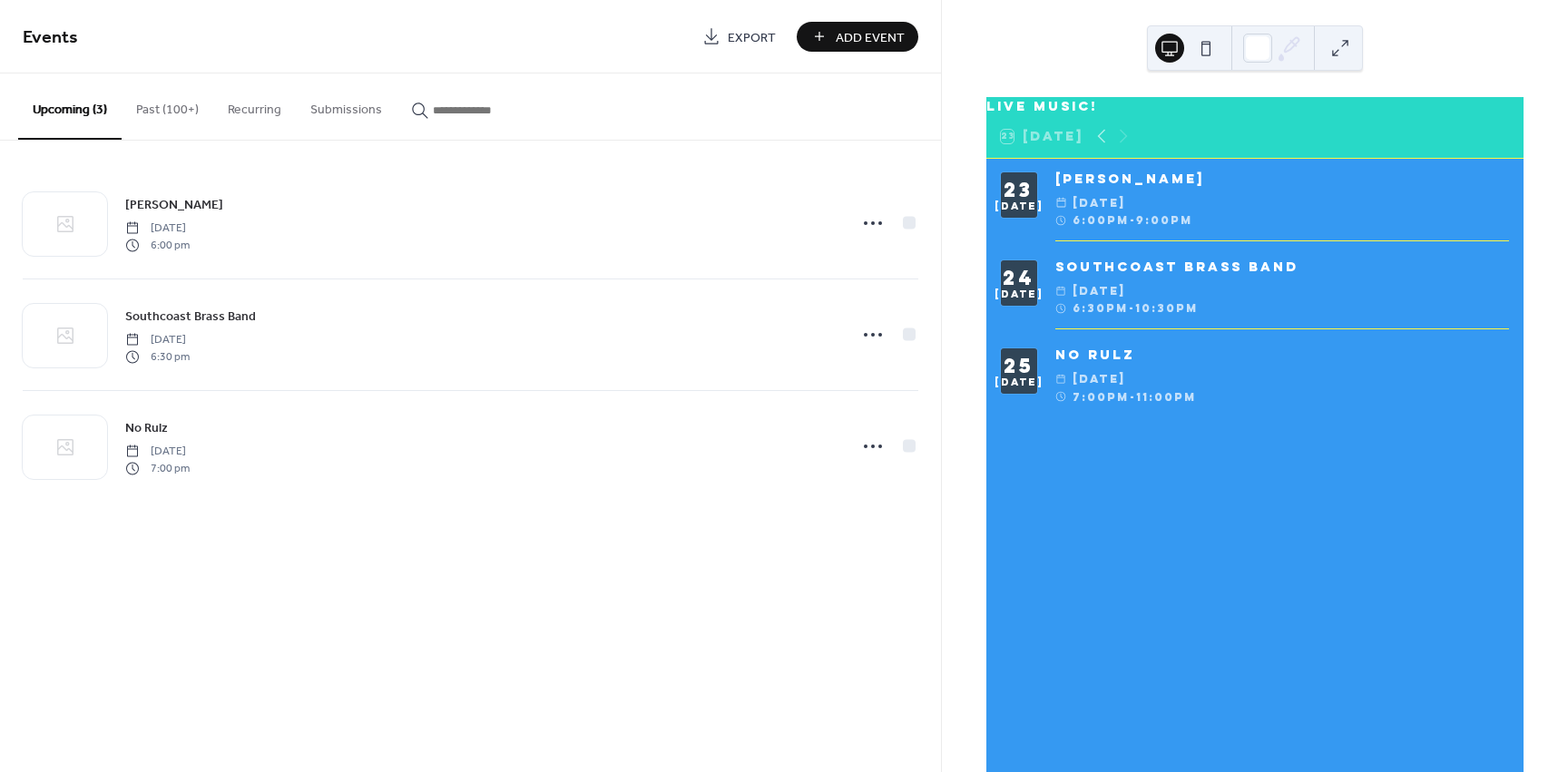 click on "Add Event" at bounding box center (870, 37) 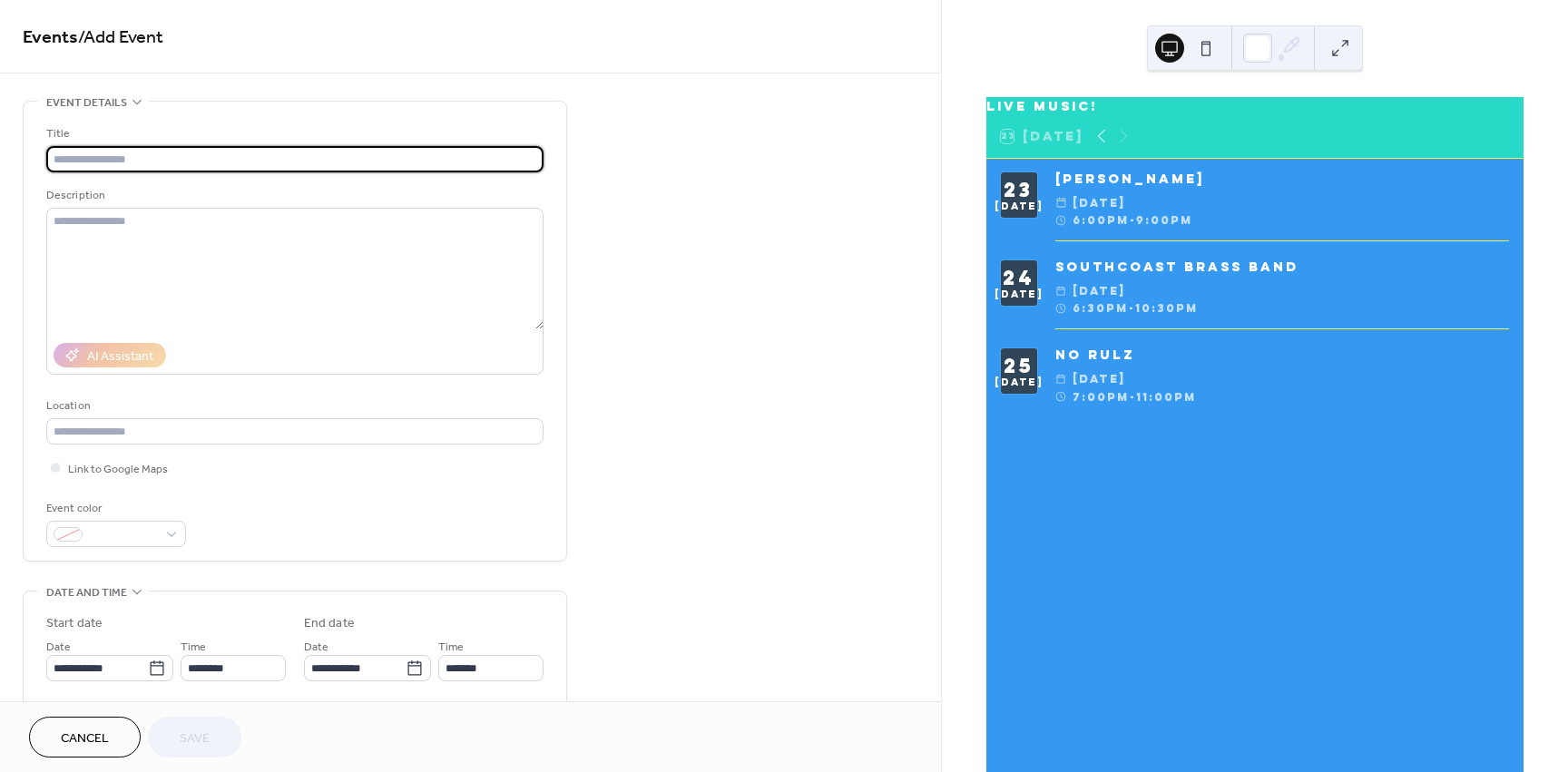 click at bounding box center (295, 159) 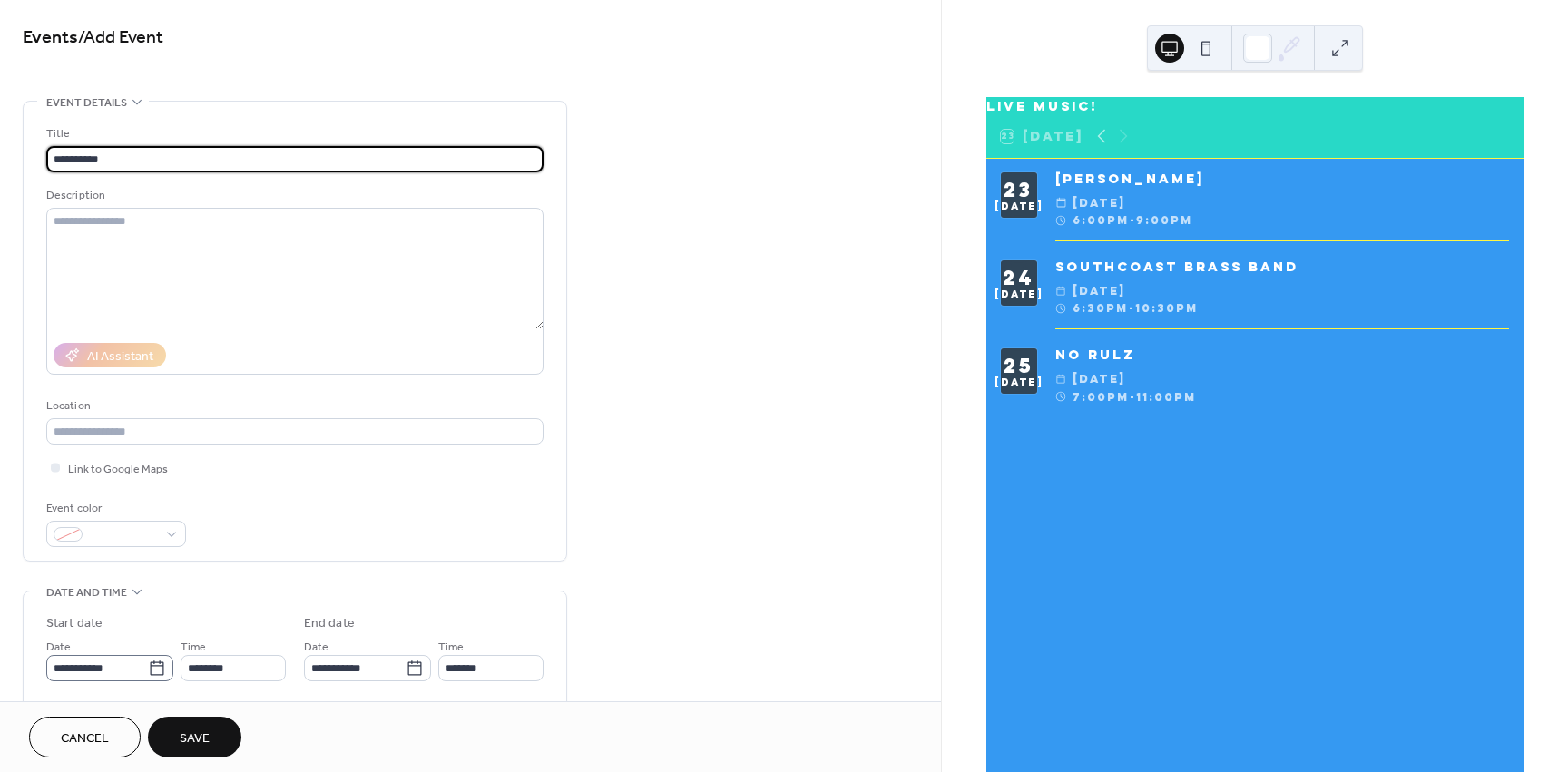 type on "**********" 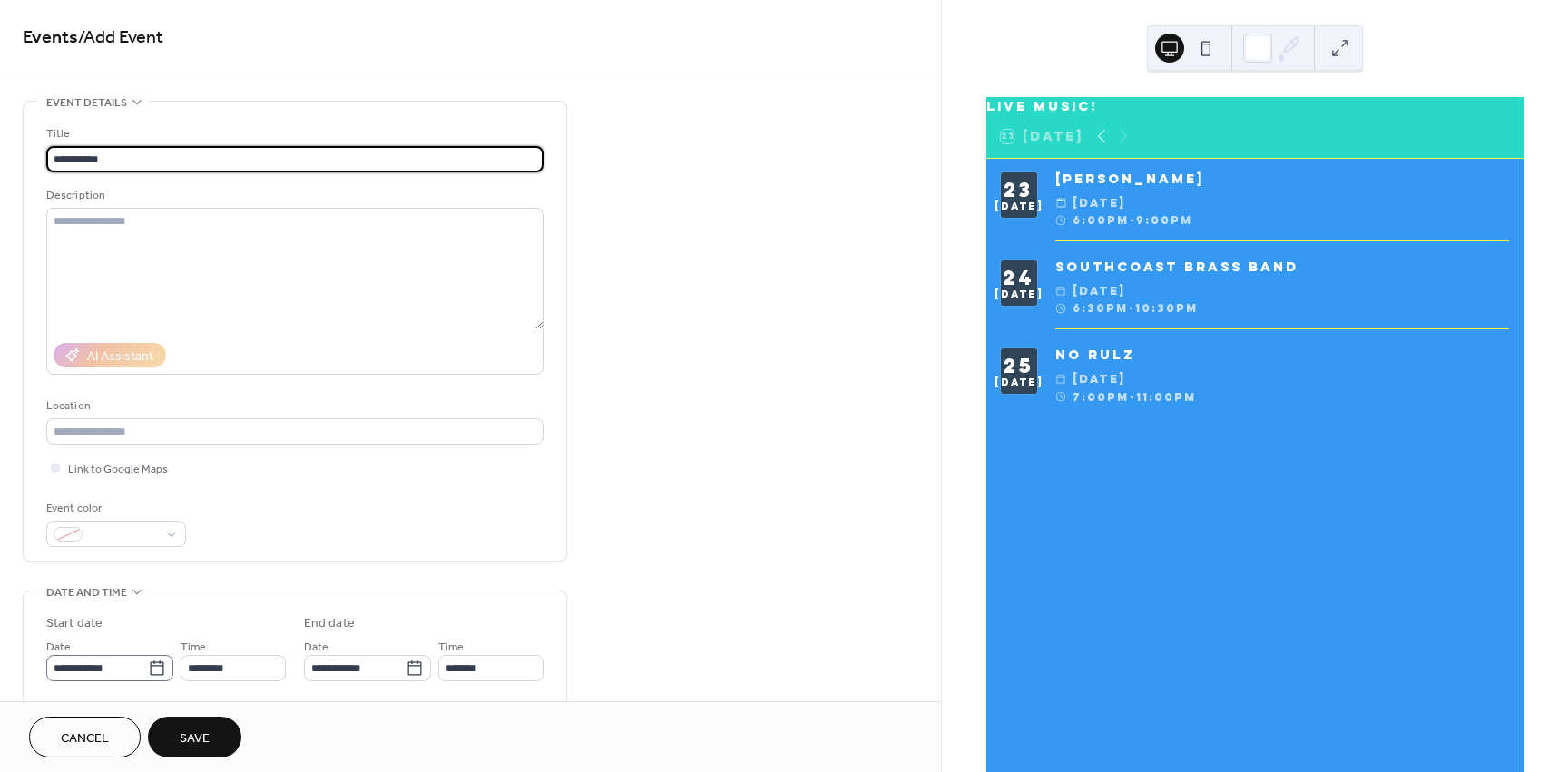click 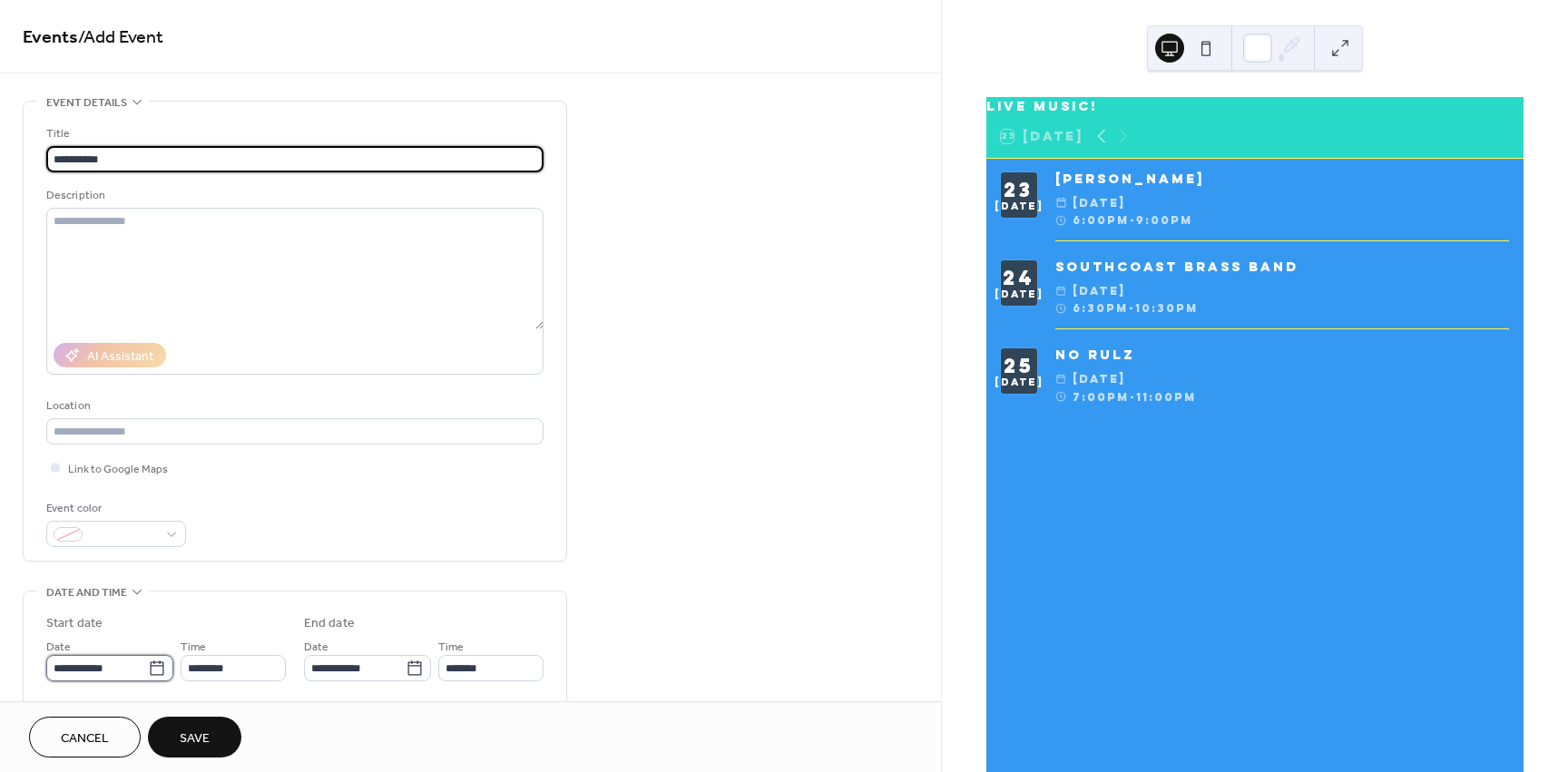 click on "**********" at bounding box center (97, 668) 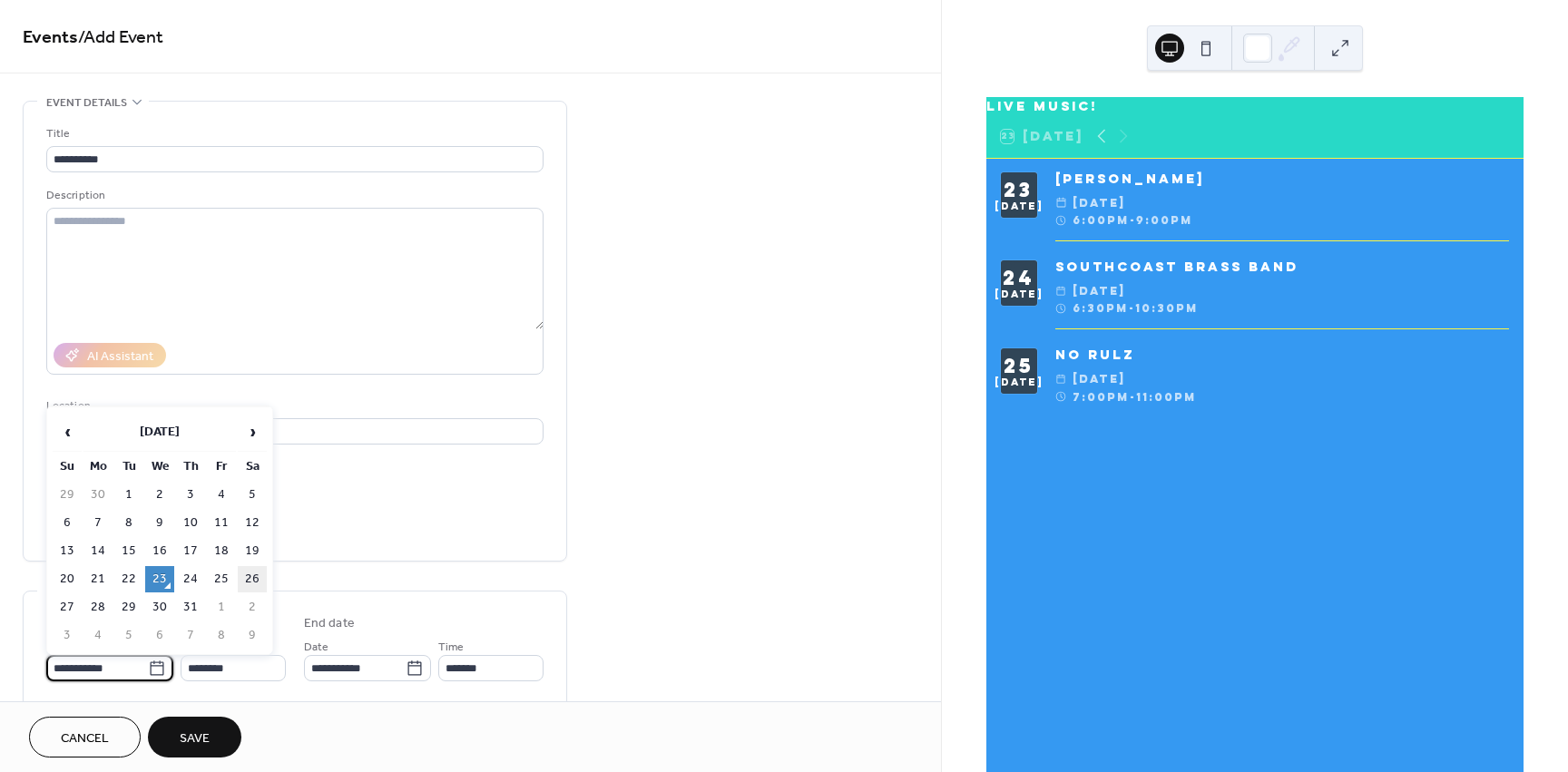 click on "26" at bounding box center [252, 579] 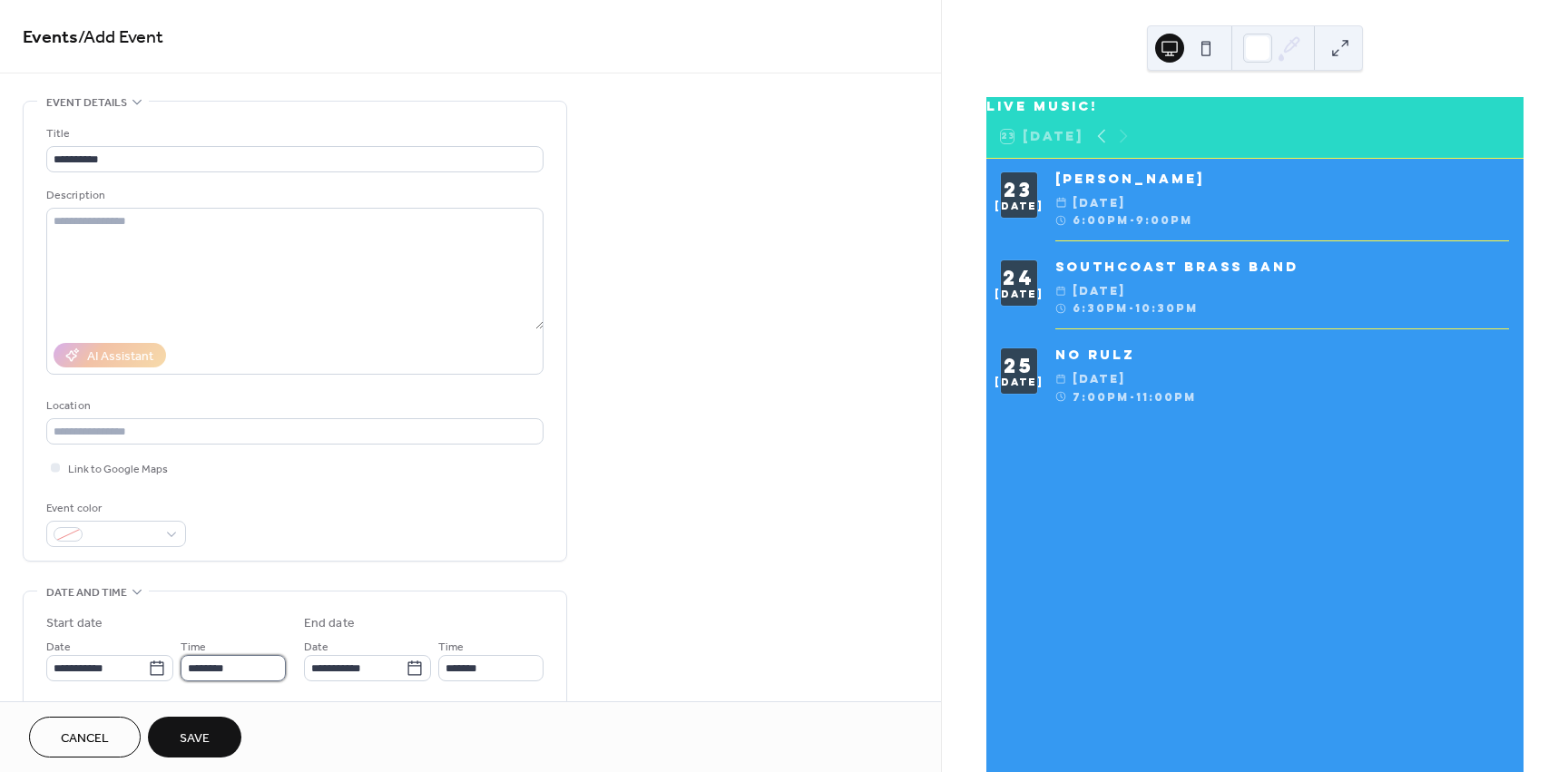 click on "********" at bounding box center (233, 668) 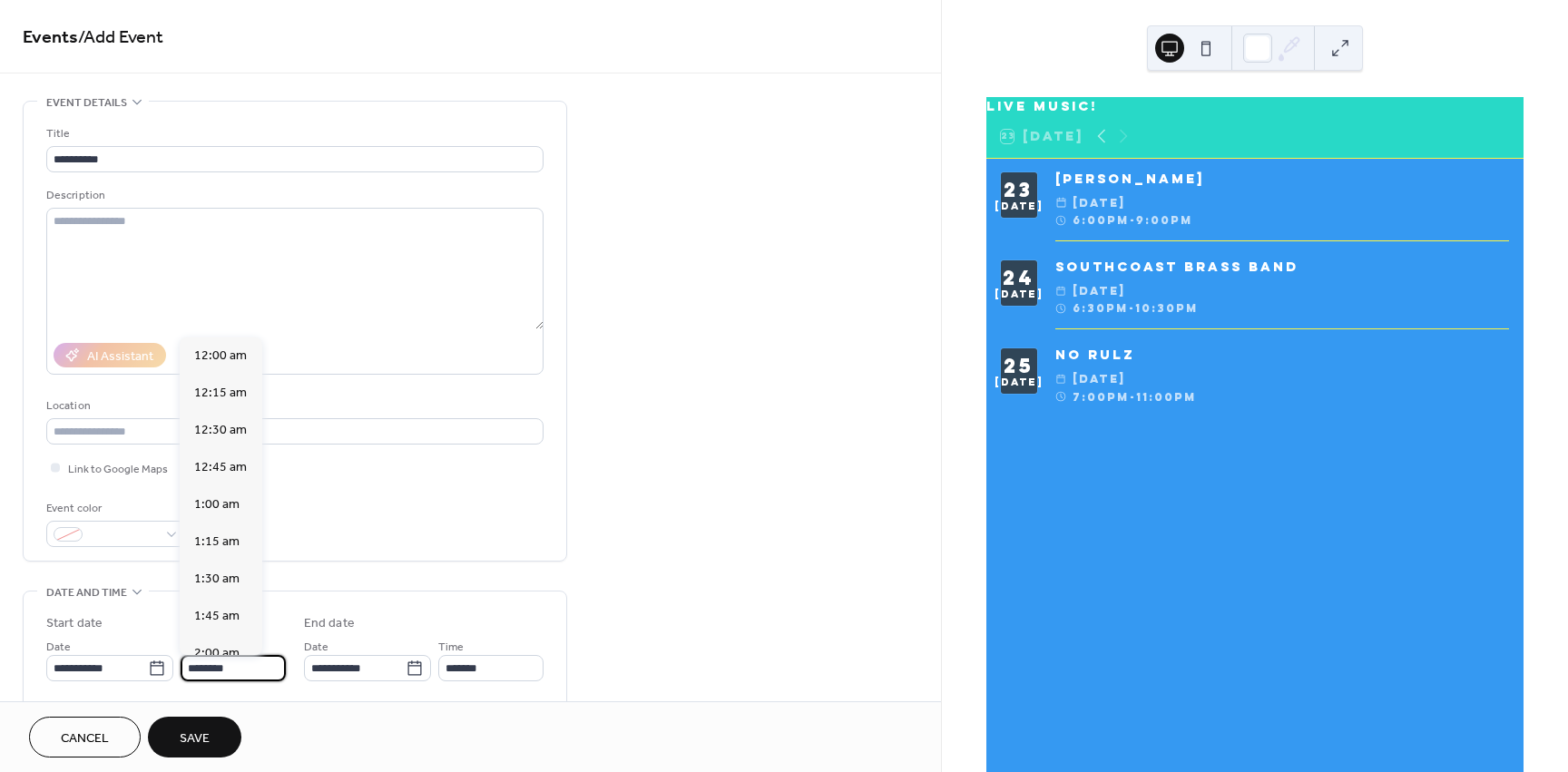 scroll, scrollTop: 1785, scrollLeft: 0, axis: vertical 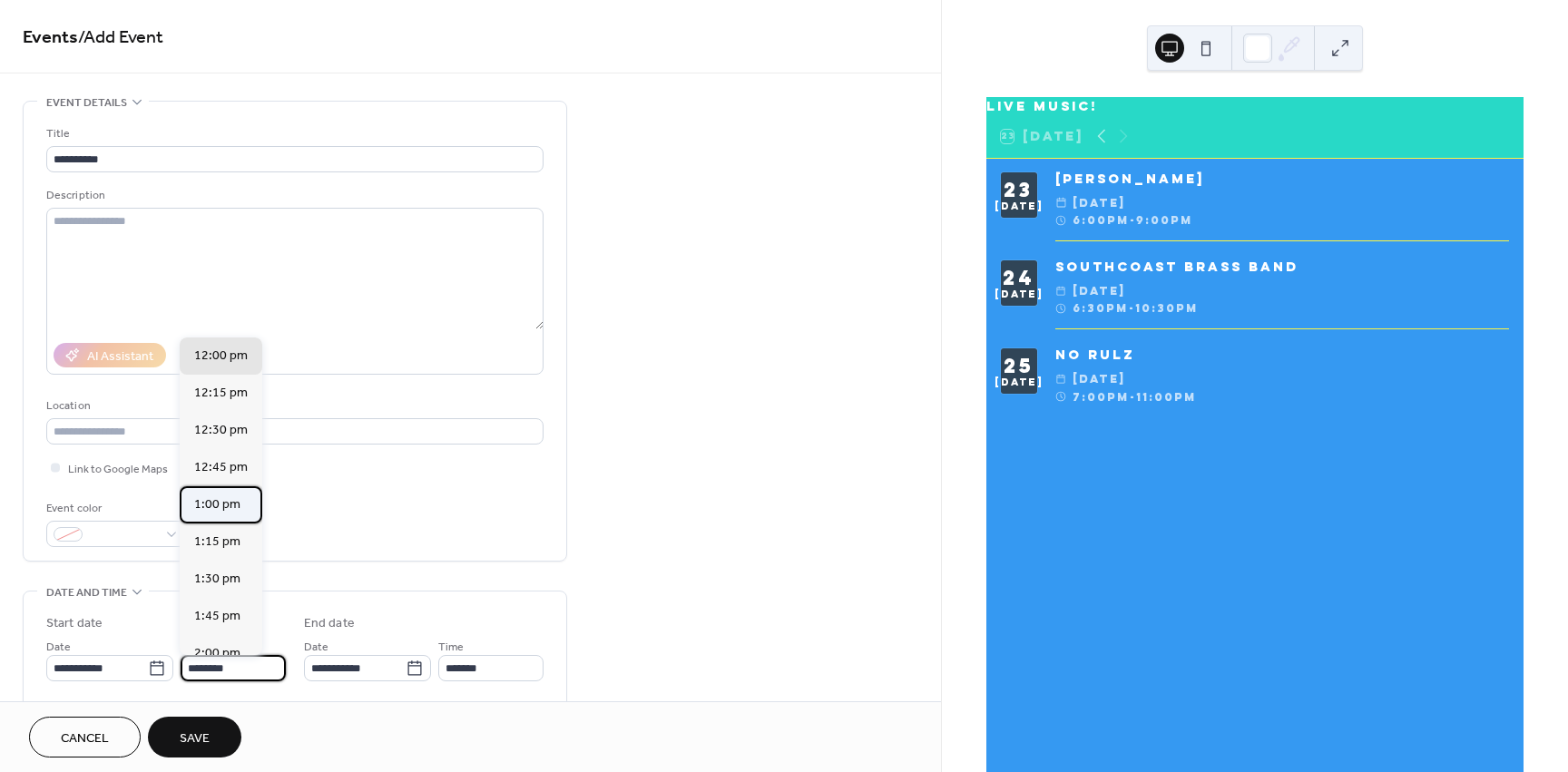 click on "1:00 pm" at bounding box center (217, 504) 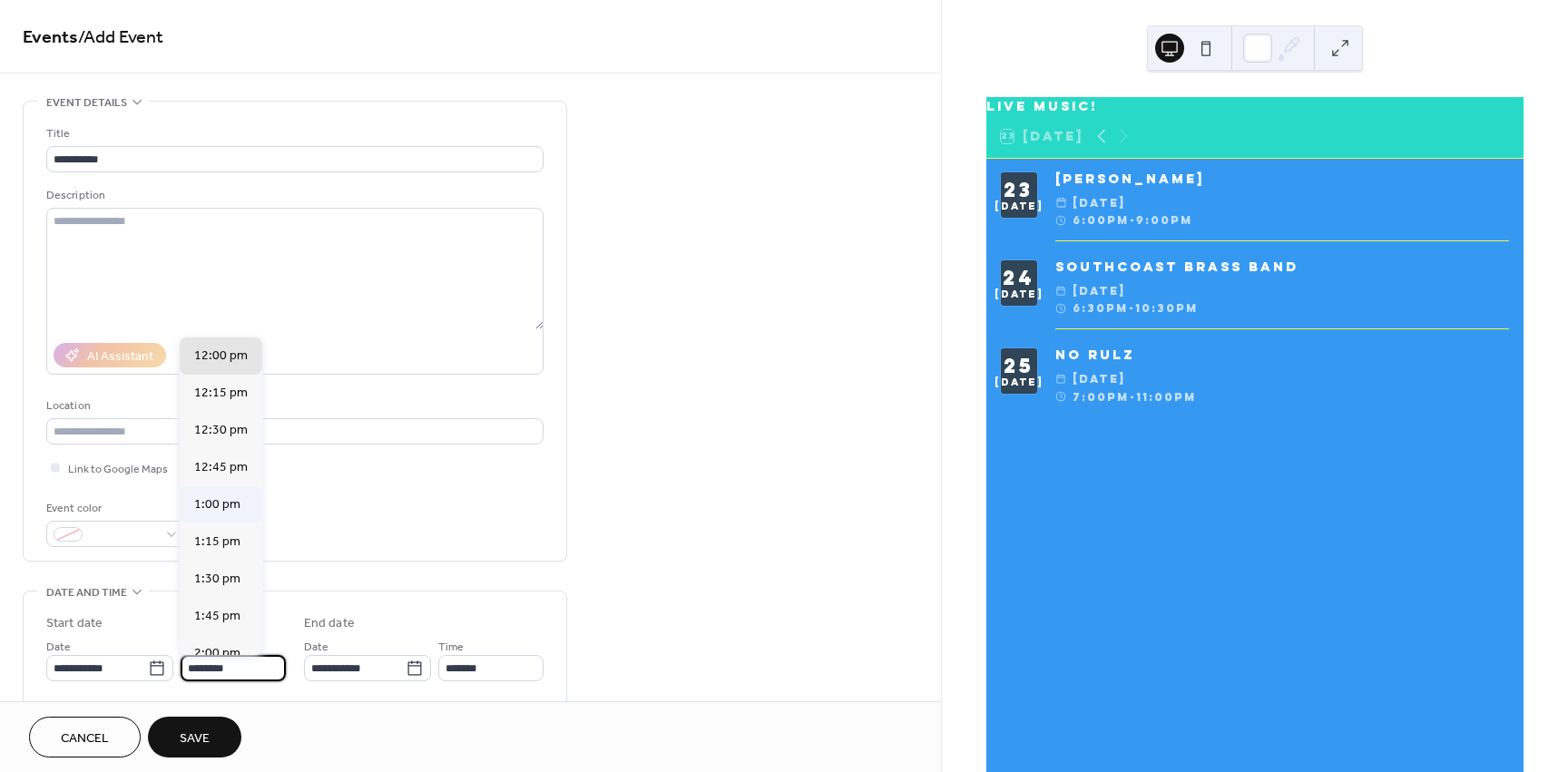 type on "*******" 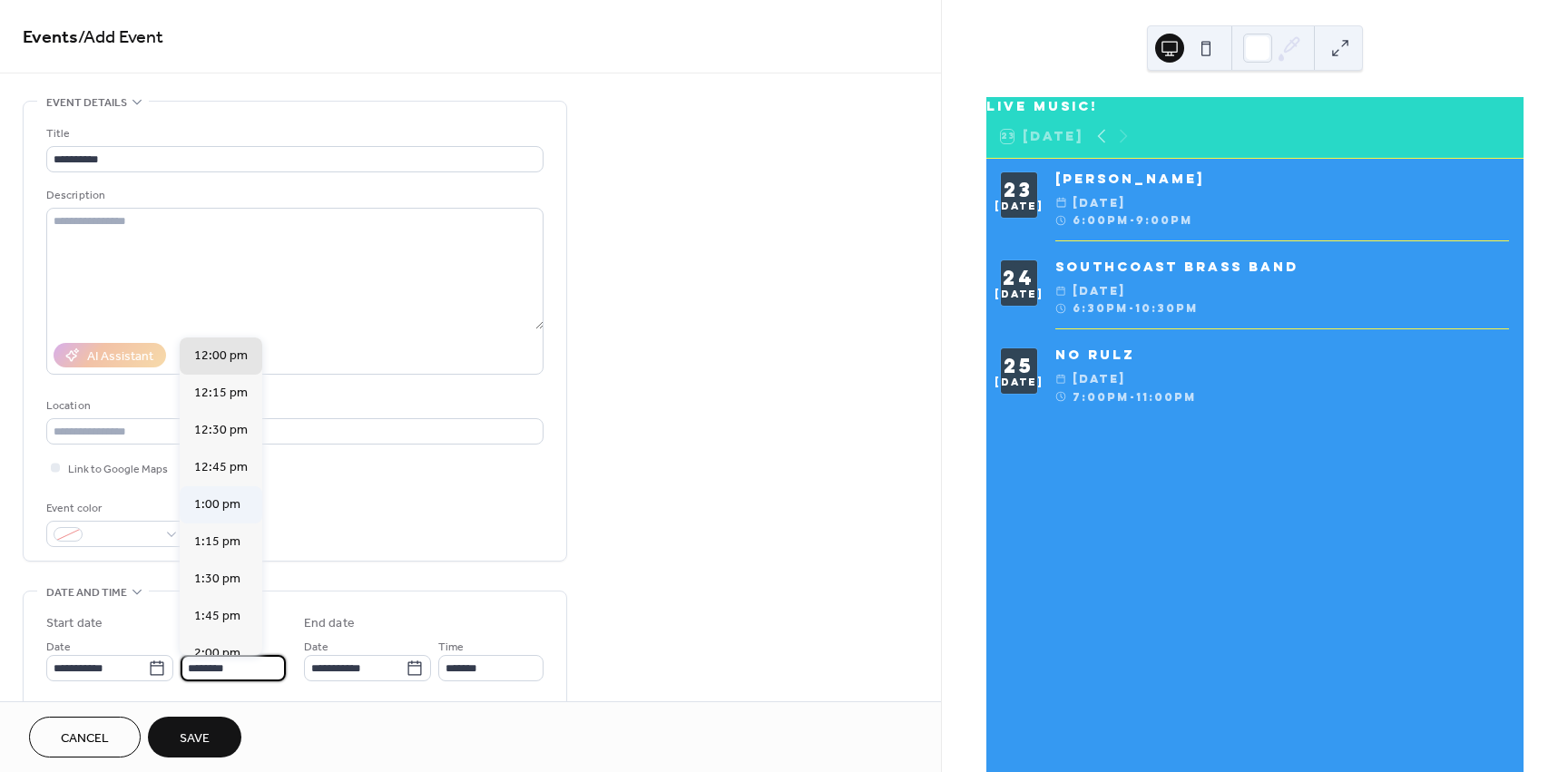 type on "*******" 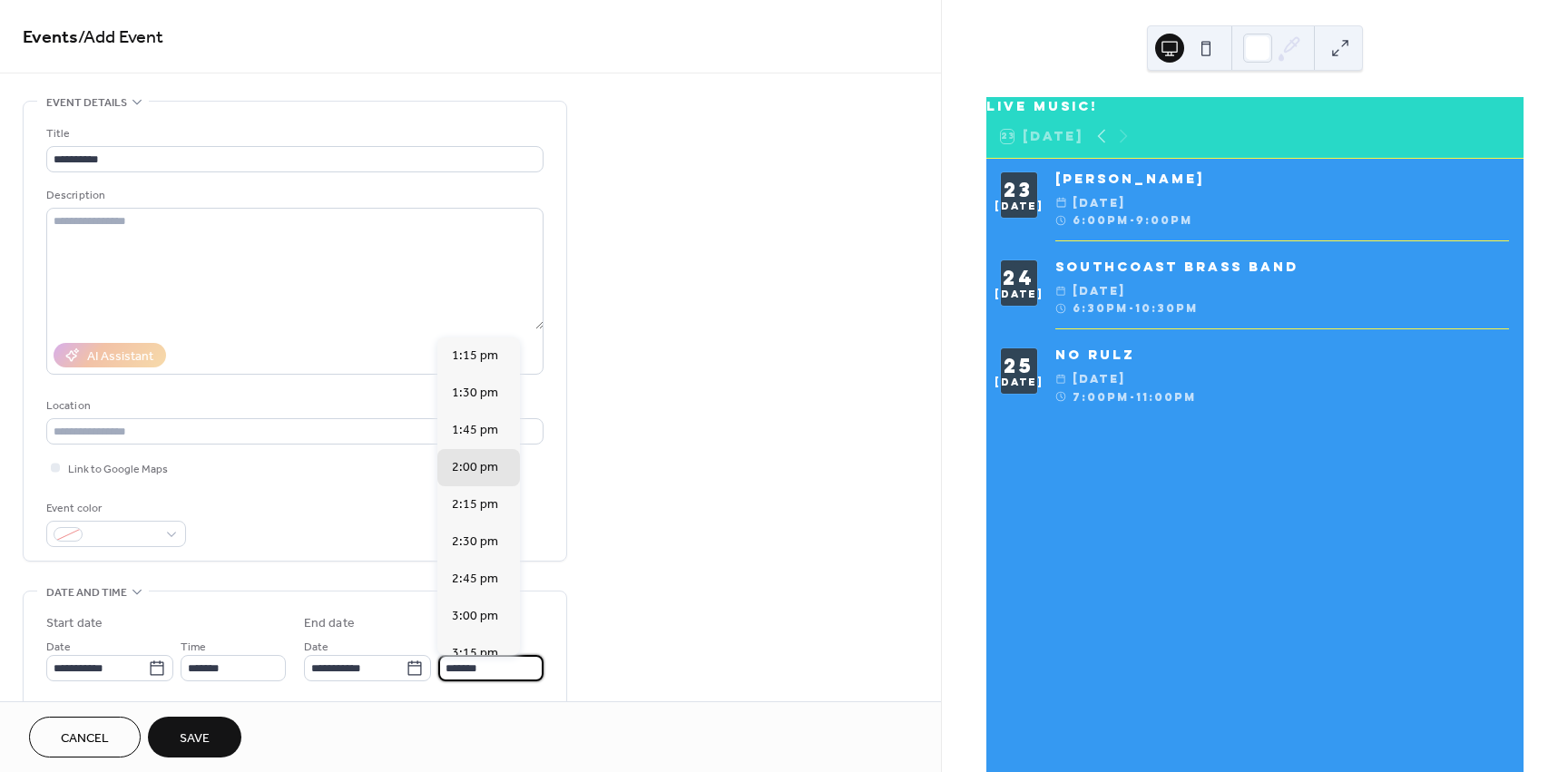 click on "*******" at bounding box center (491, 668) 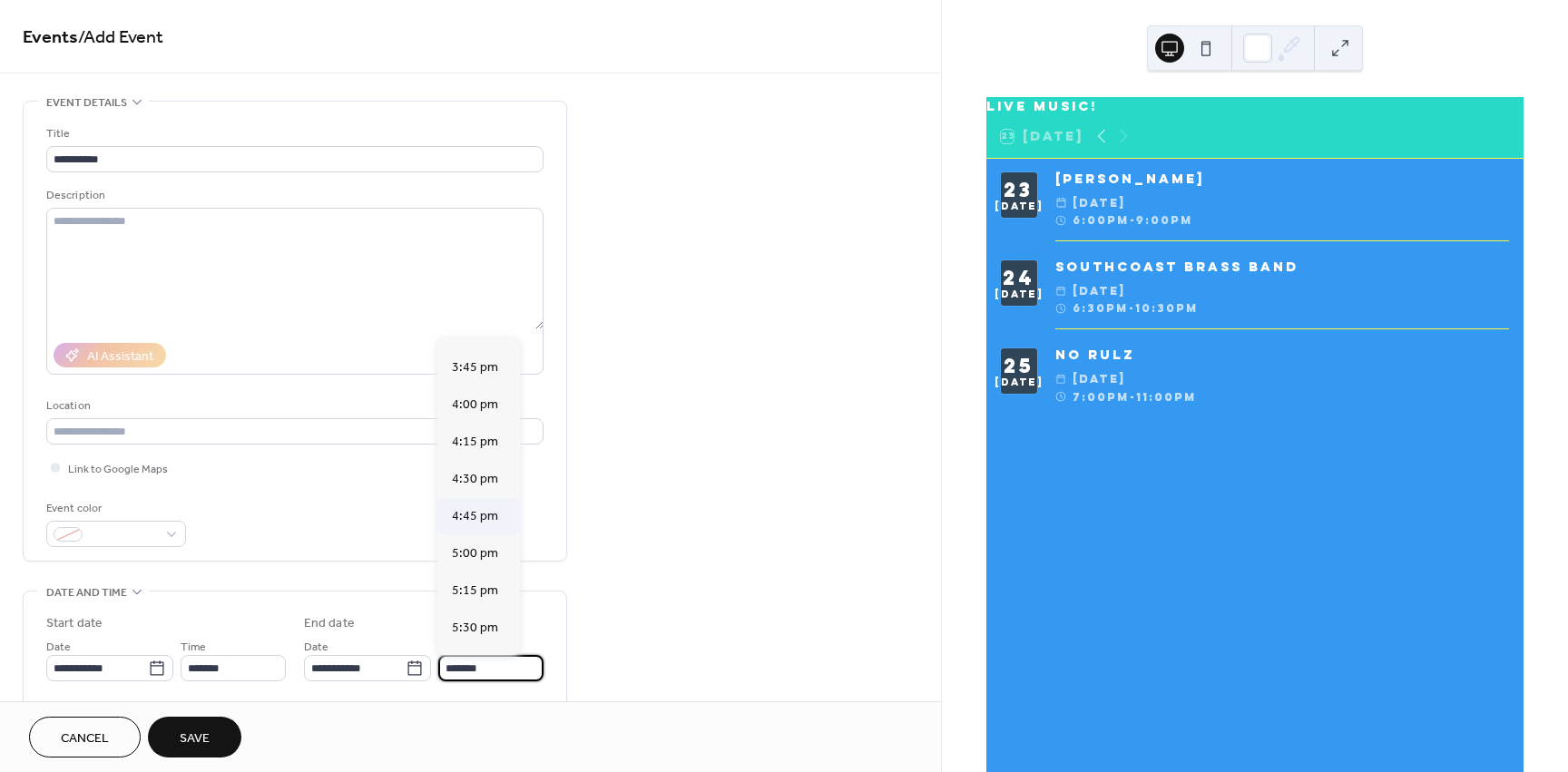 scroll, scrollTop: 363, scrollLeft: 0, axis: vertical 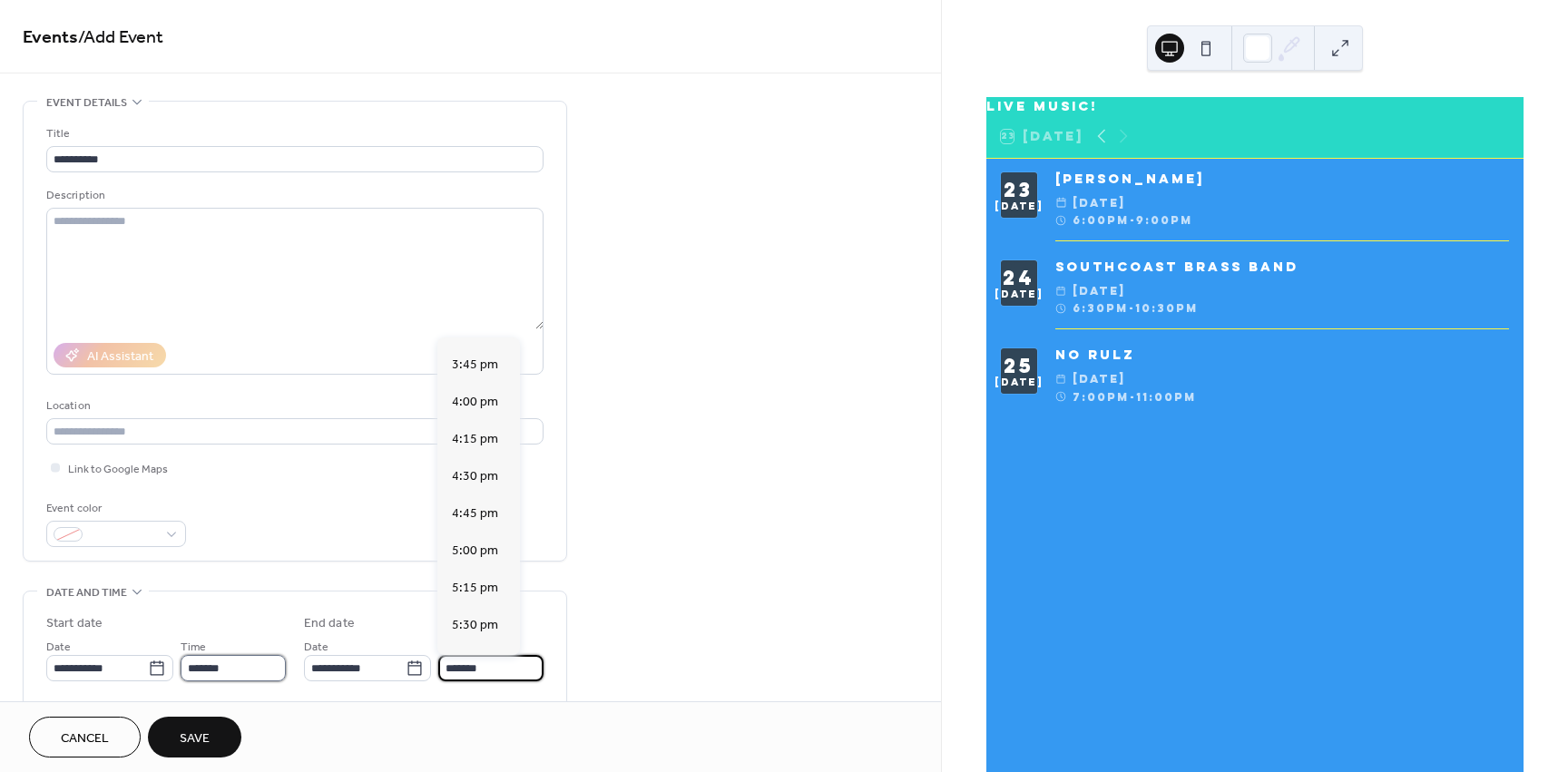 click on "*******" at bounding box center (233, 668) 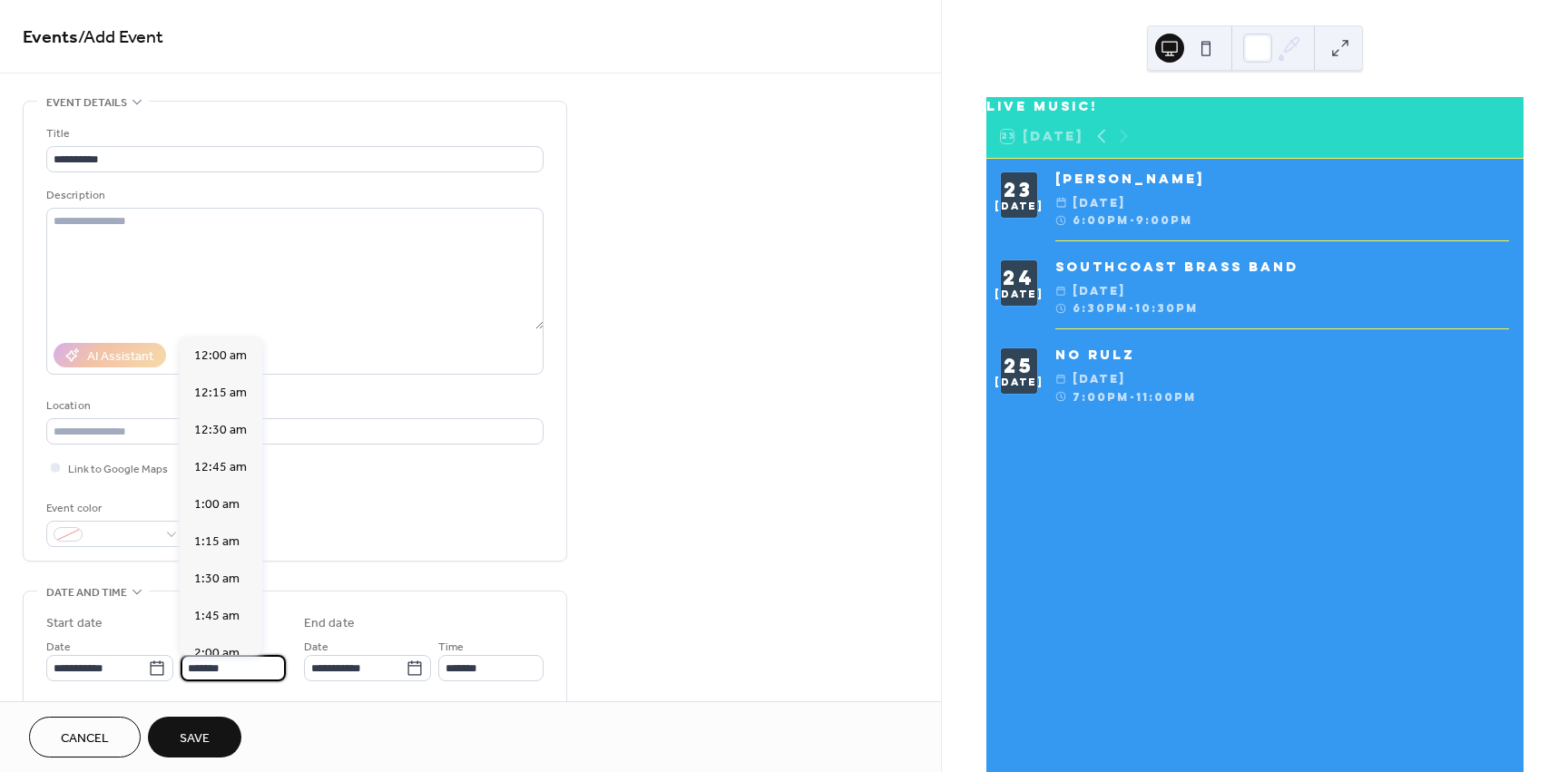 scroll, scrollTop: 1934, scrollLeft: 0, axis: vertical 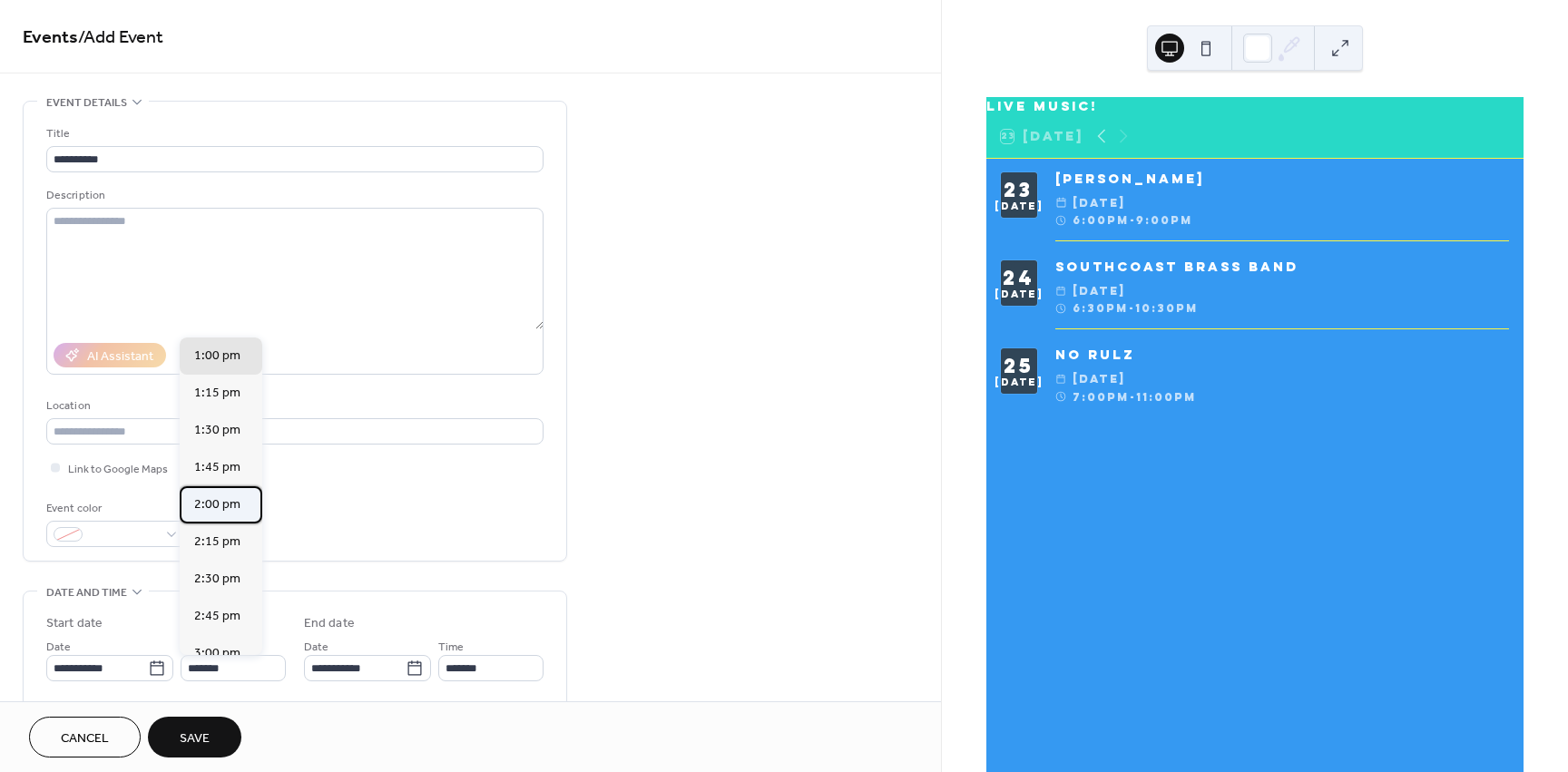 click on "2:00 pm" at bounding box center [217, 504] 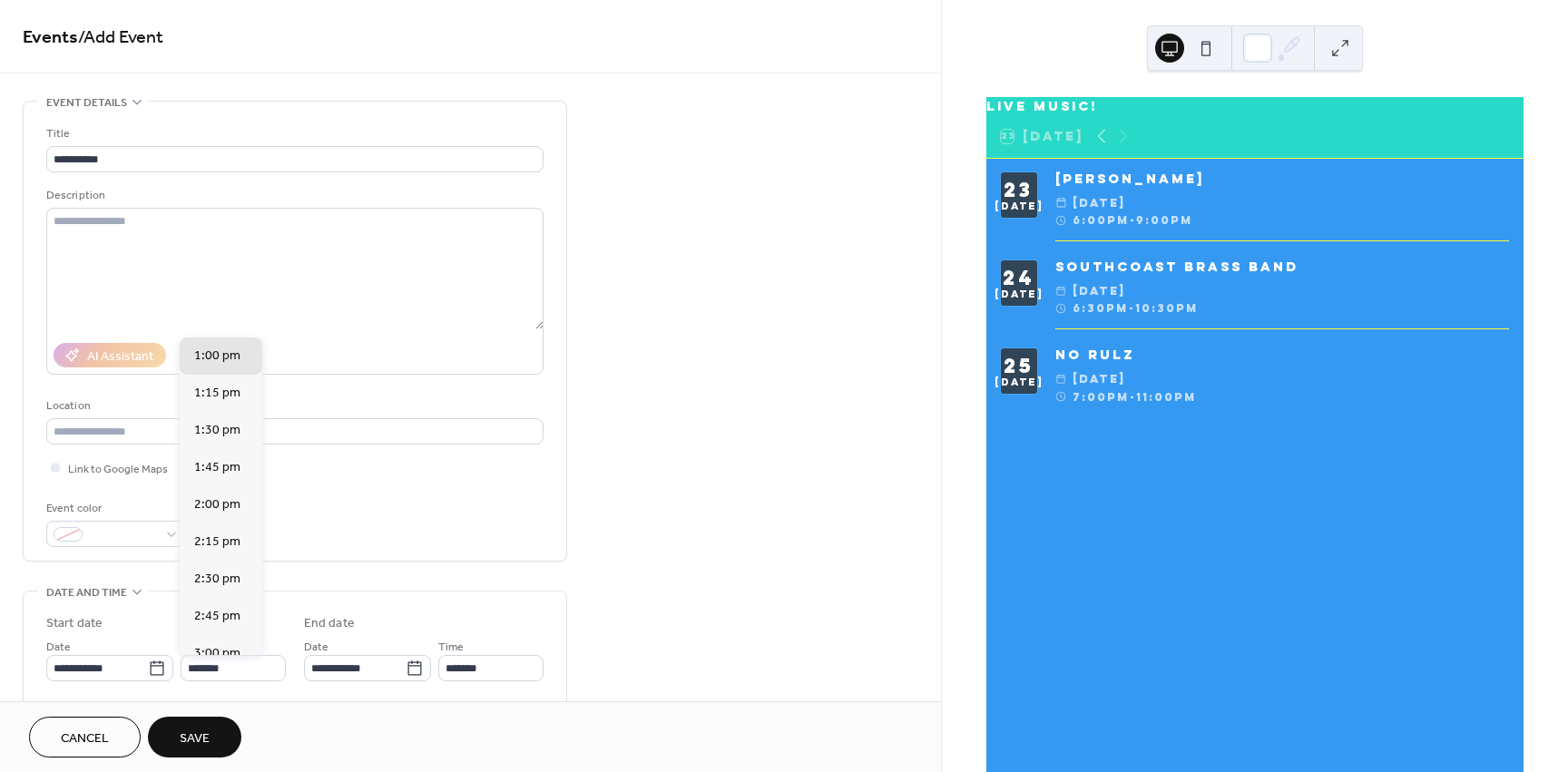 type on "*******" 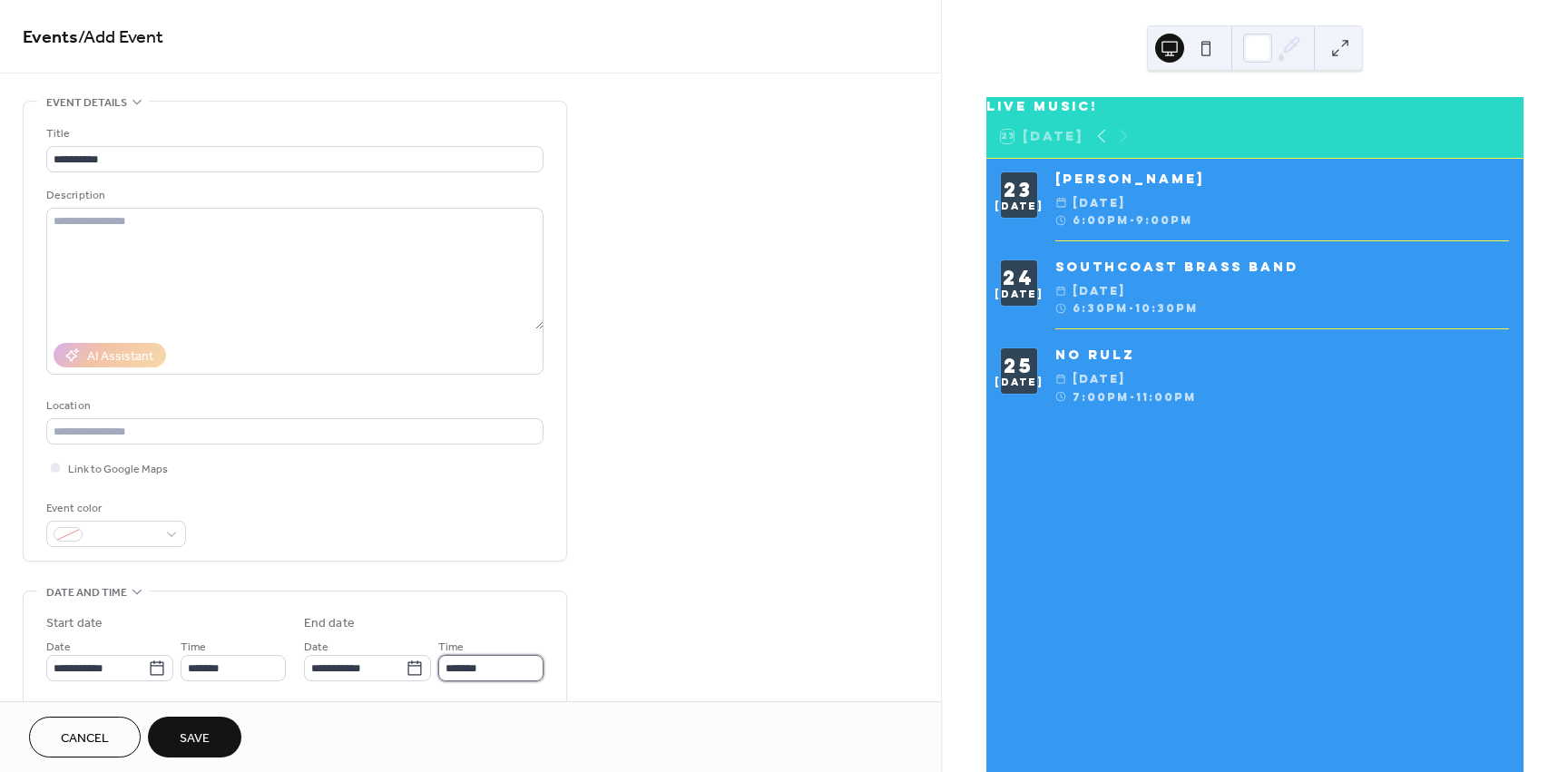 click on "*******" at bounding box center [491, 668] 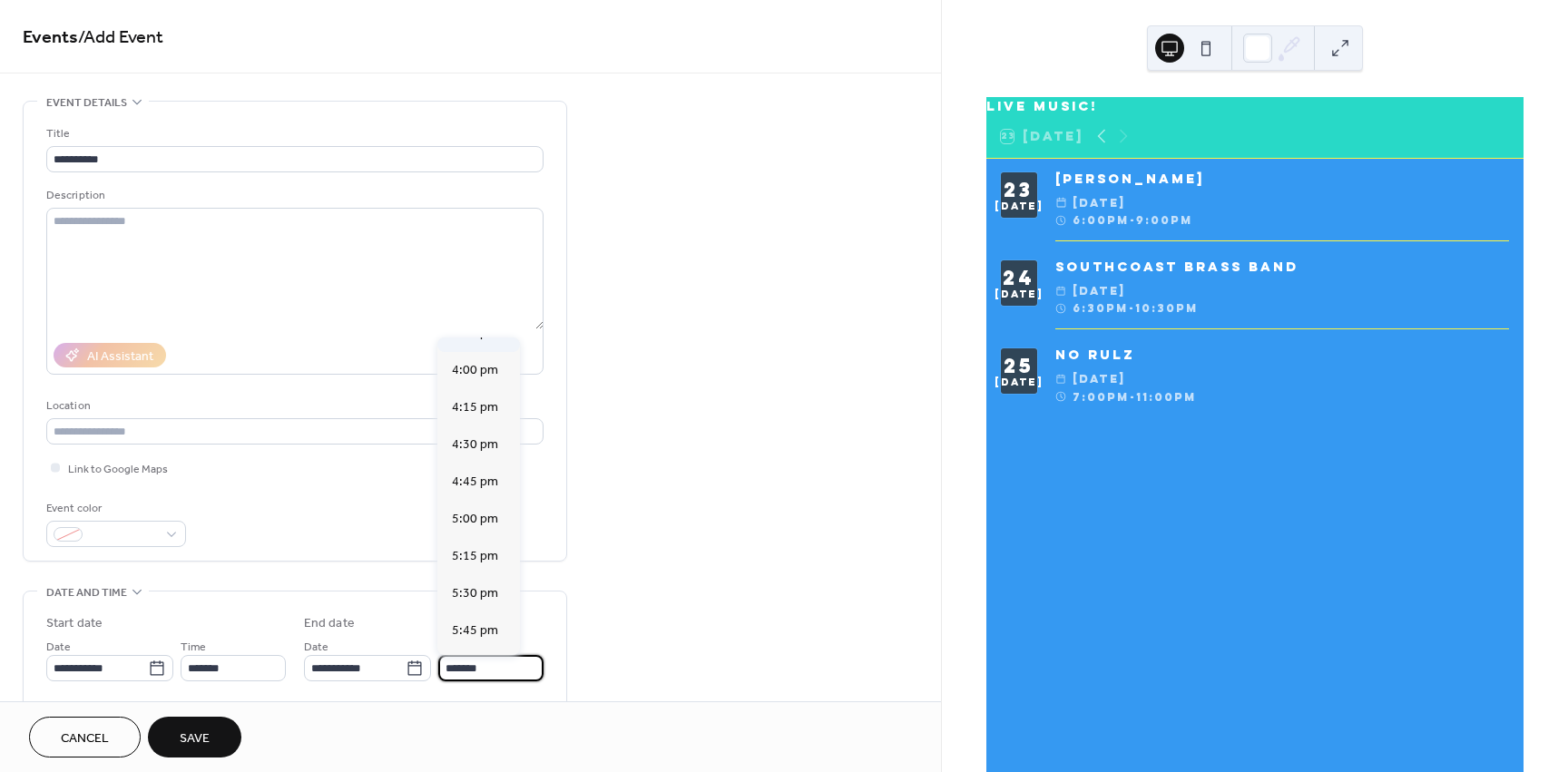 scroll, scrollTop: 272, scrollLeft: 0, axis: vertical 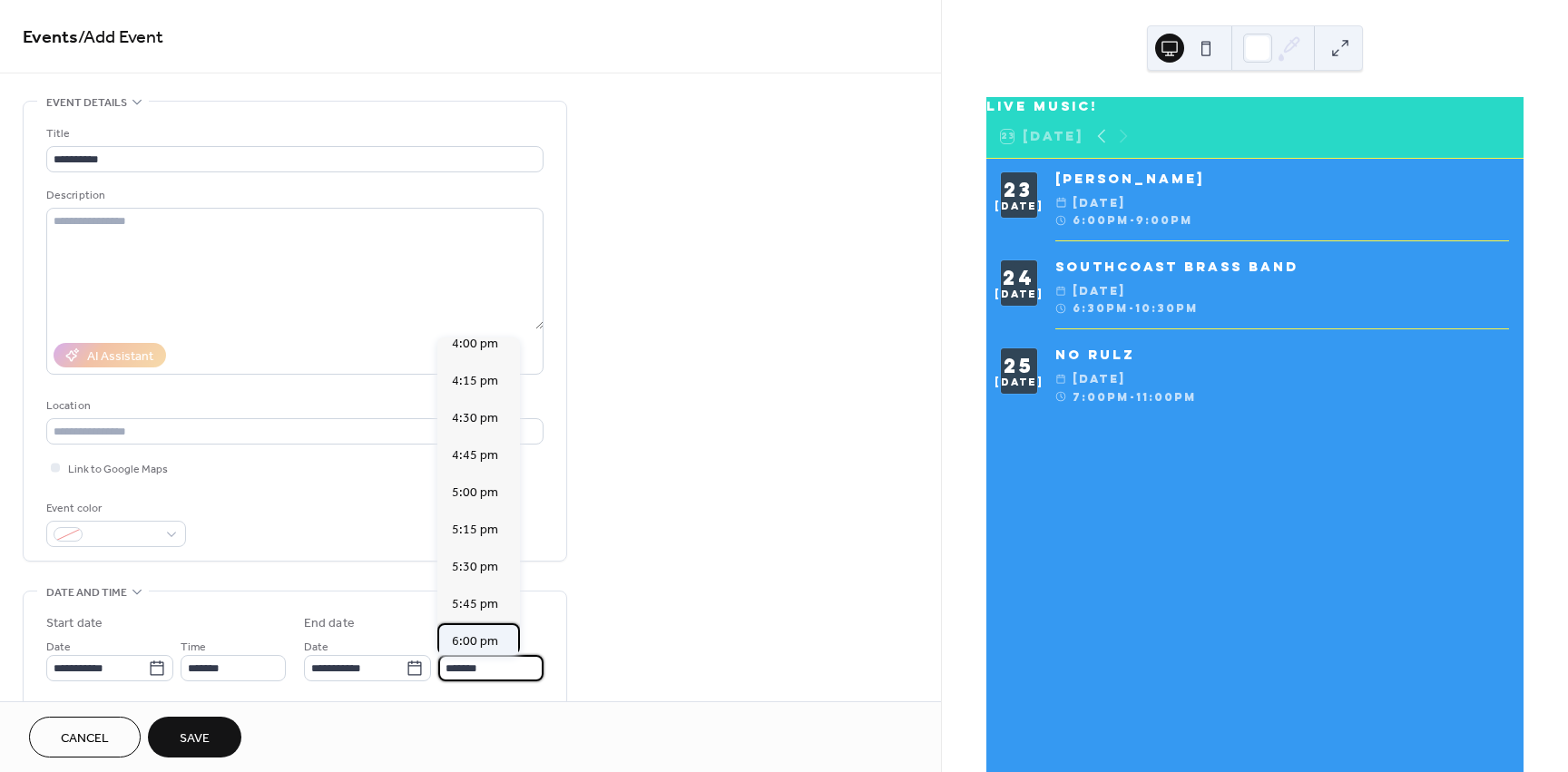 click on "6:00 pm" at bounding box center (475, 641) 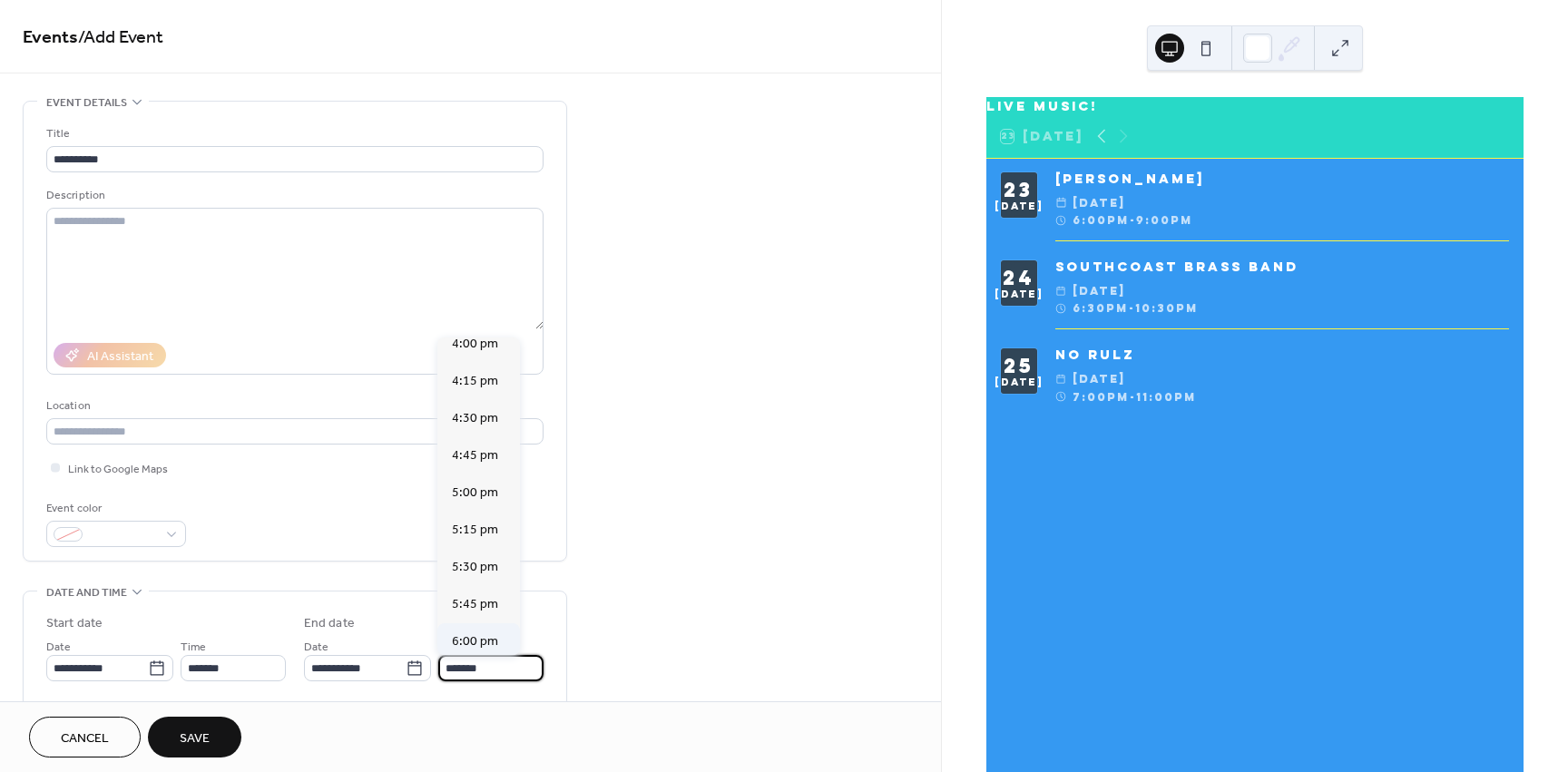 type on "*******" 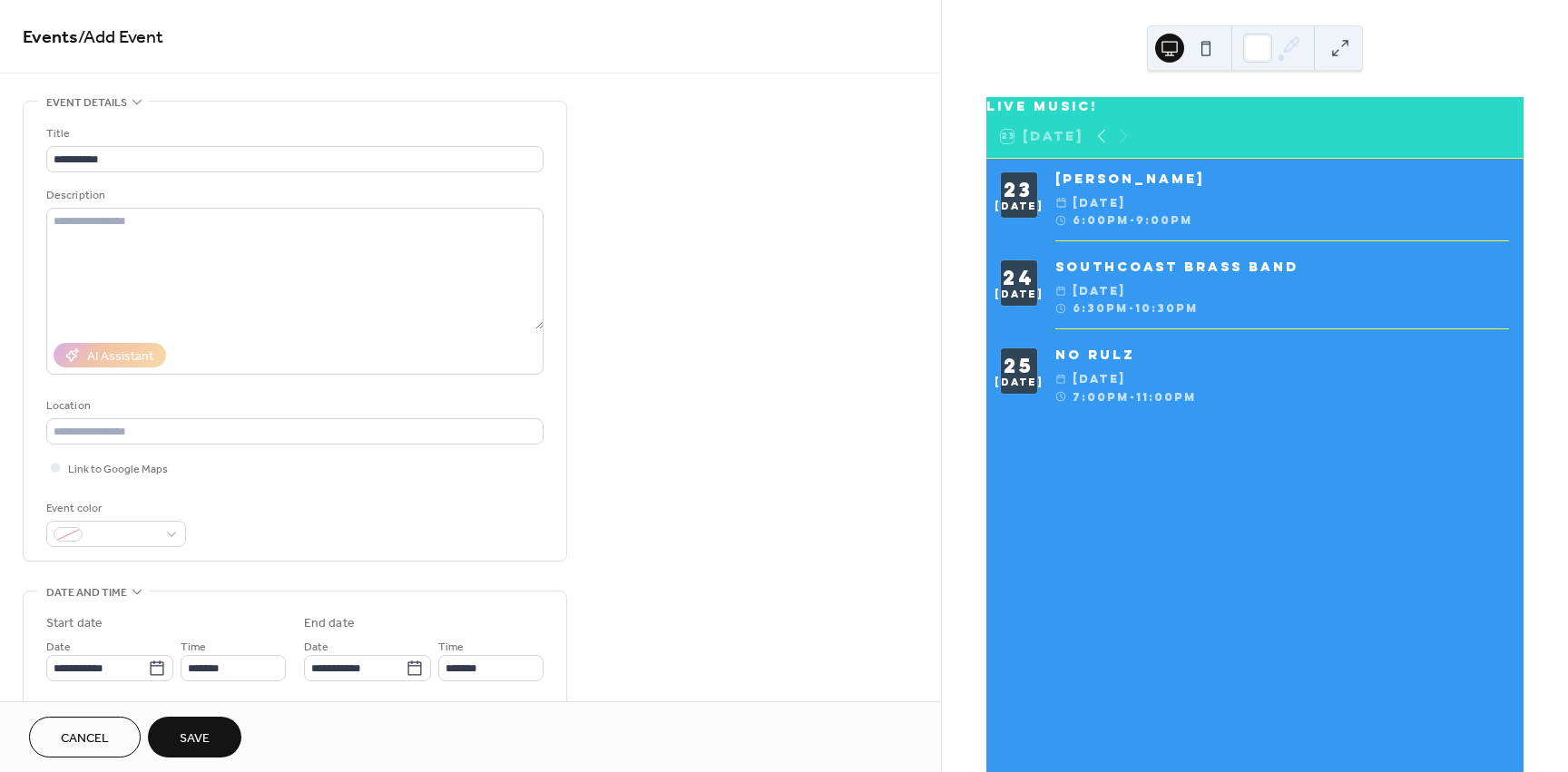 click on "Save" at bounding box center [194, 737] 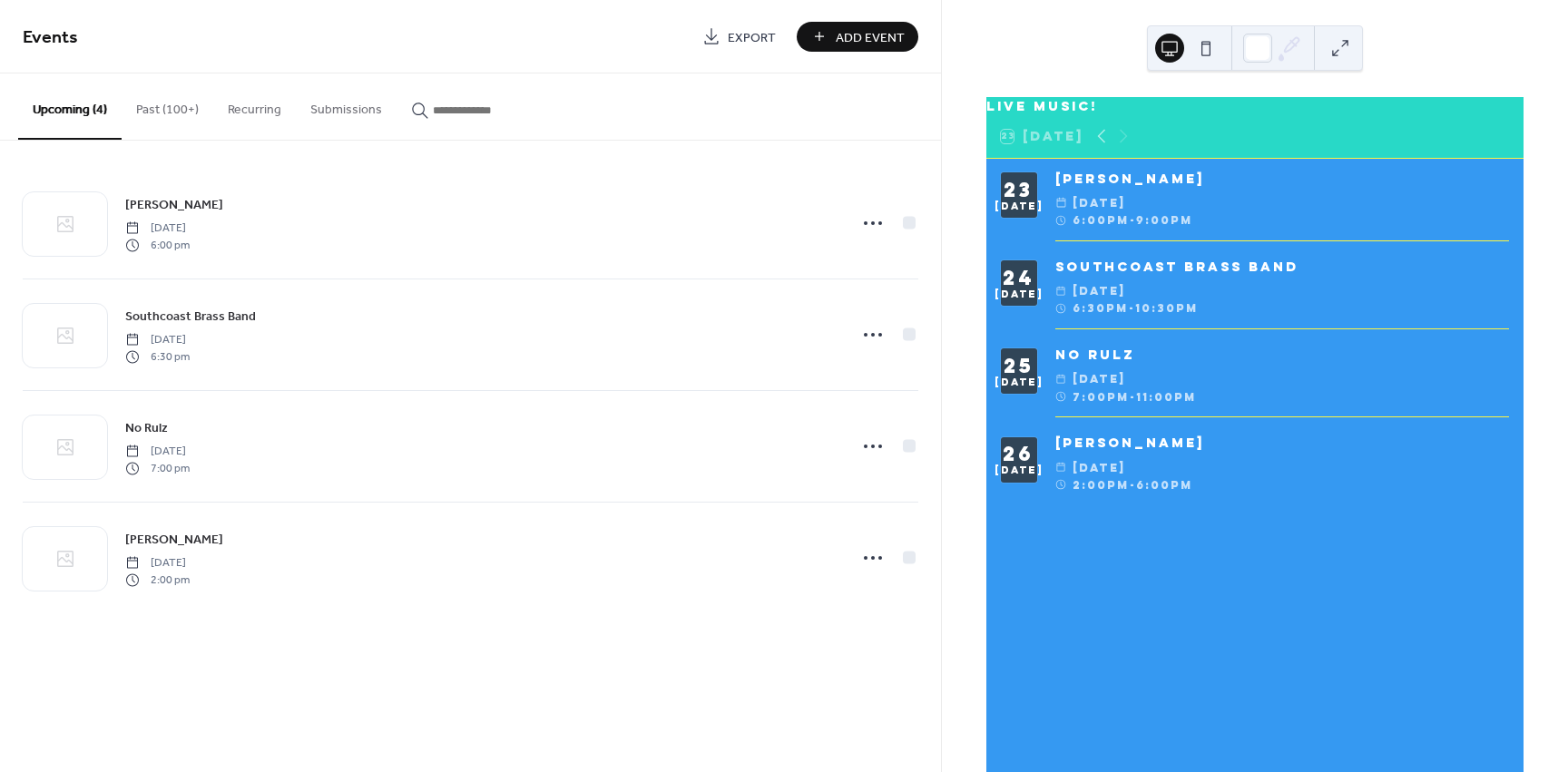 click on "Add Event" at bounding box center [870, 37] 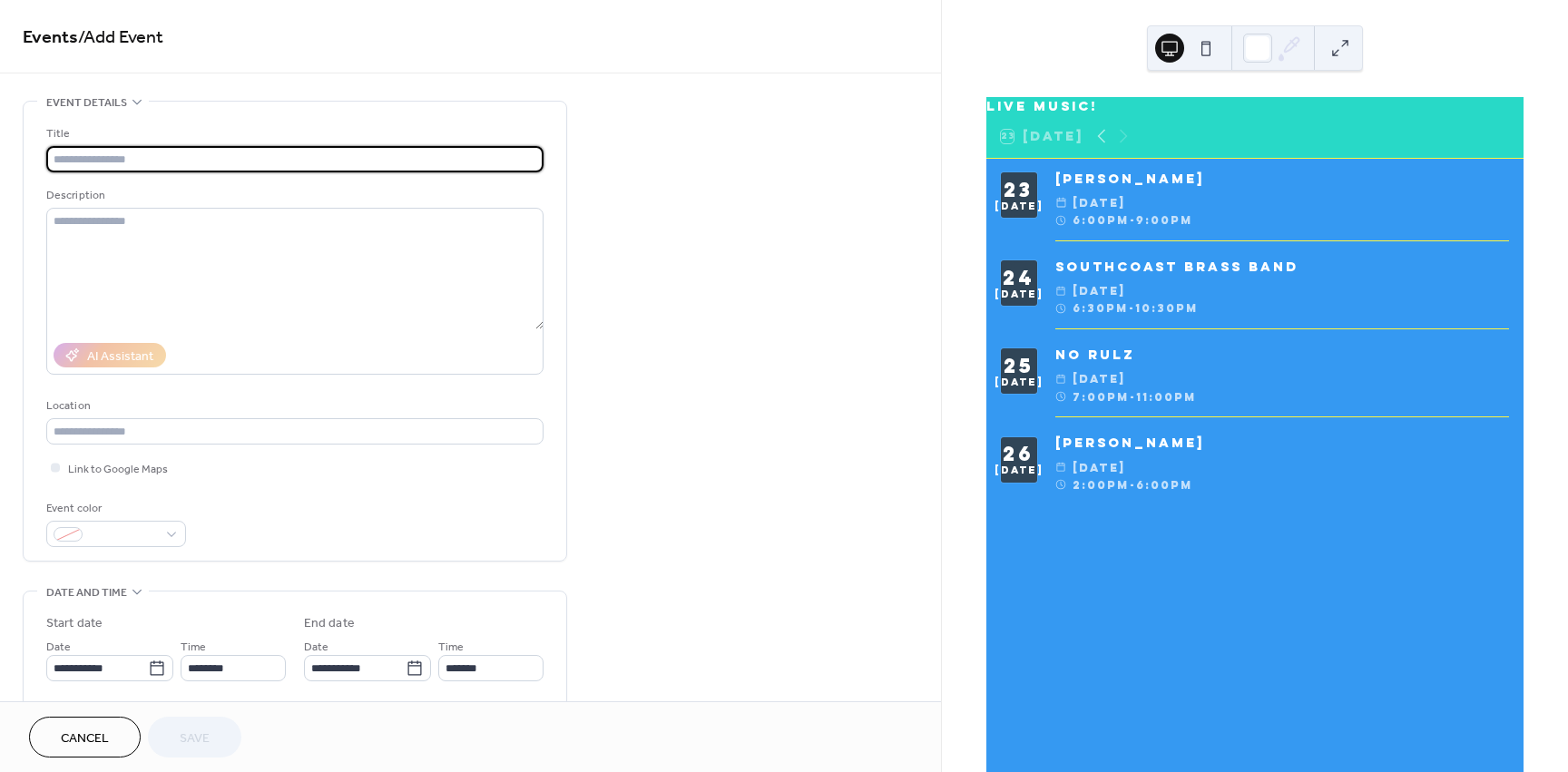 click at bounding box center [295, 159] 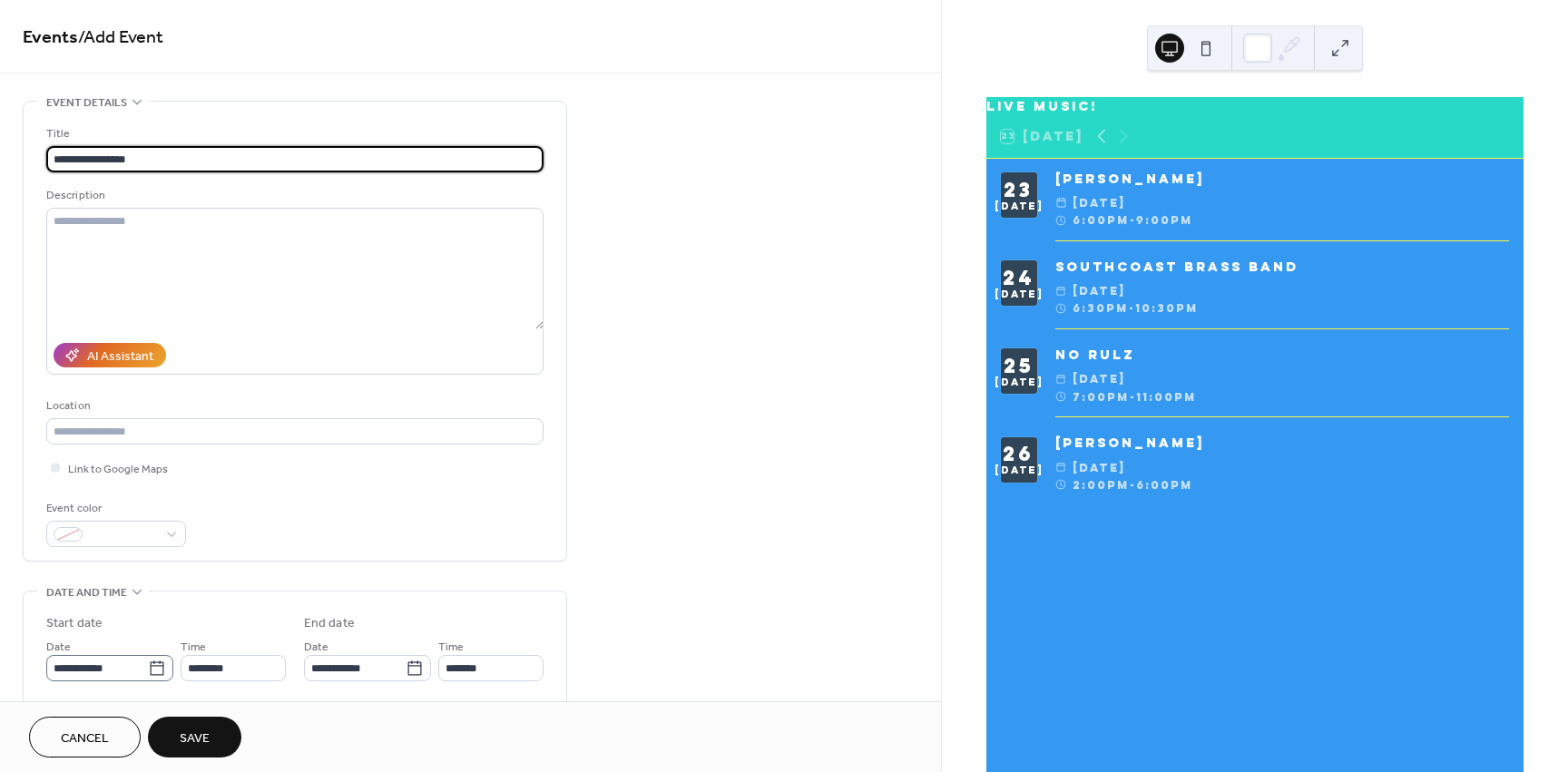 type on "**********" 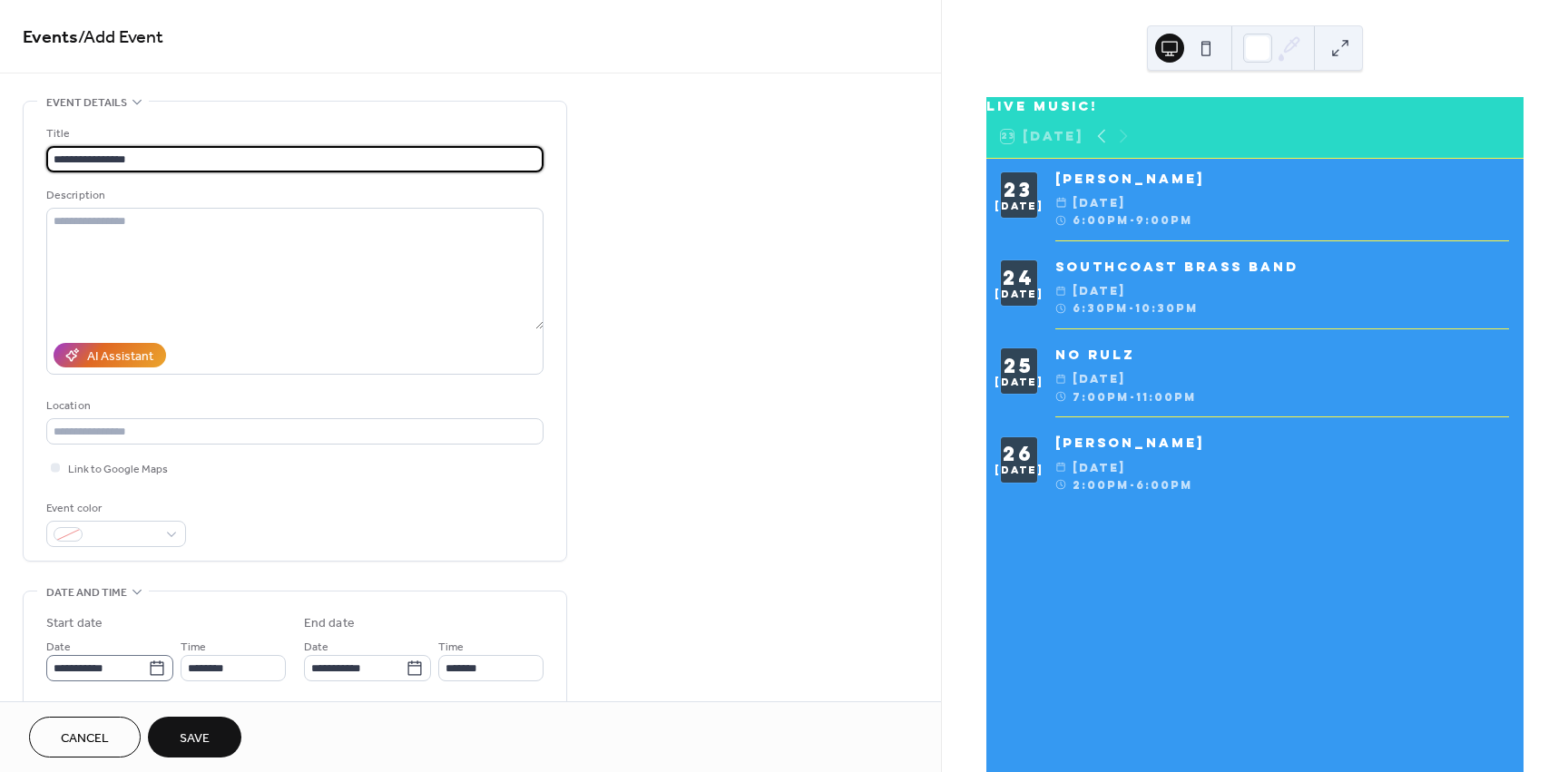 click 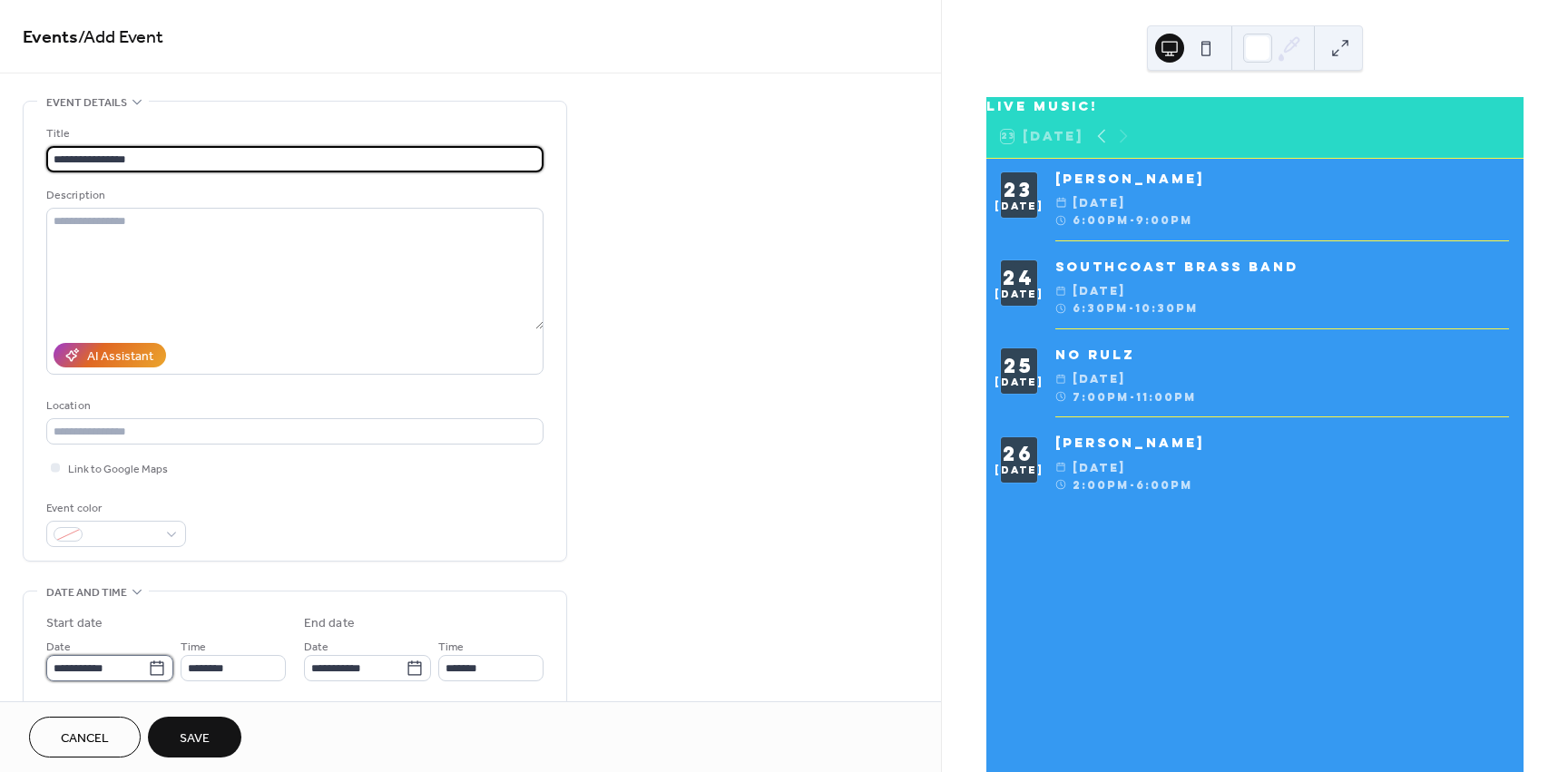 click on "**********" at bounding box center (97, 668) 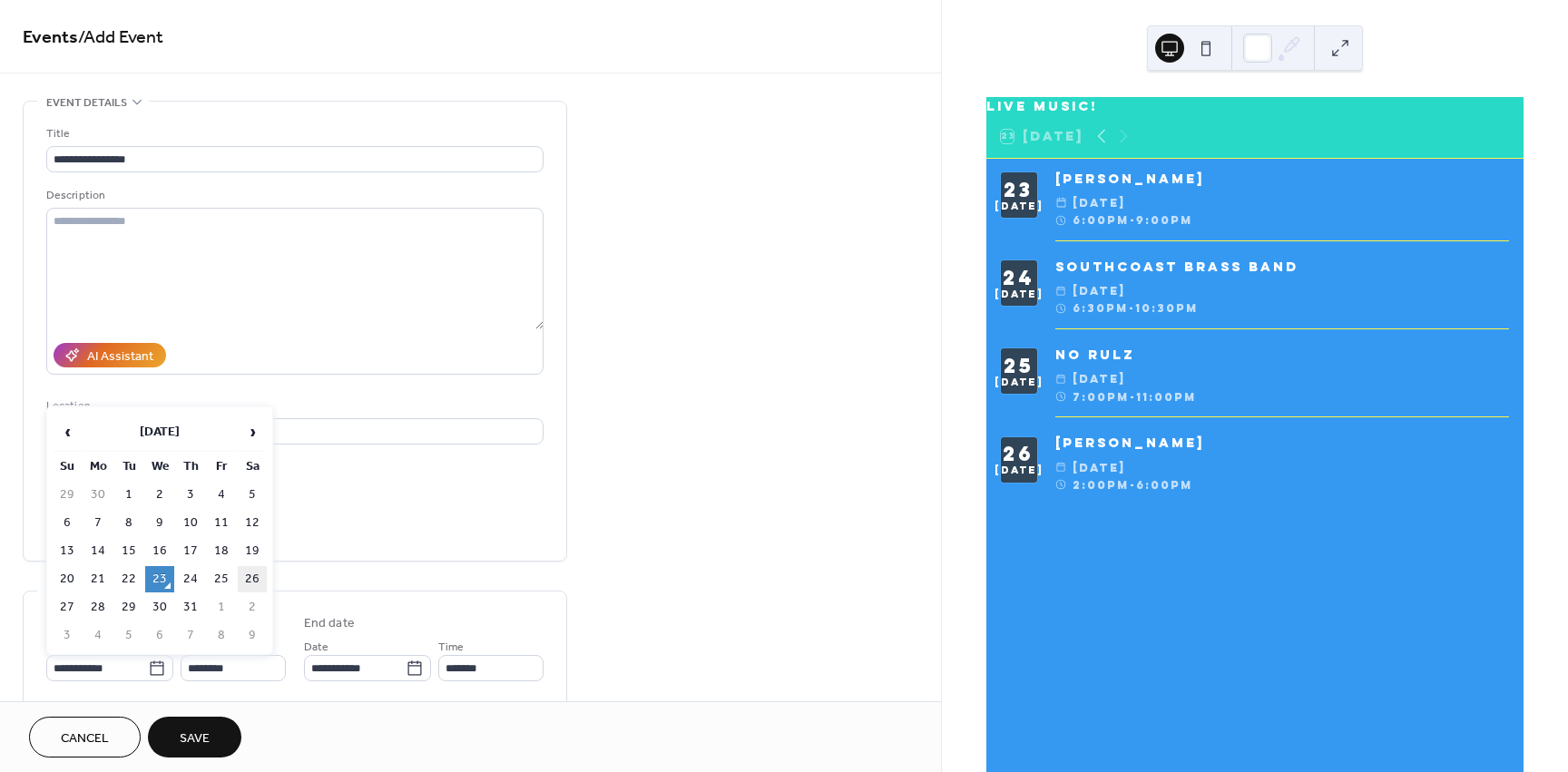 click on "26" at bounding box center (252, 579) 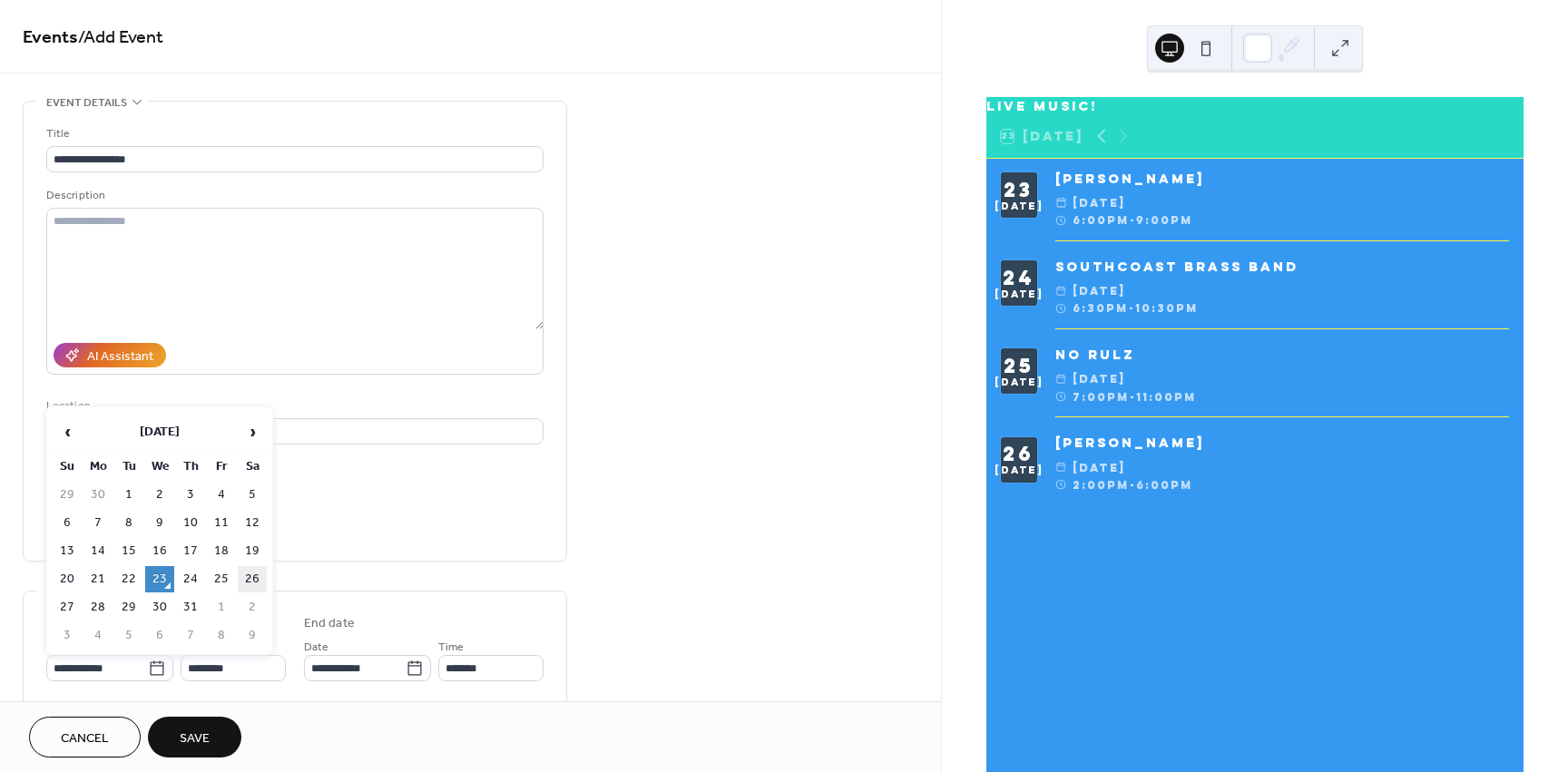 type on "**********" 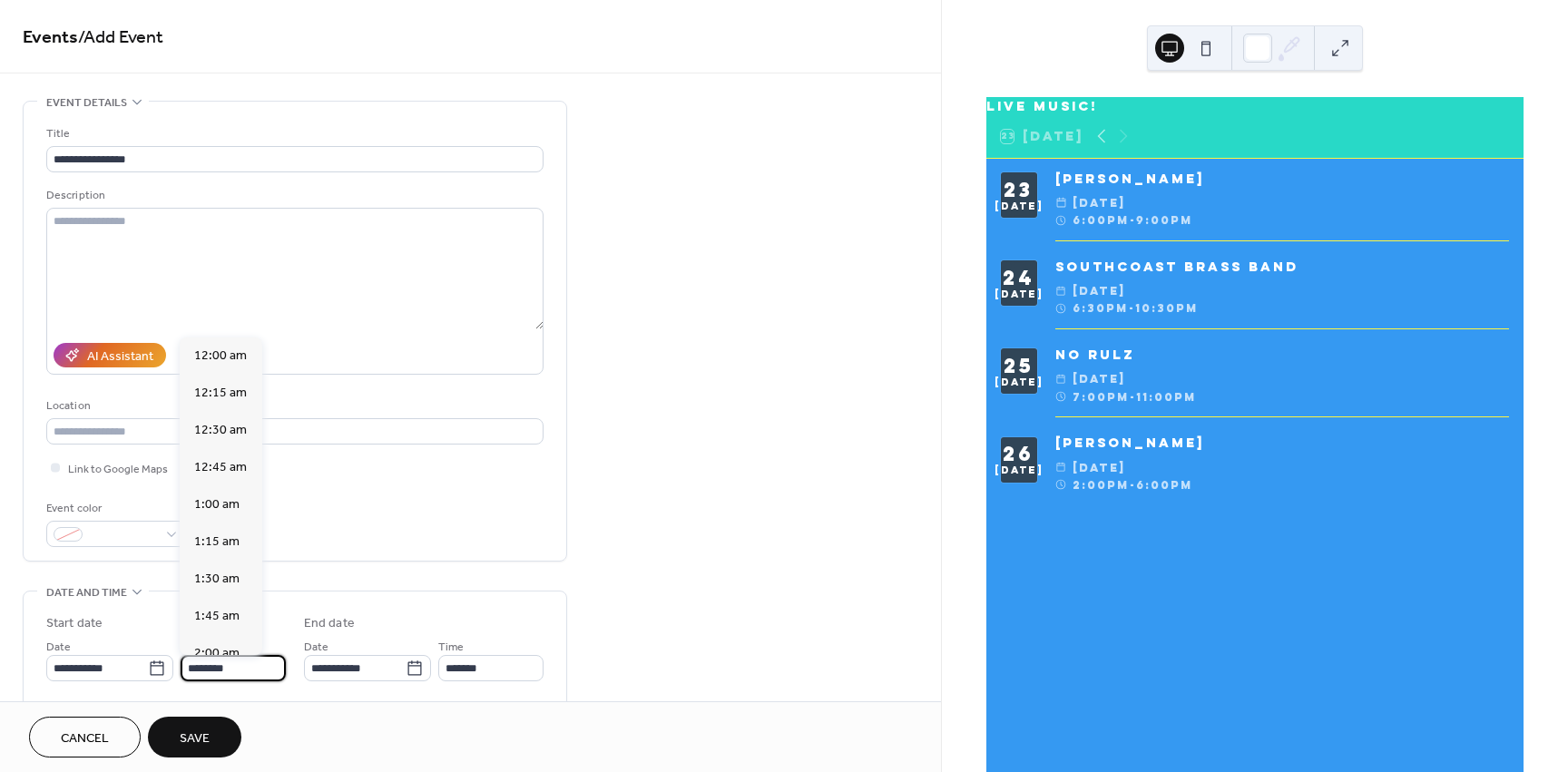 click on "********" at bounding box center [233, 668] 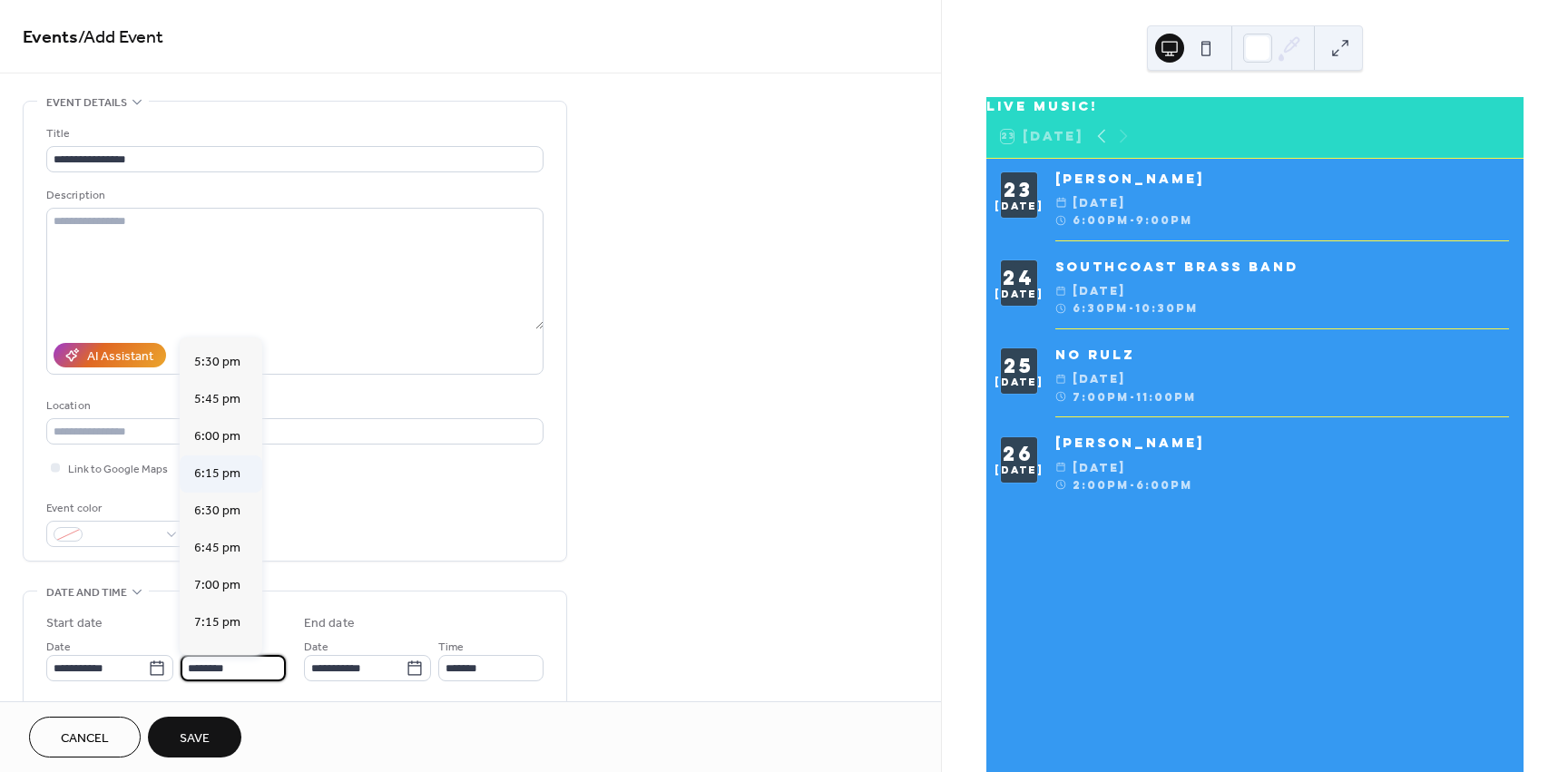 scroll, scrollTop: 2602, scrollLeft: 0, axis: vertical 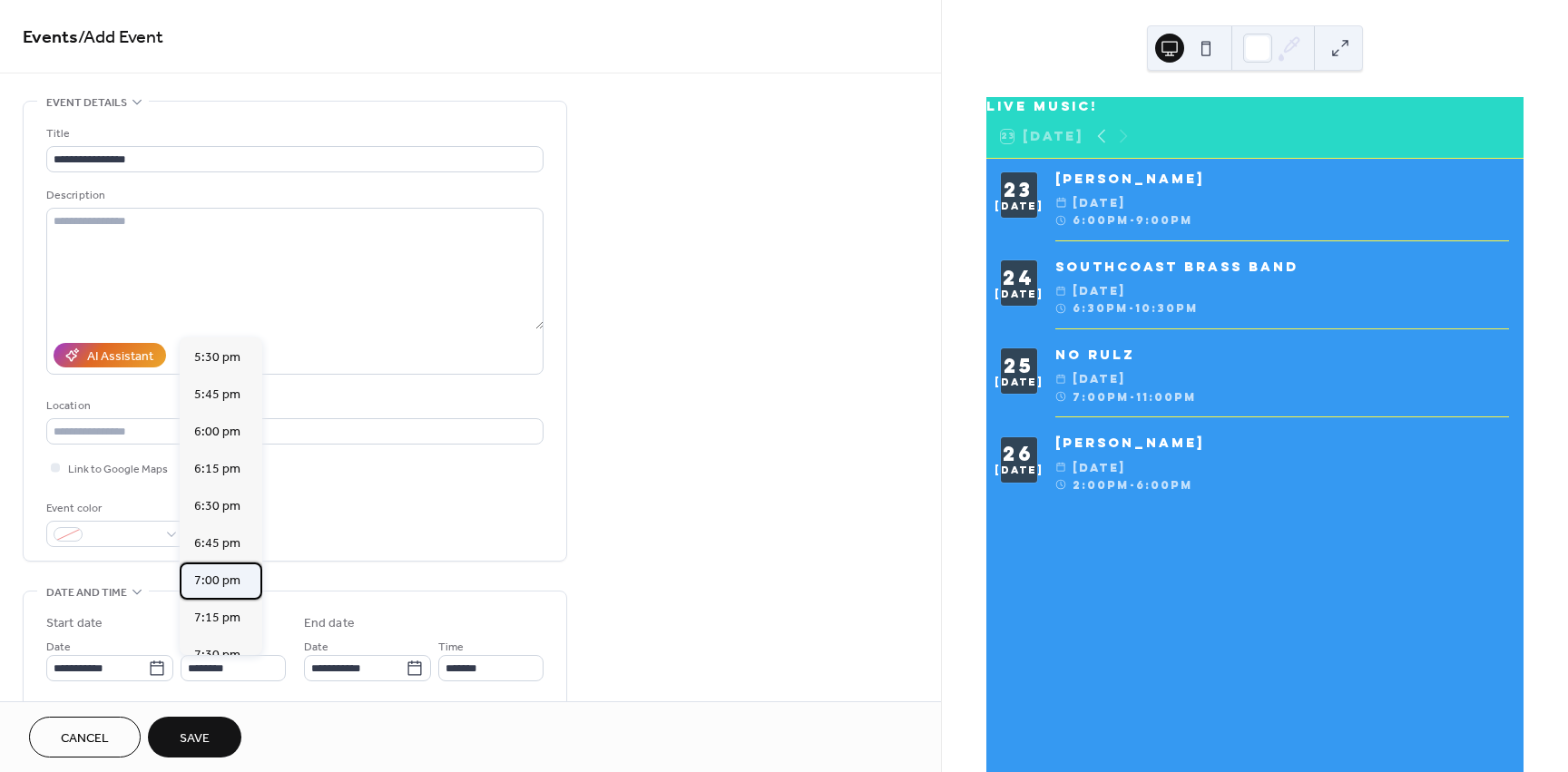 click on "7:00 pm" at bounding box center [217, 581] 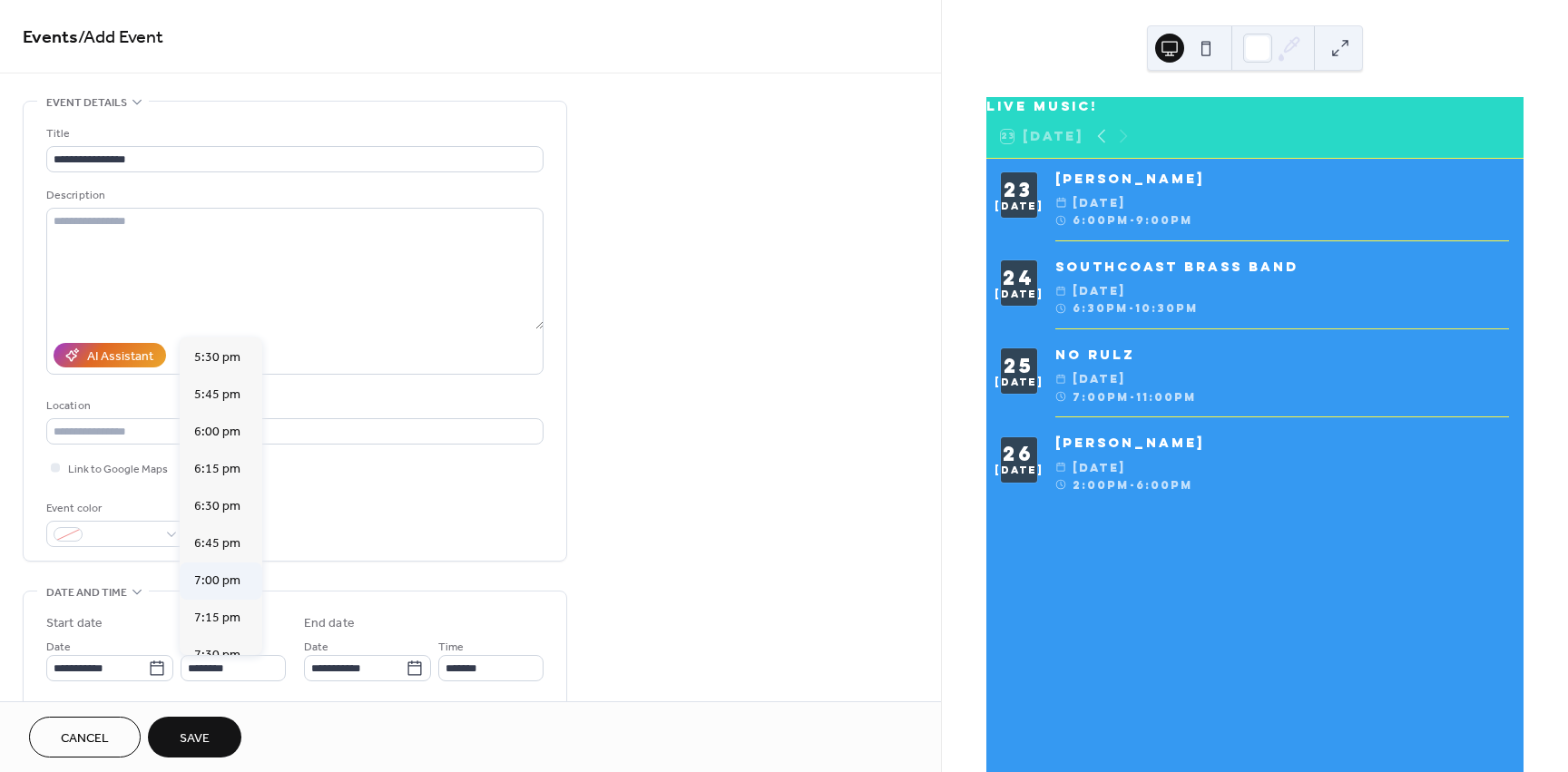 type on "*******" 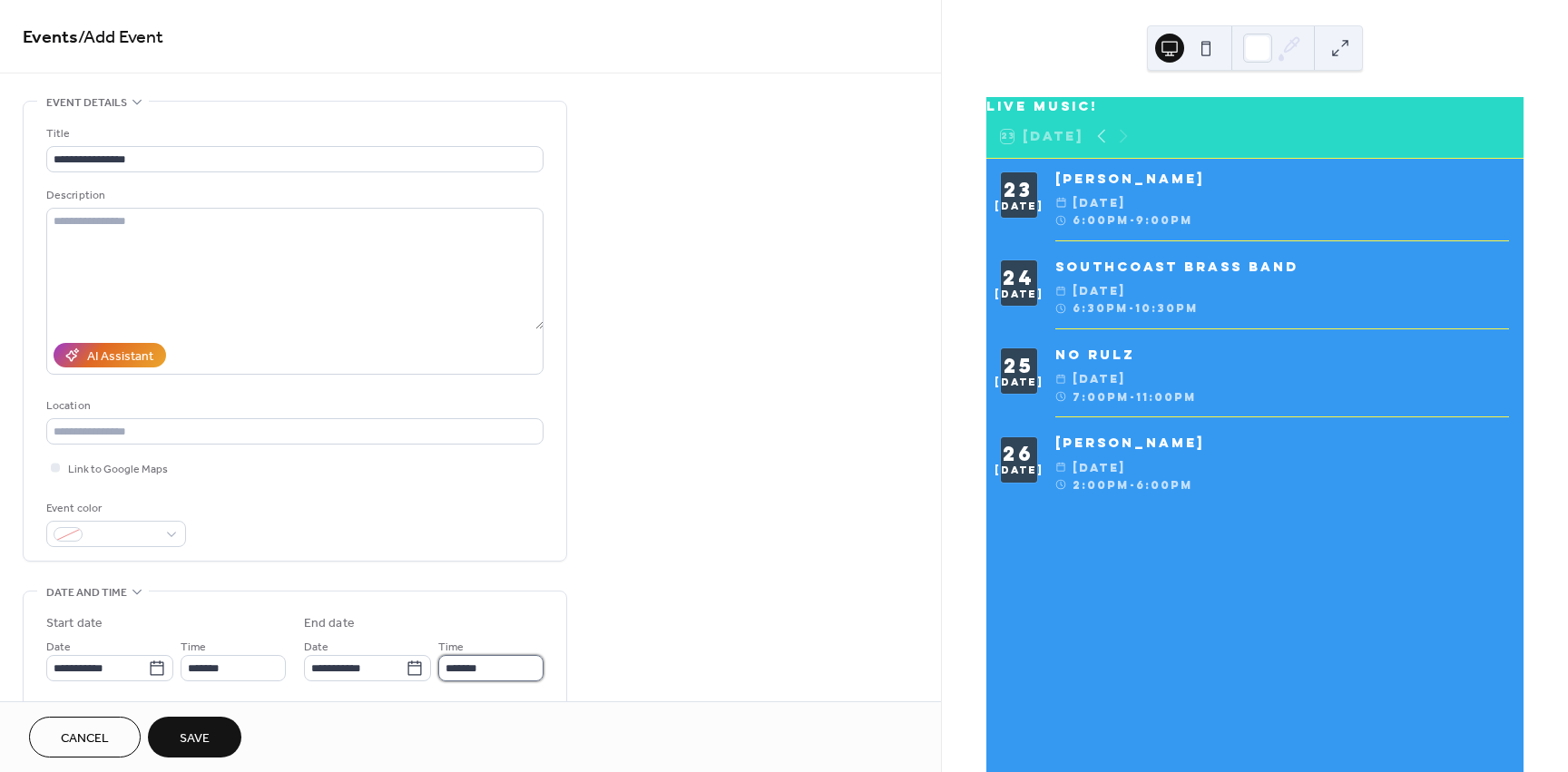 click on "*******" at bounding box center (491, 668) 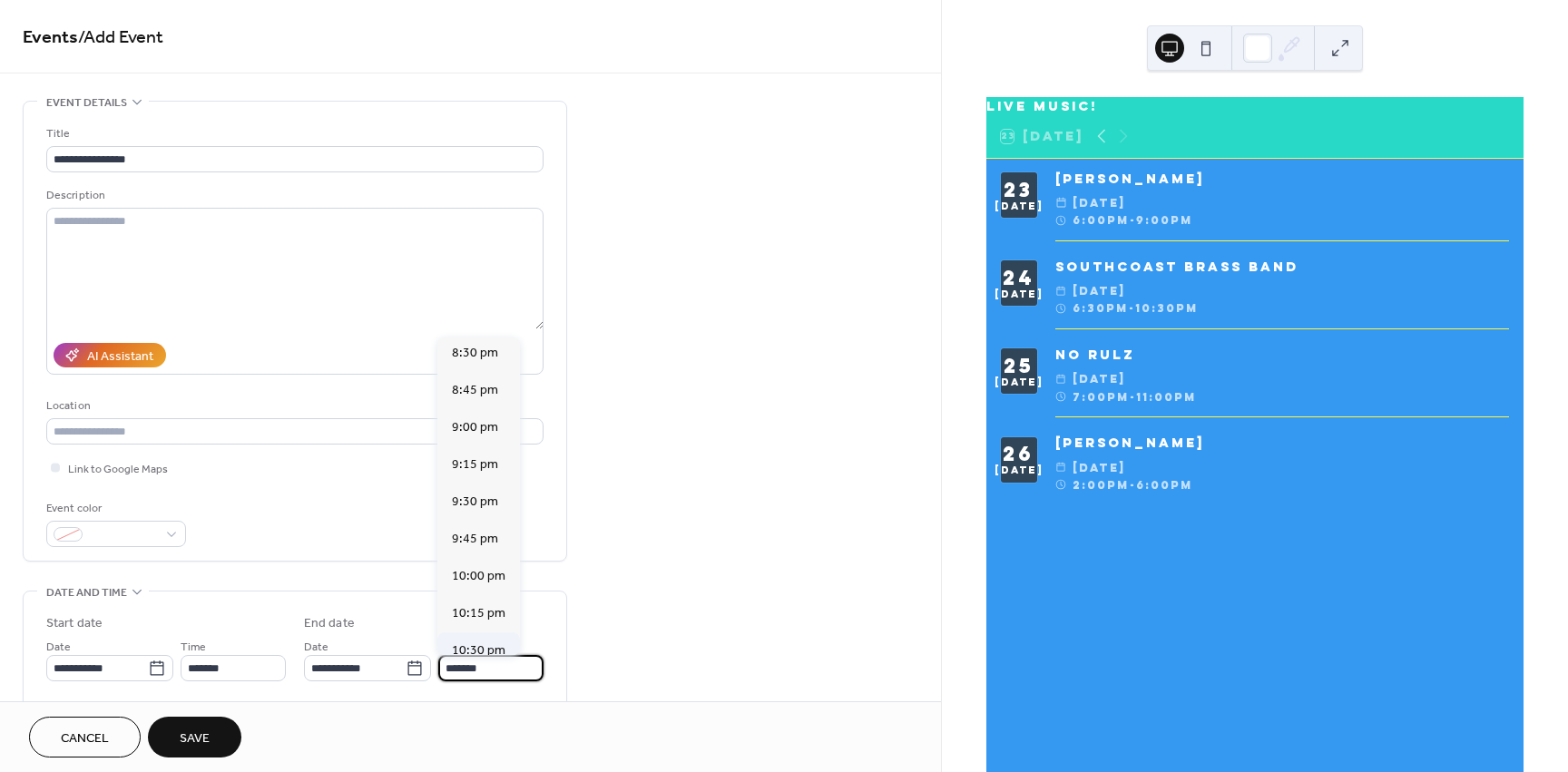 scroll, scrollTop: 272, scrollLeft: 0, axis: vertical 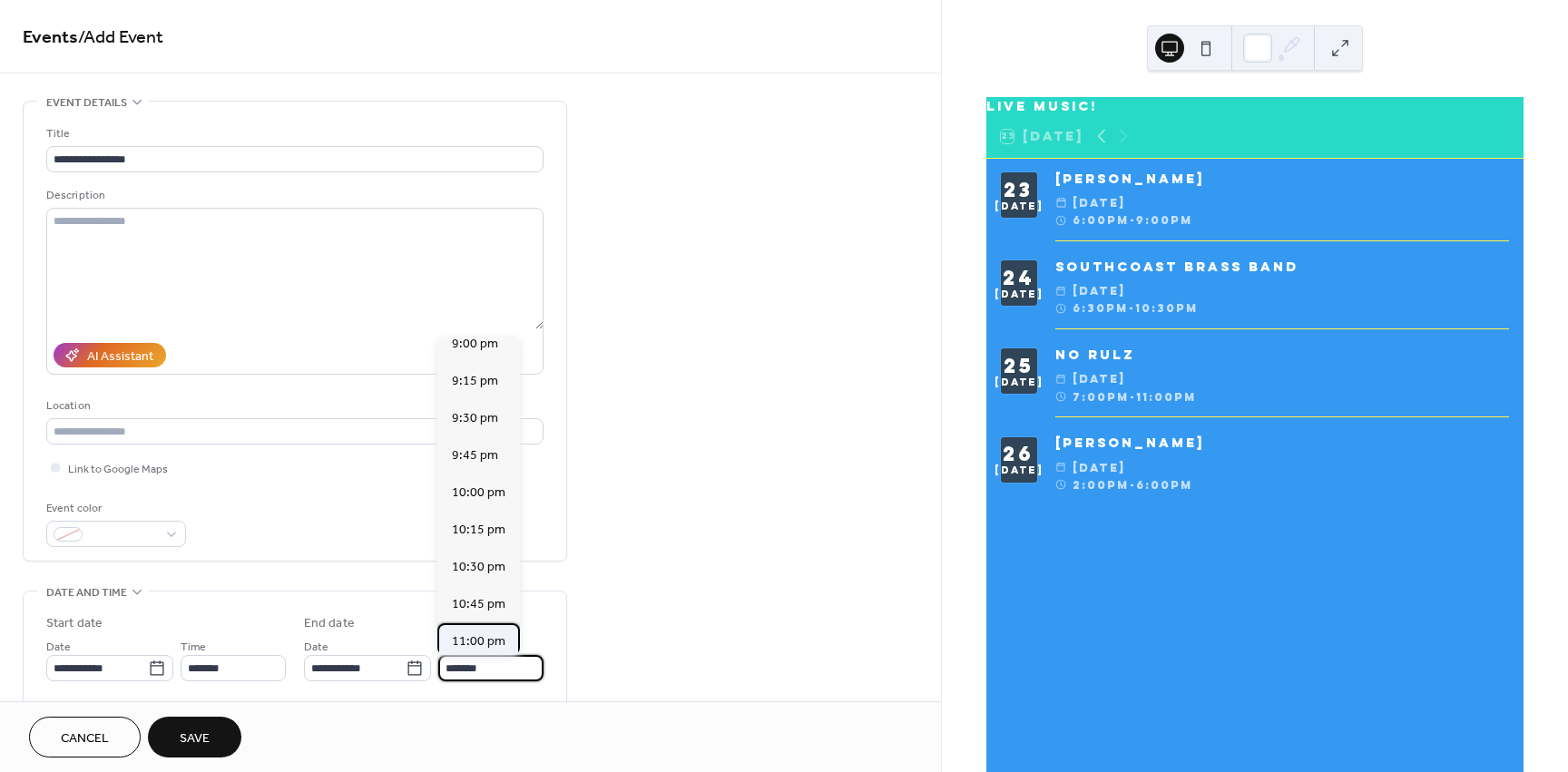 click on "11:00 pm" at bounding box center (478, 641) 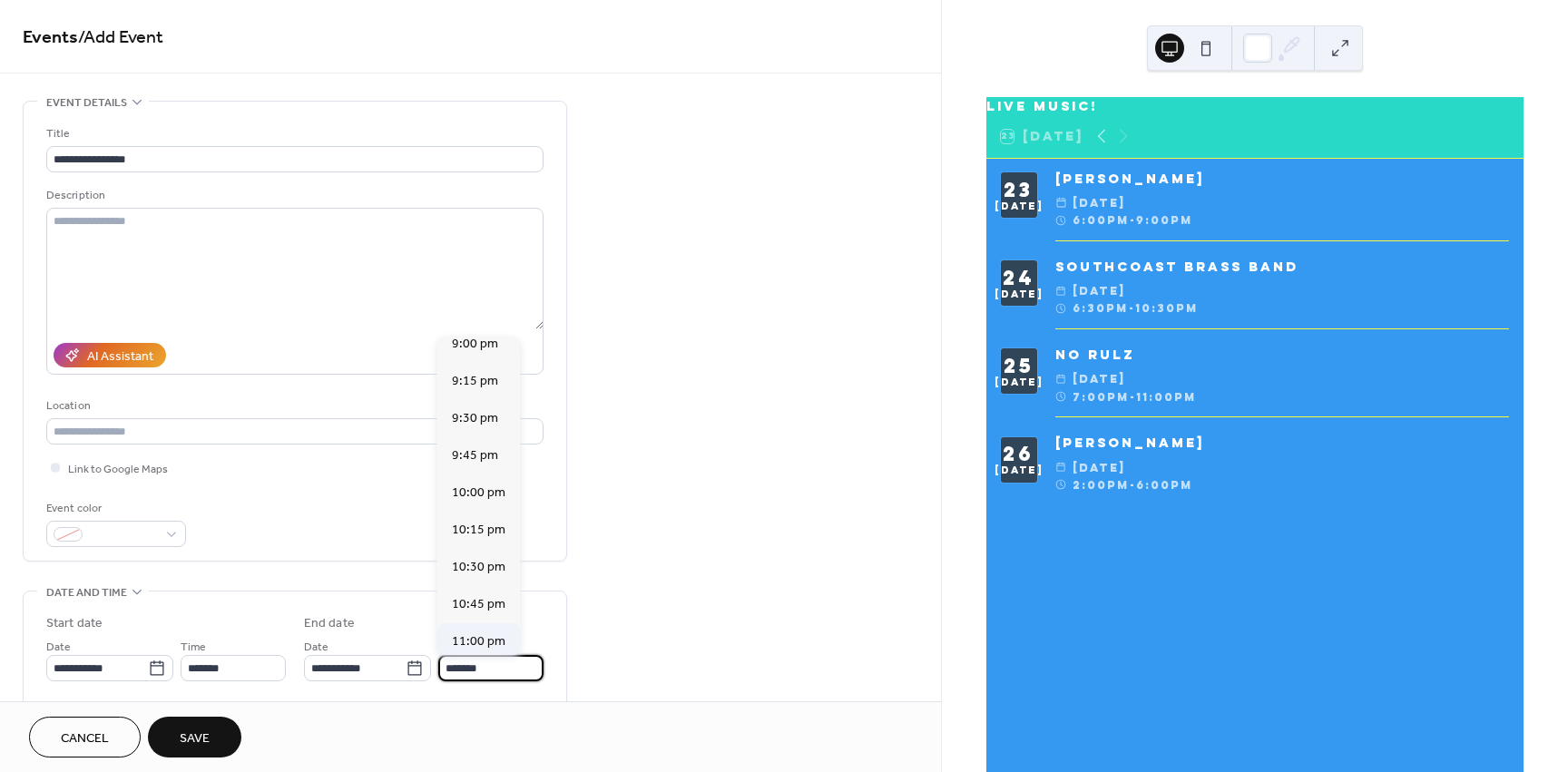 type on "********" 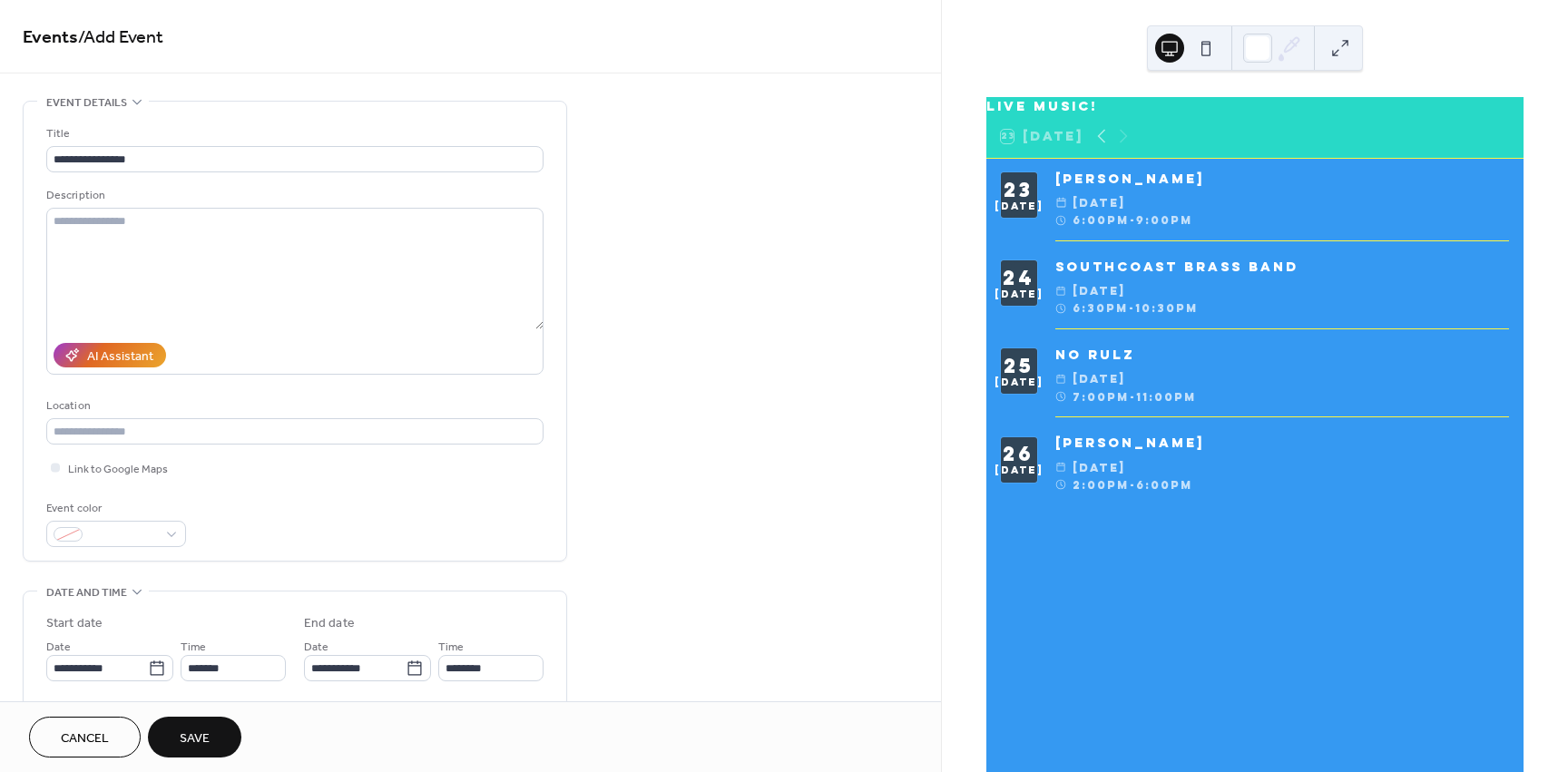 click on "Save" at bounding box center (194, 738) 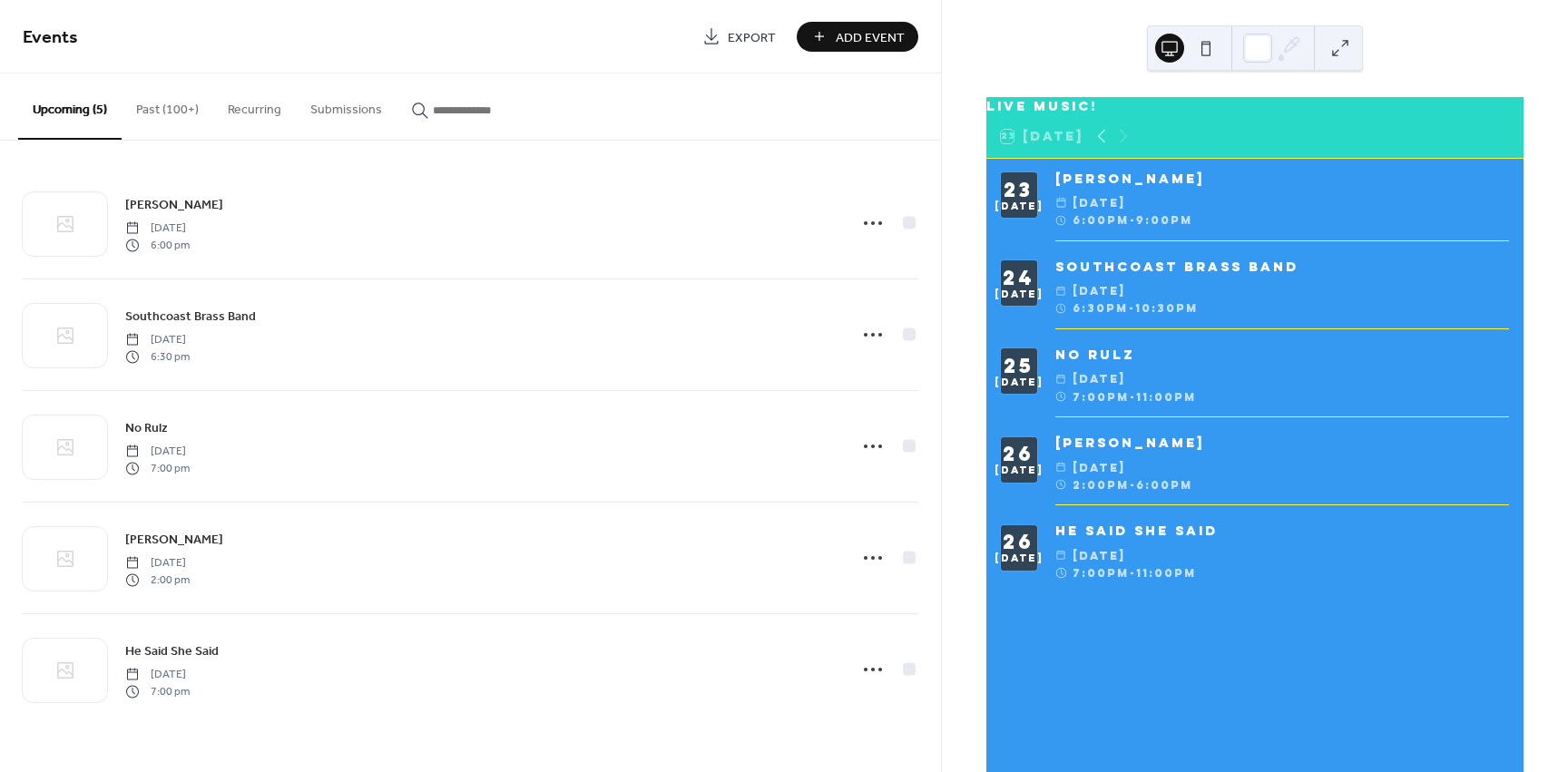 click on "Add Event" at bounding box center (870, 37) 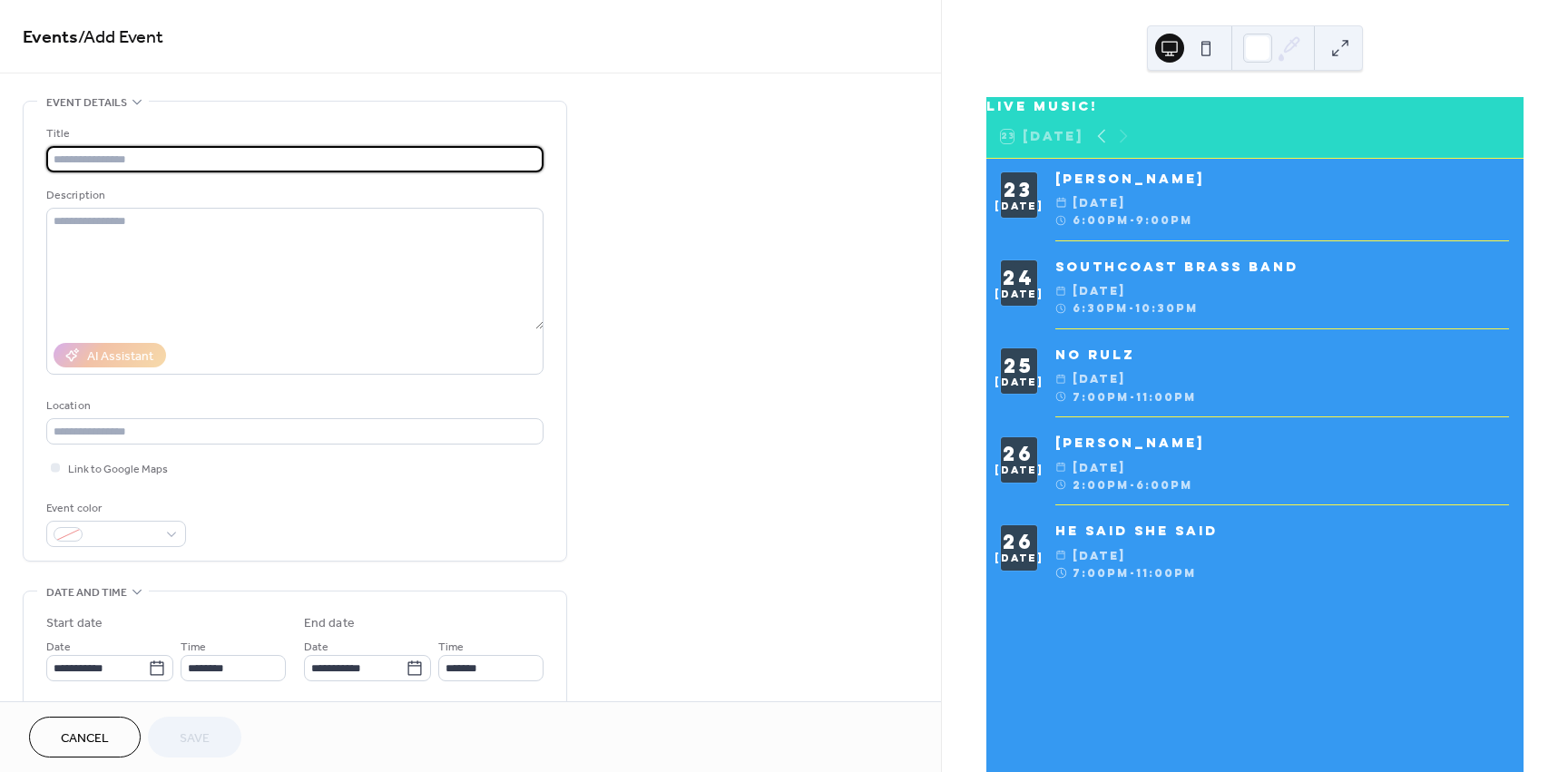 click at bounding box center [295, 159] 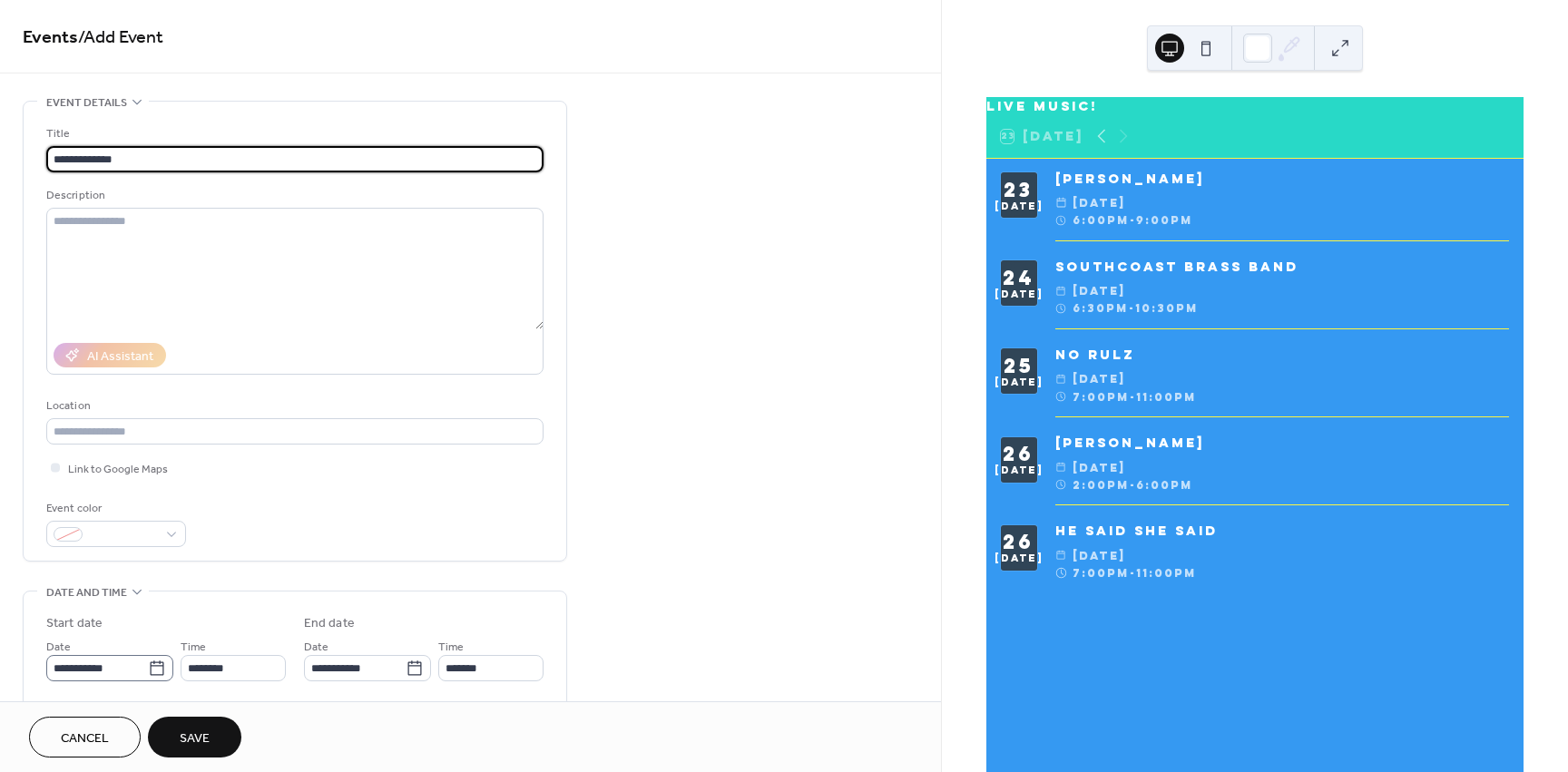 type on "**********" 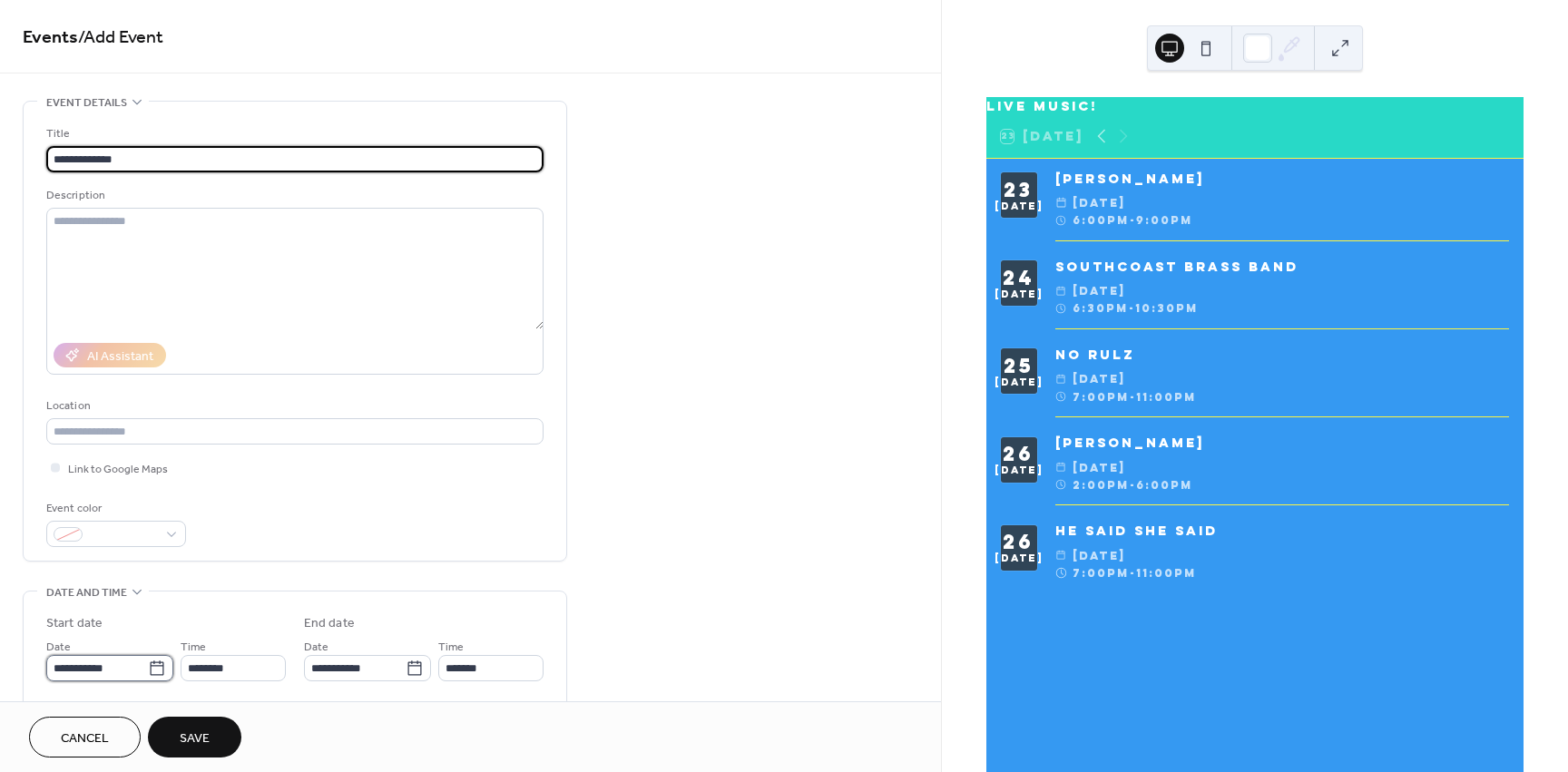 click on "**********" at bounding box center (97, 668) 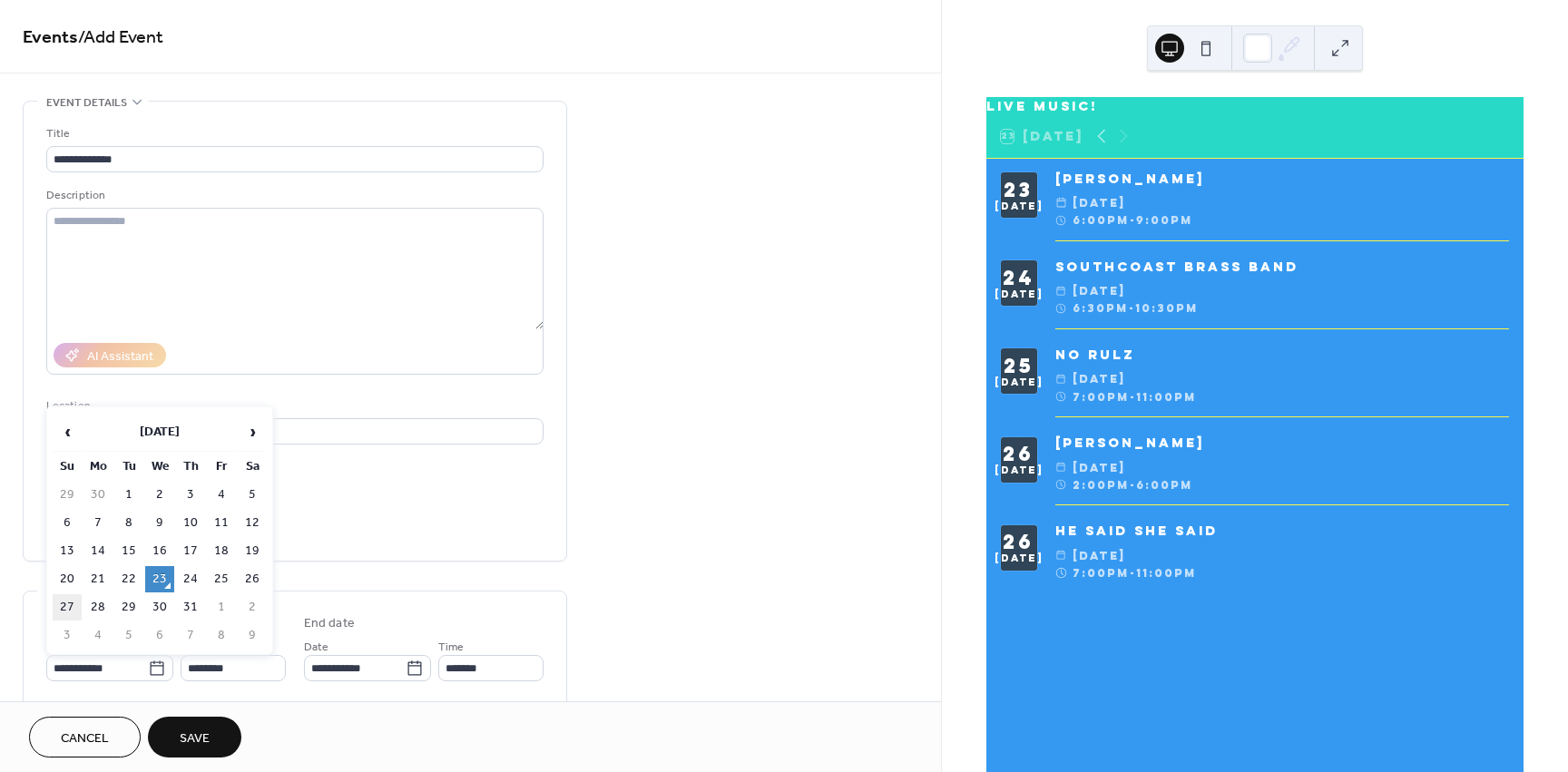 click on "27" at bounding box center (67, 607) 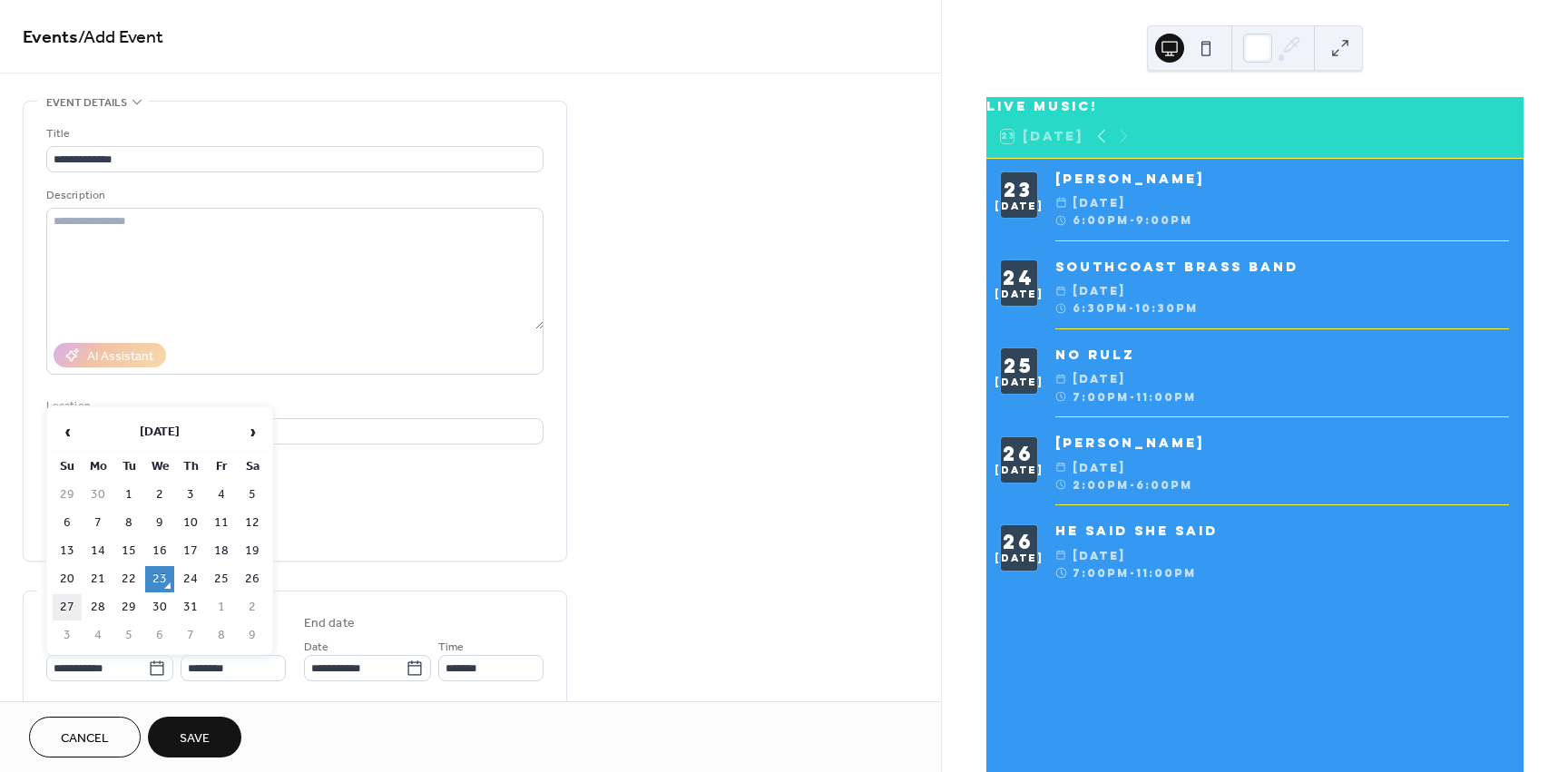 type on "**********" 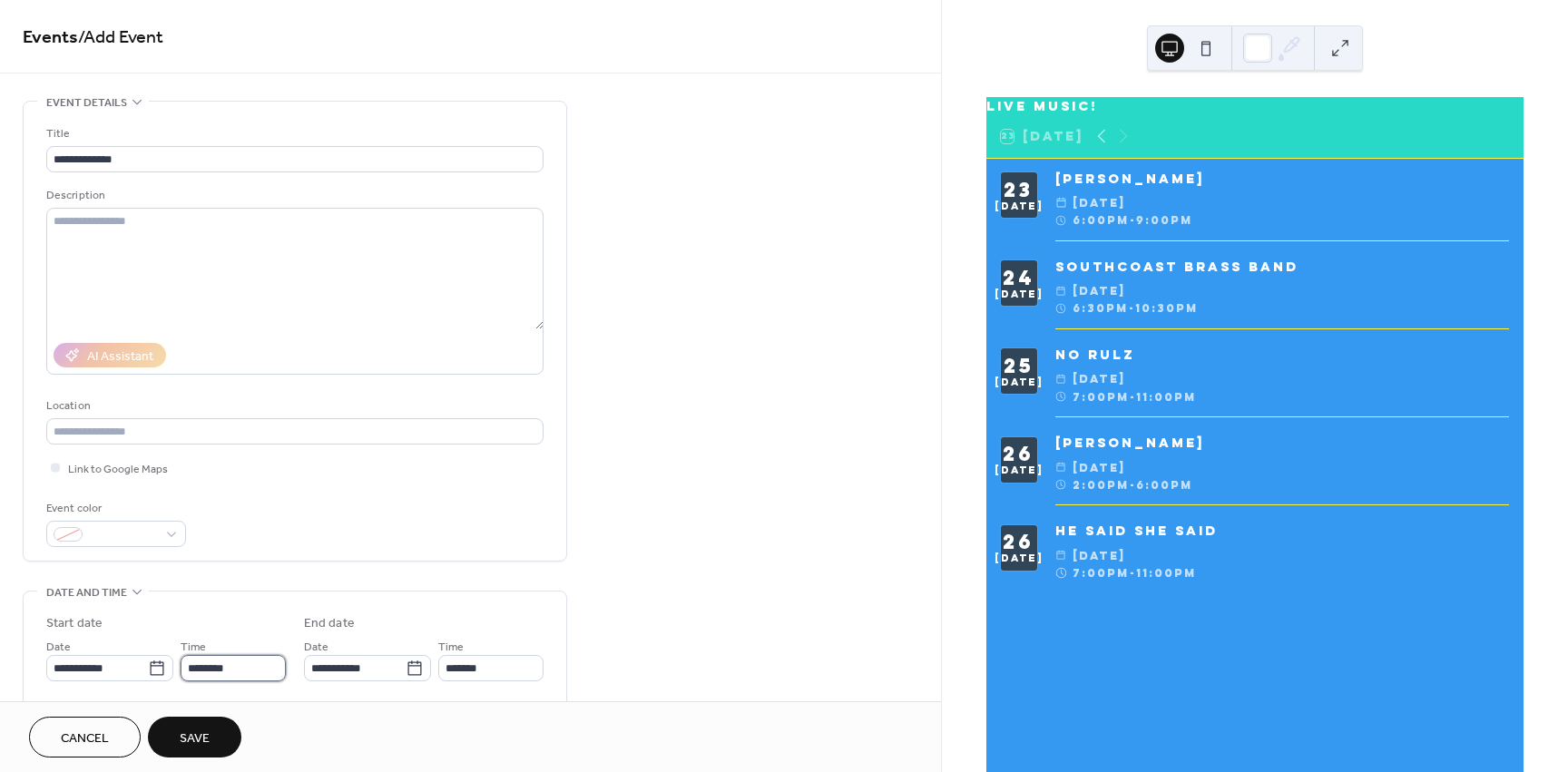 click on "********" at bounding box center (233, 668) 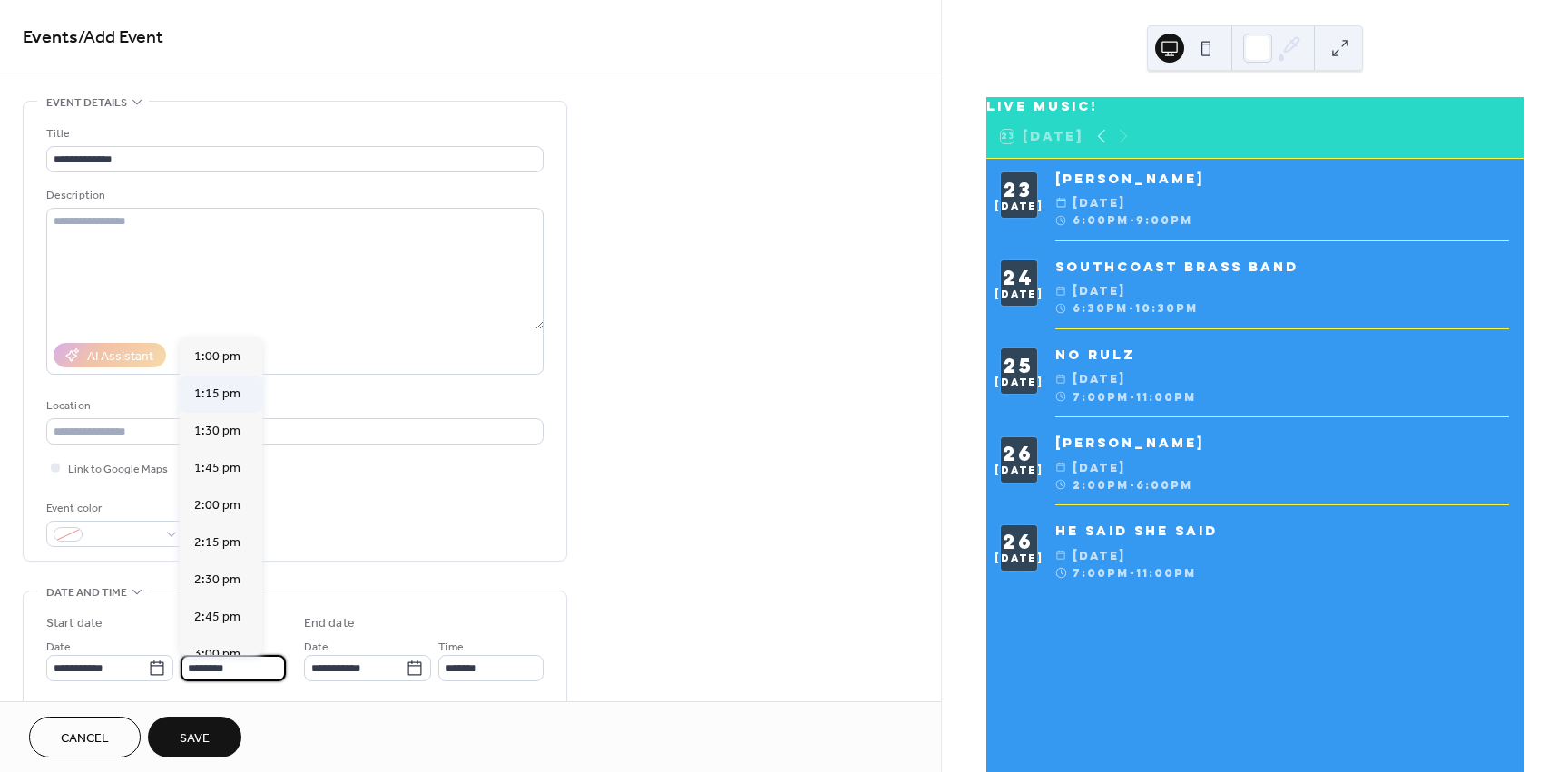scroll, scrollTop: 1967, scrollLeft: 0, axis: vertical 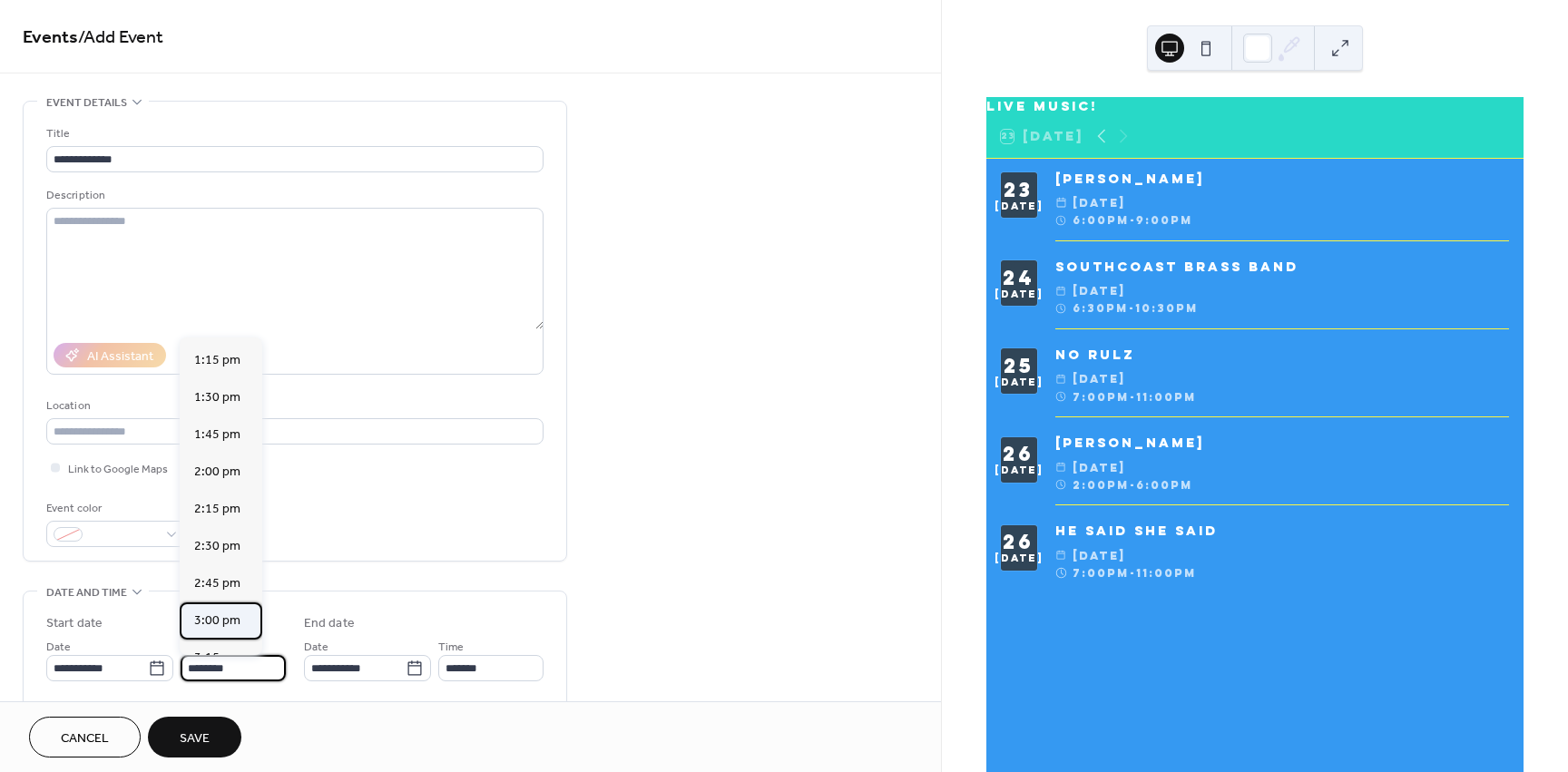 click on "3:00 pm" at bounding box center [217, 621] 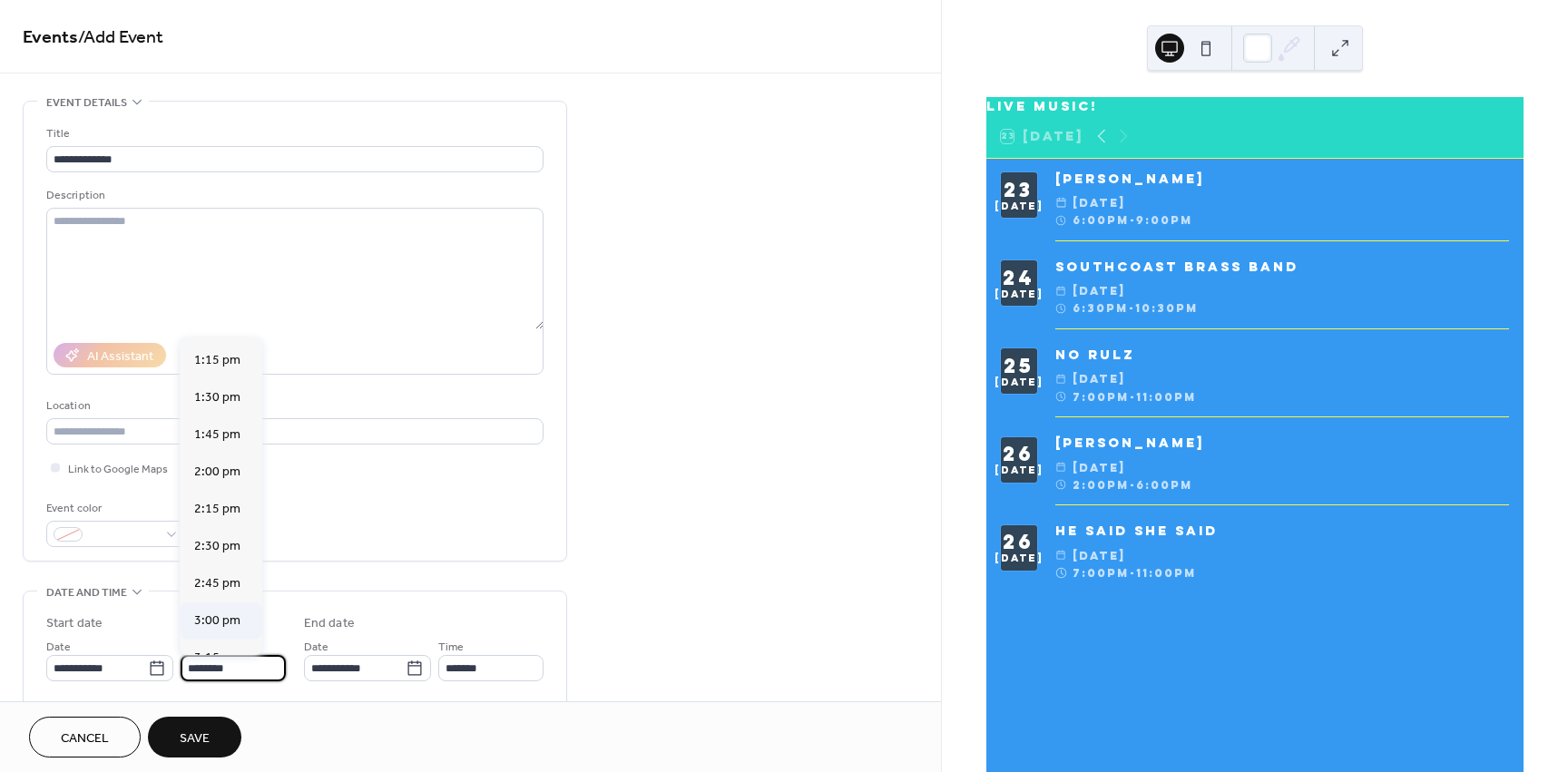 type on "*******" 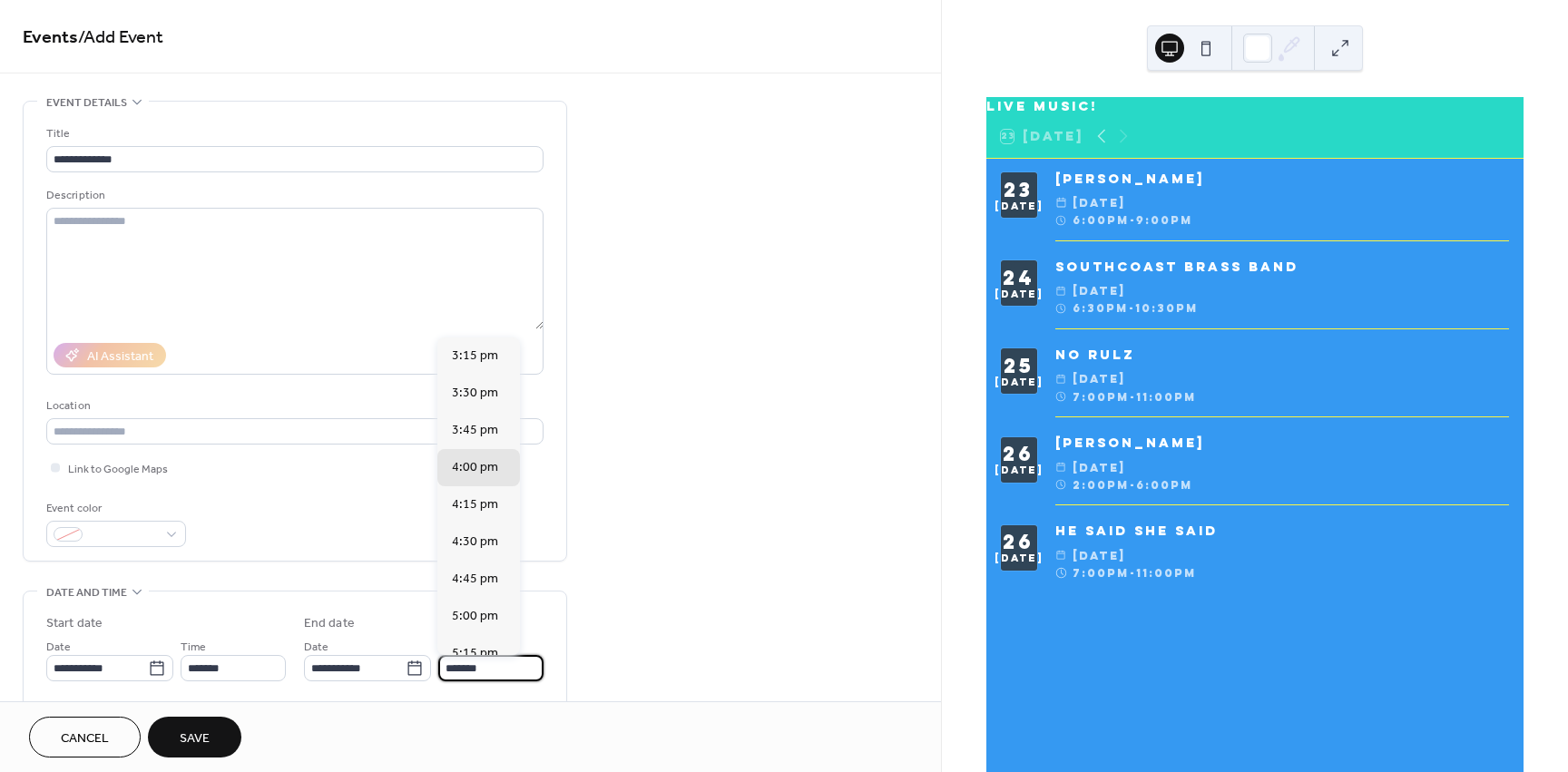 click on "*******" at bounding box center [491, 668] 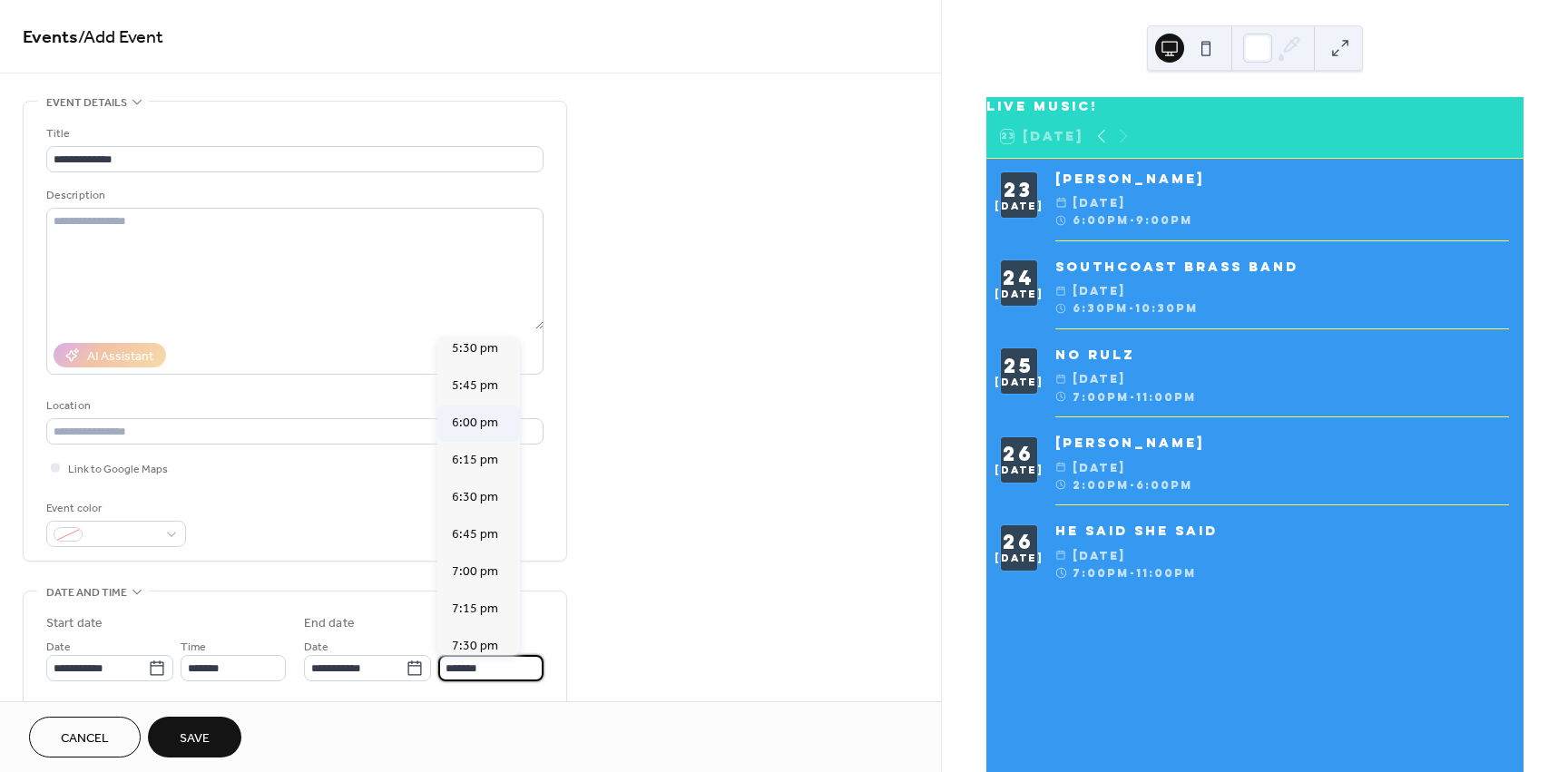 scroll, scrollTop: 363, scrollLeft: 0, axis: vertical 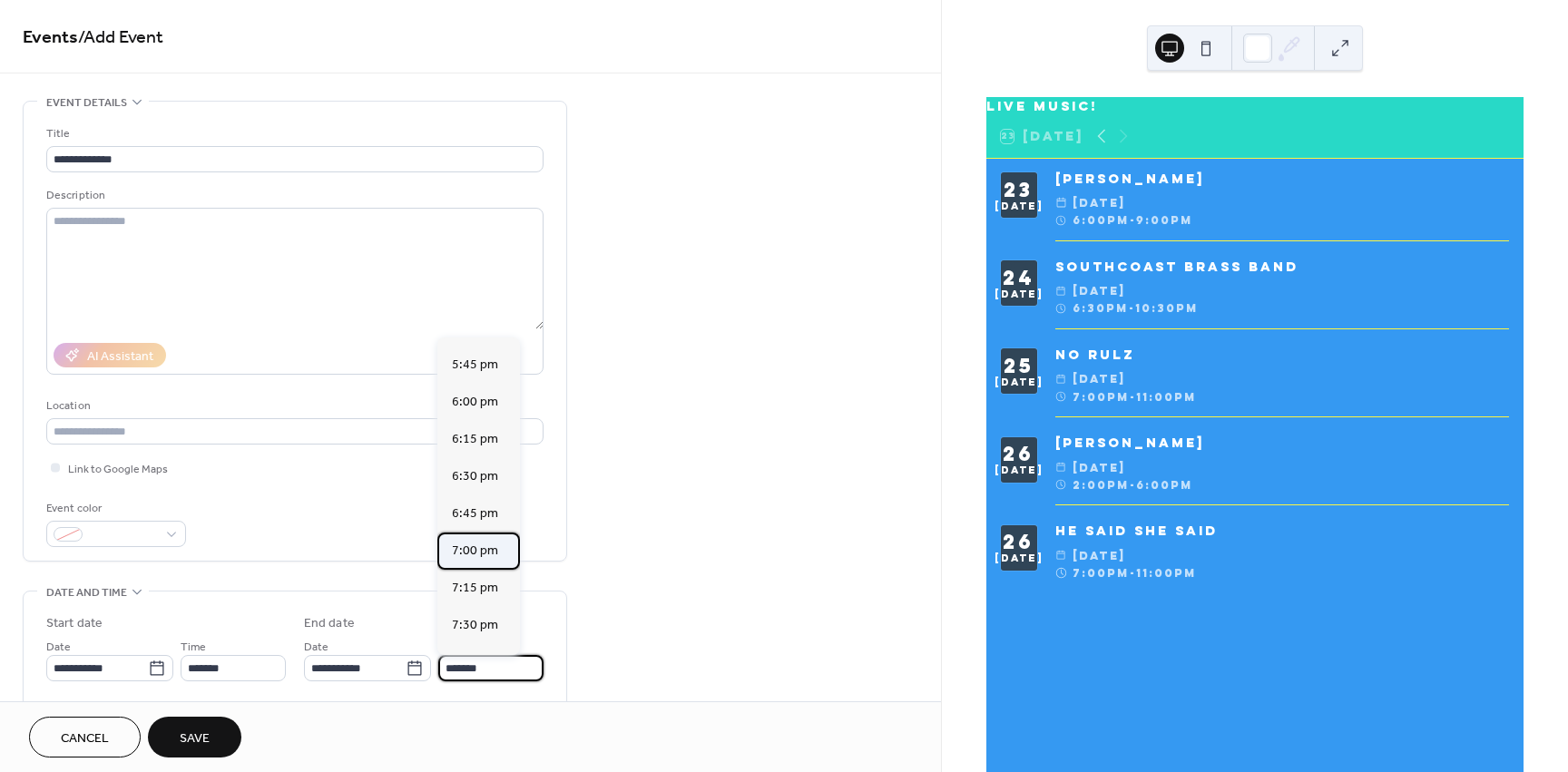 click on "7:00 pm" at bounding box center (475, 551) 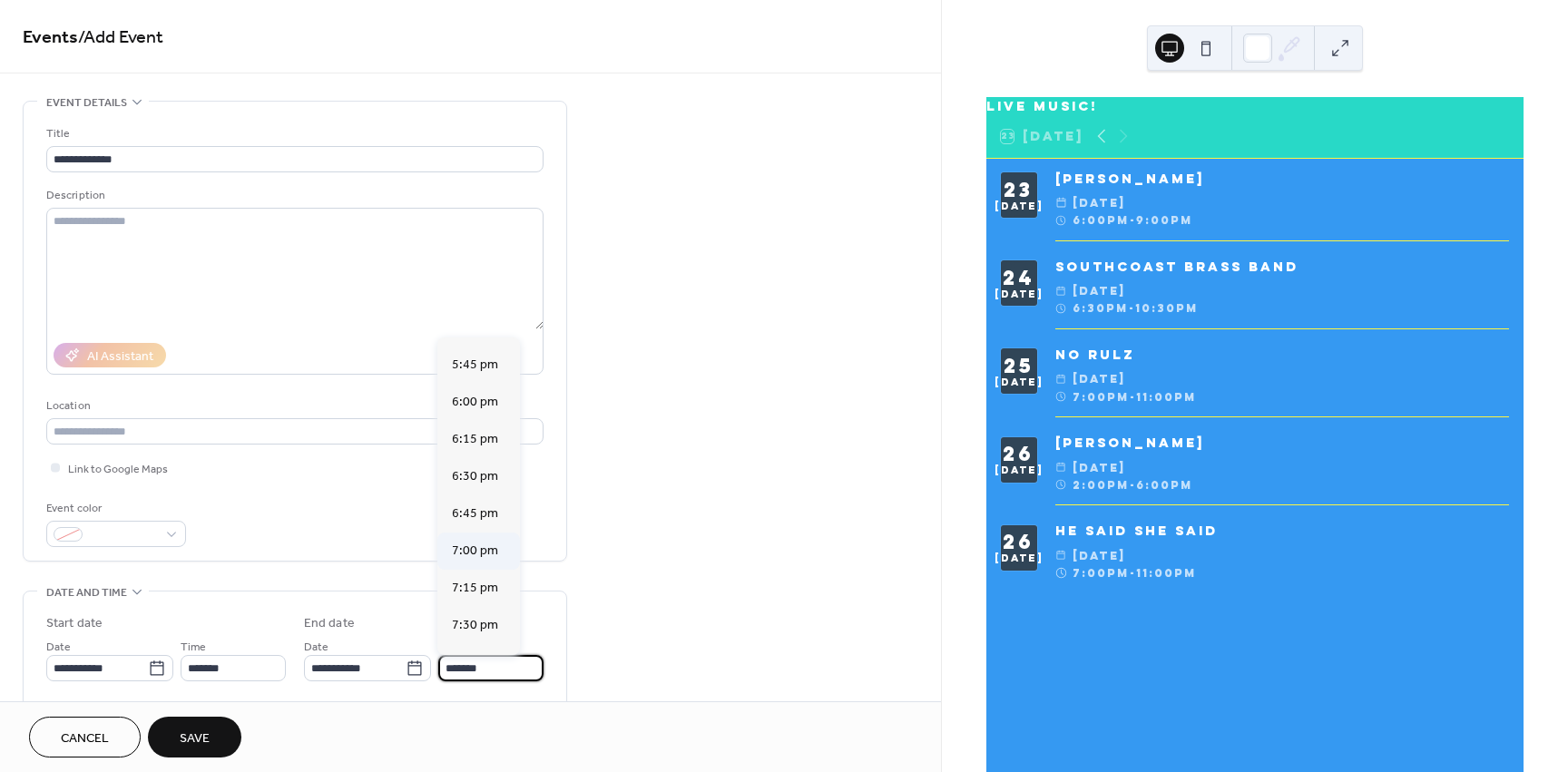 type on "*******" 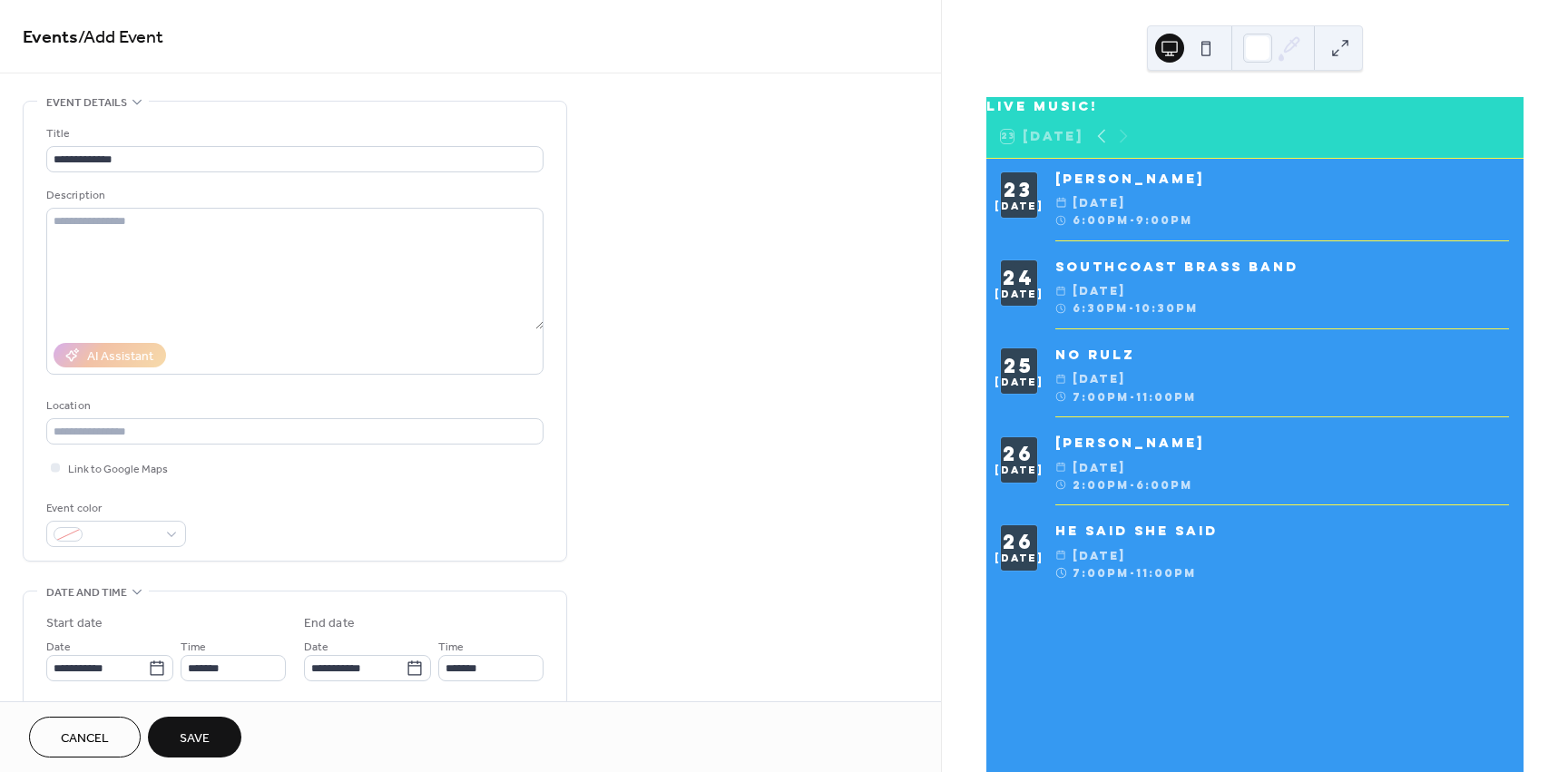 click on "Save" at bounding box center [194, 737] 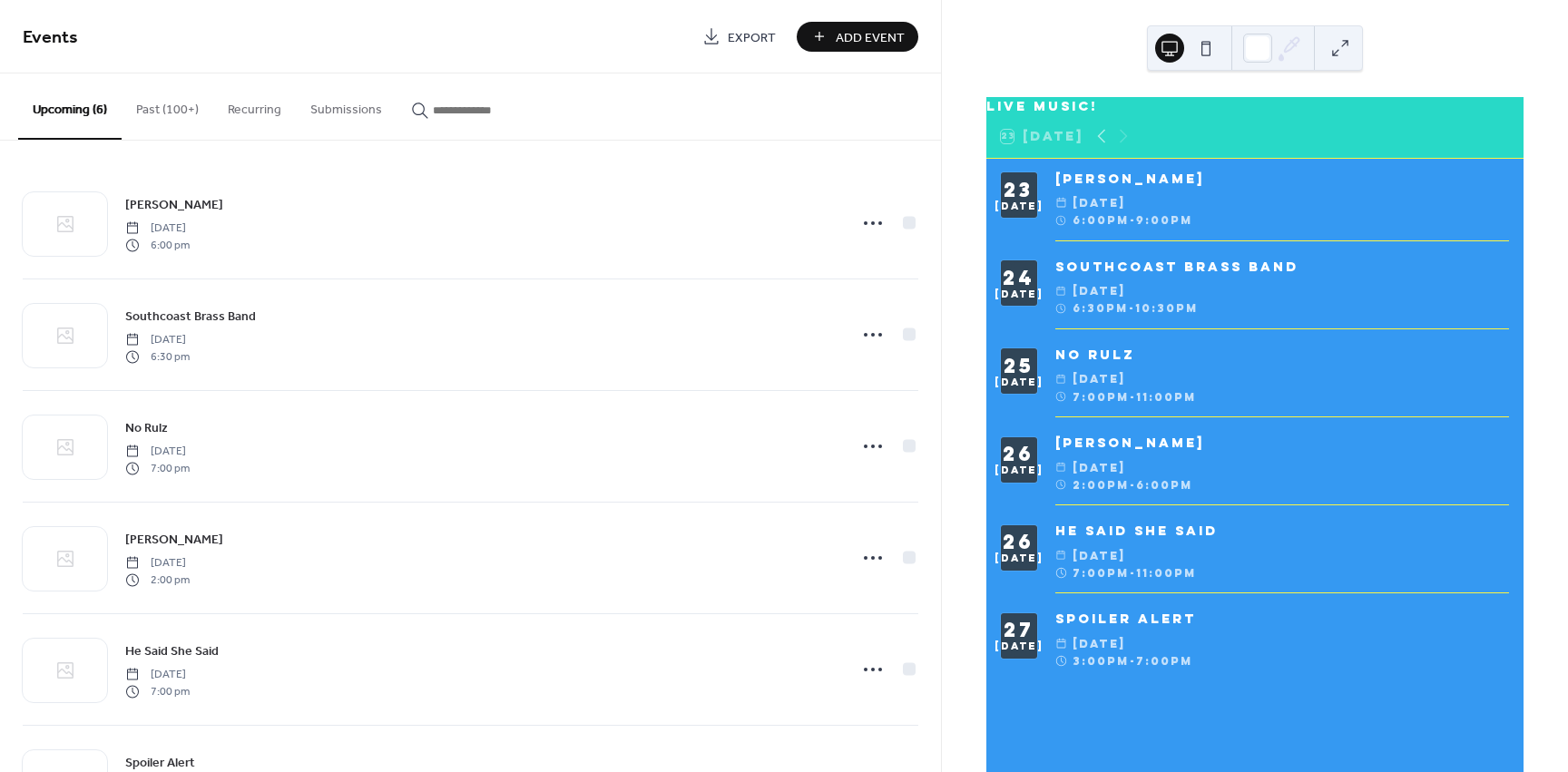 click on "Add Event" at bounding box center (870, 37) 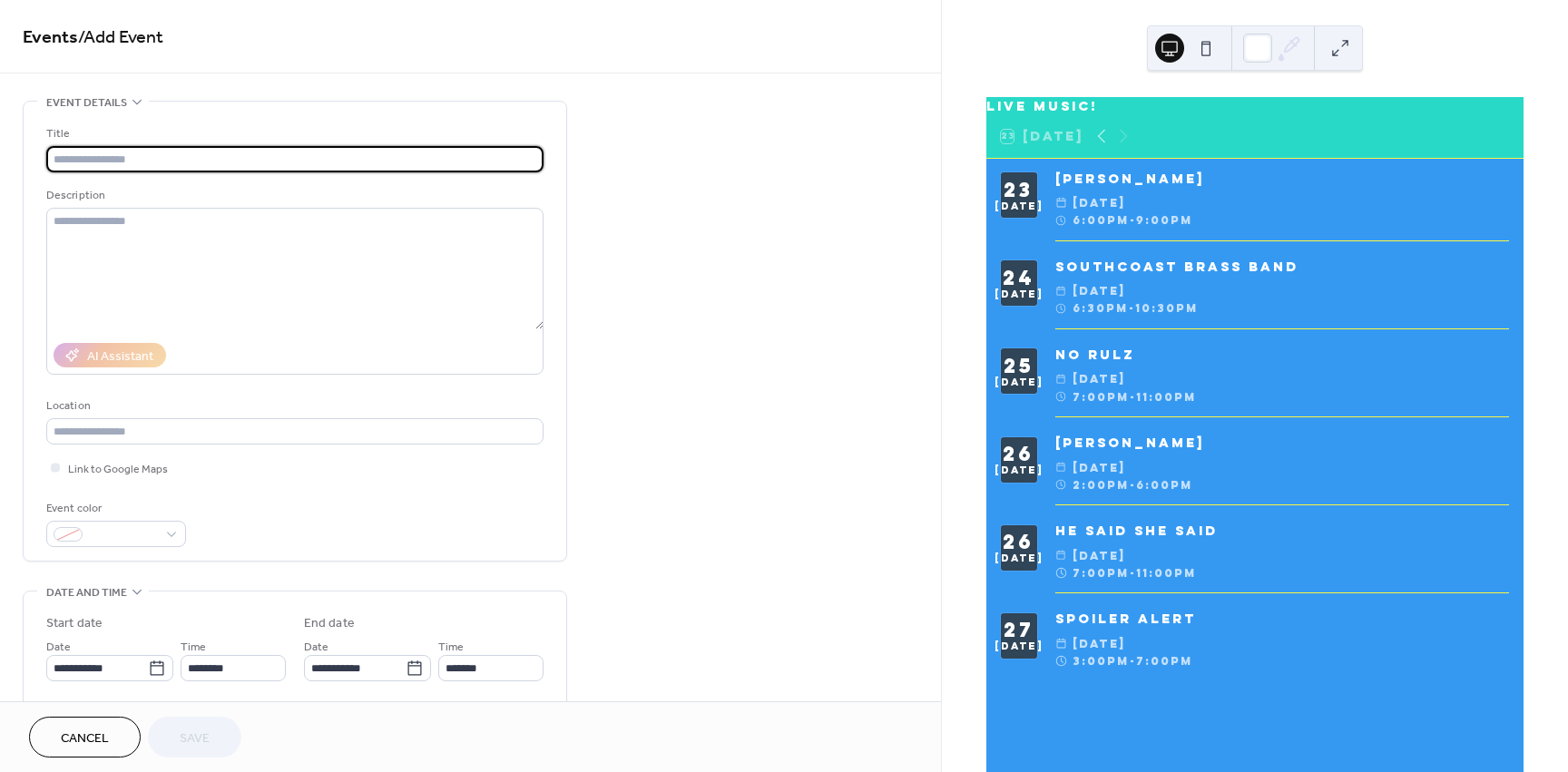 click at bounding box center [295, 159] 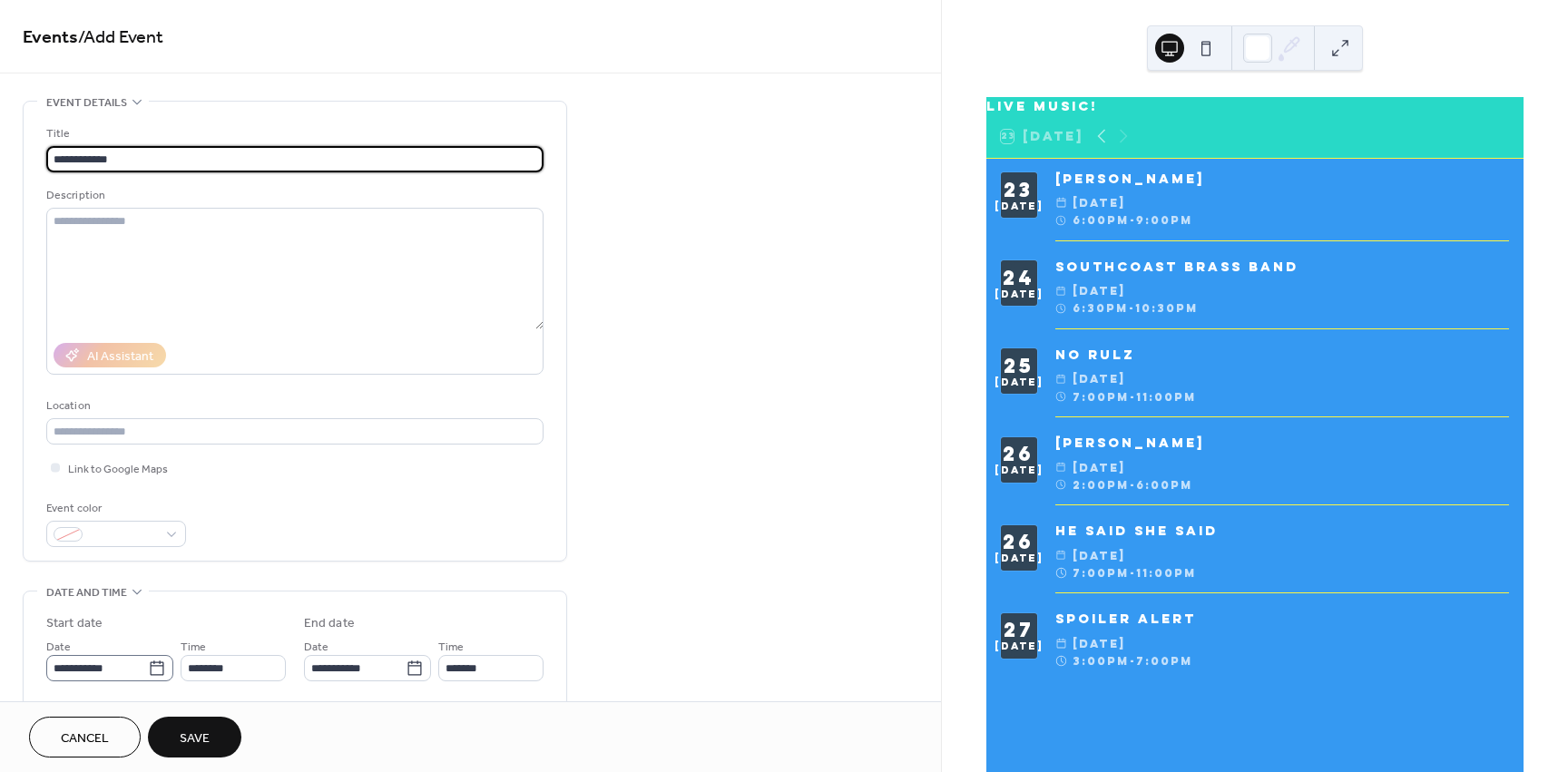 type on "**********" 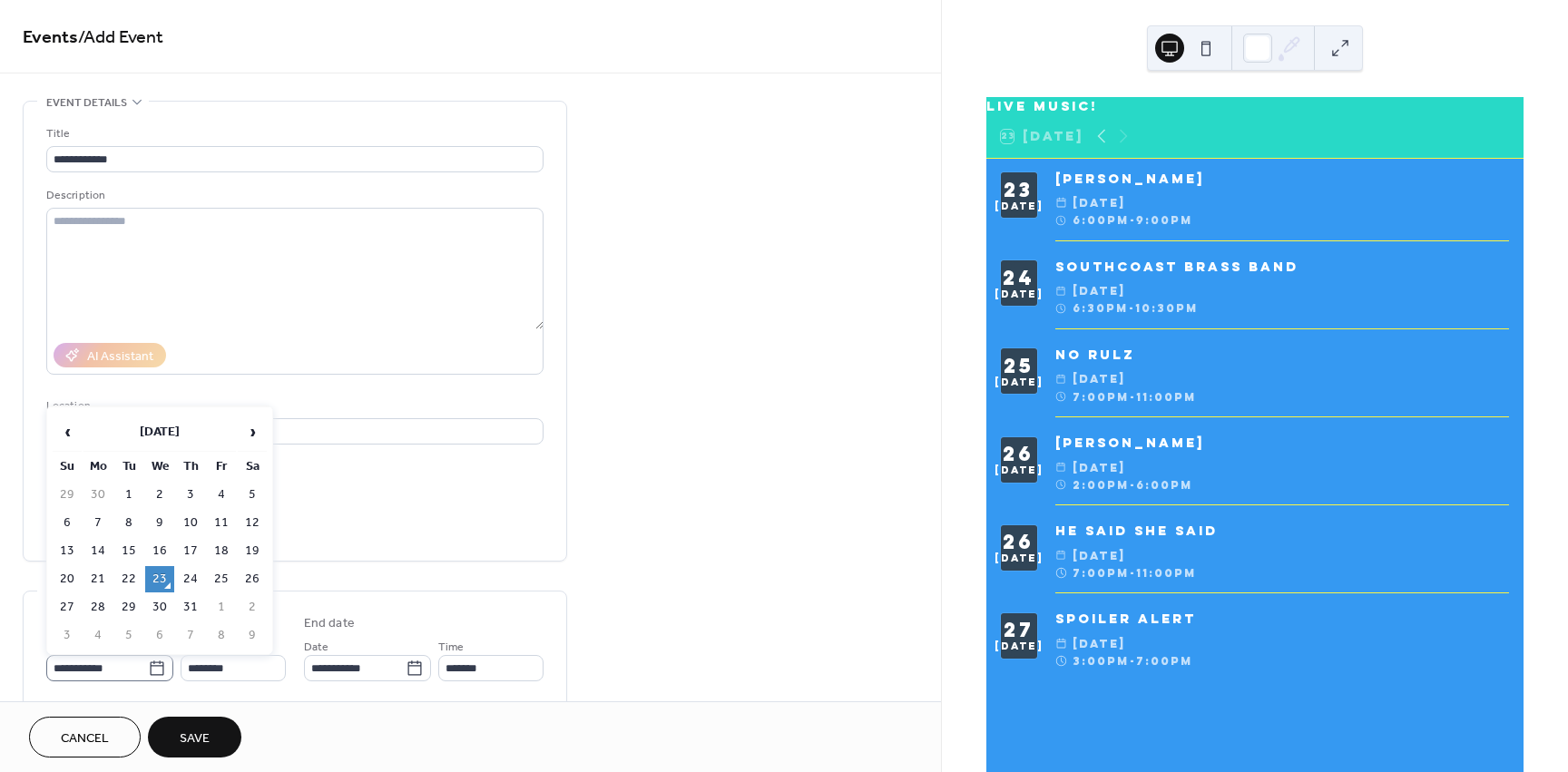 click 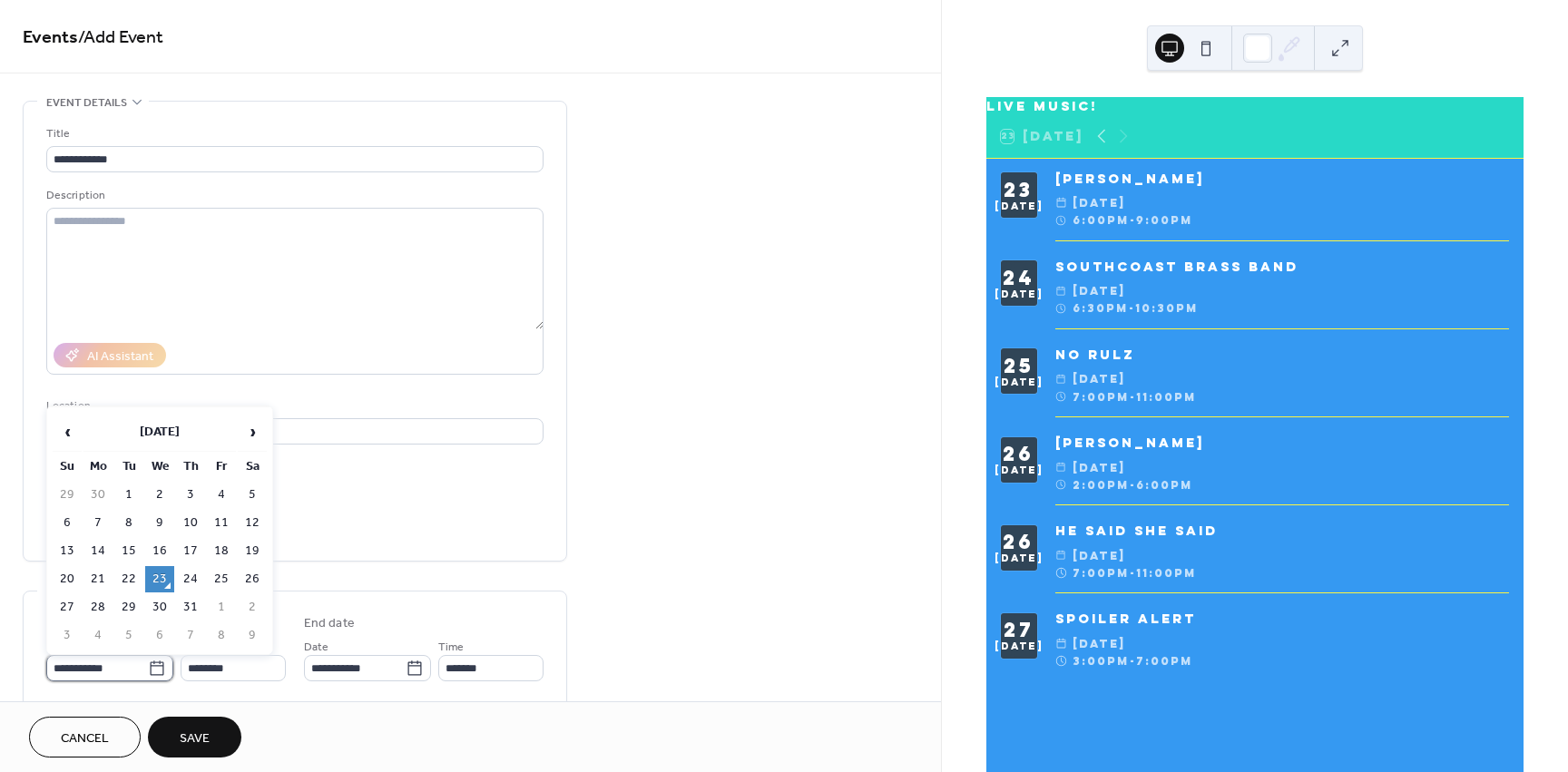 click on "**********" at bounding box center [97, 668] 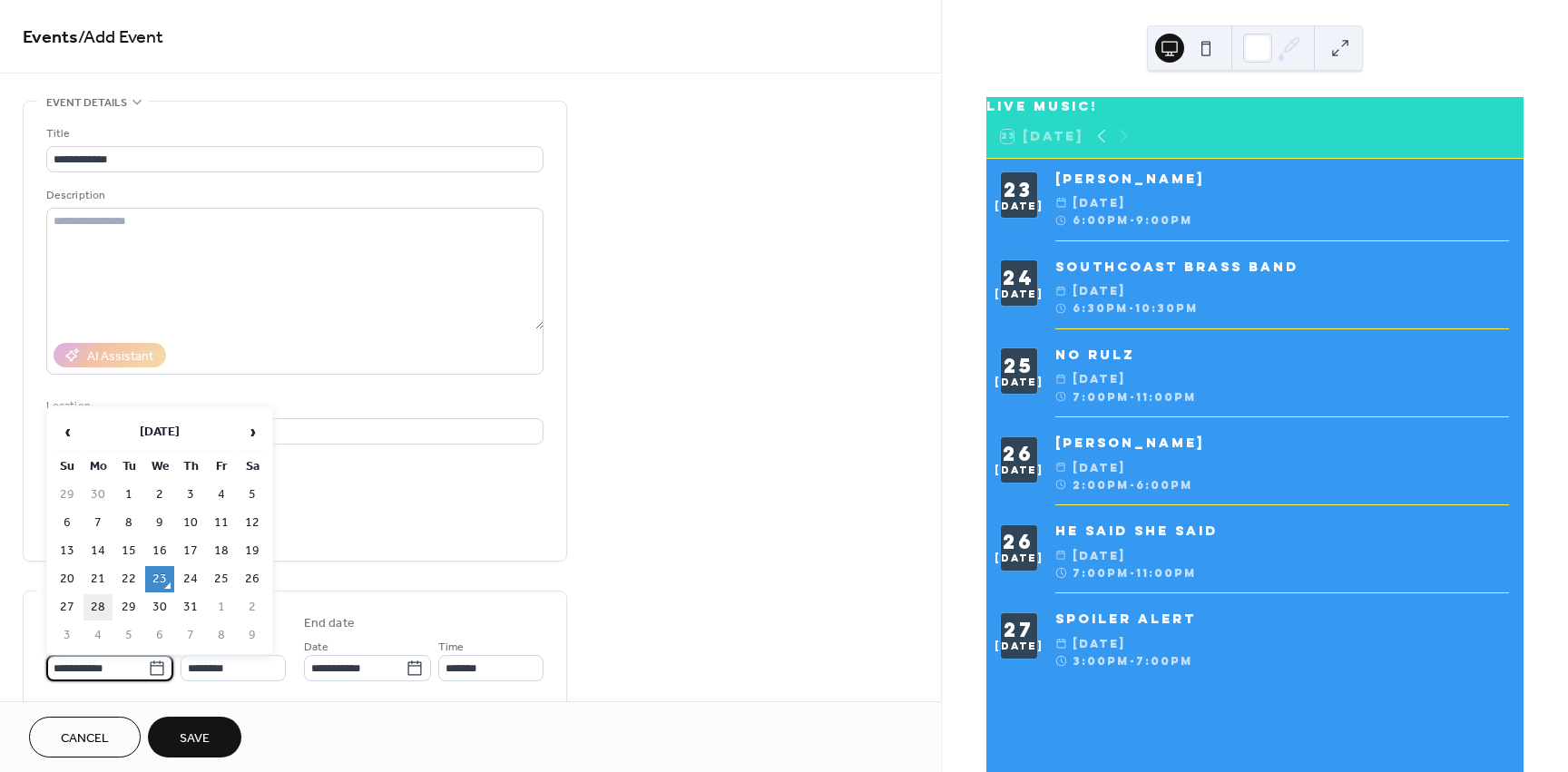 click on "28" at bounding box center (98, 607) 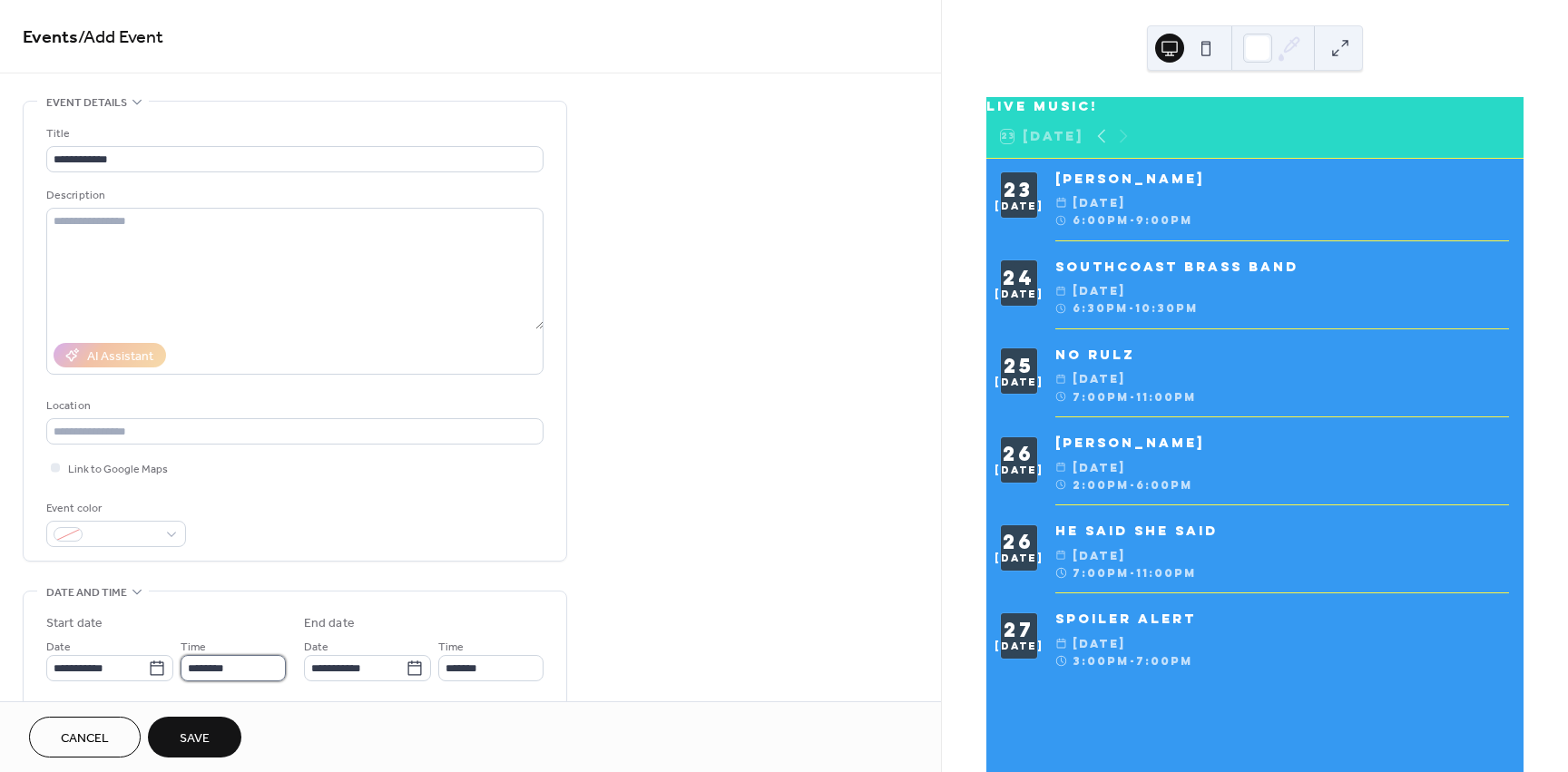 click on "********" at bounding box center [233, 668] 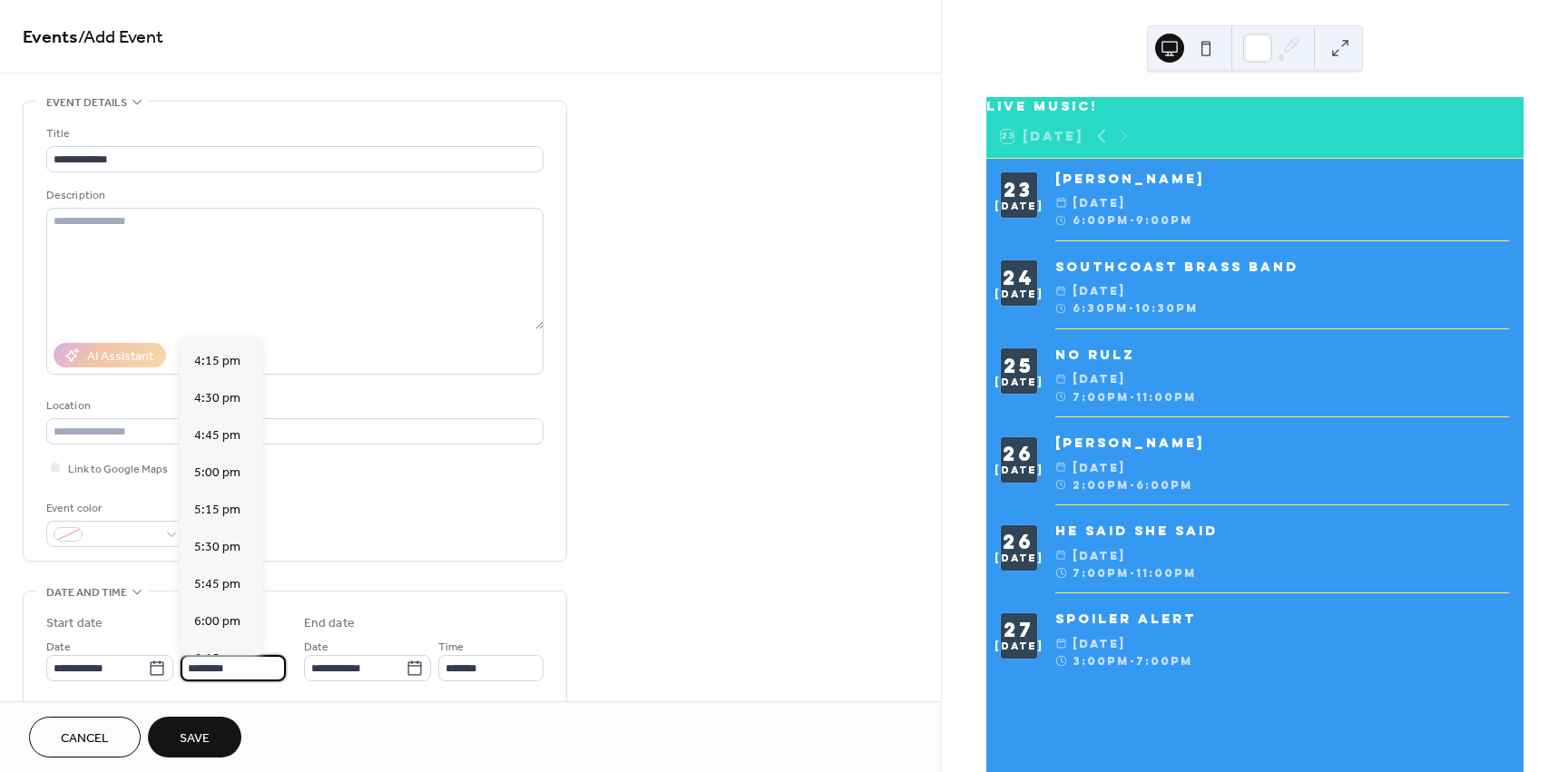 scroll, scrollTop: 2420, scrollLeft: 0, axis: vertical 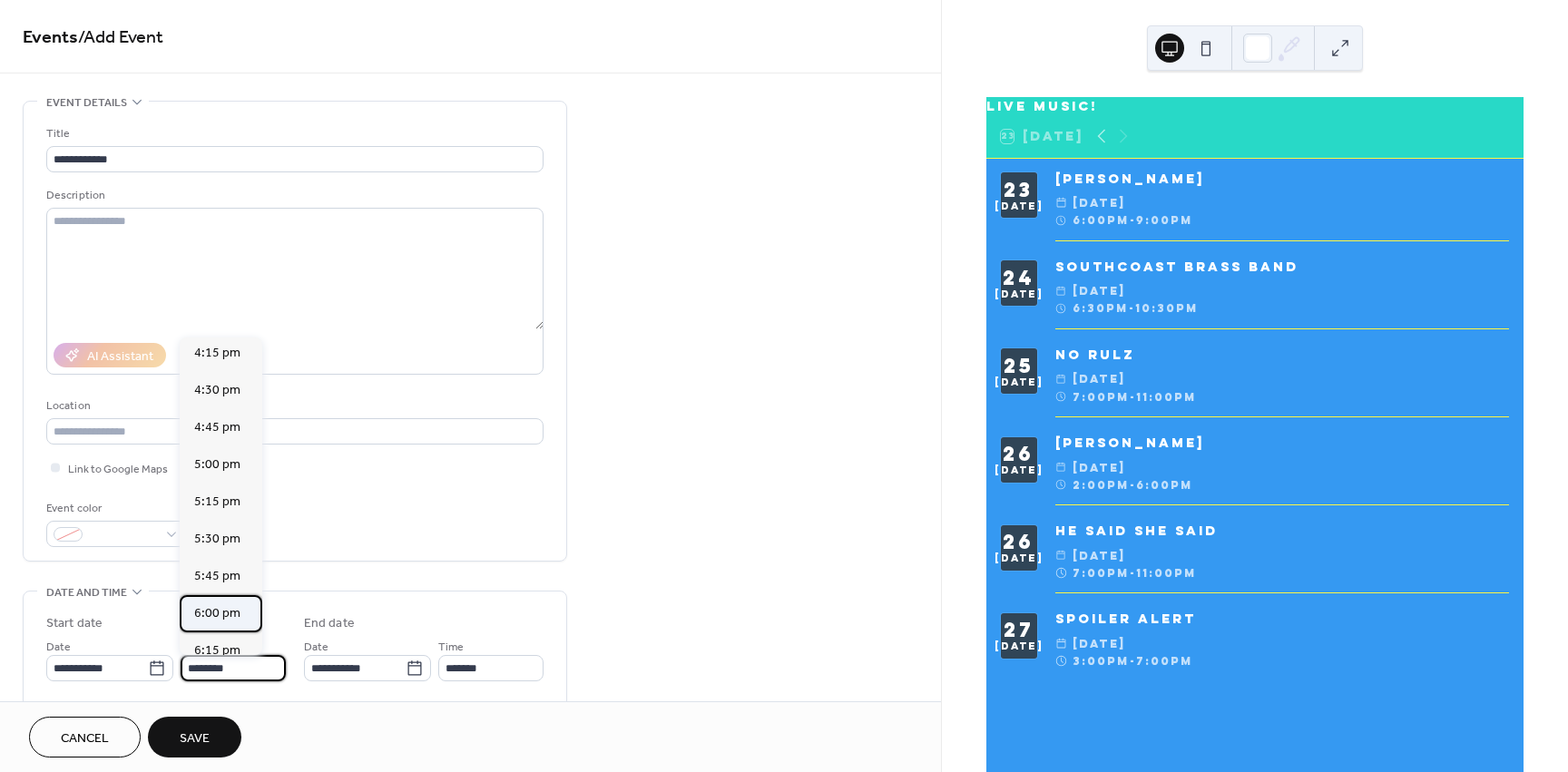 click on "6:00 pm" at bounding box center (217, 613) 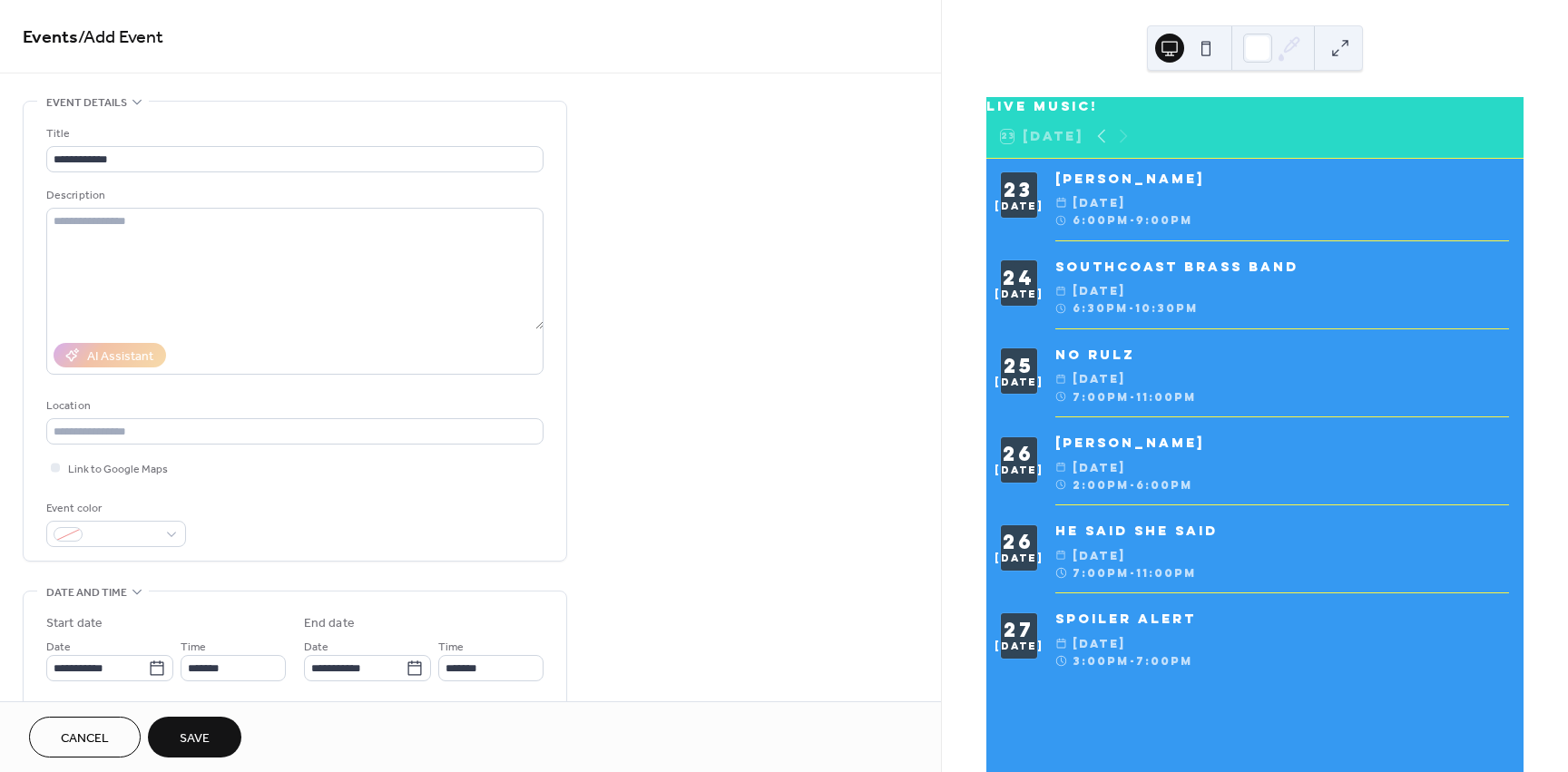 type on "*******" 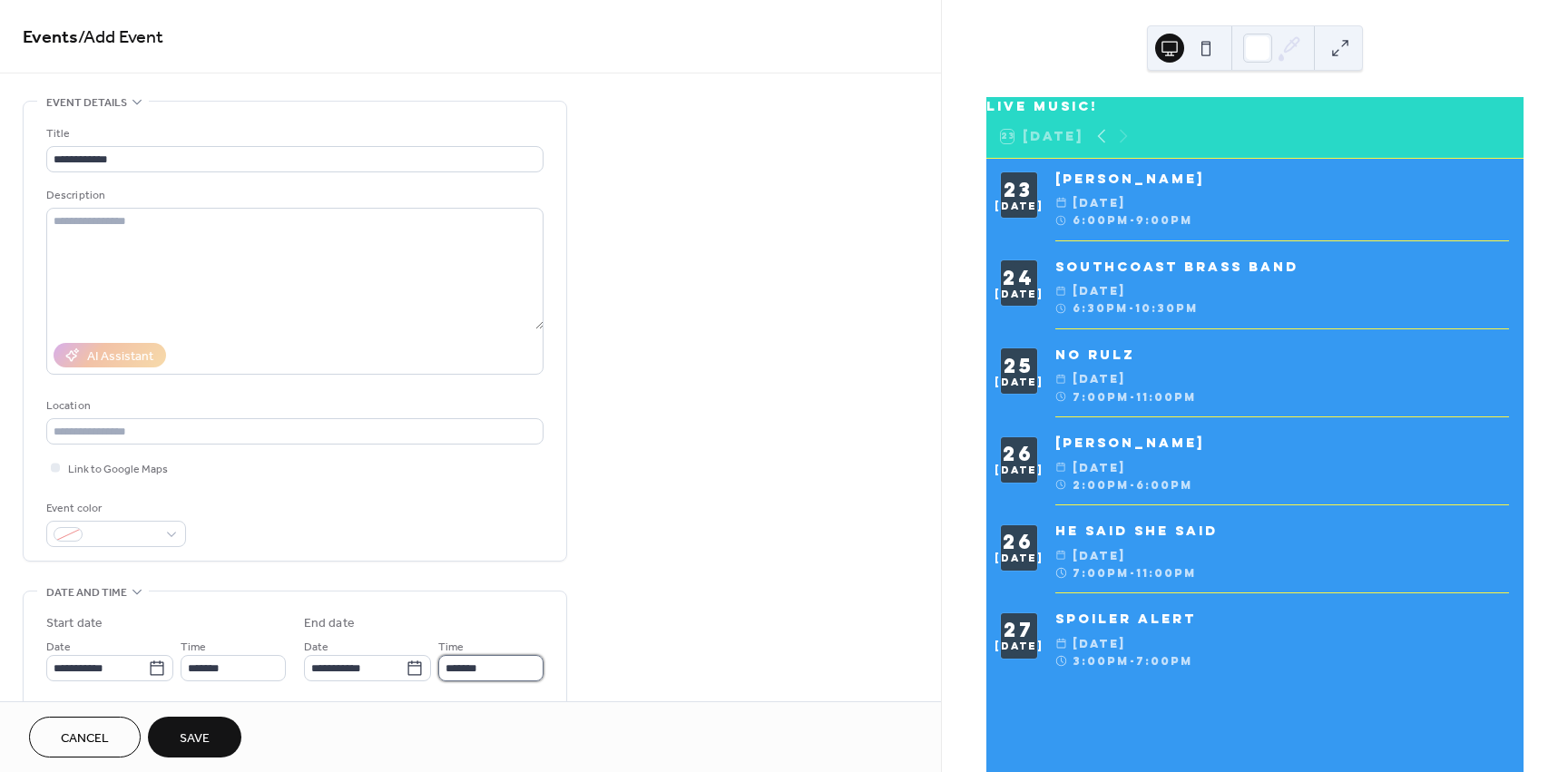 click on "*******" at bounding box center (491, 668) 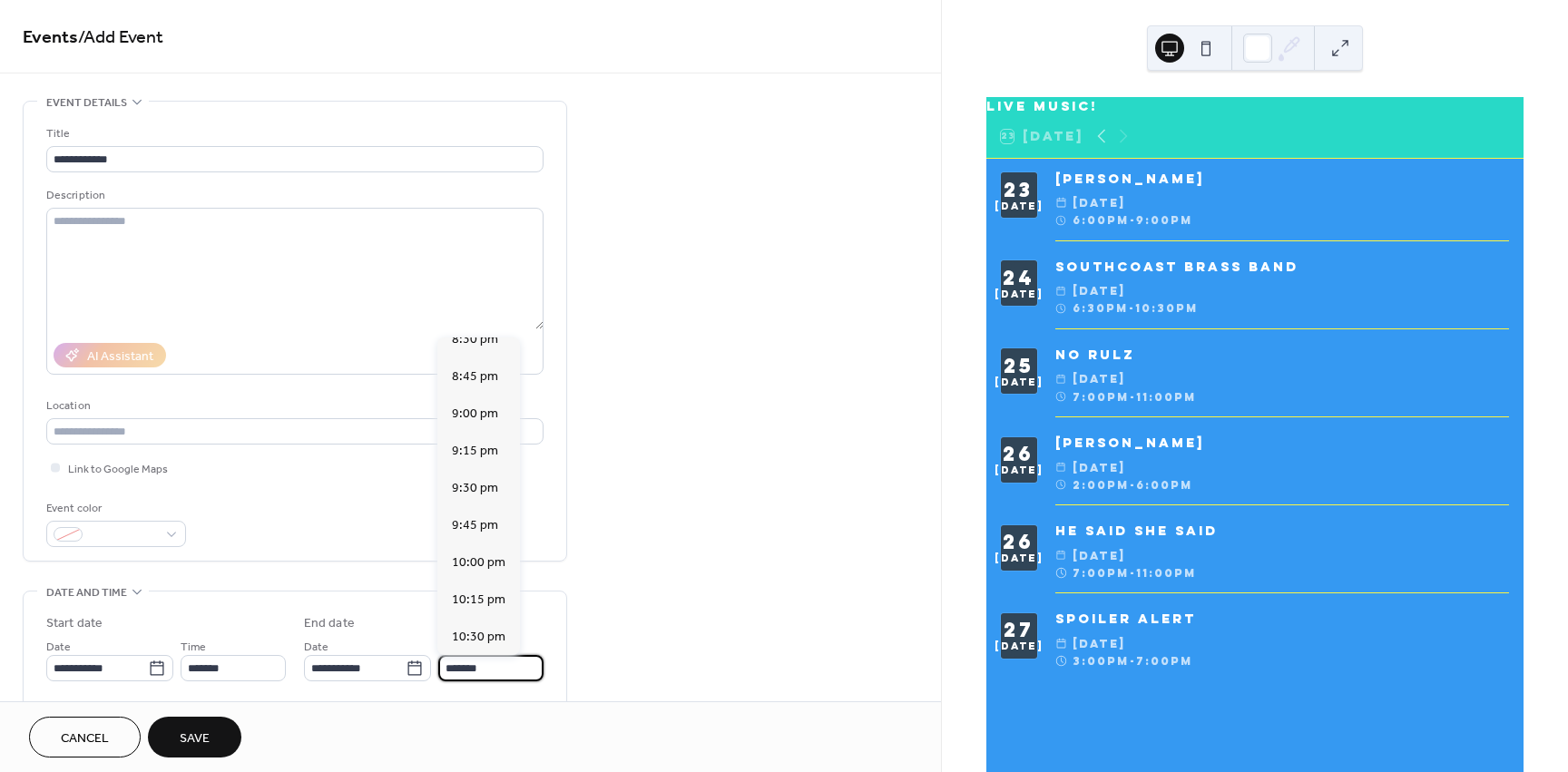 scroll, scrollTop: 363, scrollLeft: 0, axis: vertical 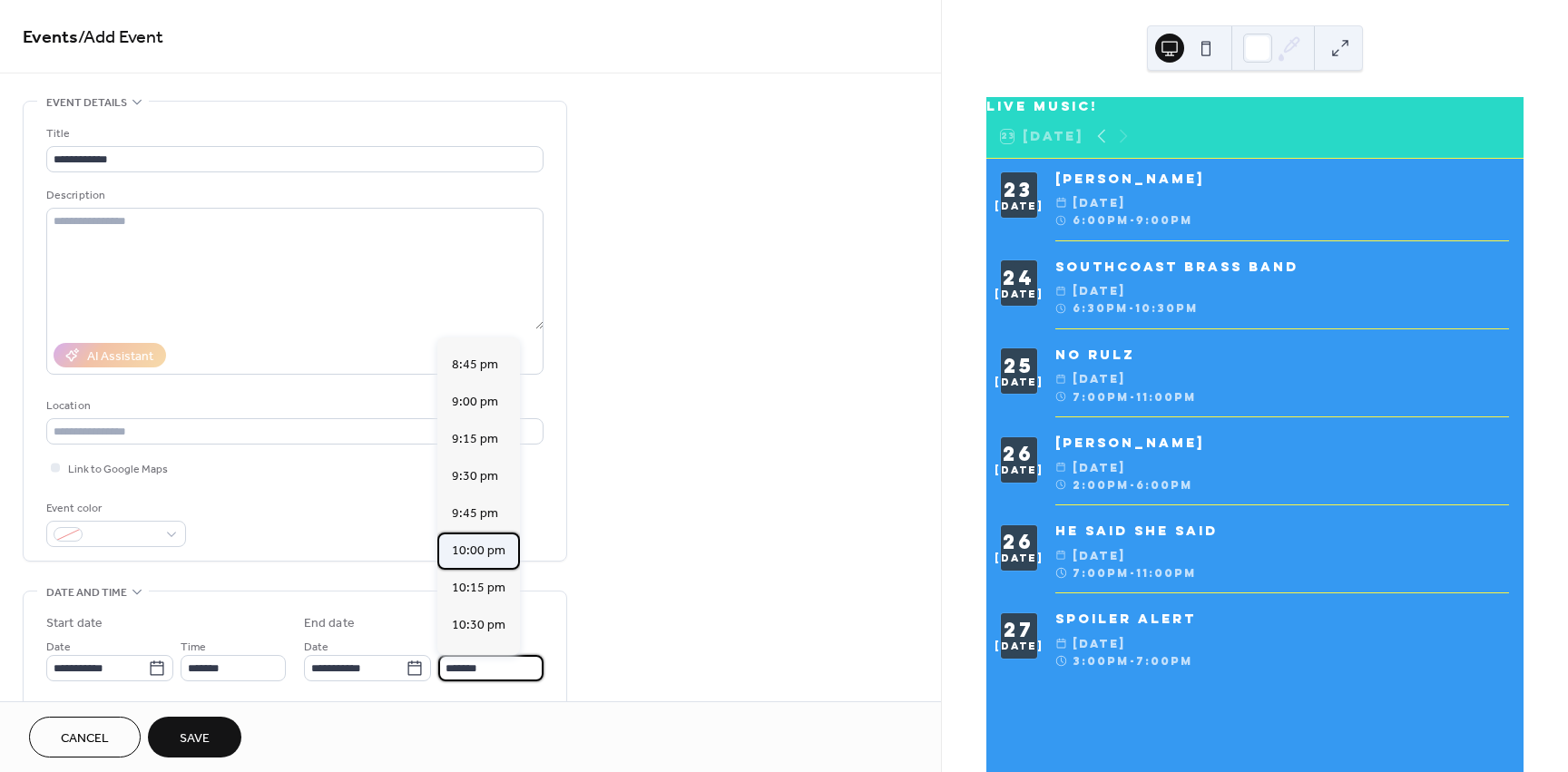 click on "10:00 pm" at bounding box center (478, 551) 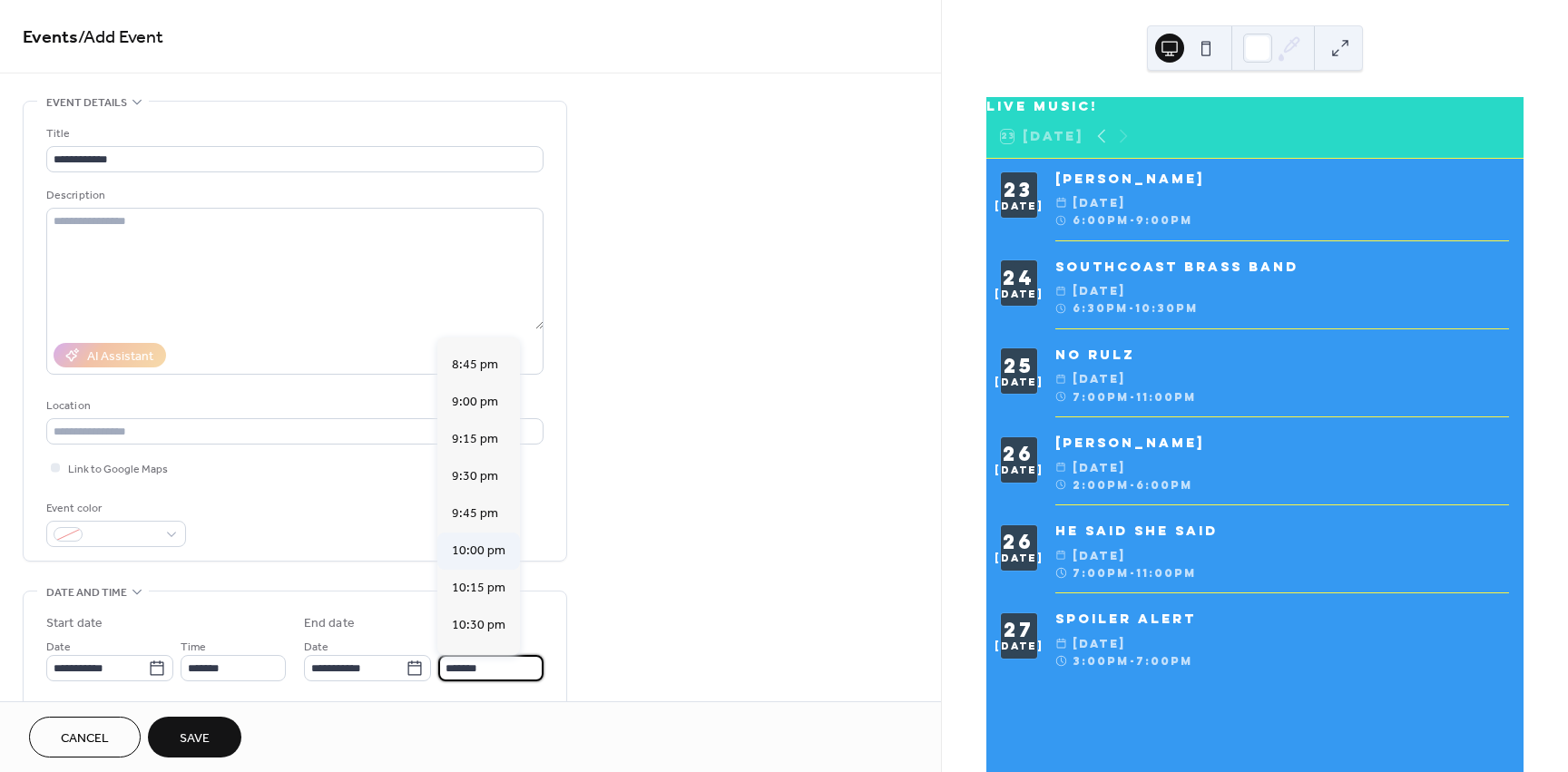 type on "********" 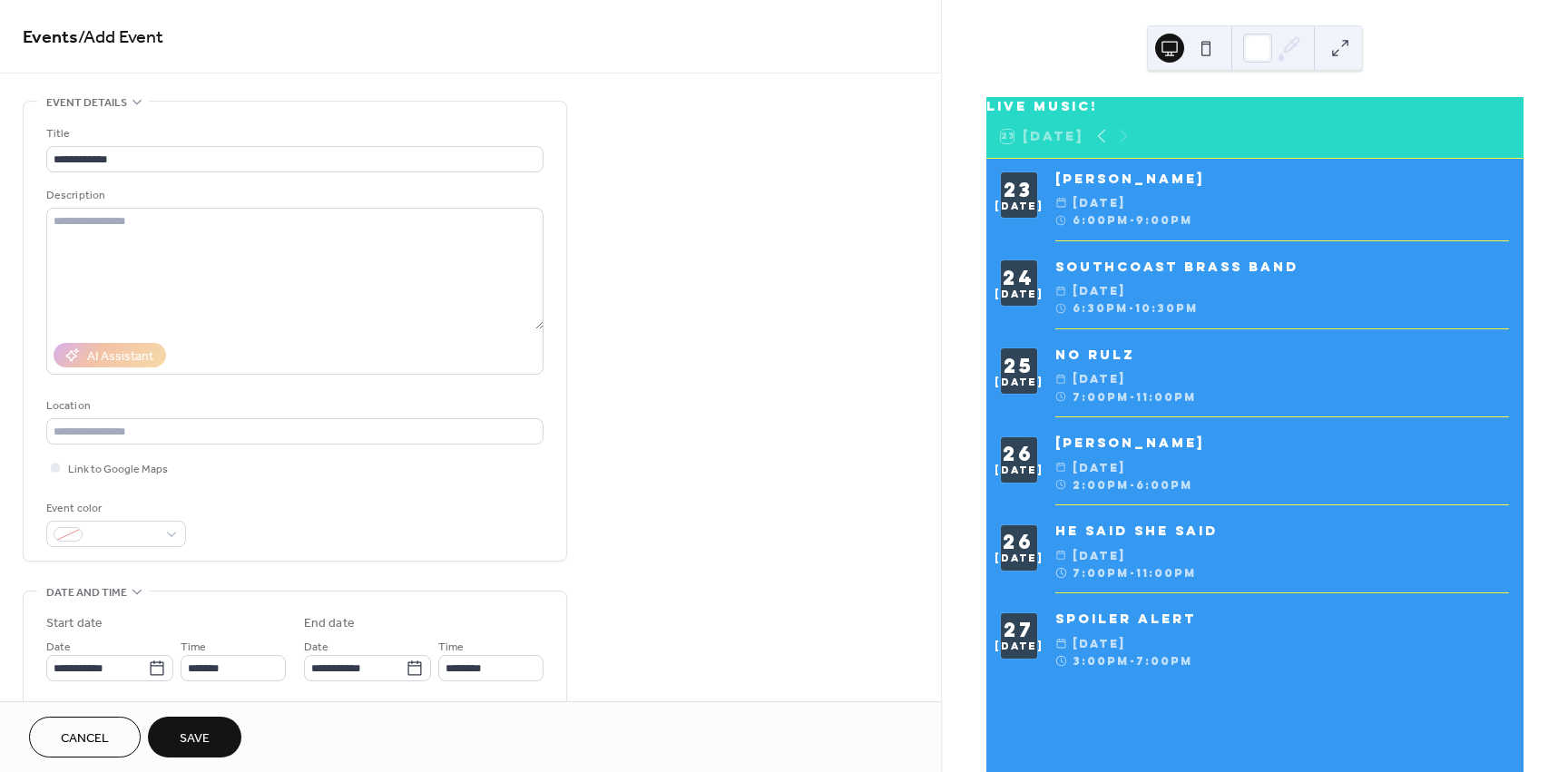 click on "Save" at bounding box center [194, 738] 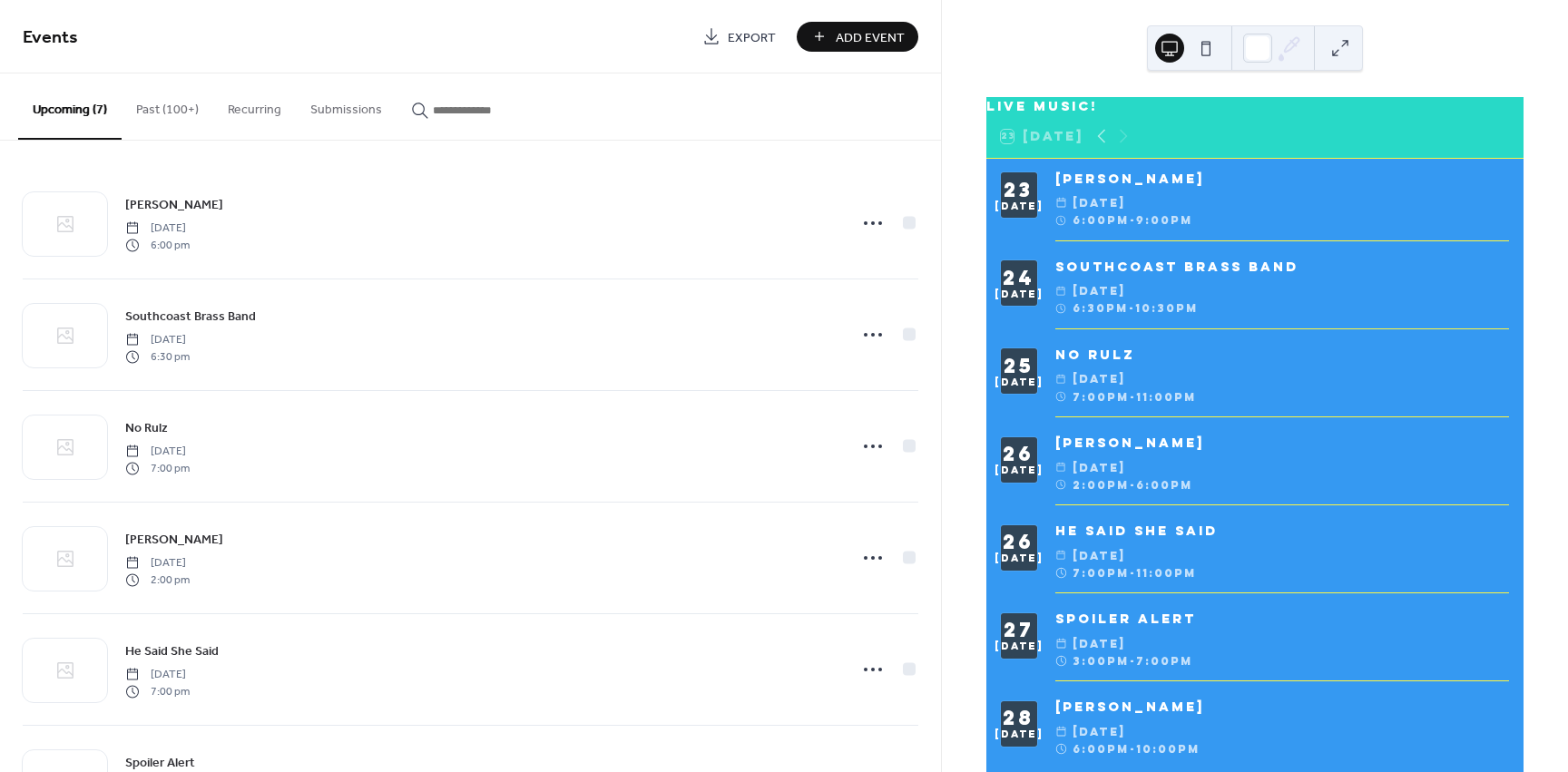 click on "Add Event" at bounding box center [870, 37] 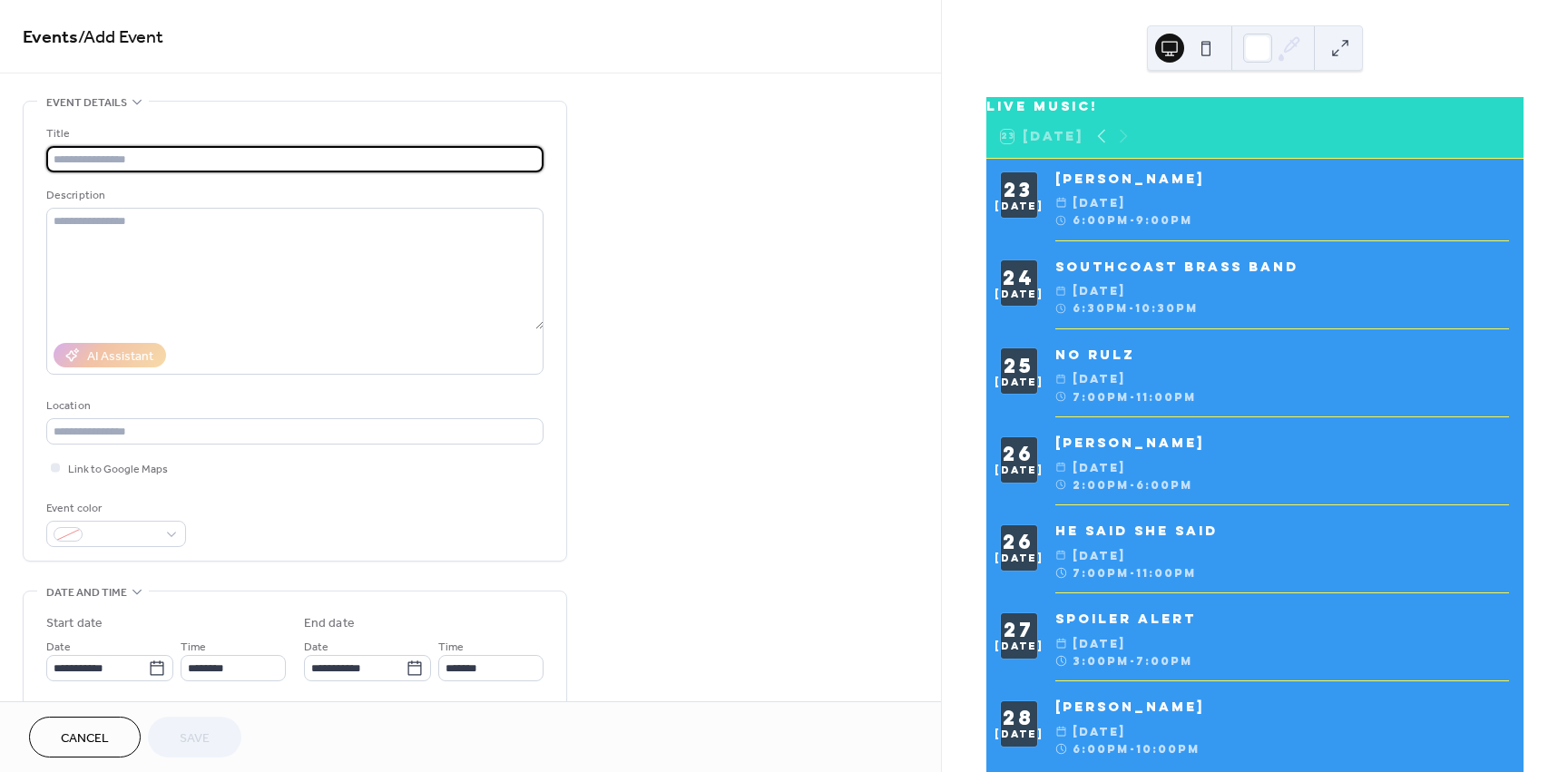 click at bounding box center (295, 159) 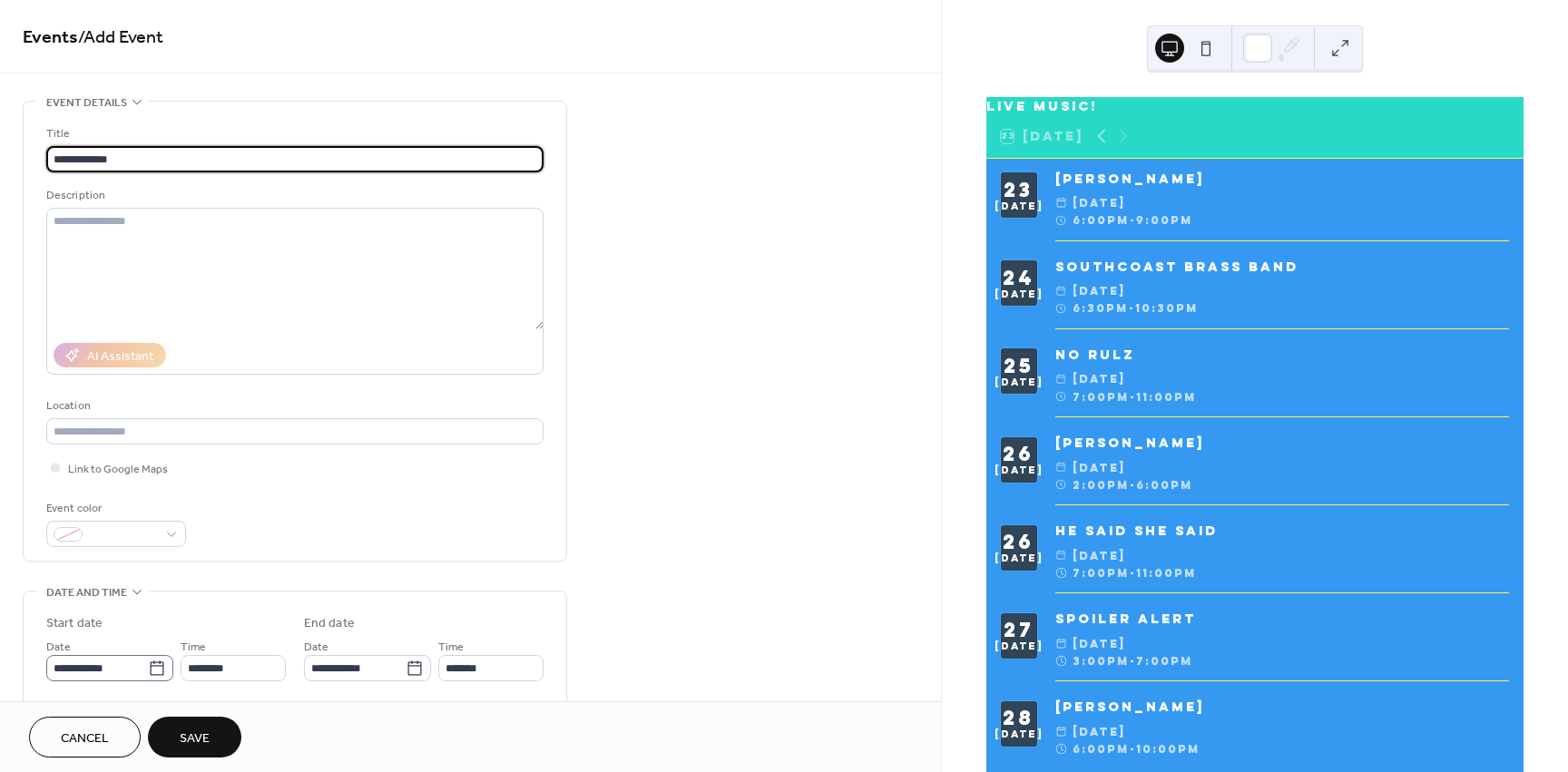 type on "**********" 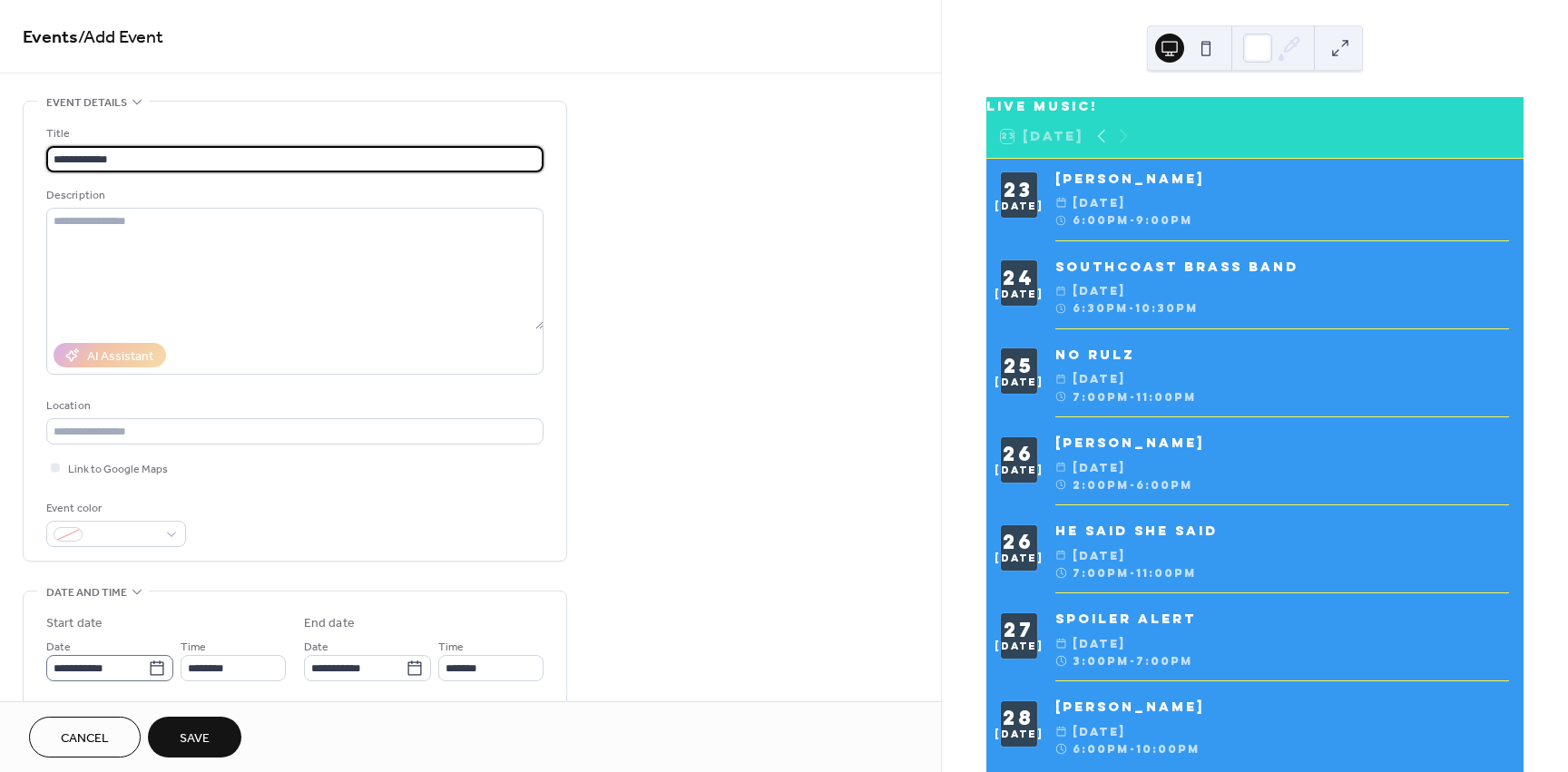 click 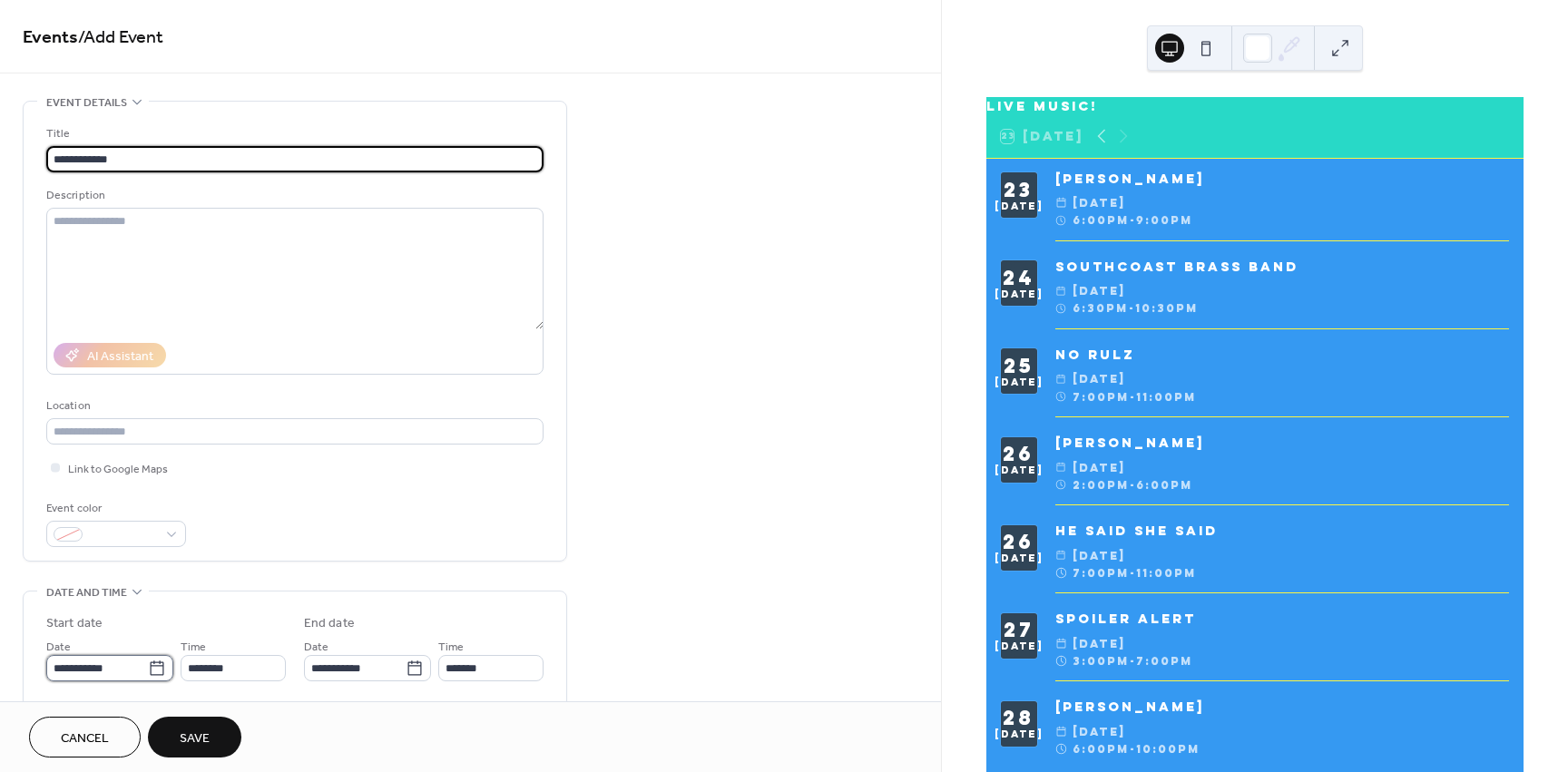 click on "**********" at bounding box center [97, 668] 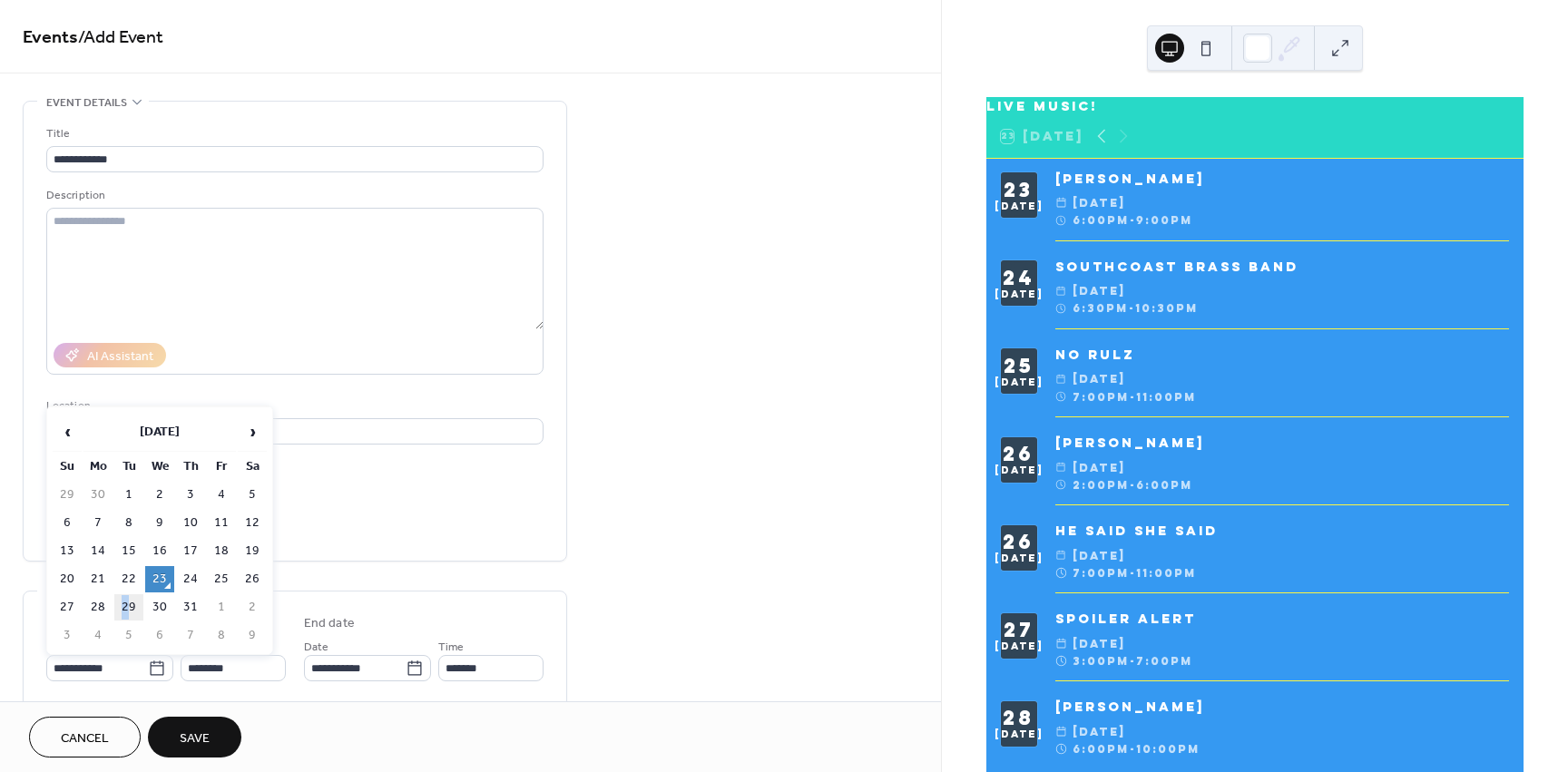 drag, startPoint x: 111, startPoint y: 611, endPoint x: 131, endPoint y: 607, distance: 20.39608 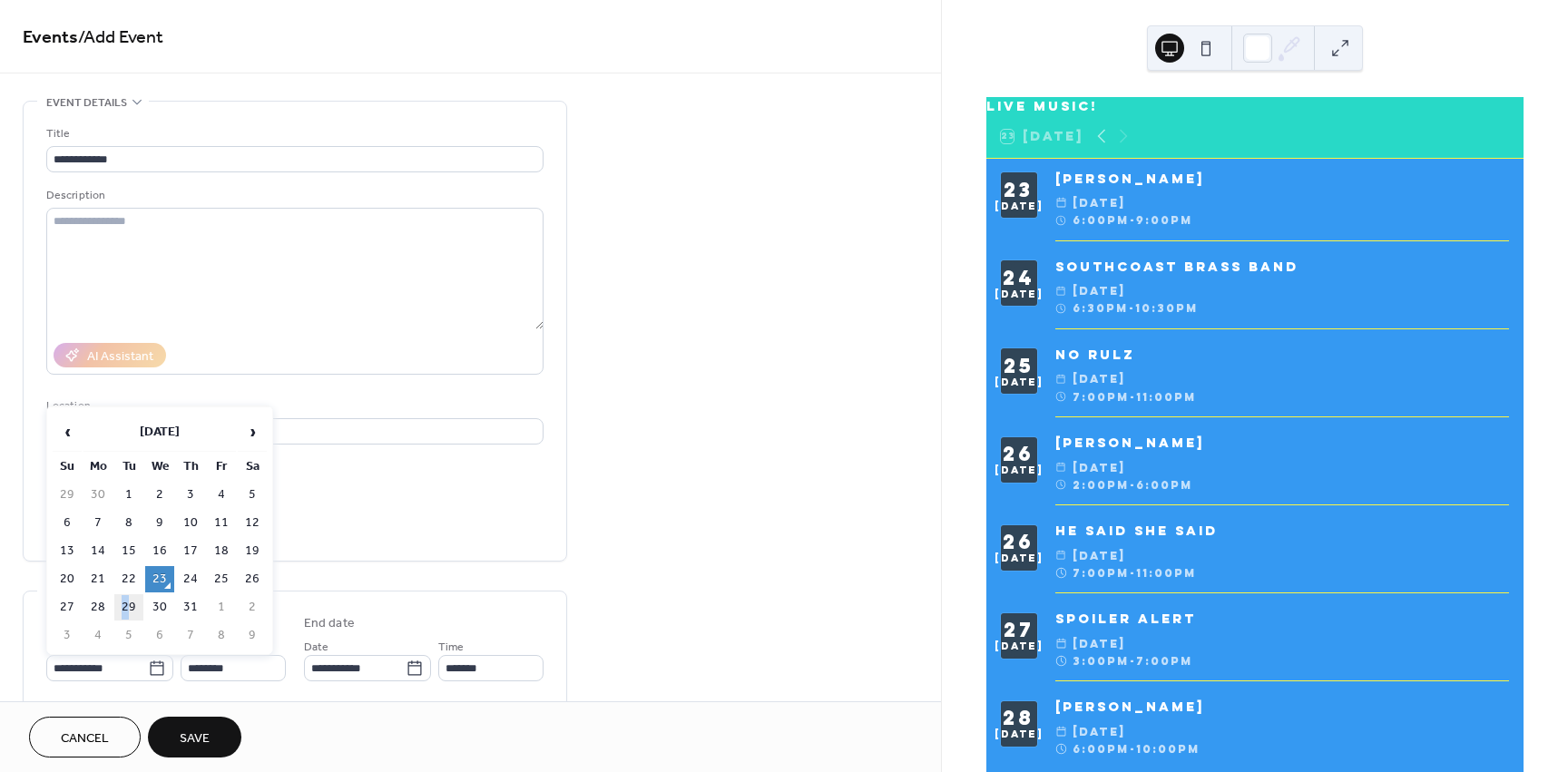 click on "27 28 29 30 31 1 2" at bounding box center [160, 607] 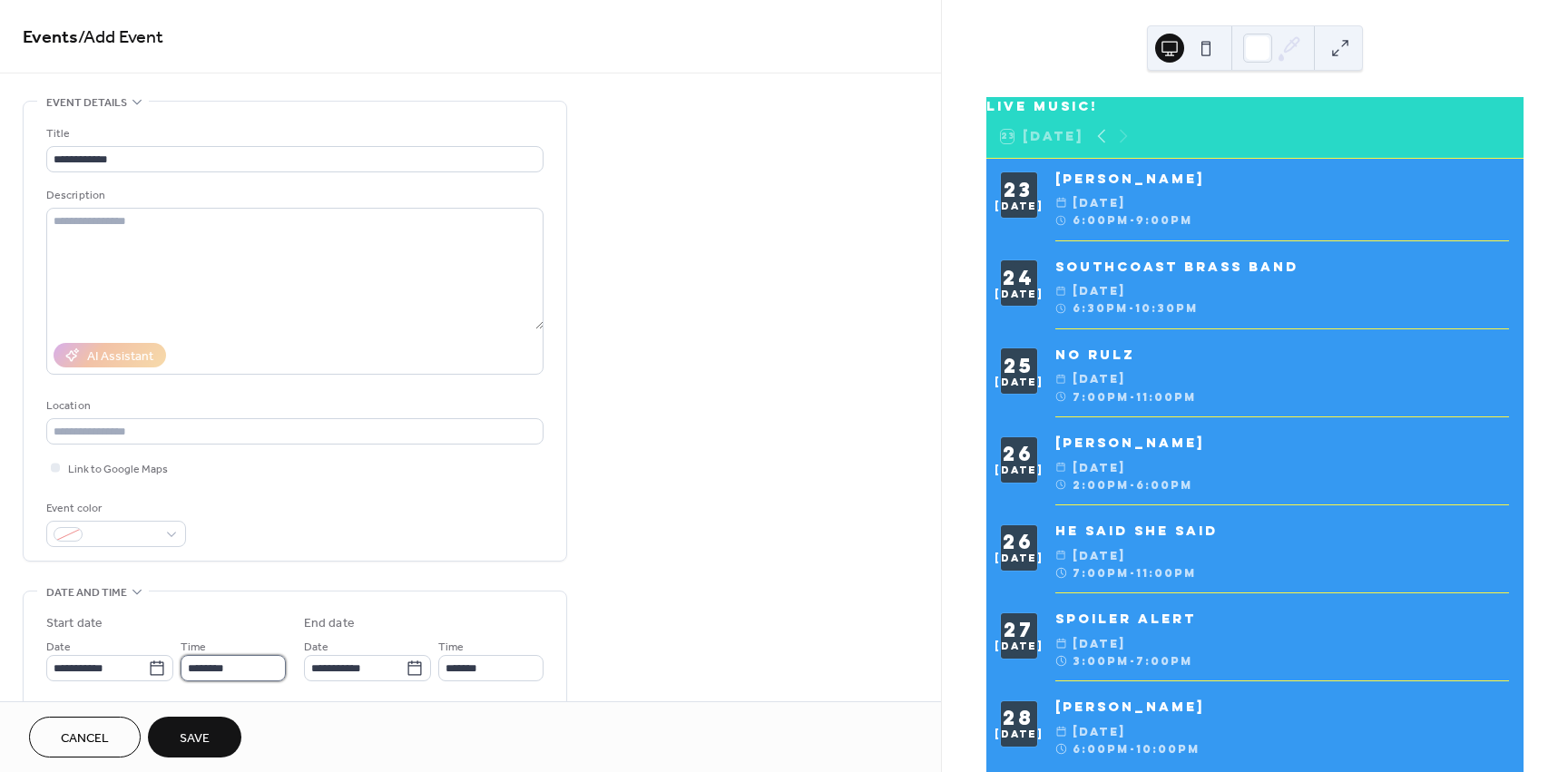click on "********" at bounding box center [233, 668] 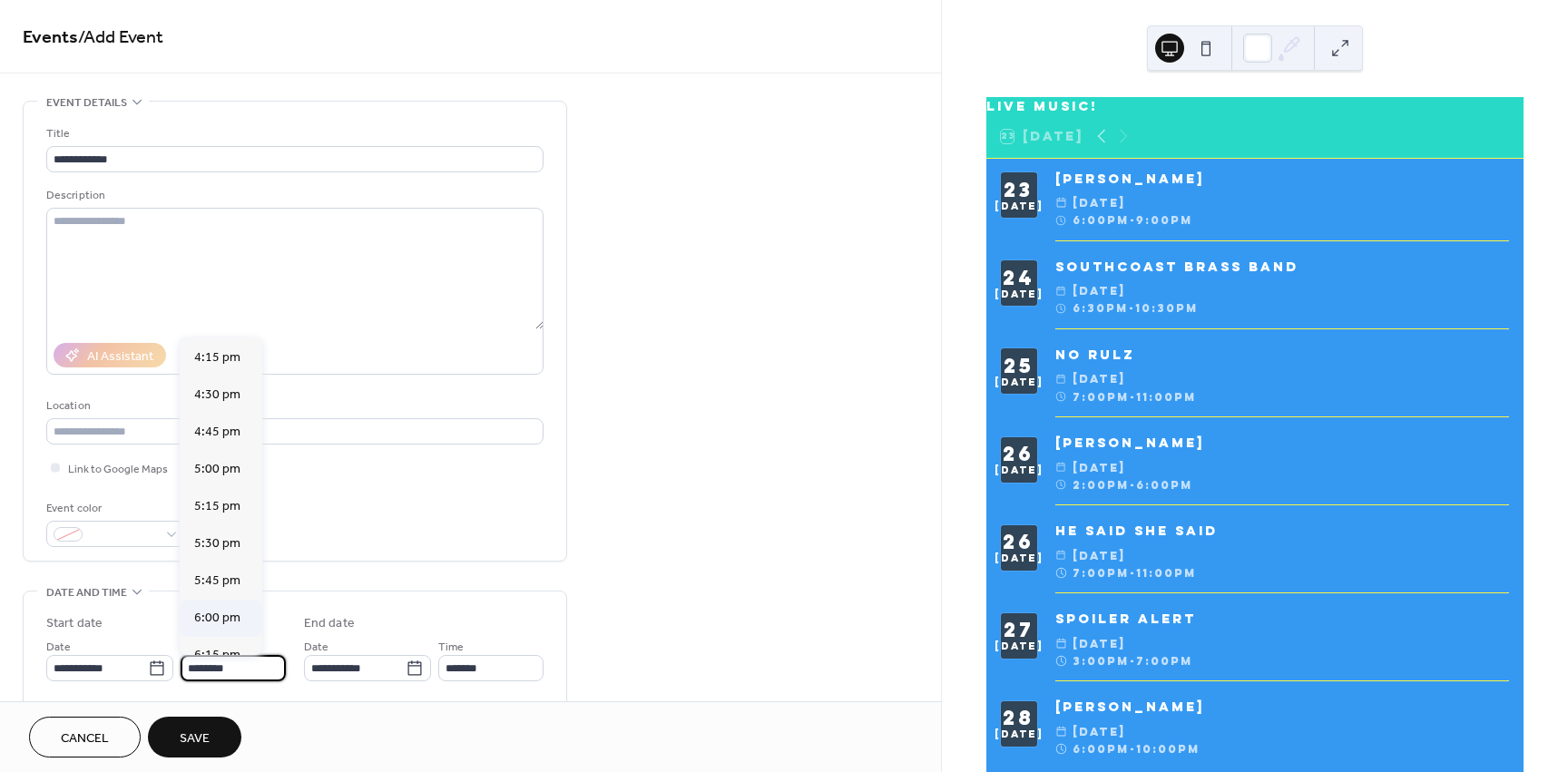 scroll, scrollTop: 2420, scrollLeft: 0, axis: vertical 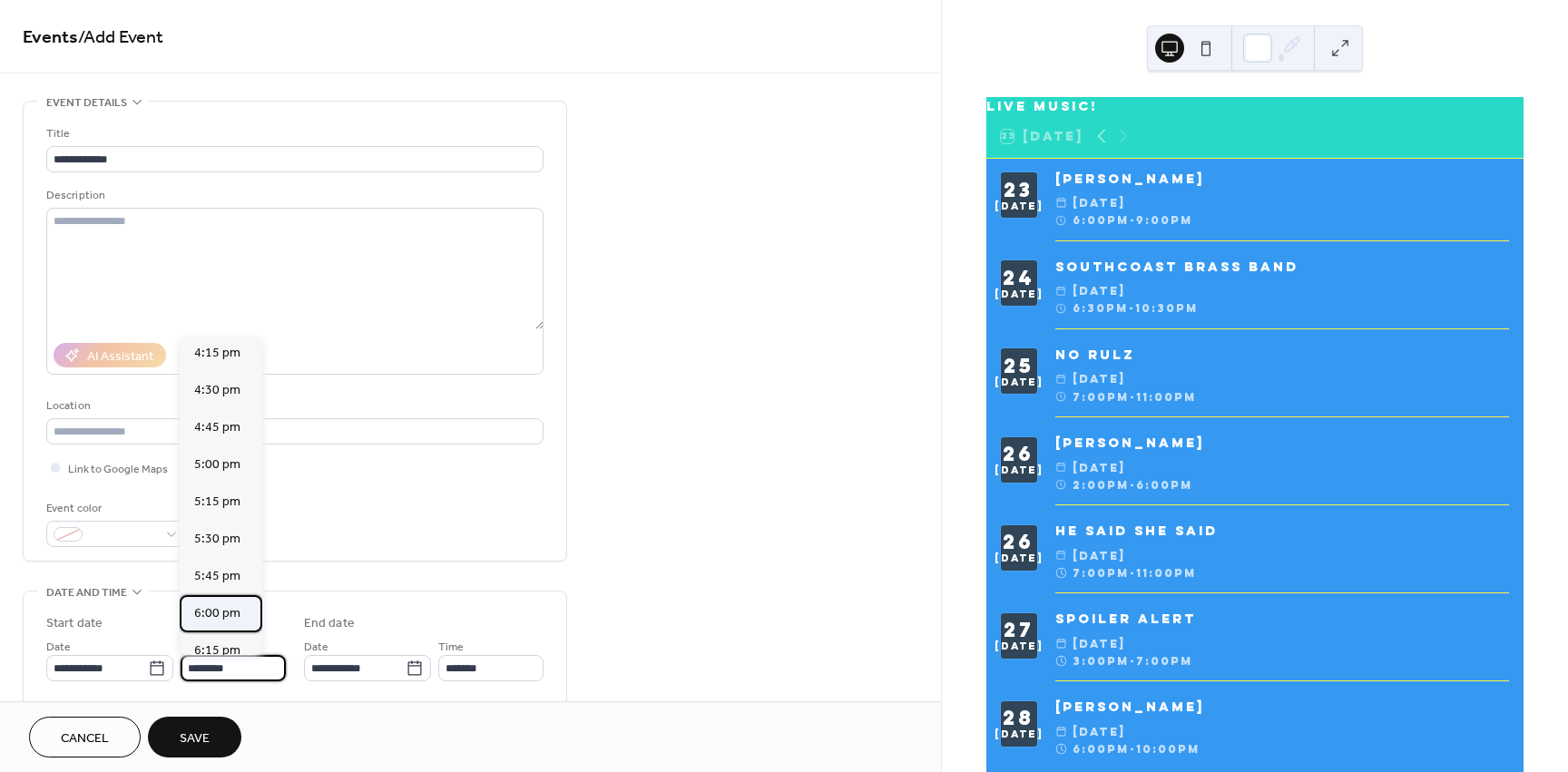 click on "6:00 pm" at bounding box center [217, 613] 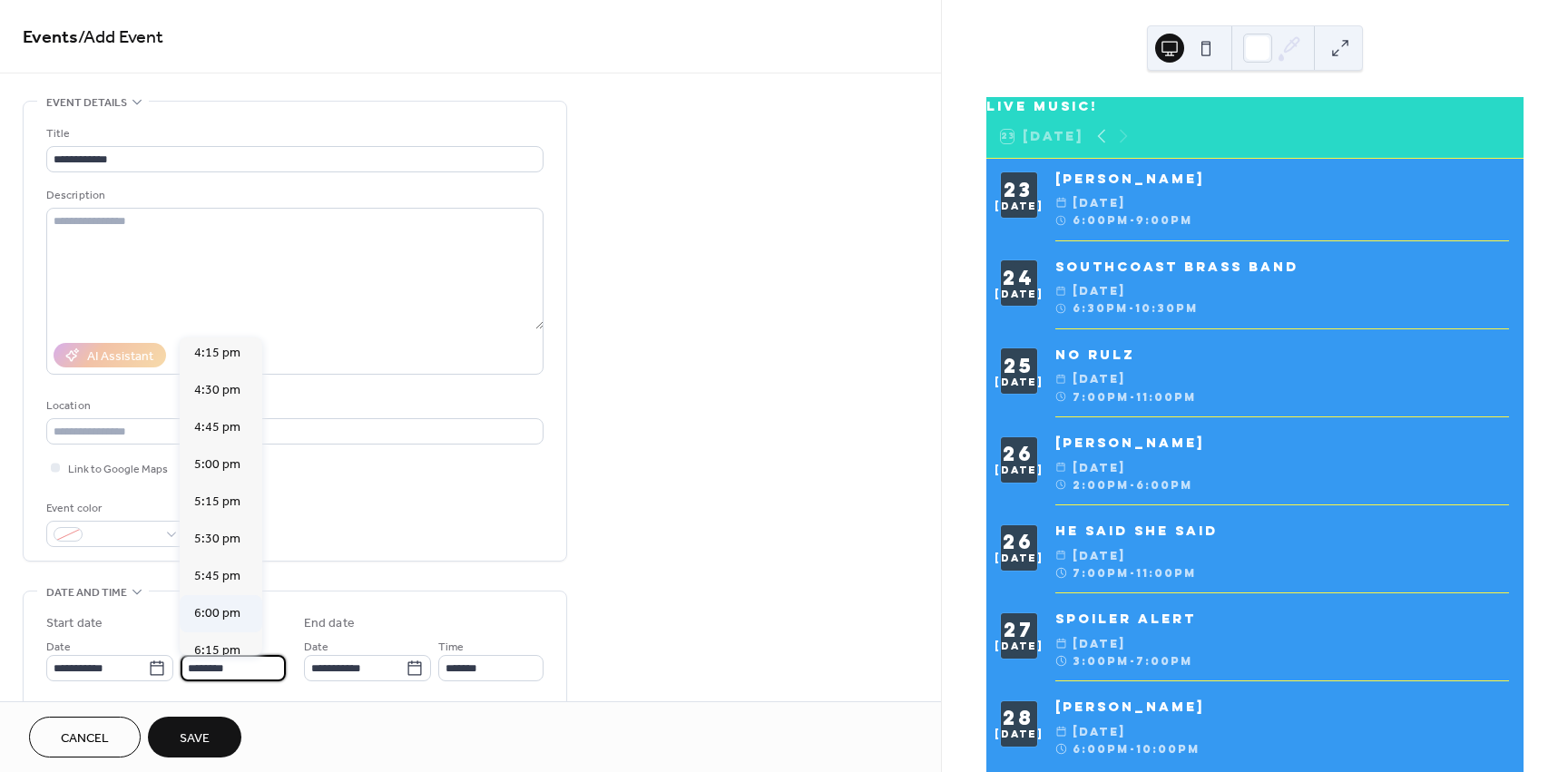 type on "*******" 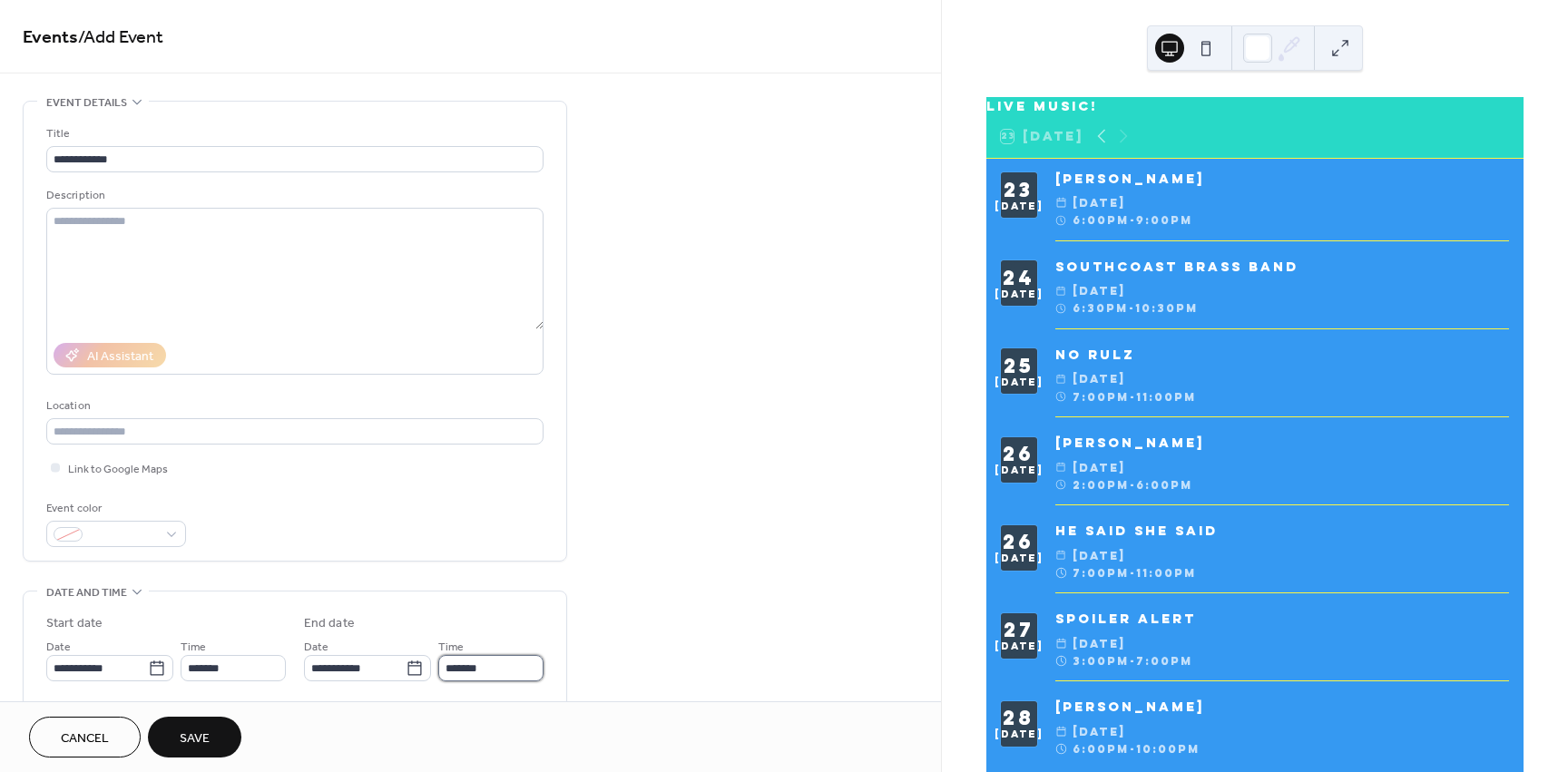 click on "*******" at bounding box center (491, 668) 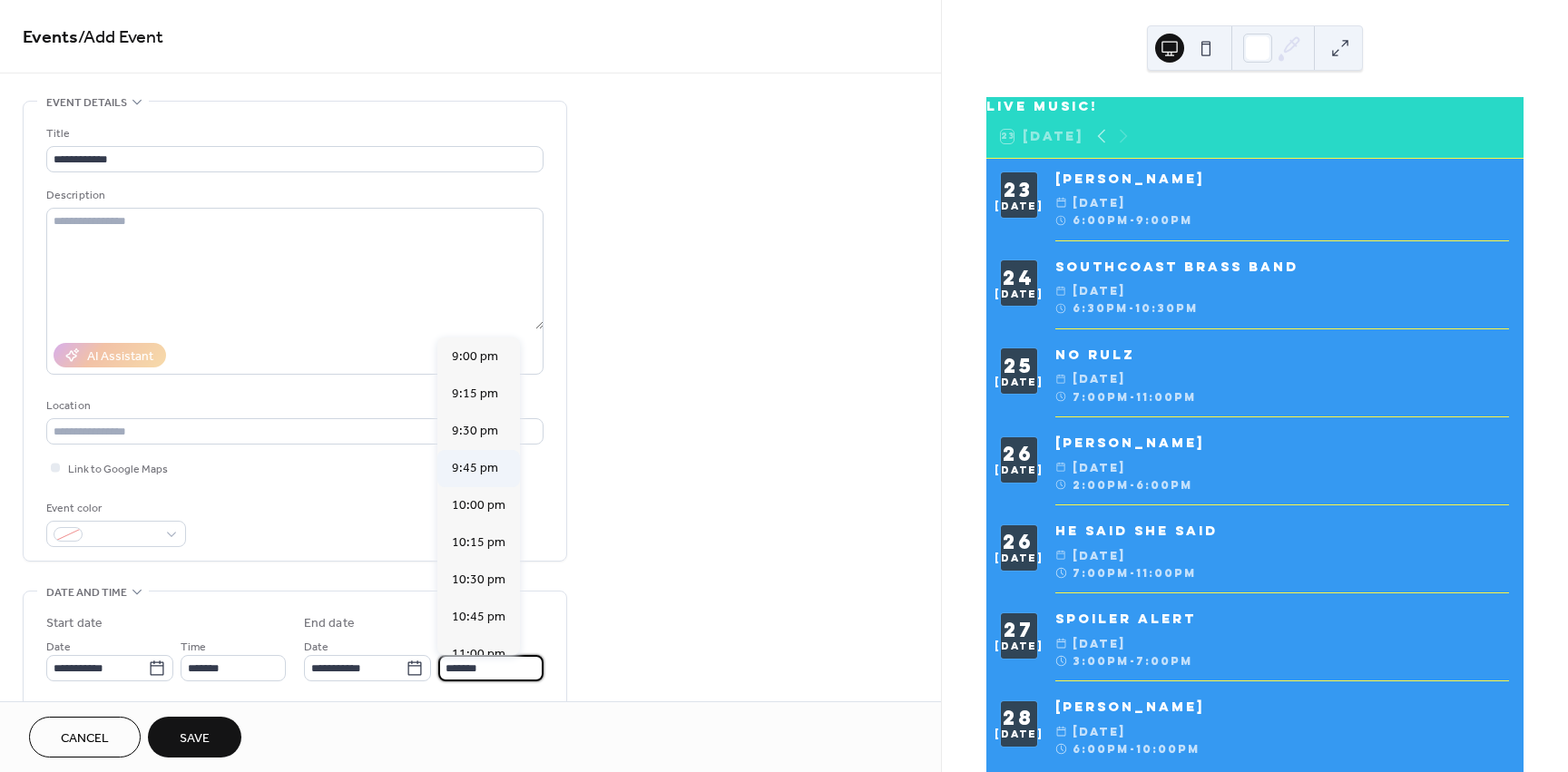 scroll, scrollTop: 454, scrollLeft: 0, axis: vertical 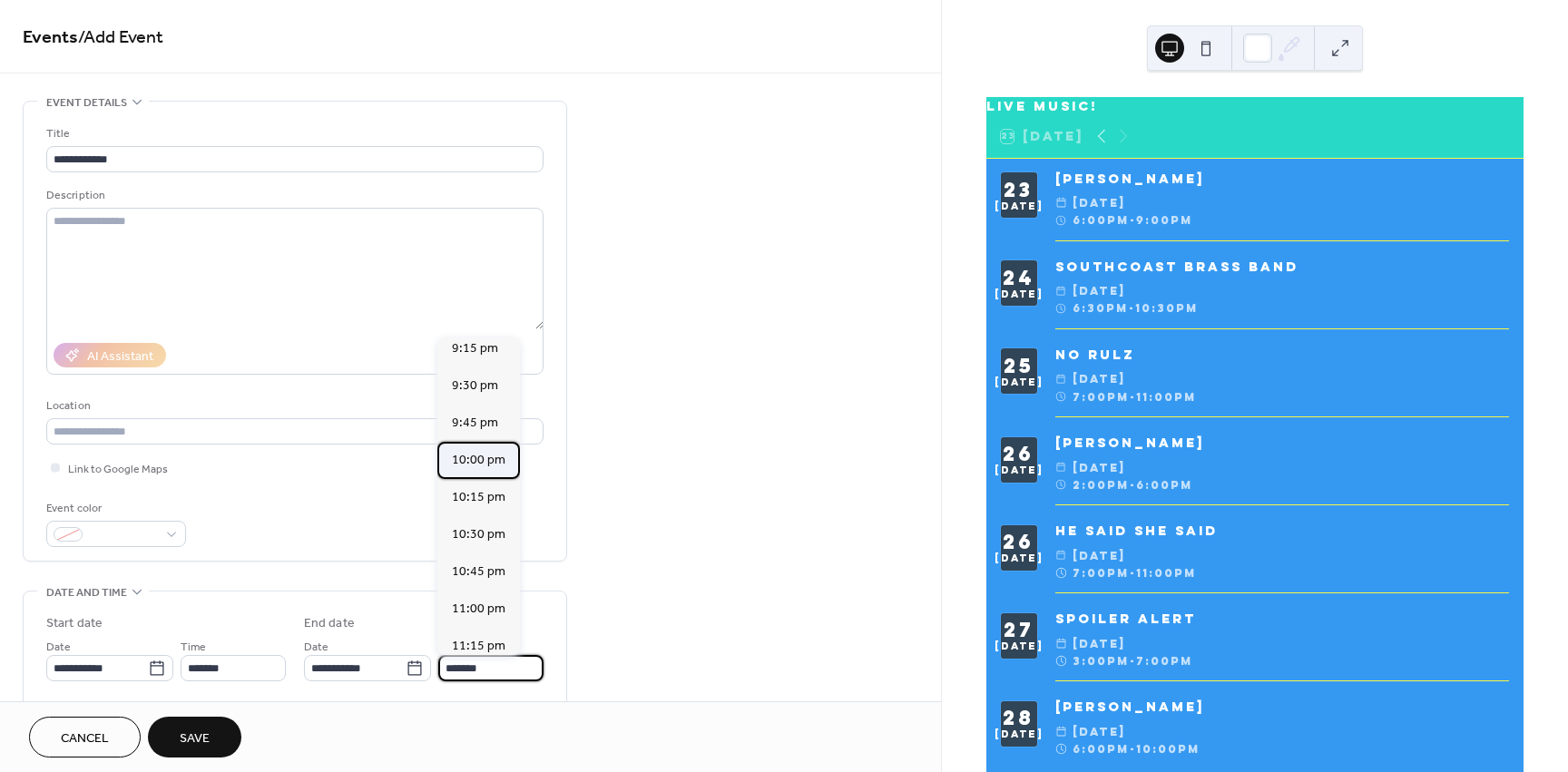click on "10:00 pm" at bounding box center (478, 460) 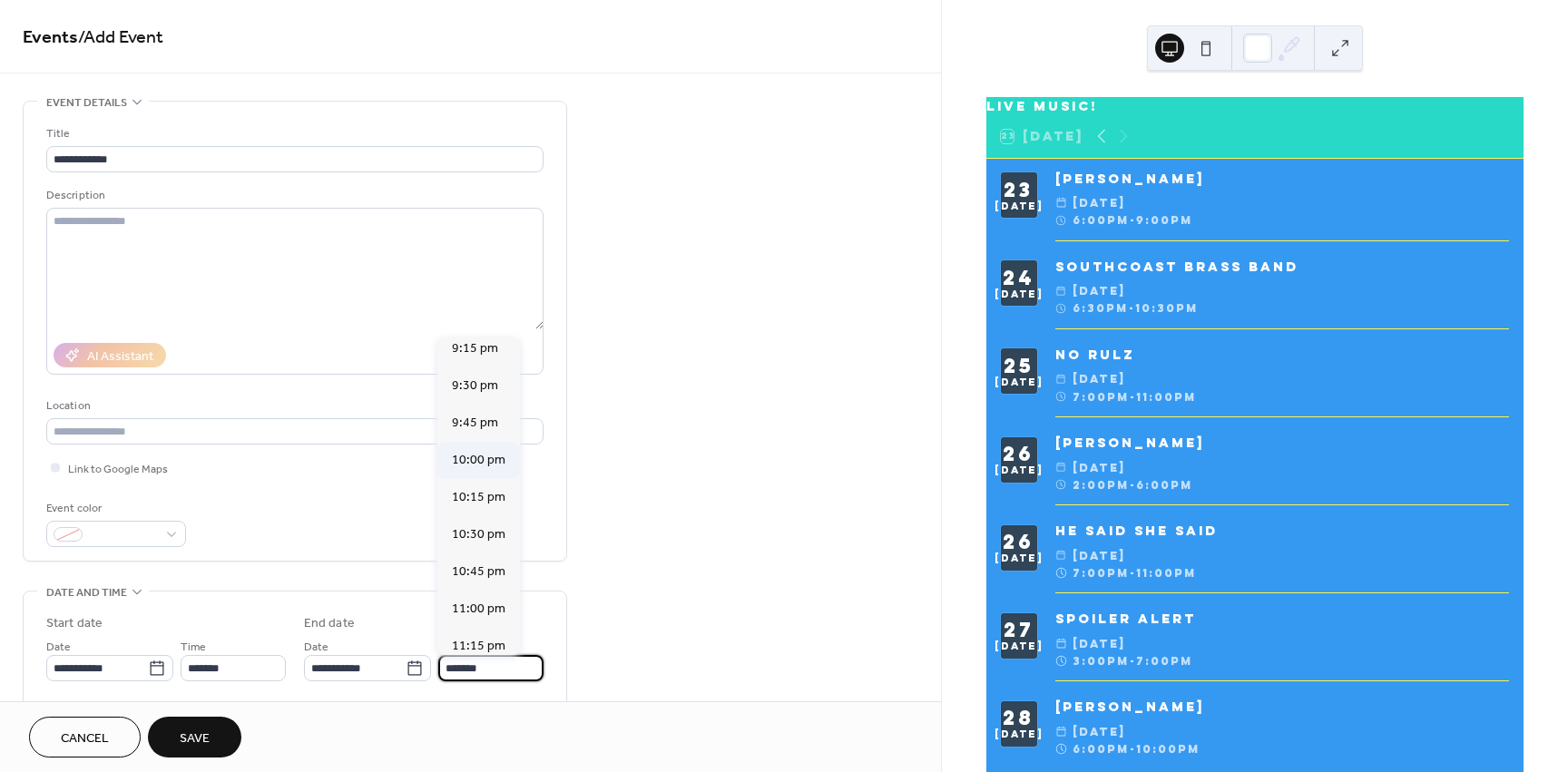 type on "********" 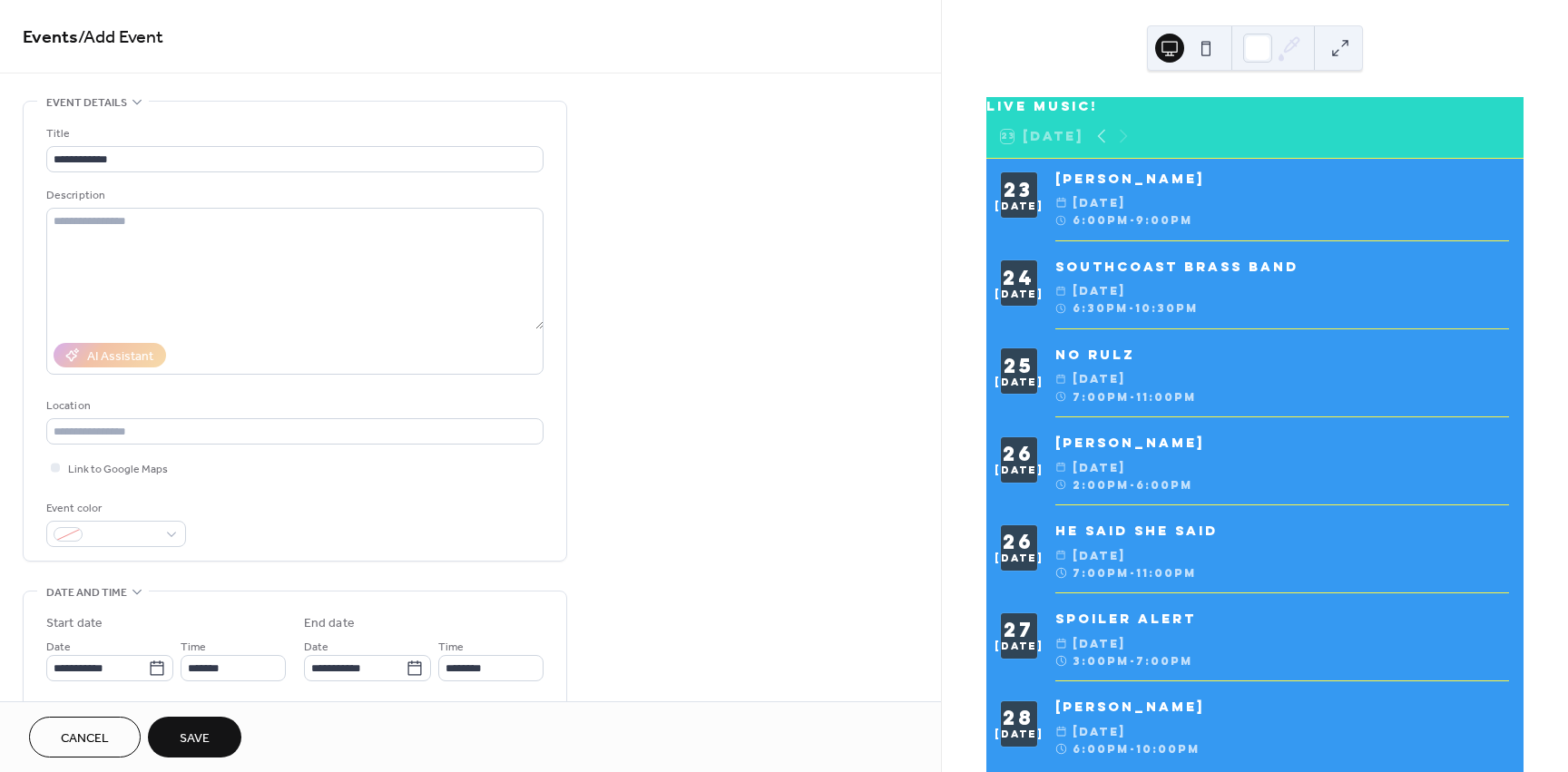 click on "Save" at bounding box center (194, 738) 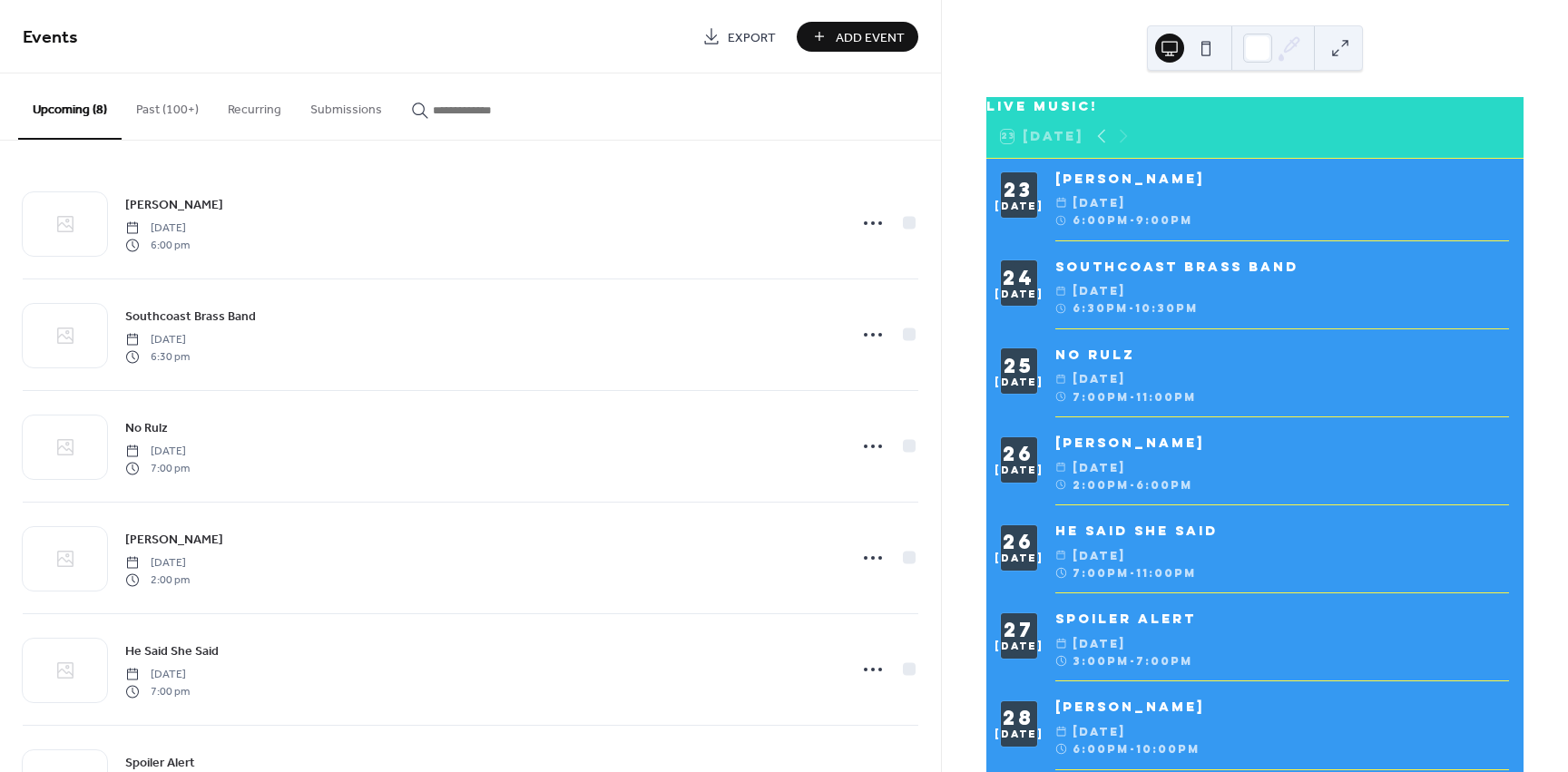 click on "Add Event" at bounding box center [870, 37] 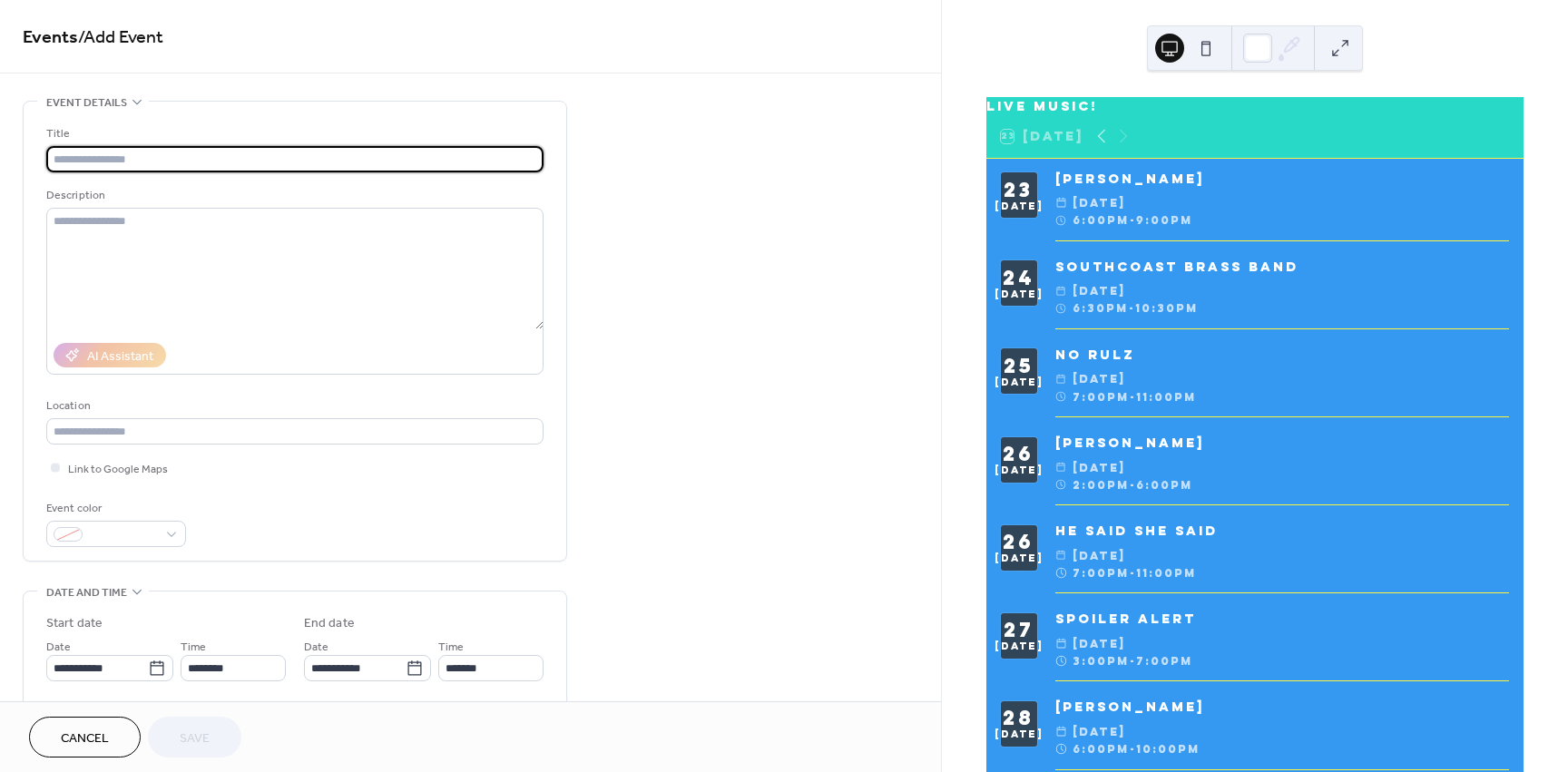 click at bounding box center [295, 159] 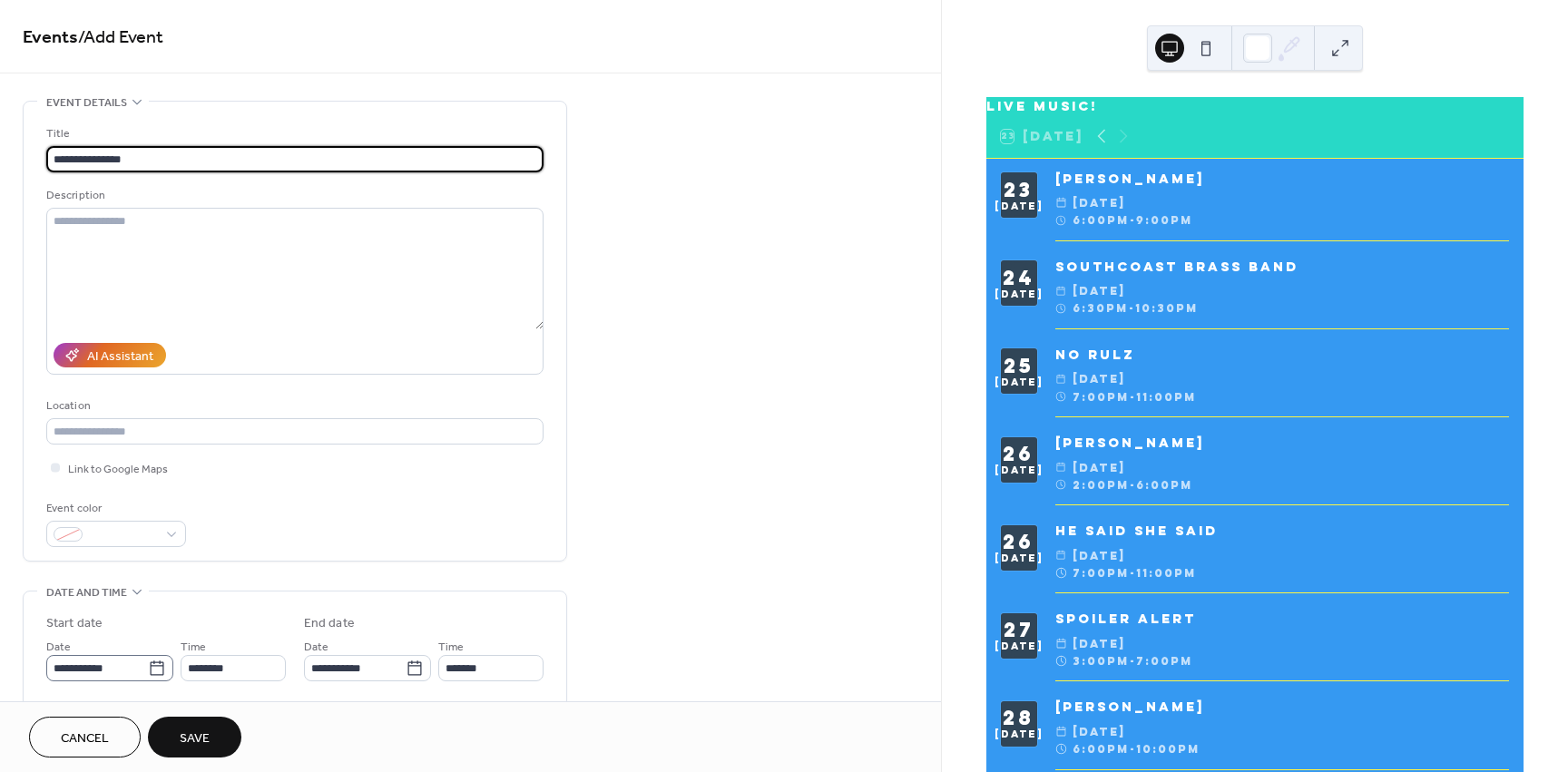 type on "**********" 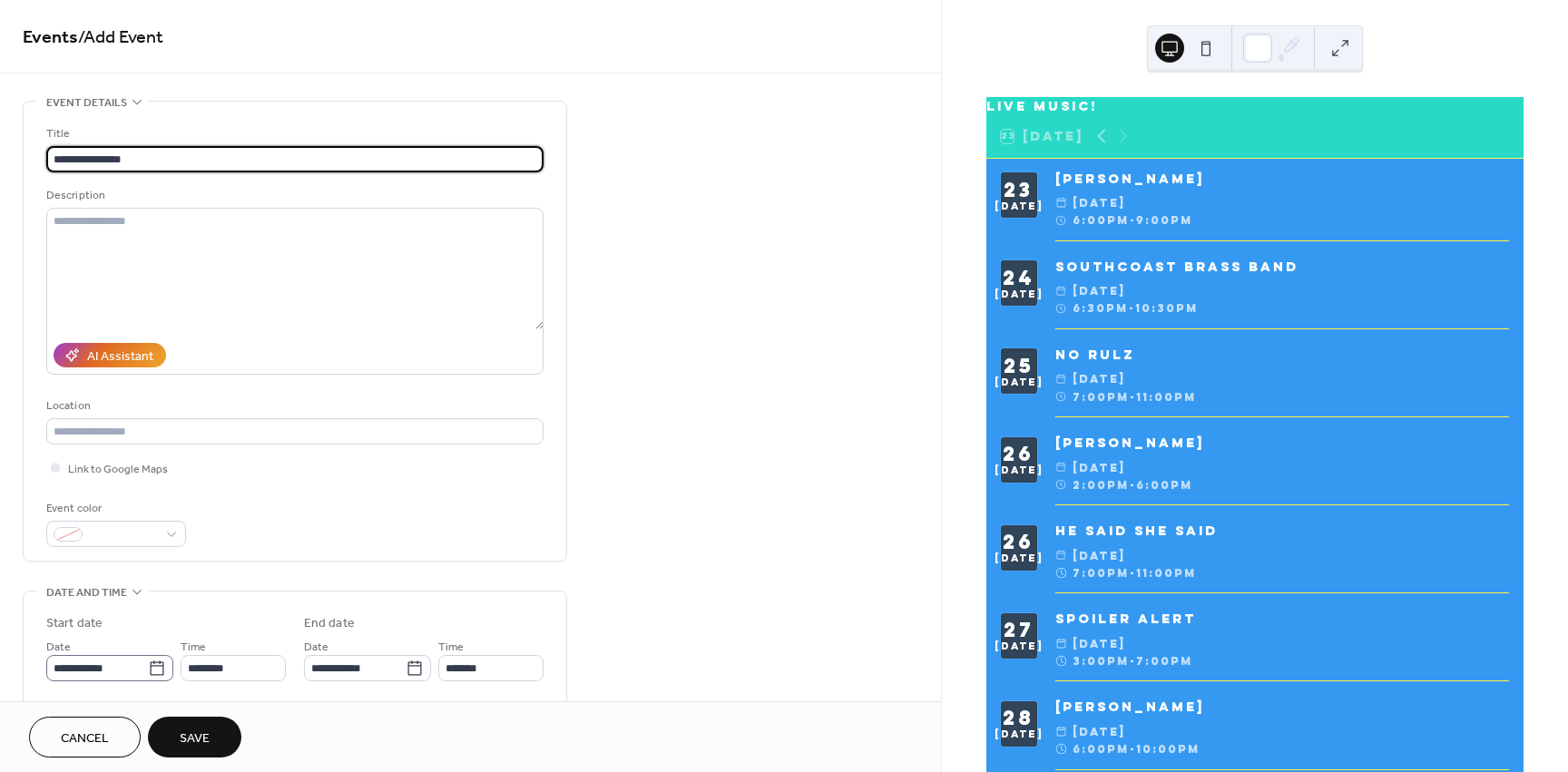 click 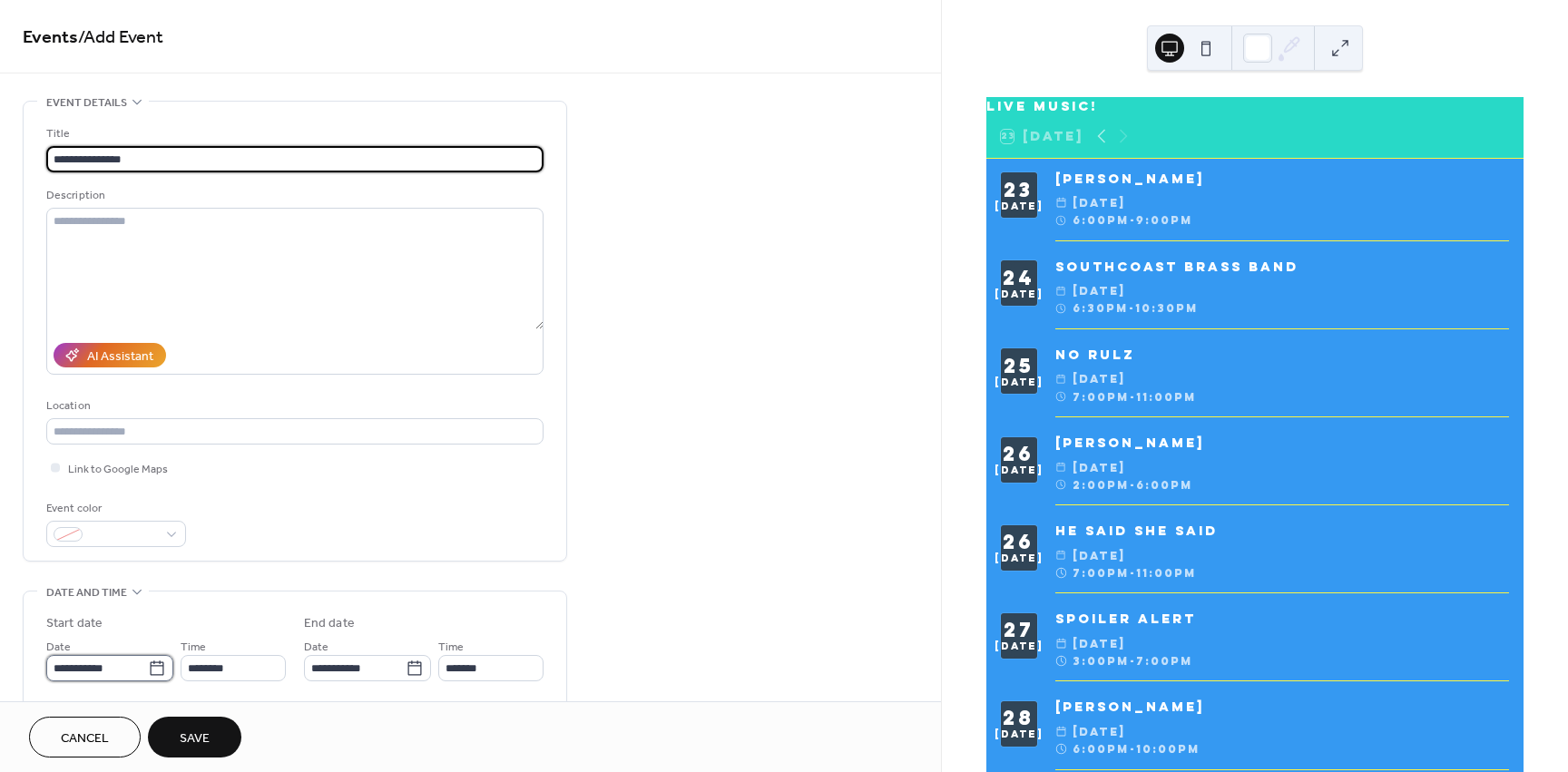 click on "**********" at bounding box center (97, 668) 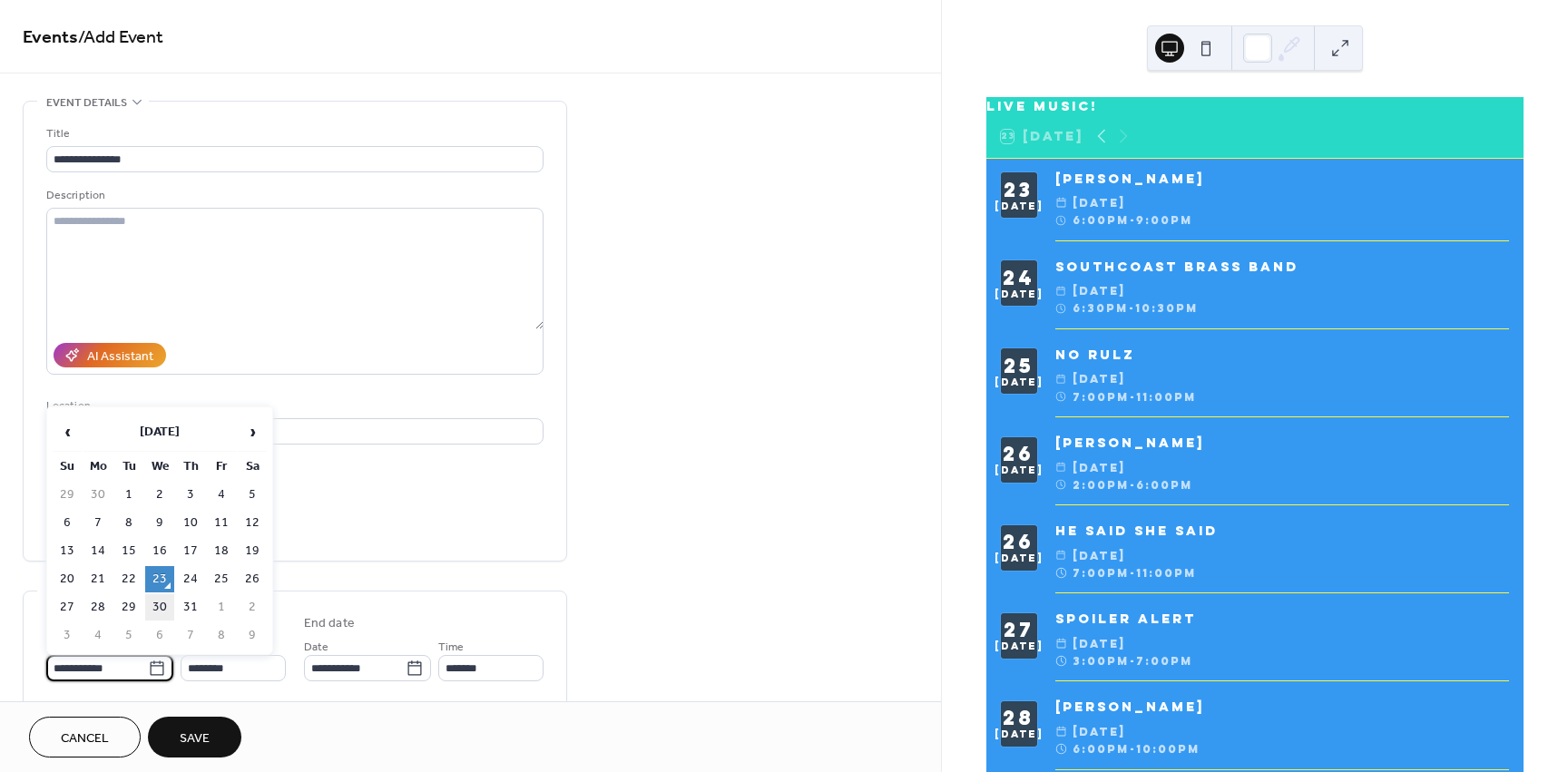 click on "30" at bounding box center (160, 607) 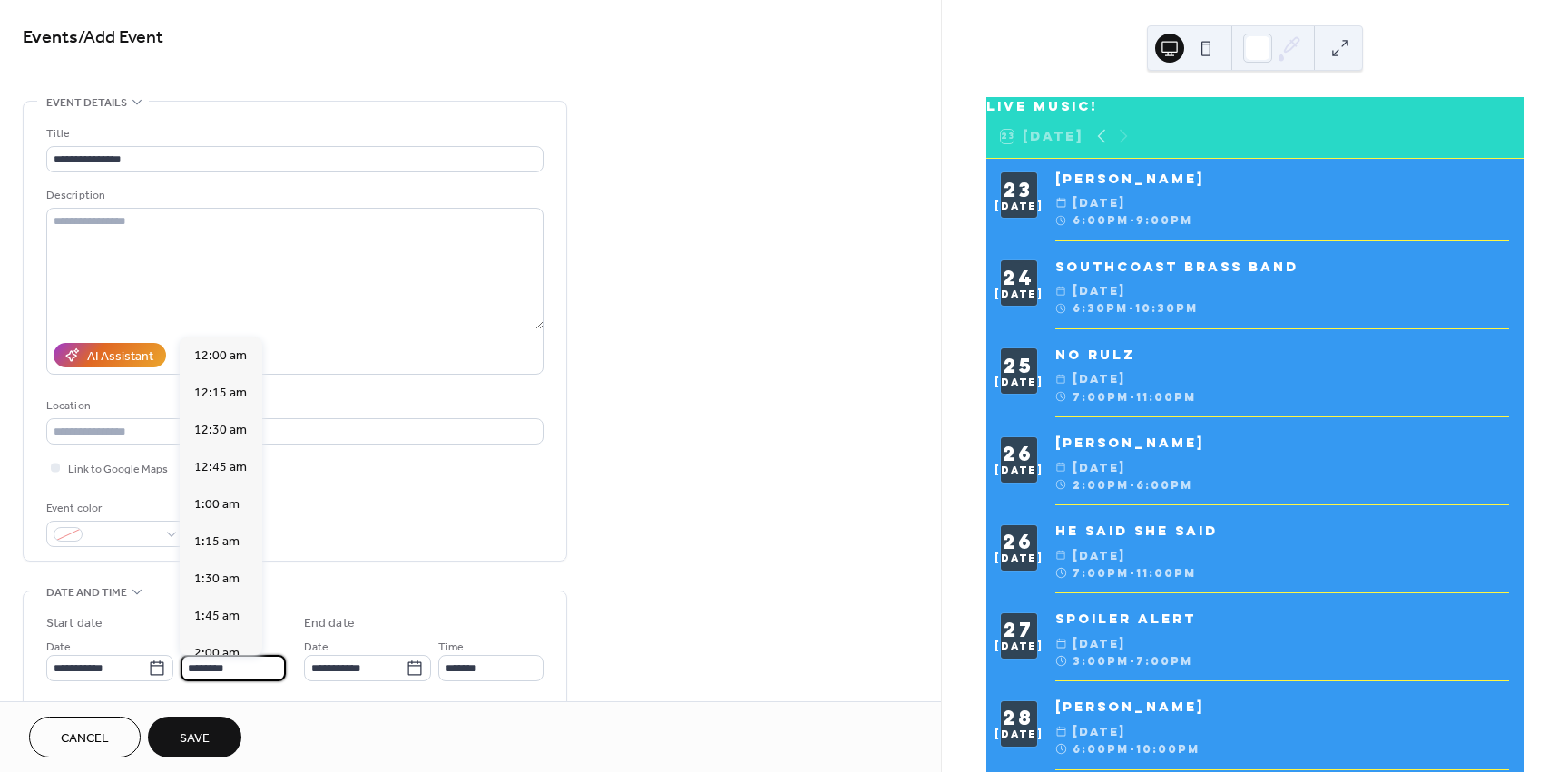 click on "********" at bounding box center [233, 668] 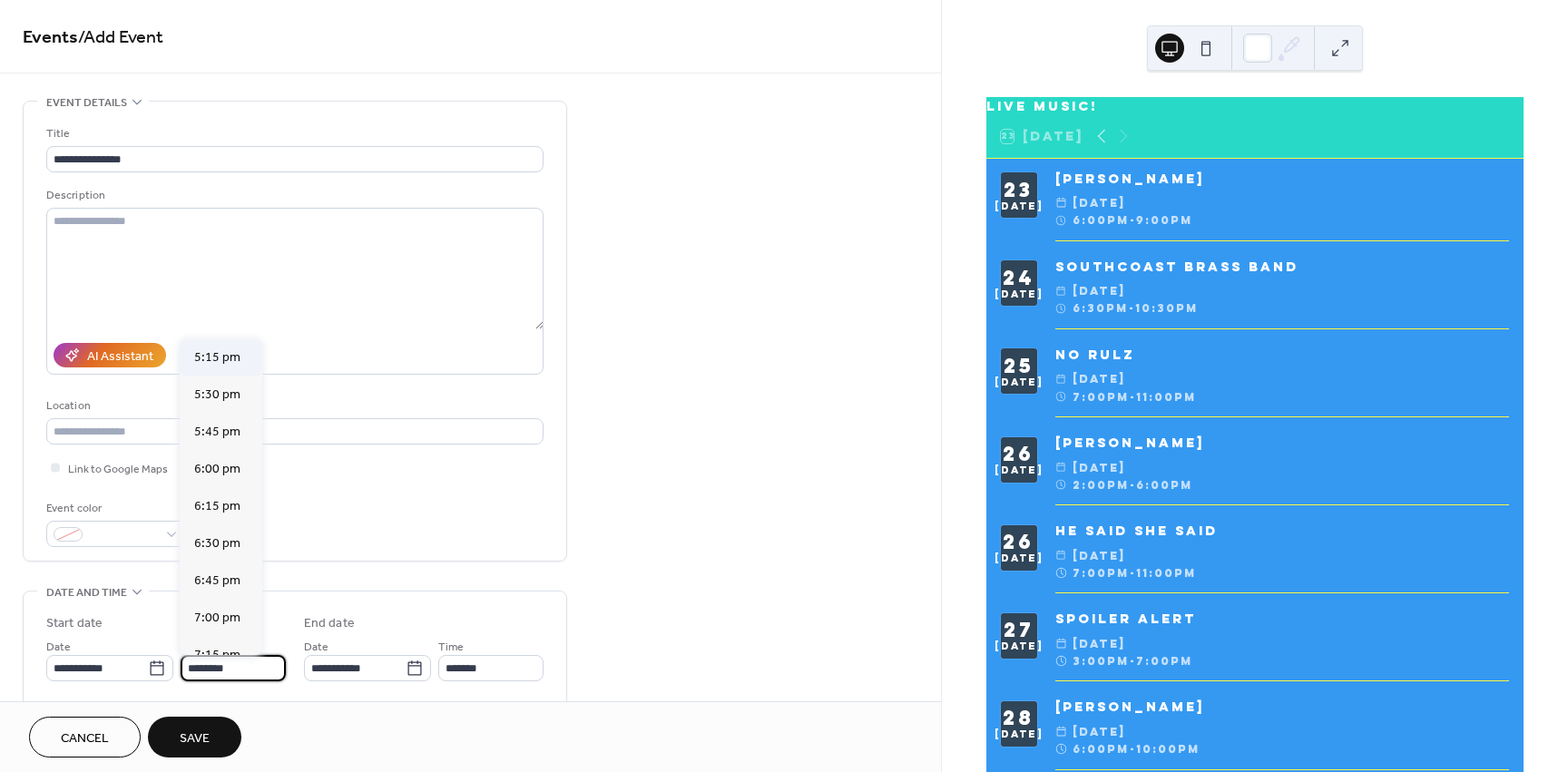 scroll, scrollTop: 2602, scrollLeft: 0, axis: vertical 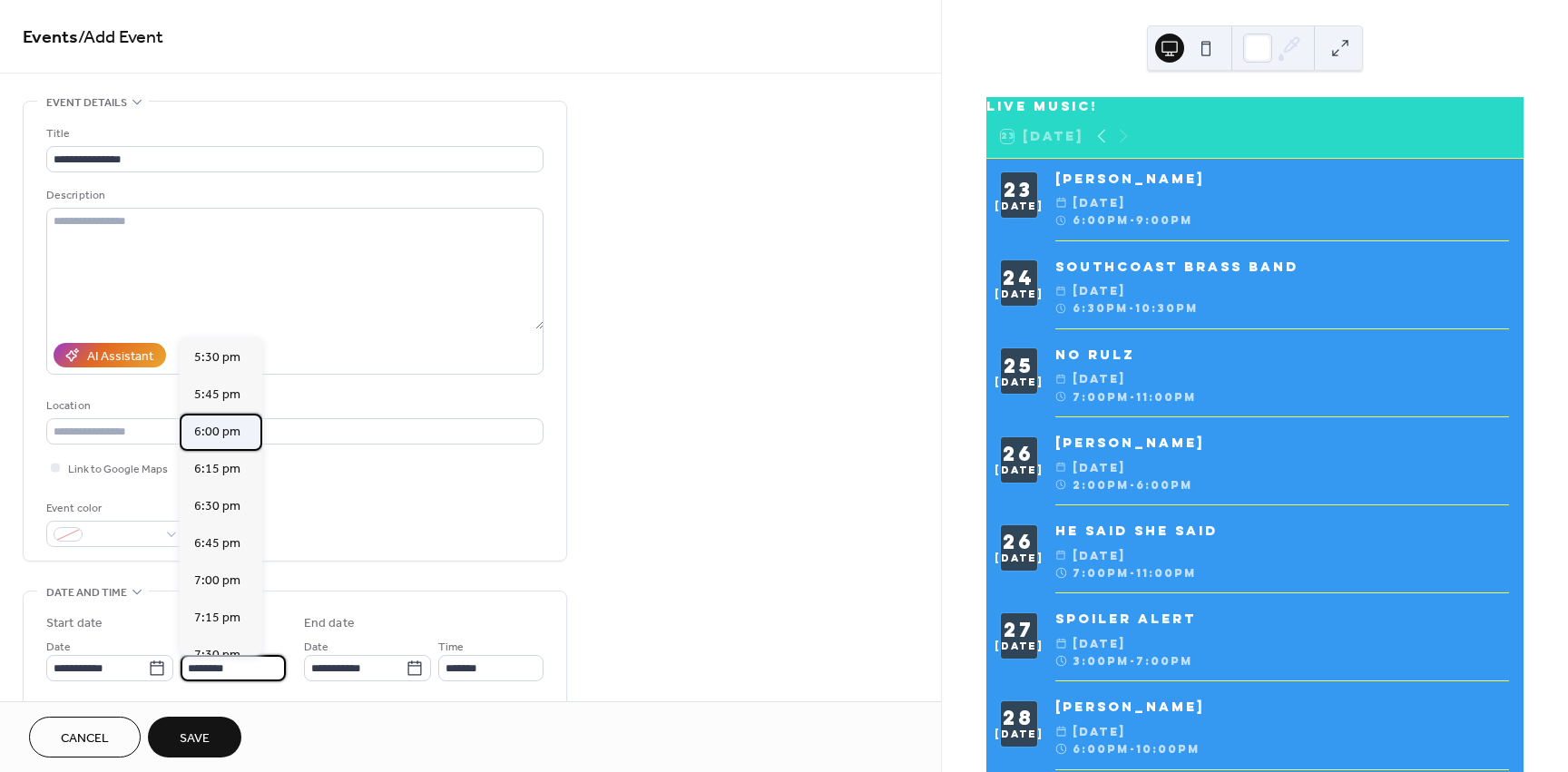 click on "6:00 pm" at bounding box center (217, 432) 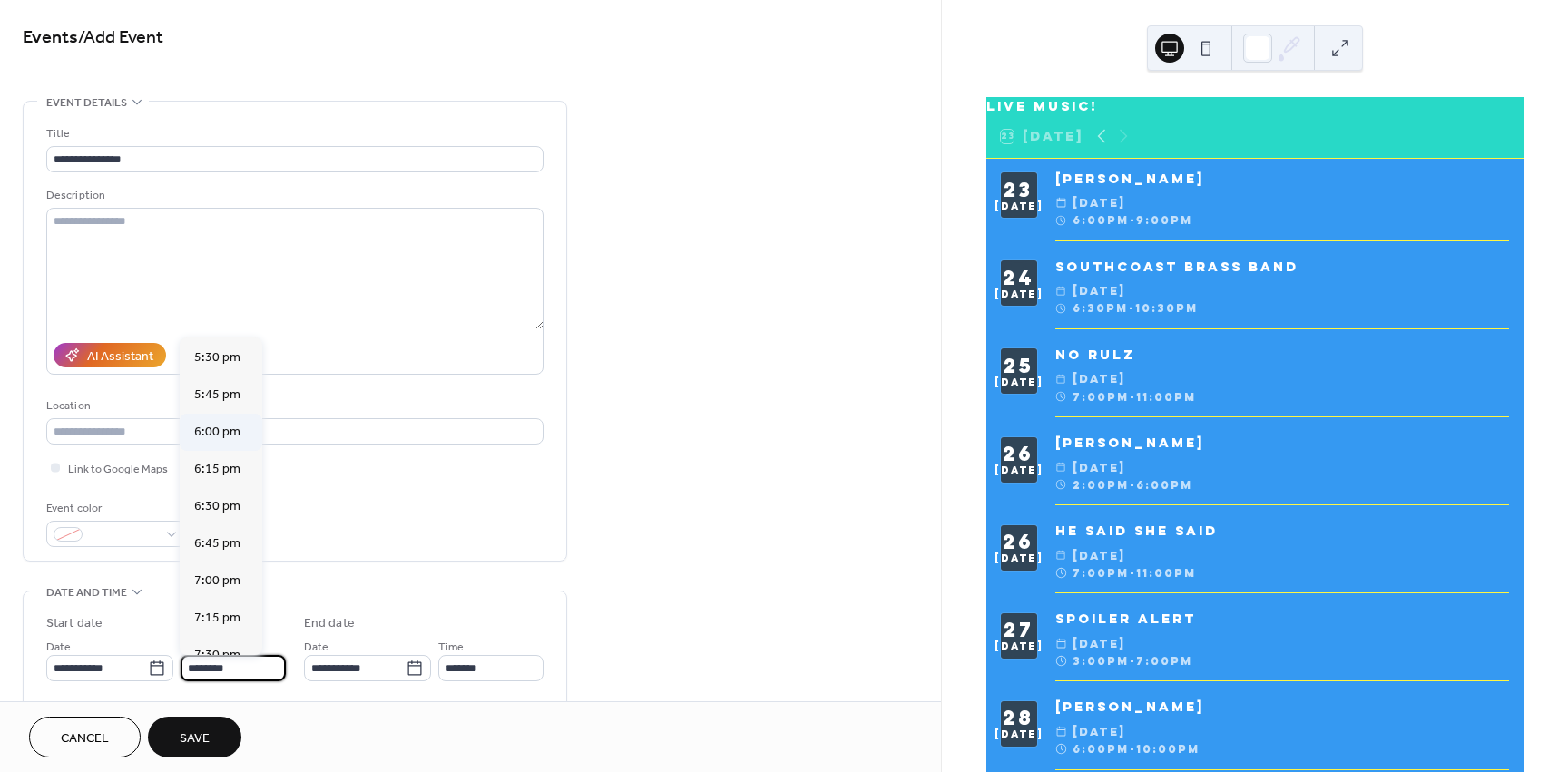 type on "*******" 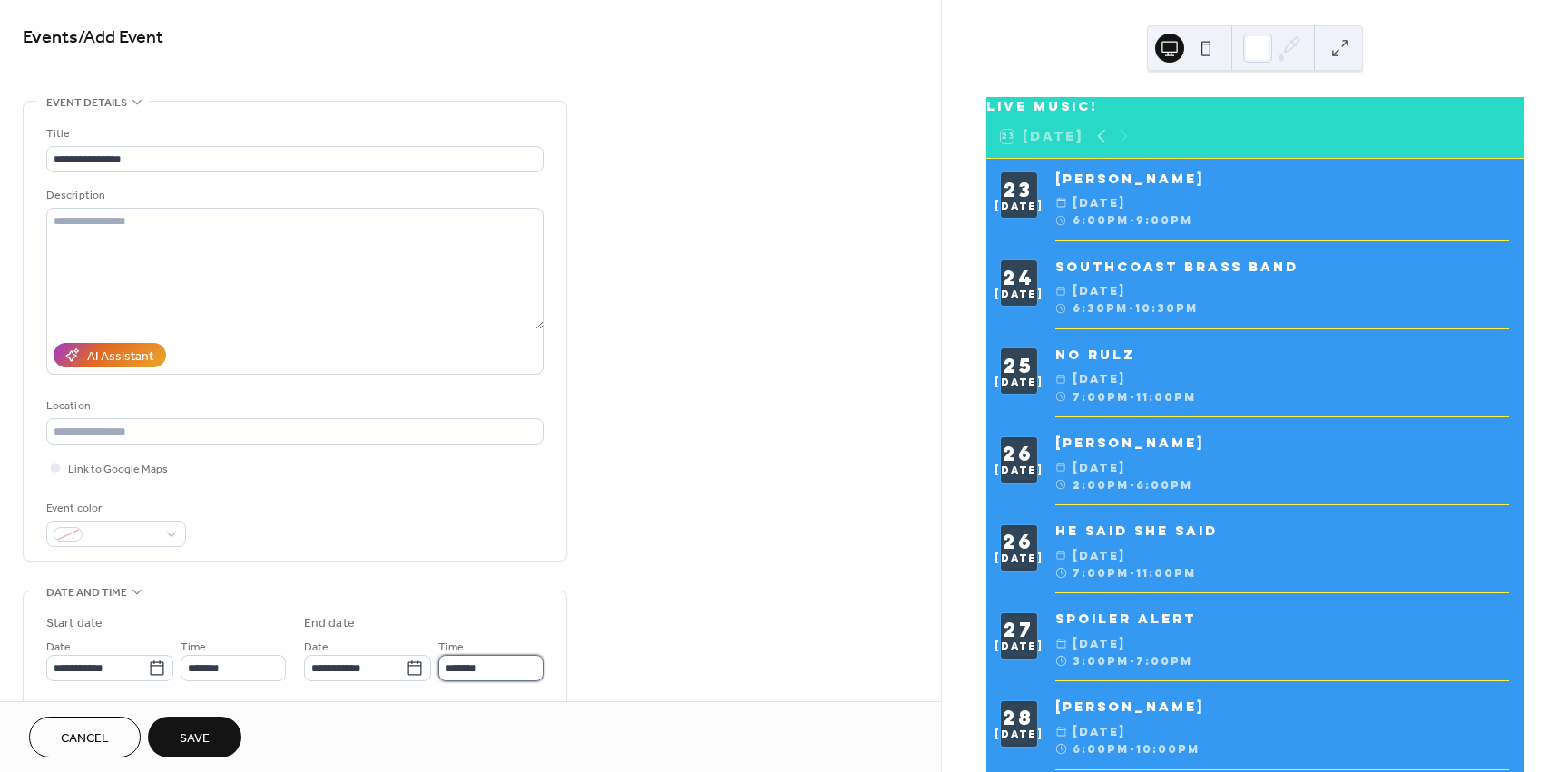 click on "*******" at bounding box center [491, 668] 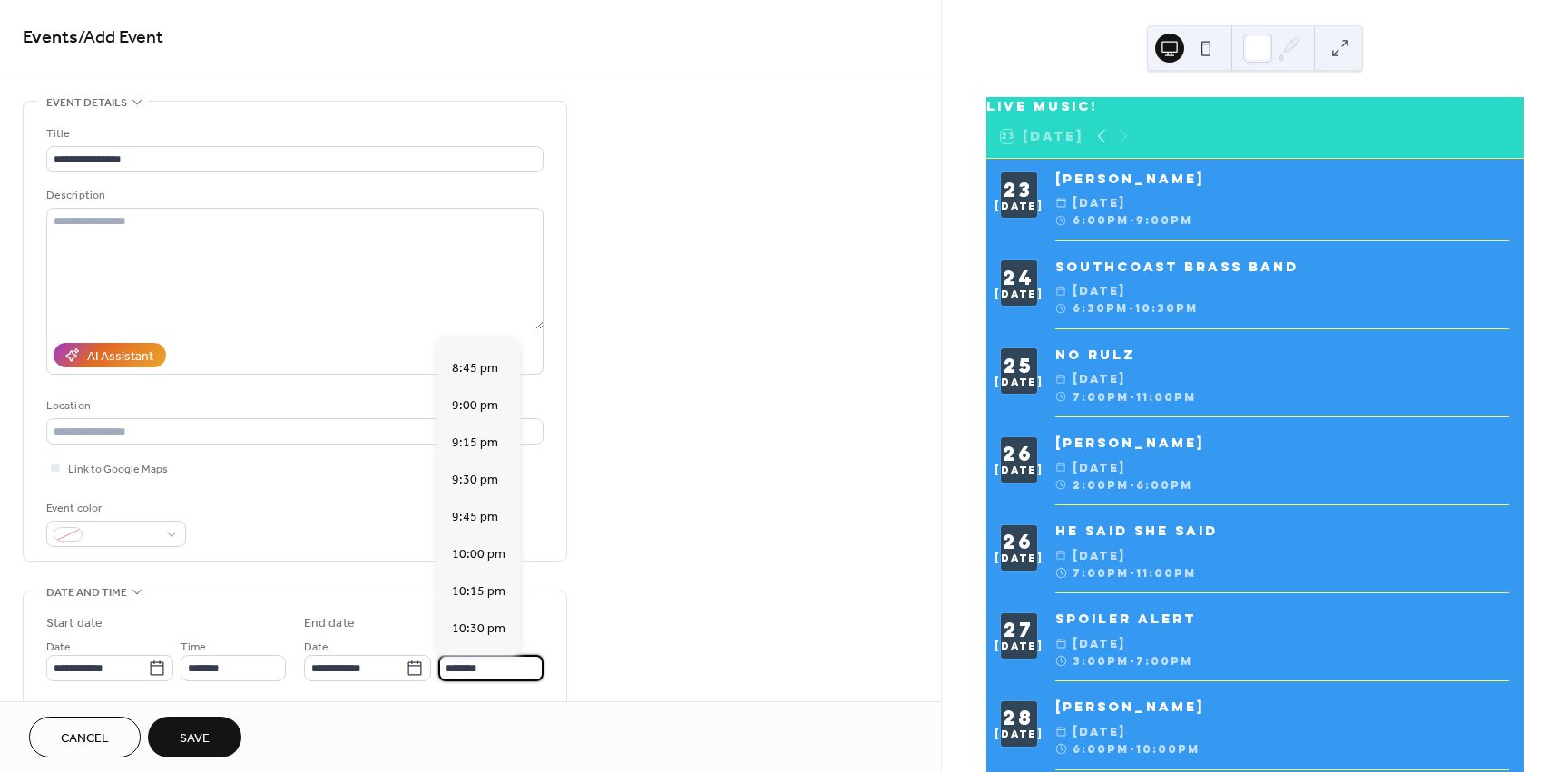 scroll, scrollTop: 363, scrollLeft: 0, axis: vertical 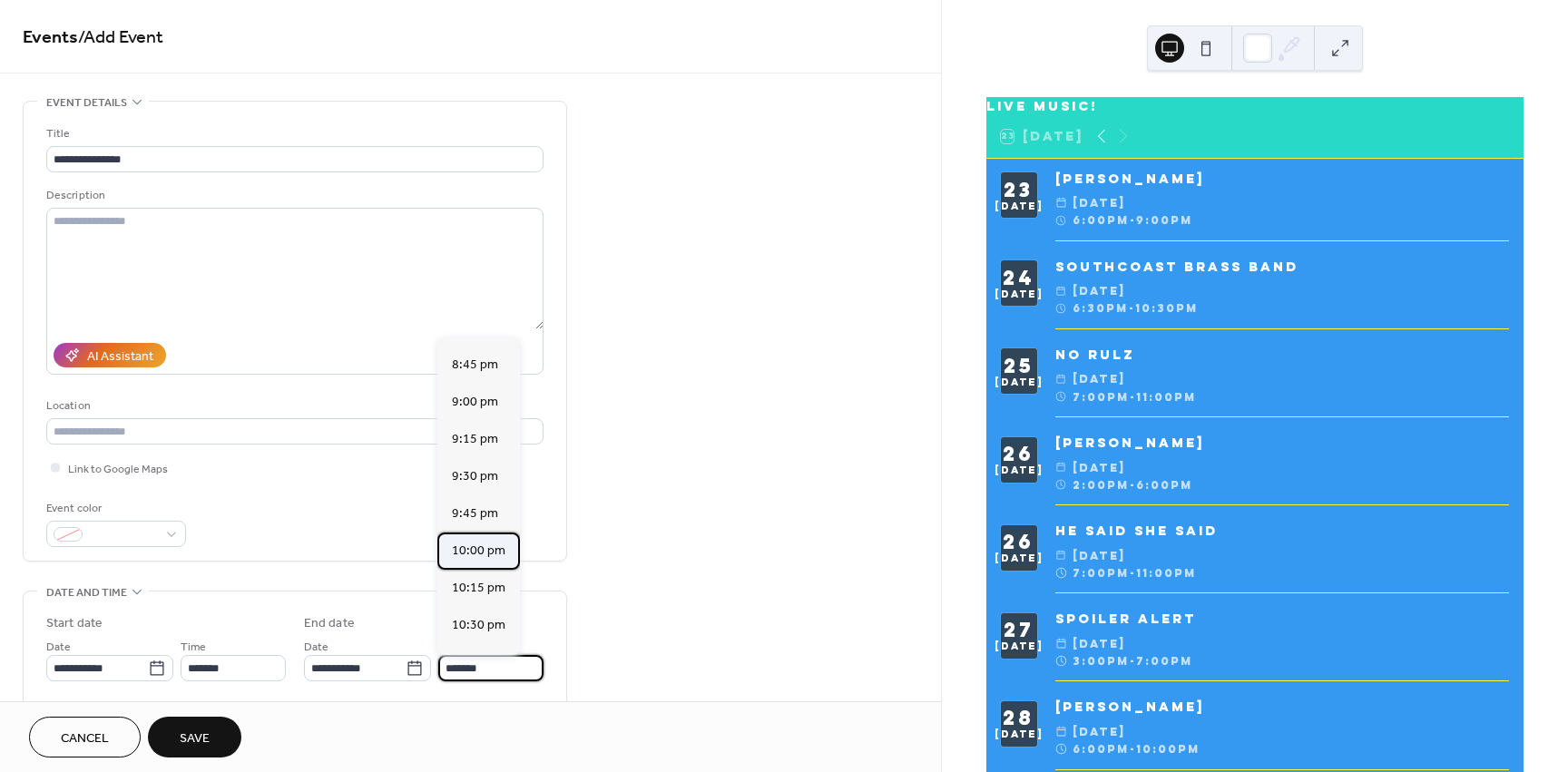 click on "10:00 pm" at bounding box center [478, 551] 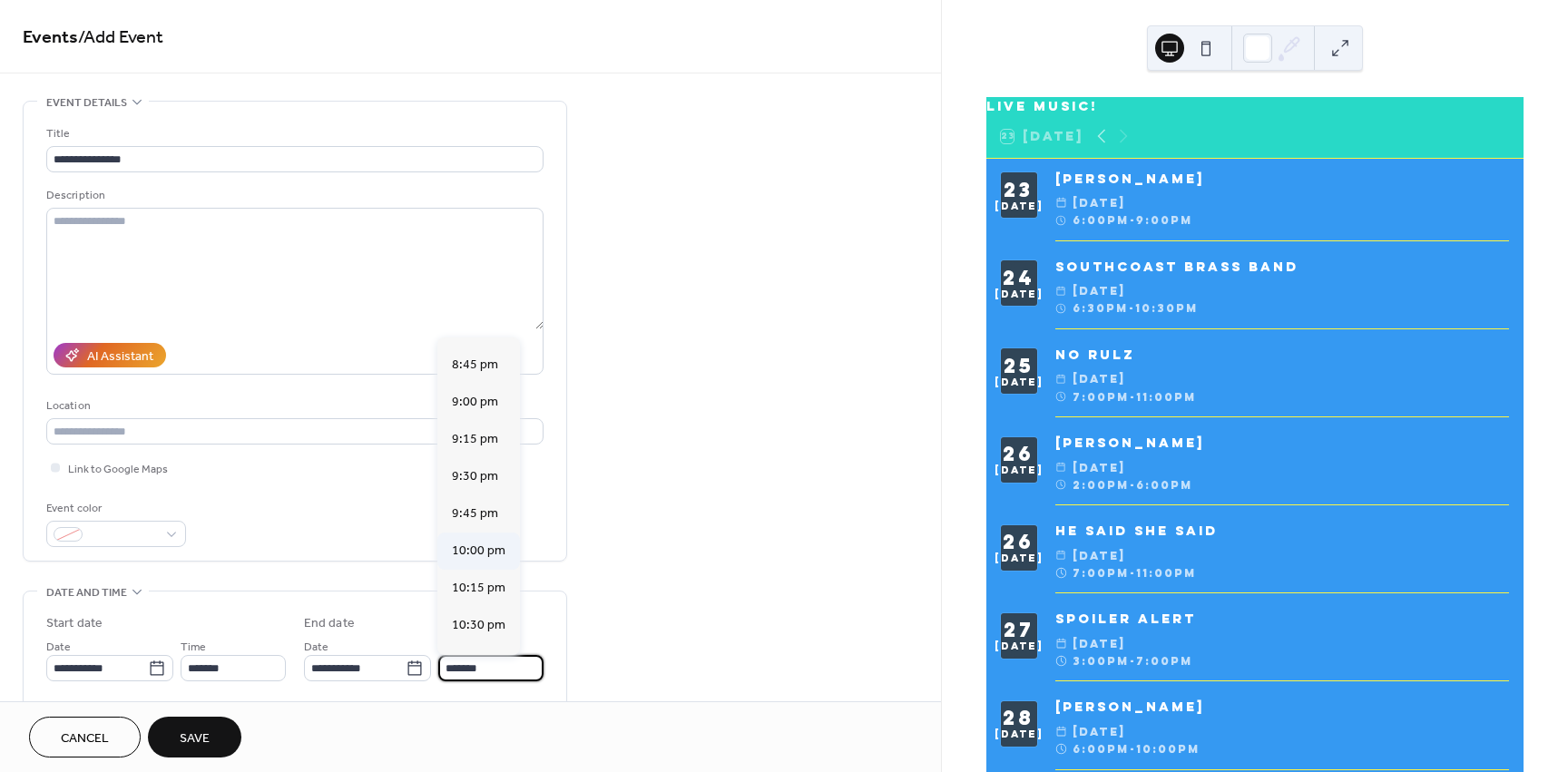 type on "********" 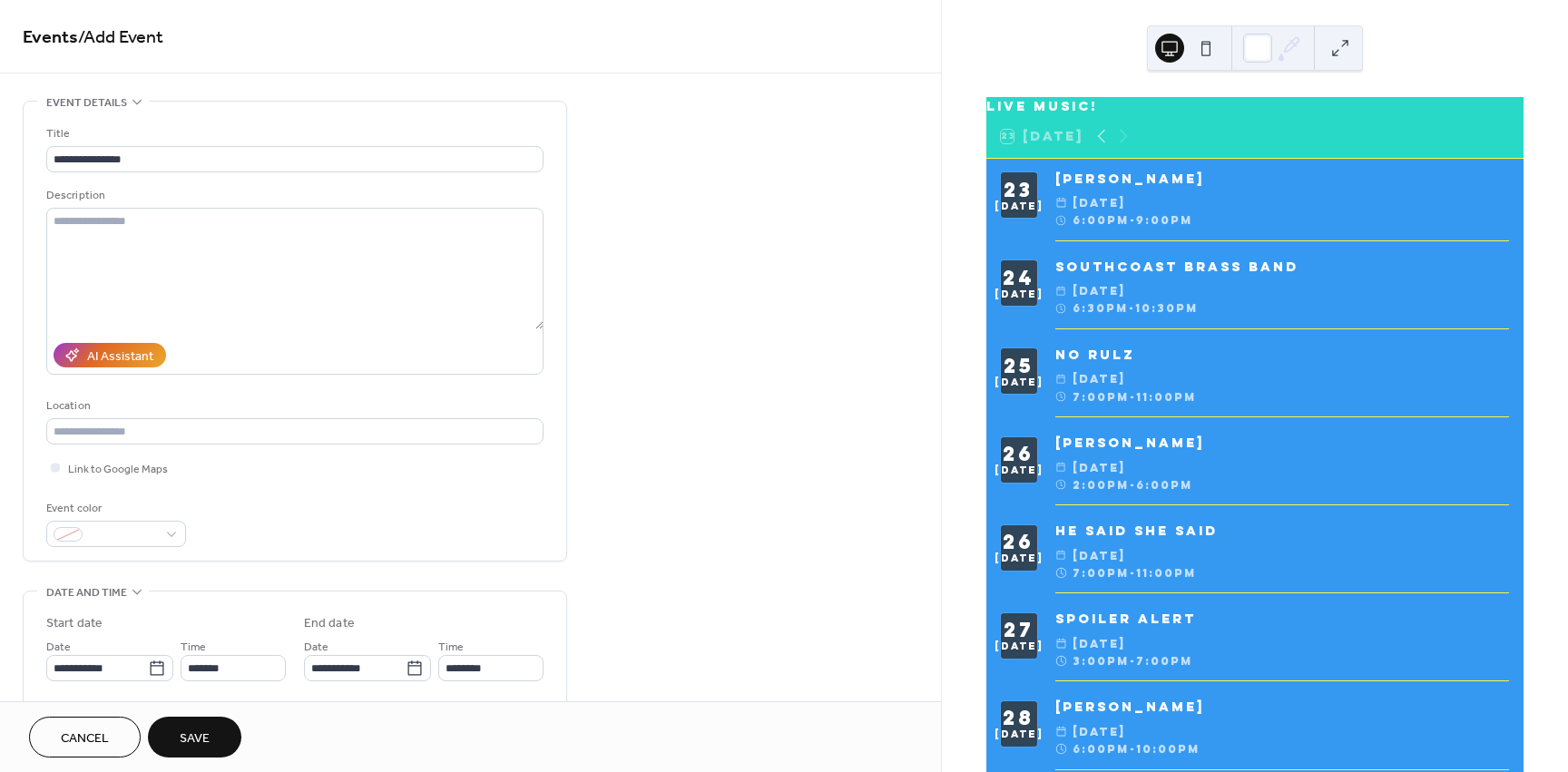 click on "Save" at bounding box center (194, 737) 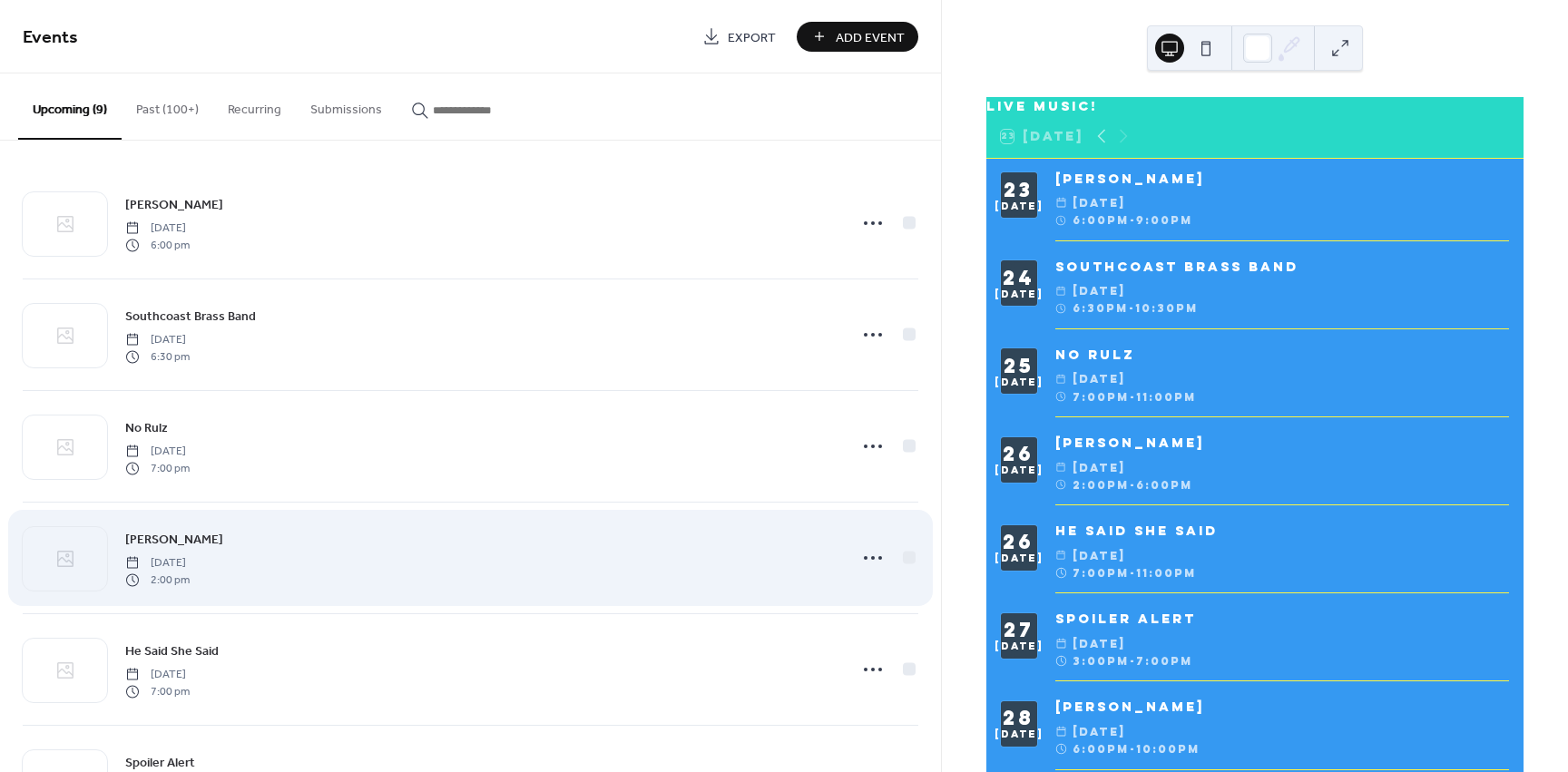 scroll, scrollTop: 426, scrollLeft: 0, axis: vertical 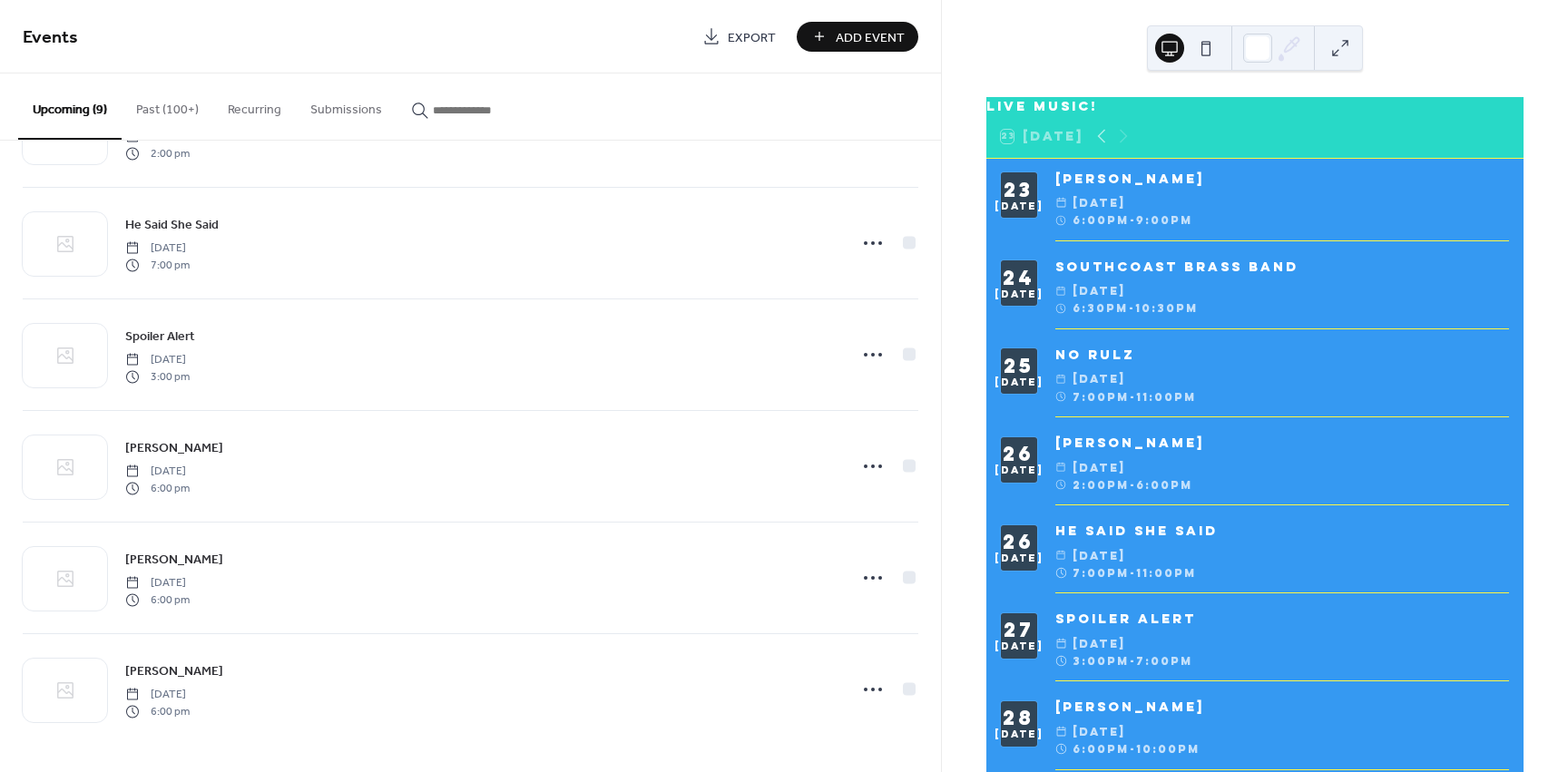 click on "Add Event" at bounding box center (870, 37) 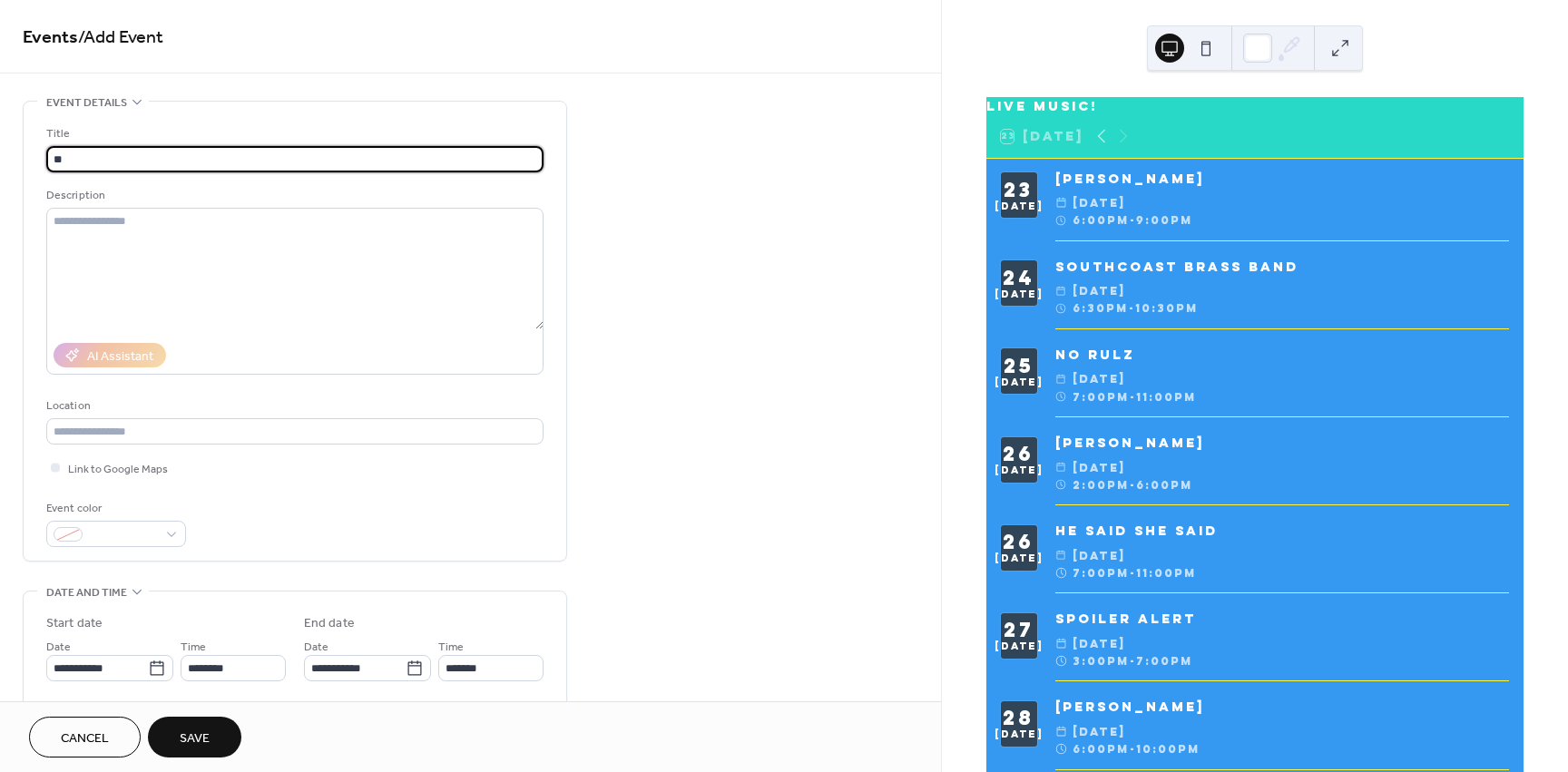 type on "*" 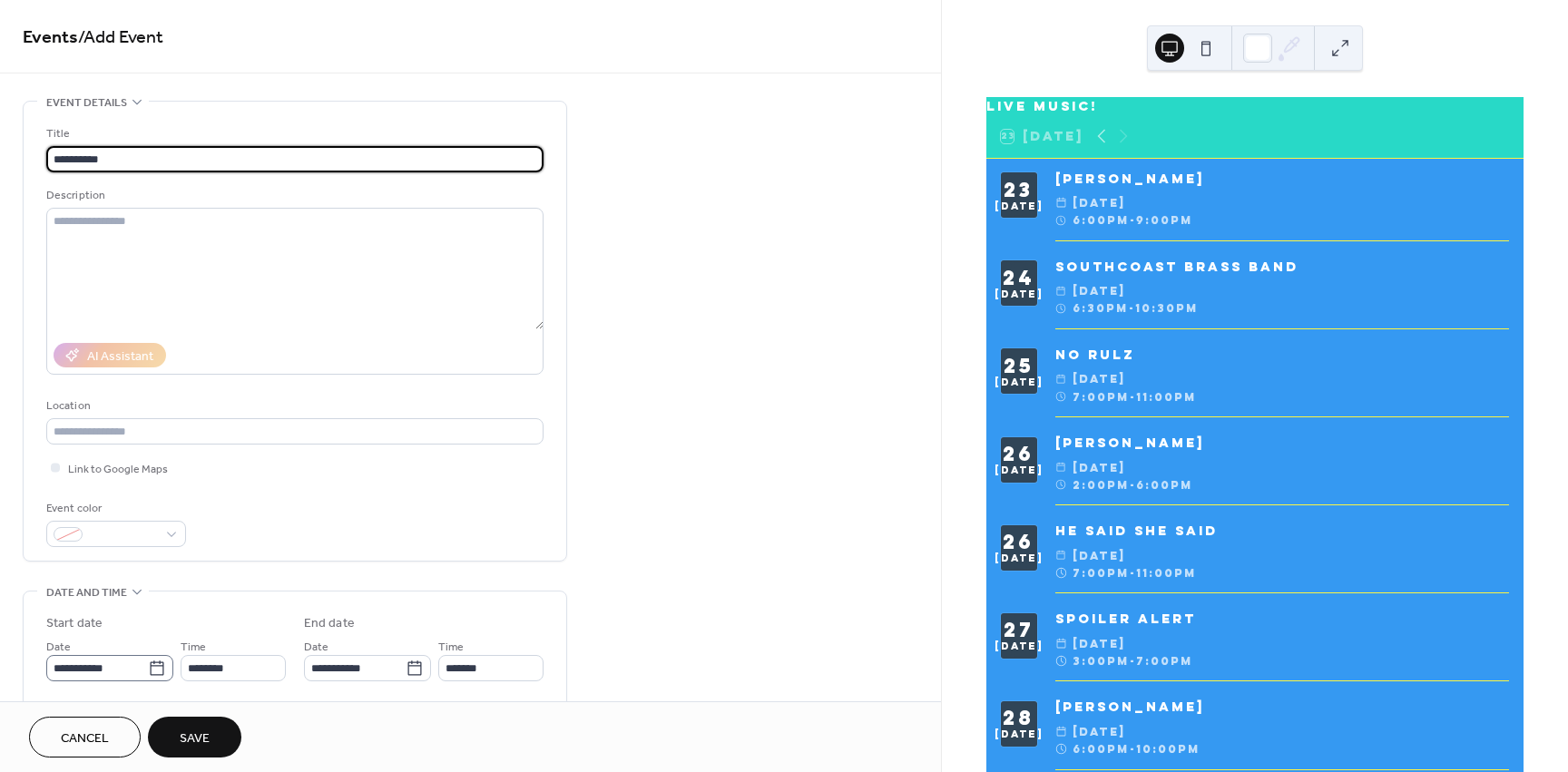 type on "**********" 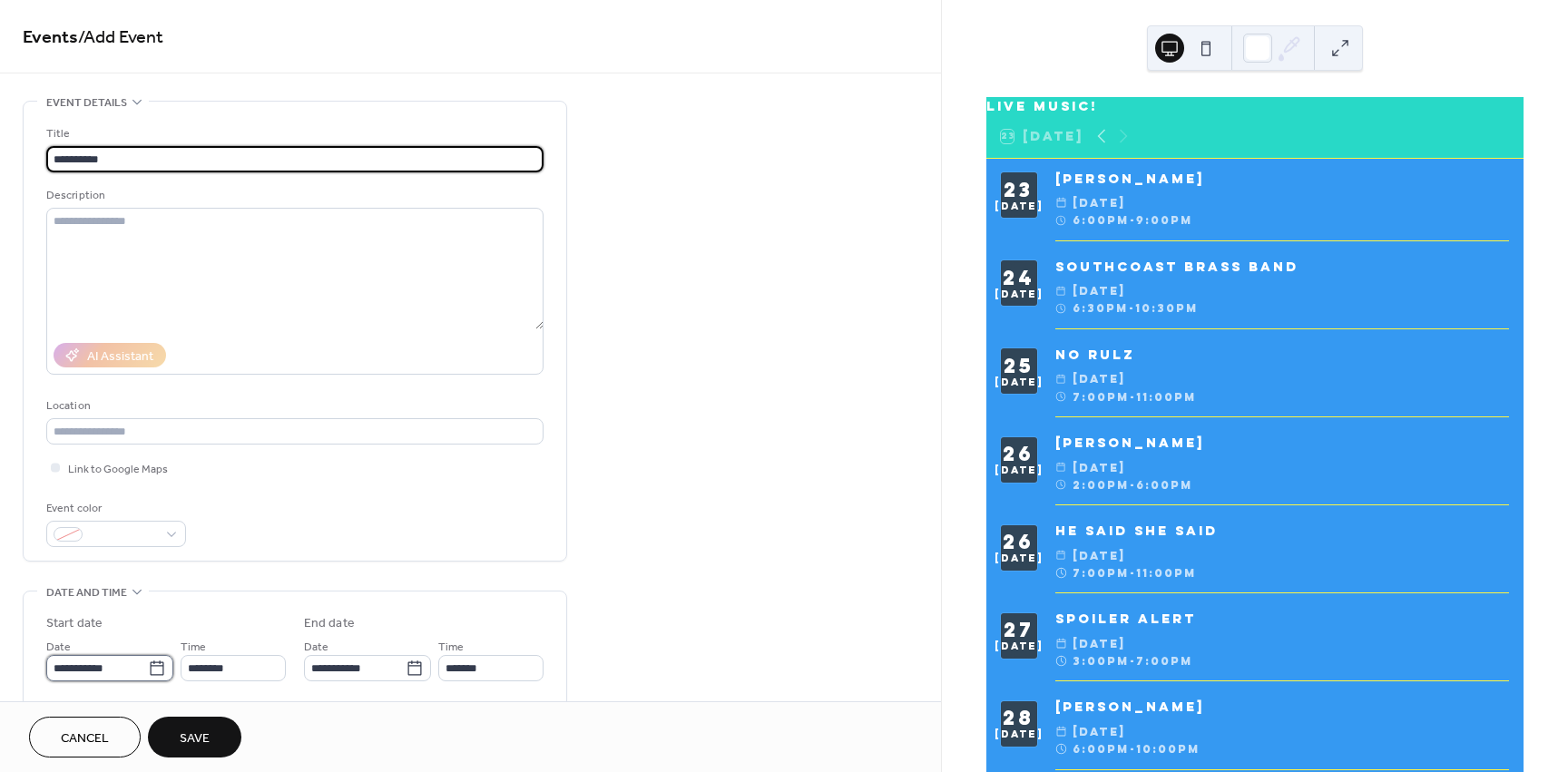 click on "**********" at bounding box center [97, 668] 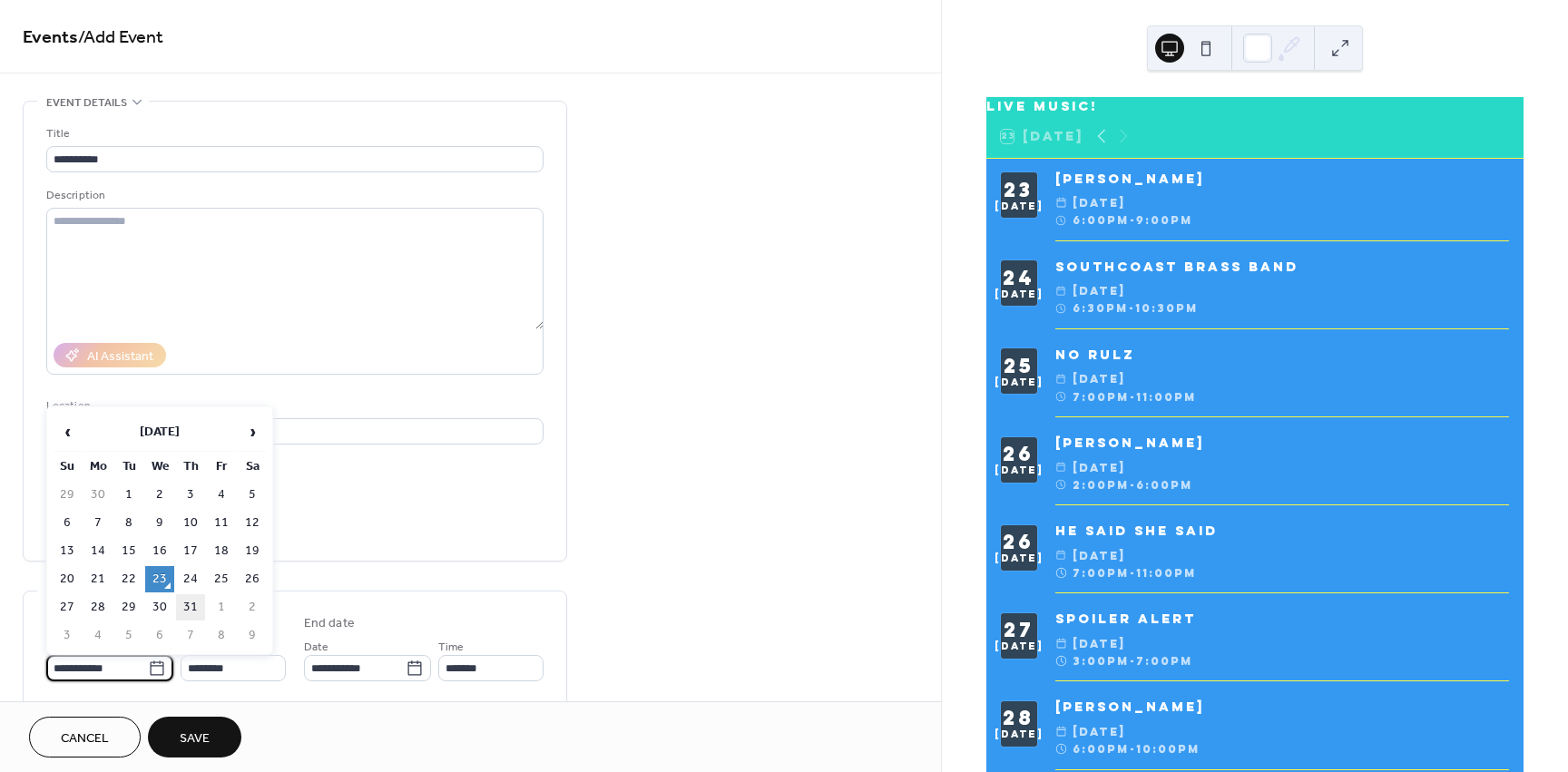 click on "31" at bounding box center [191, 607] 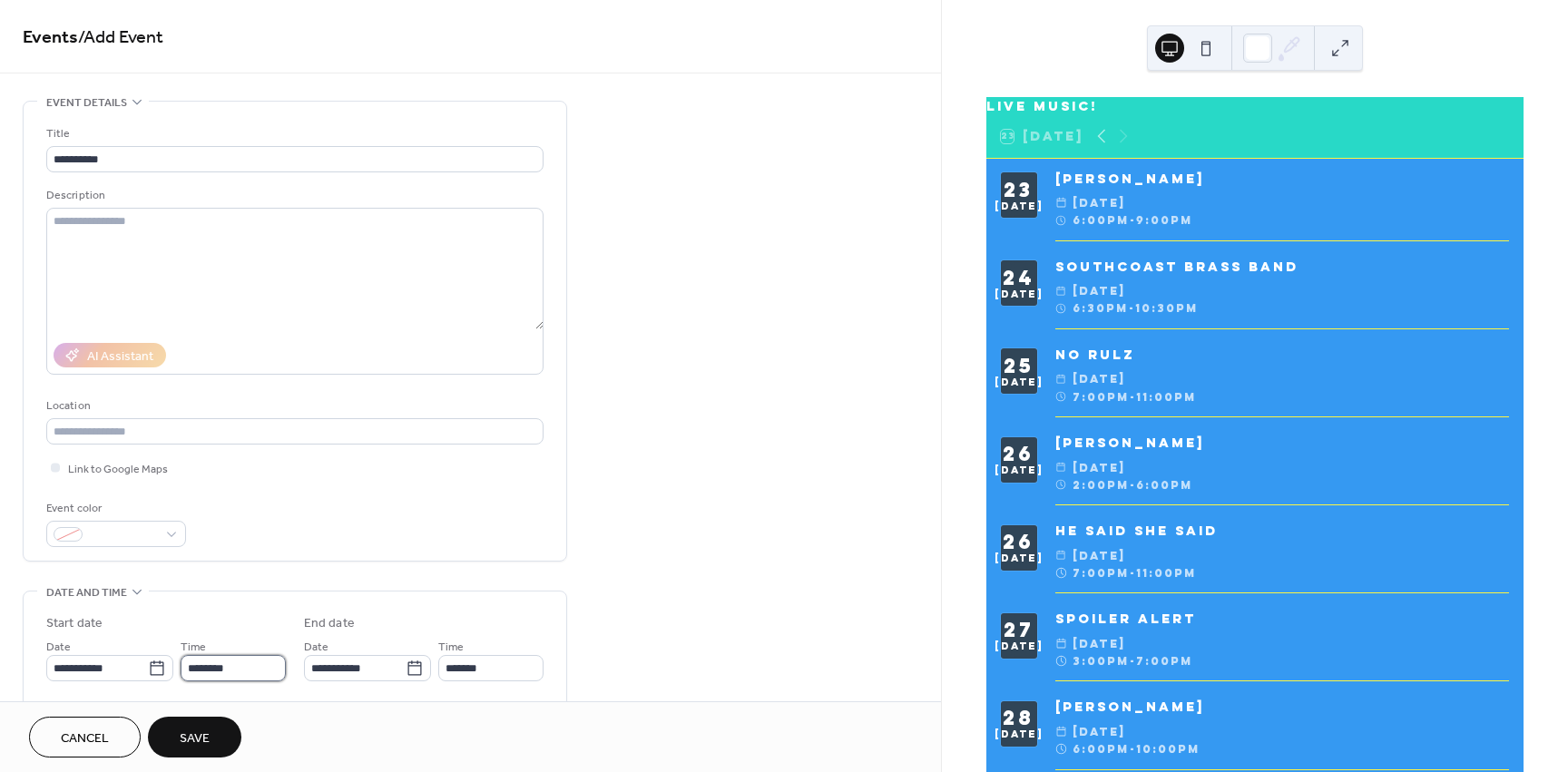 click on "********" at bounding box center (233, 668) 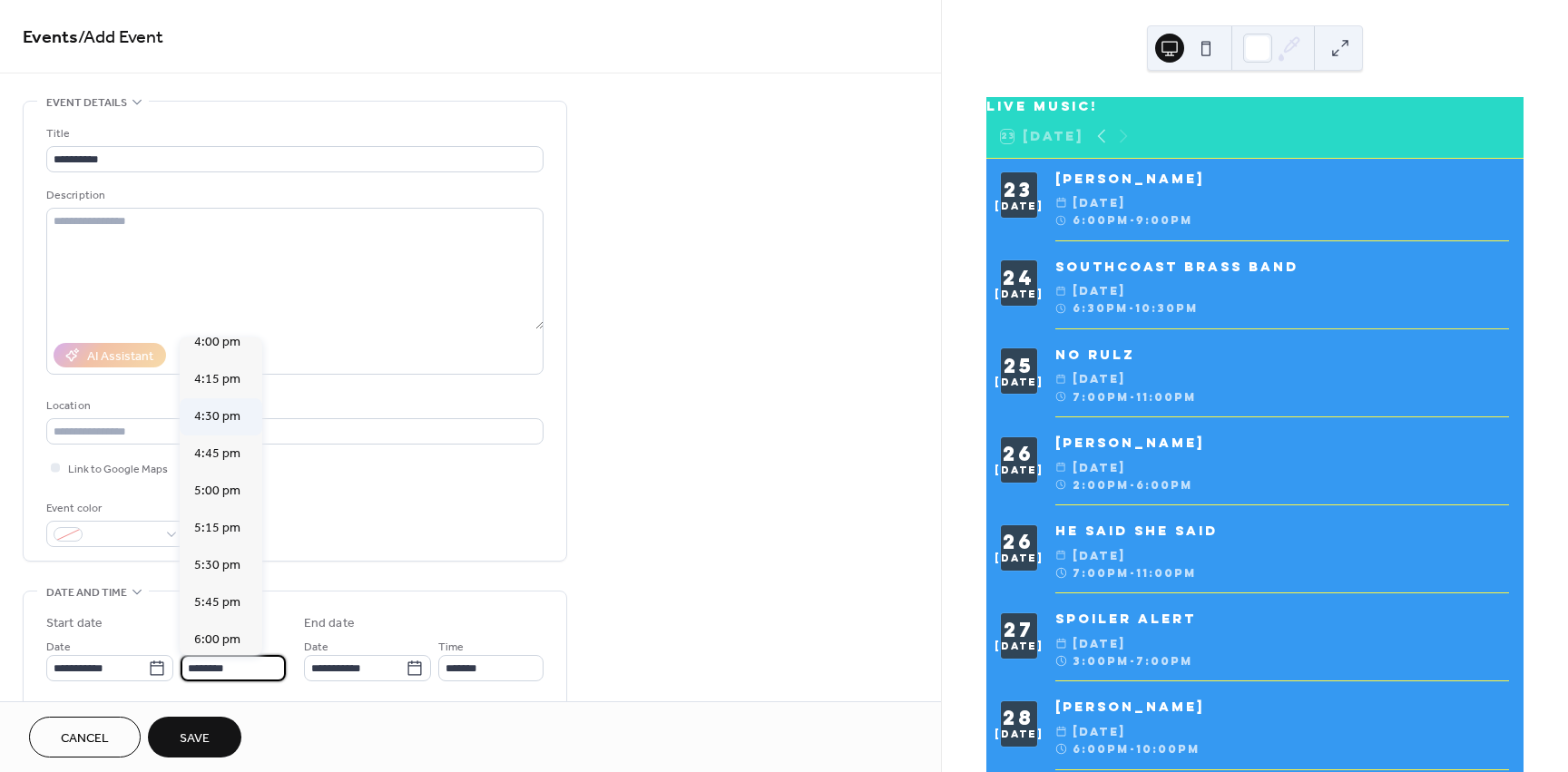 scroll, scrollTop: 2420, scrollLeft: 0, axis: vertical 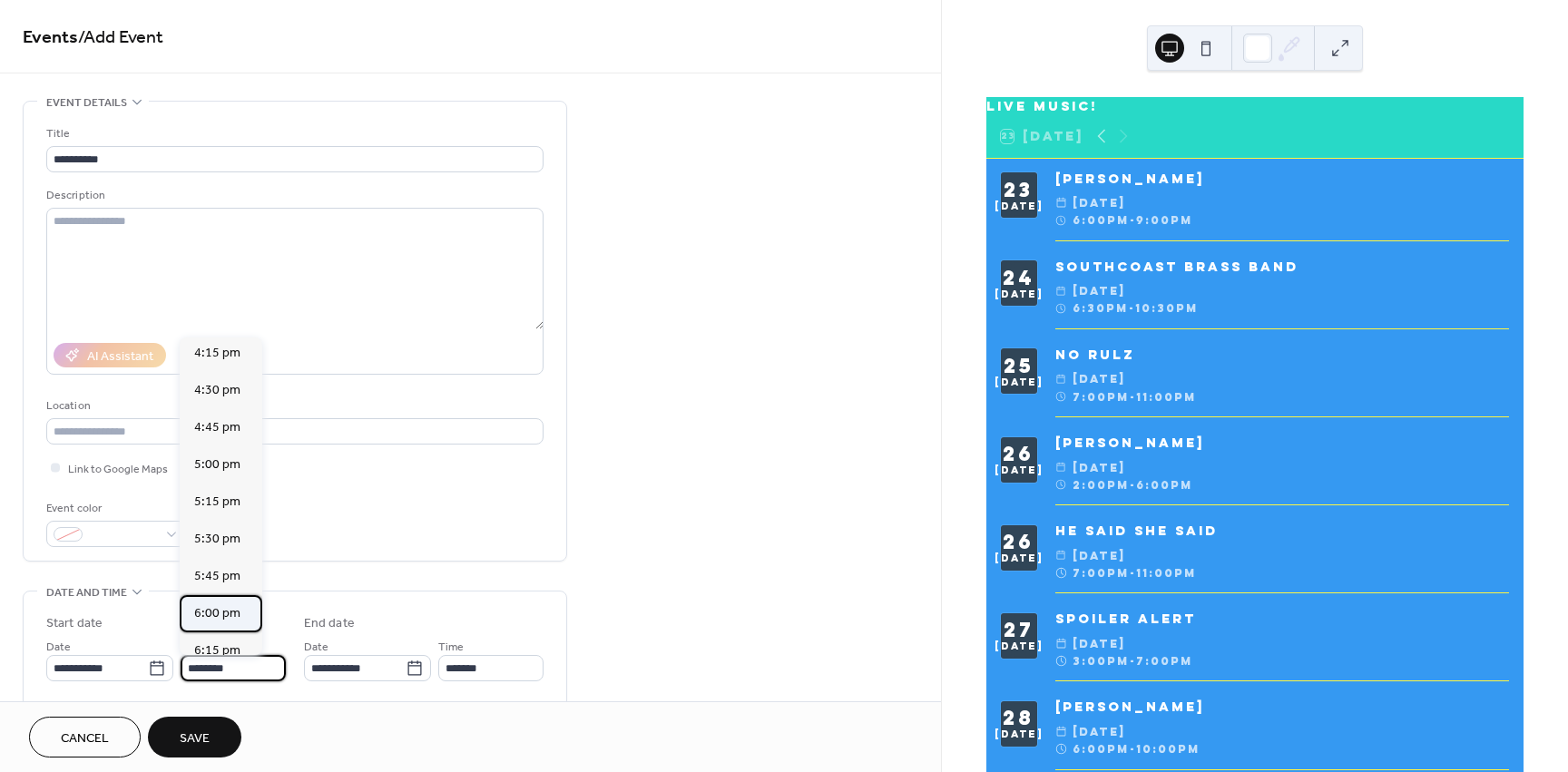 click on "6:00 pm" at bounding box center (217, 613) 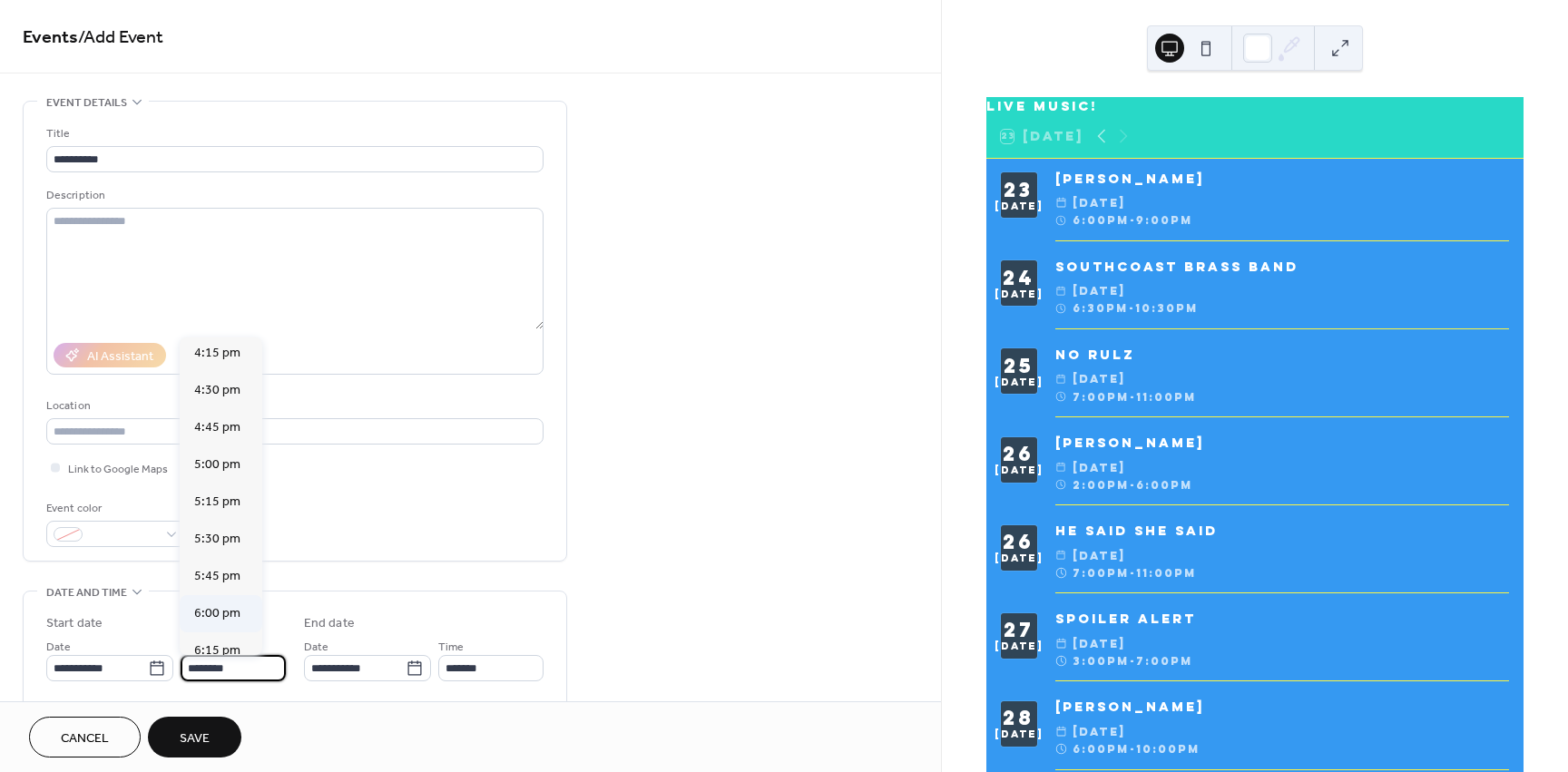 type on "*******" 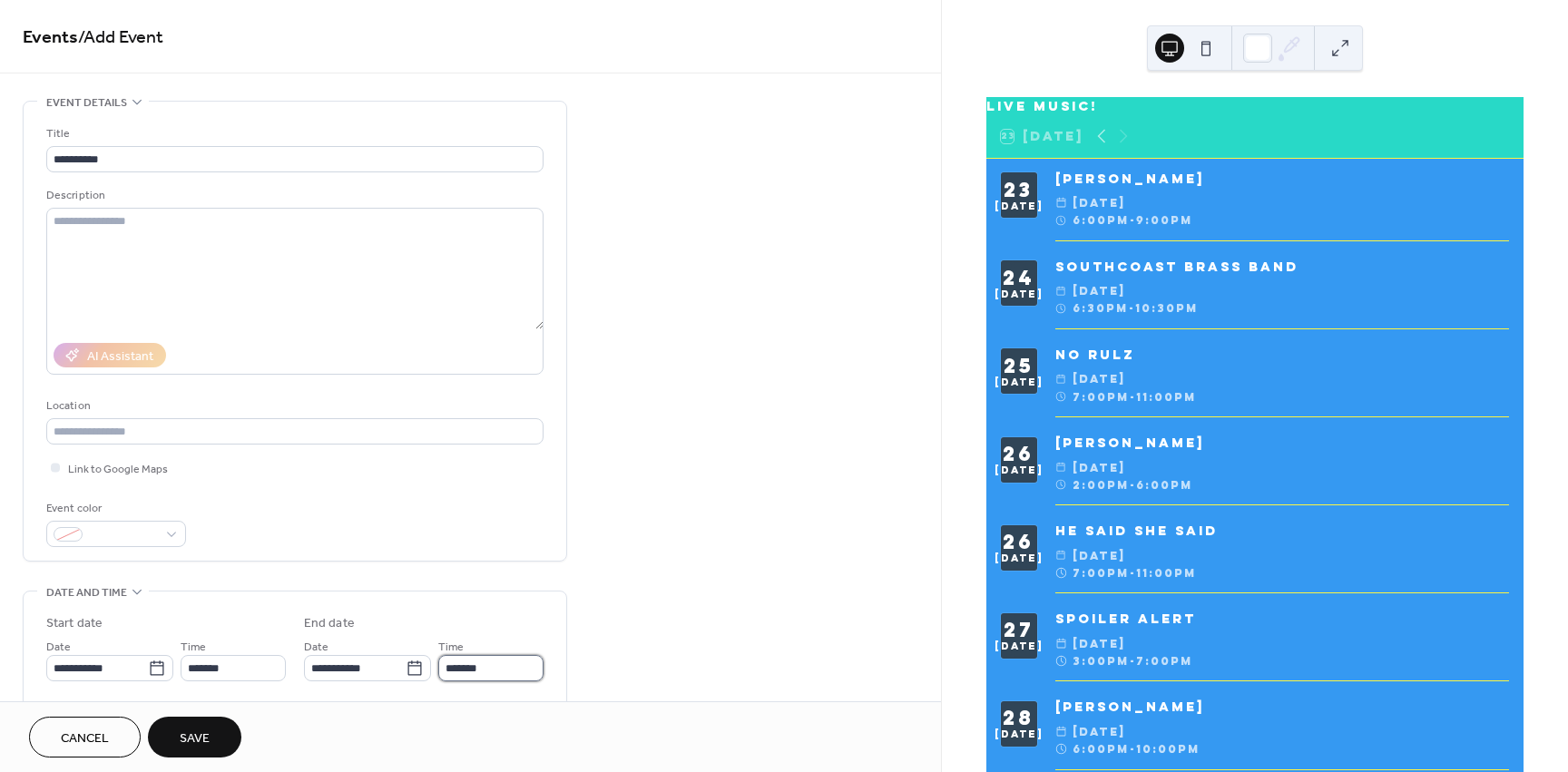 click on "*******" at bounding box center (491, 668) 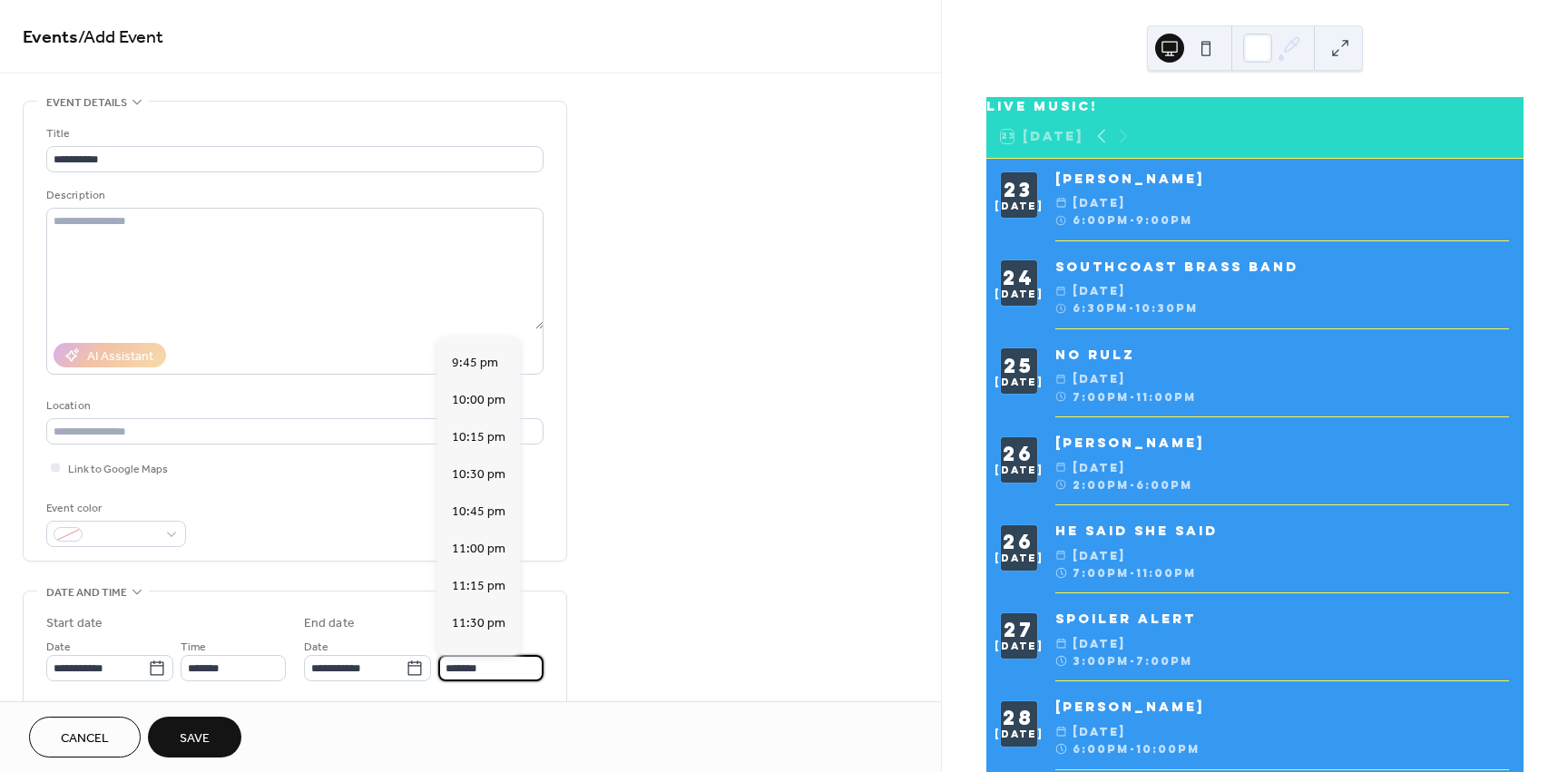 scroll, scrollTop: 538, scrollLeft: 0, axis: vertical 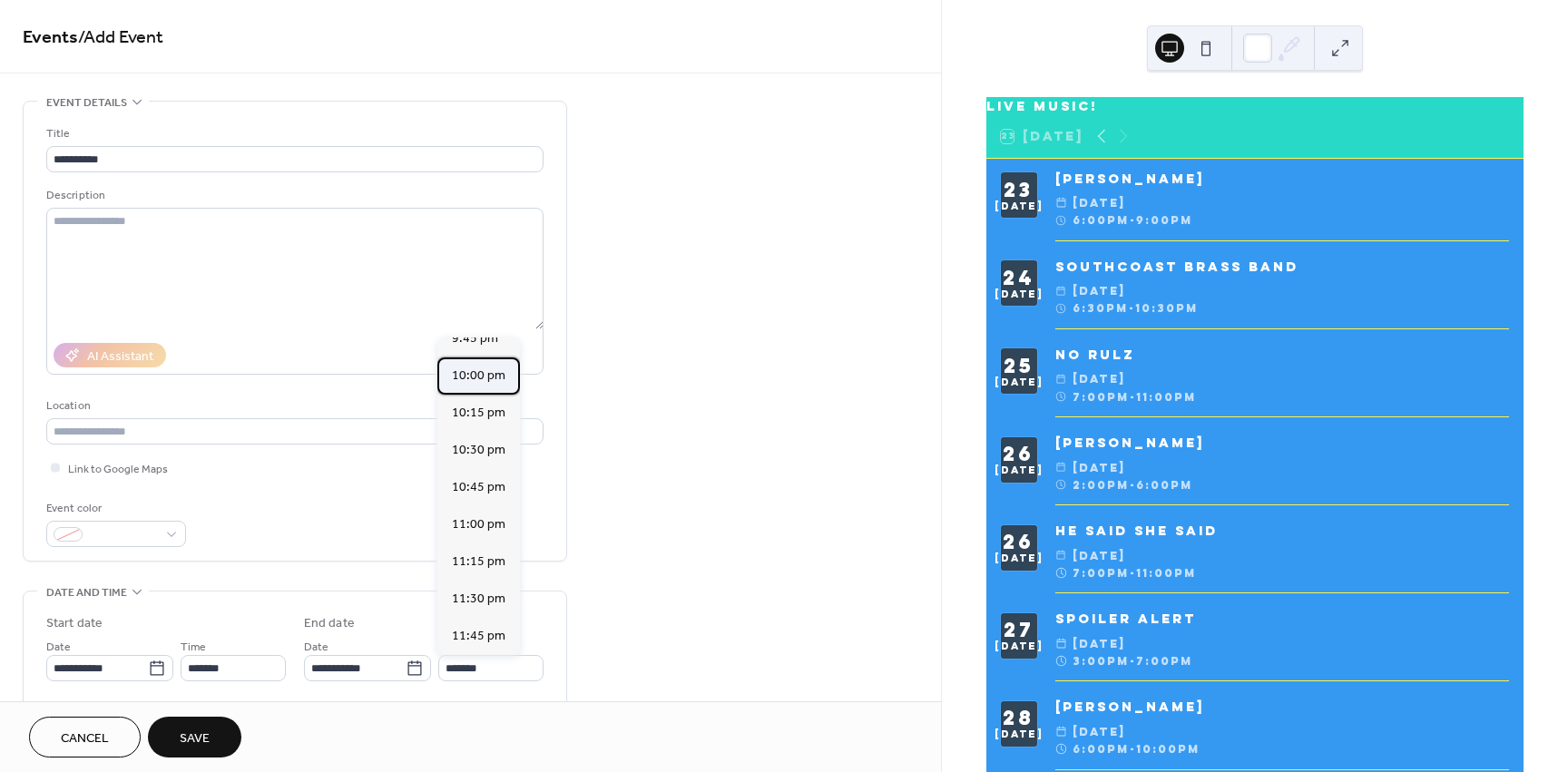 click on "10:00 pm" at bounding box center [478, 376] 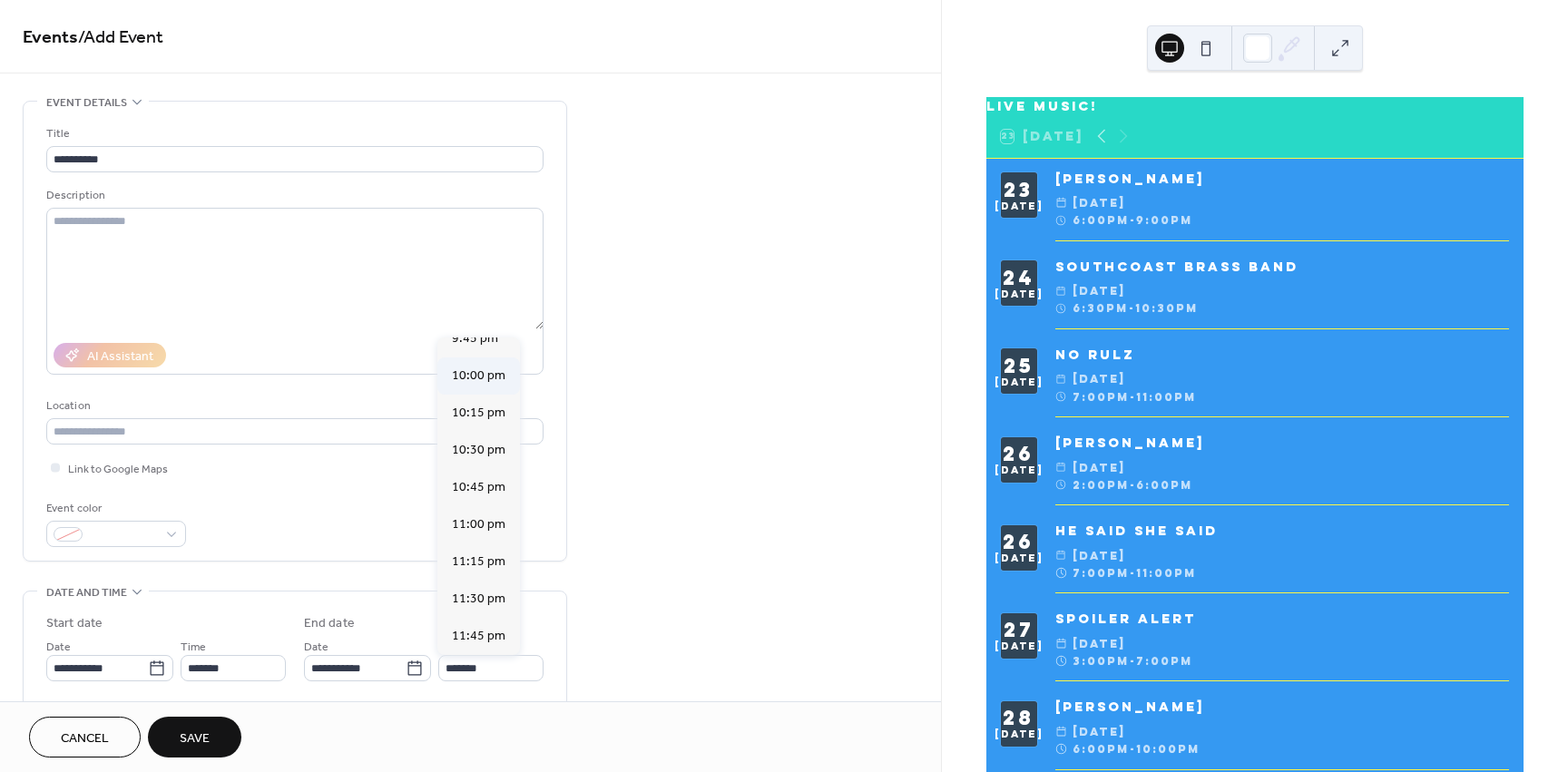 type on "********" 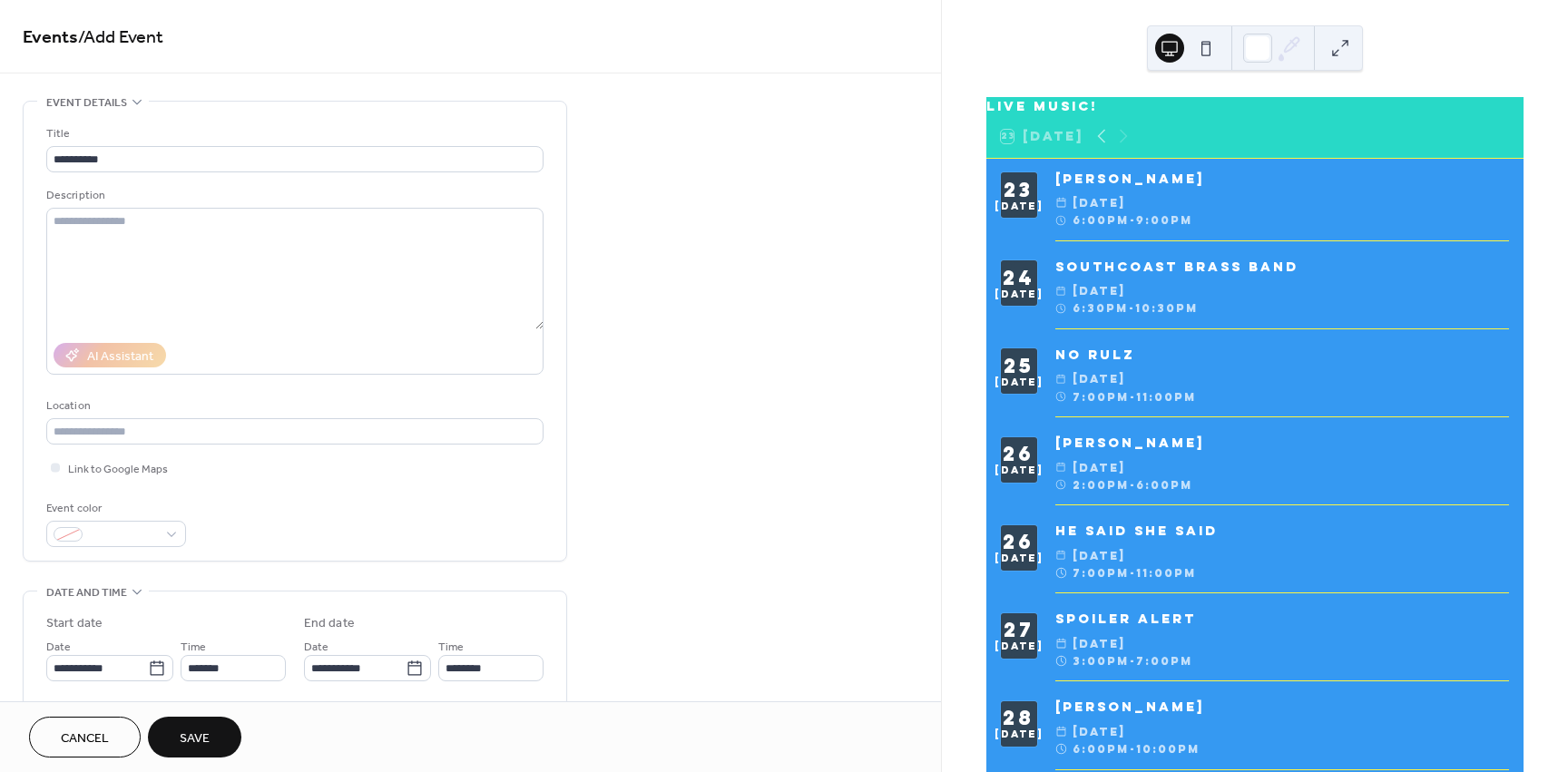 click on "Save" at bounding box center [194, 737] 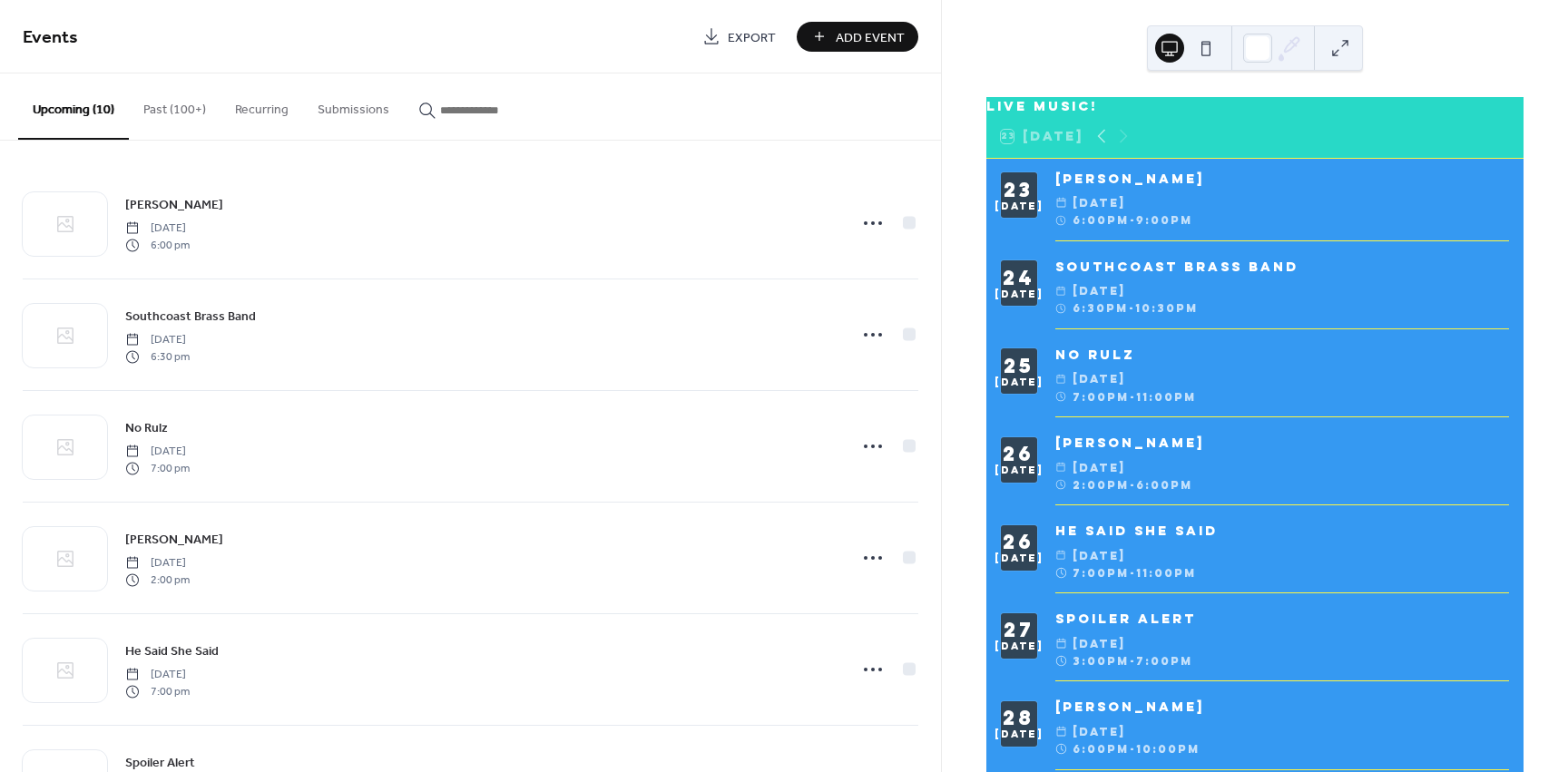 click on "Add Event" at bounding box center [870, 37] 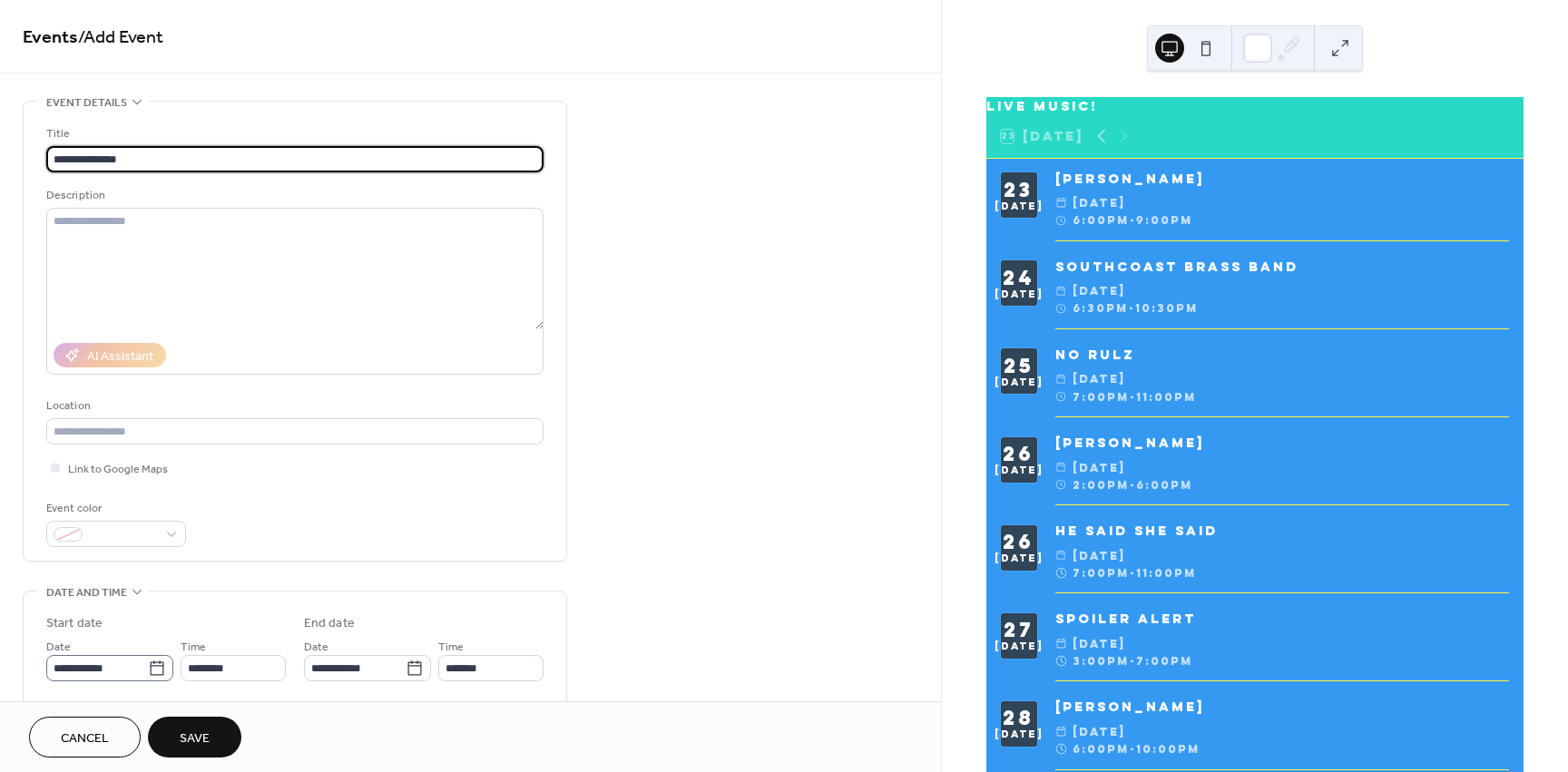 type on "**********" 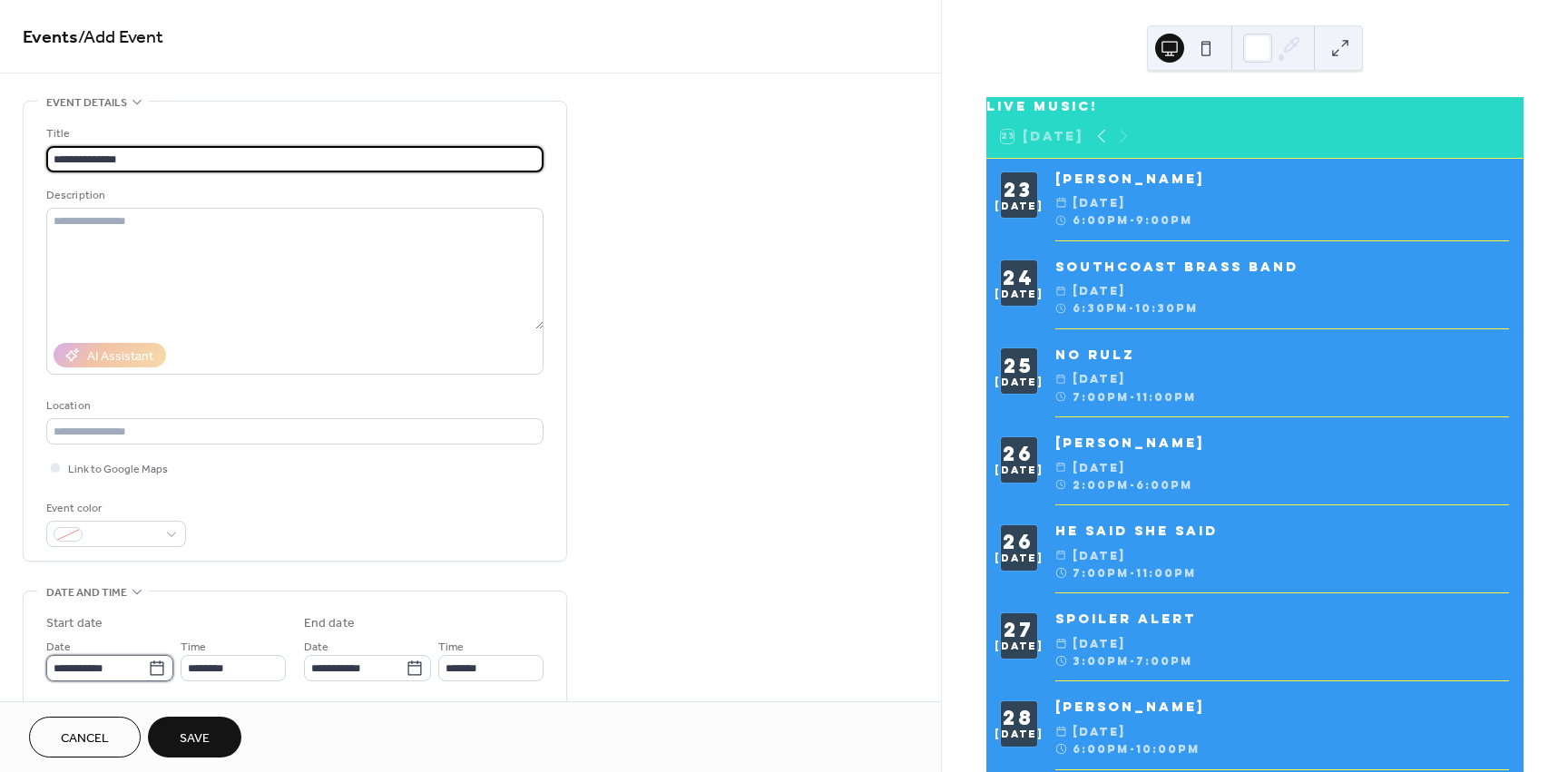 click on "**********" at bounding box center [97, 668] 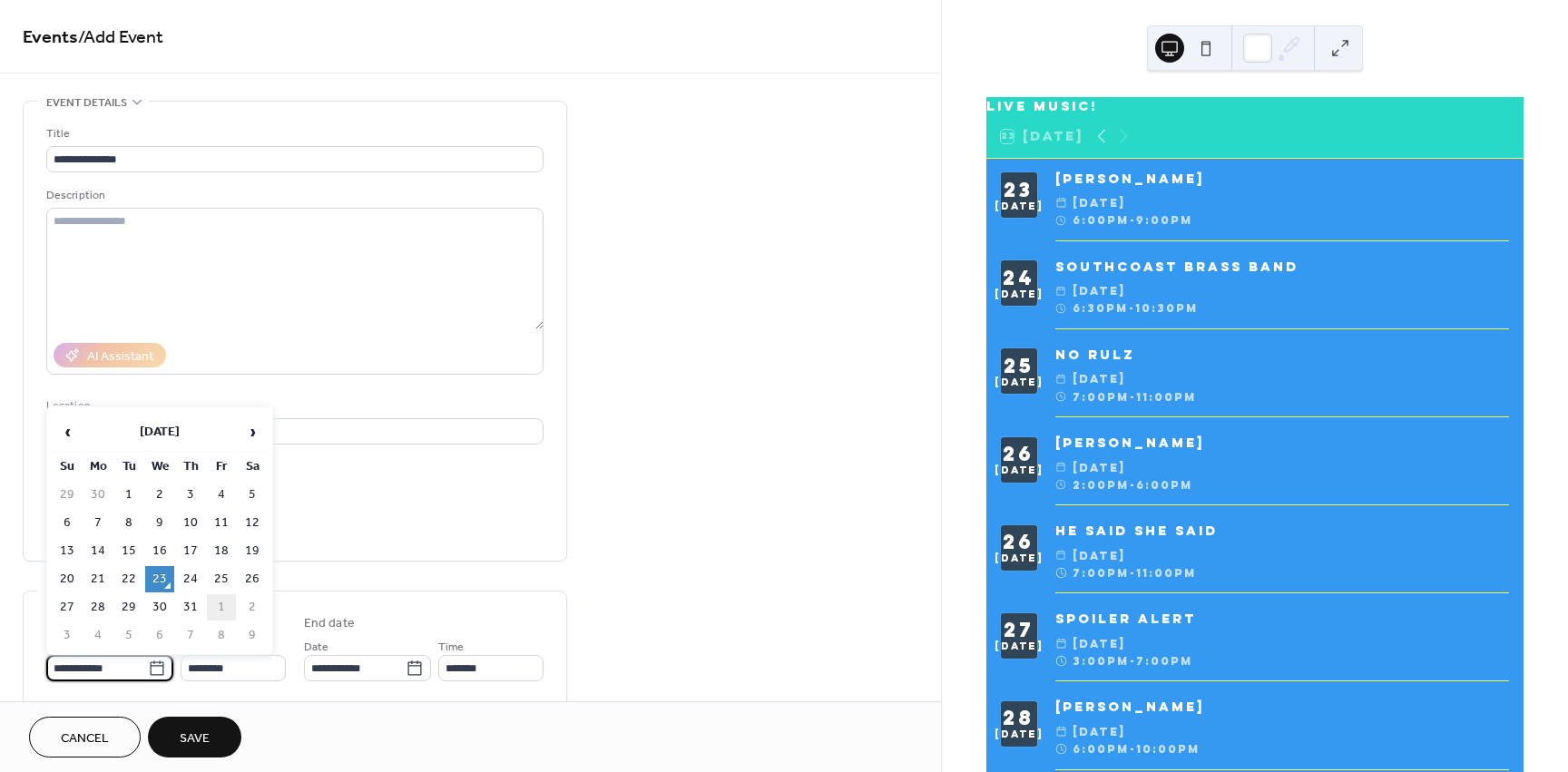 click on "1" at bounding box center (221, 607) 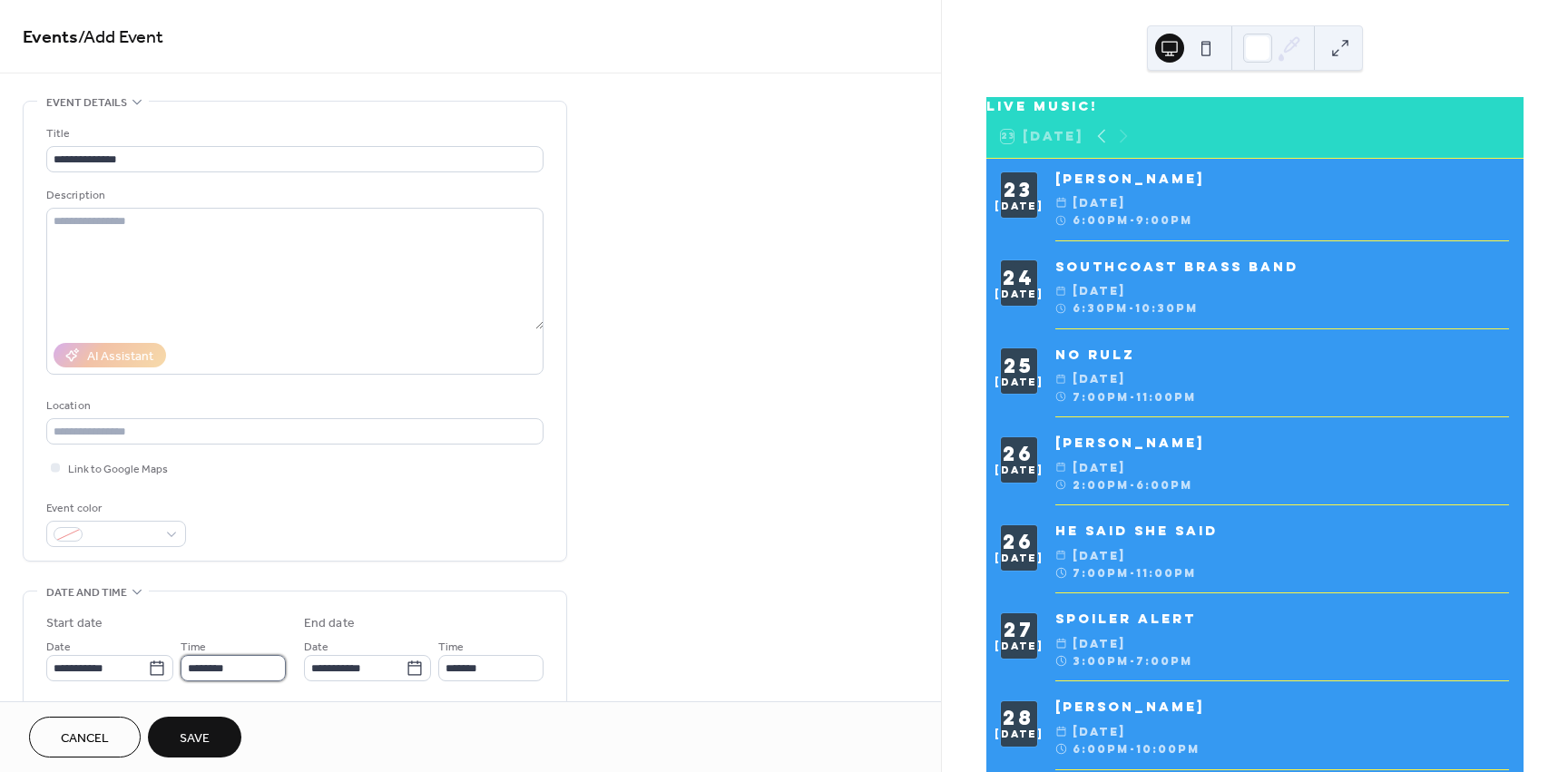 click on "********" at bounding box center [233, 668] 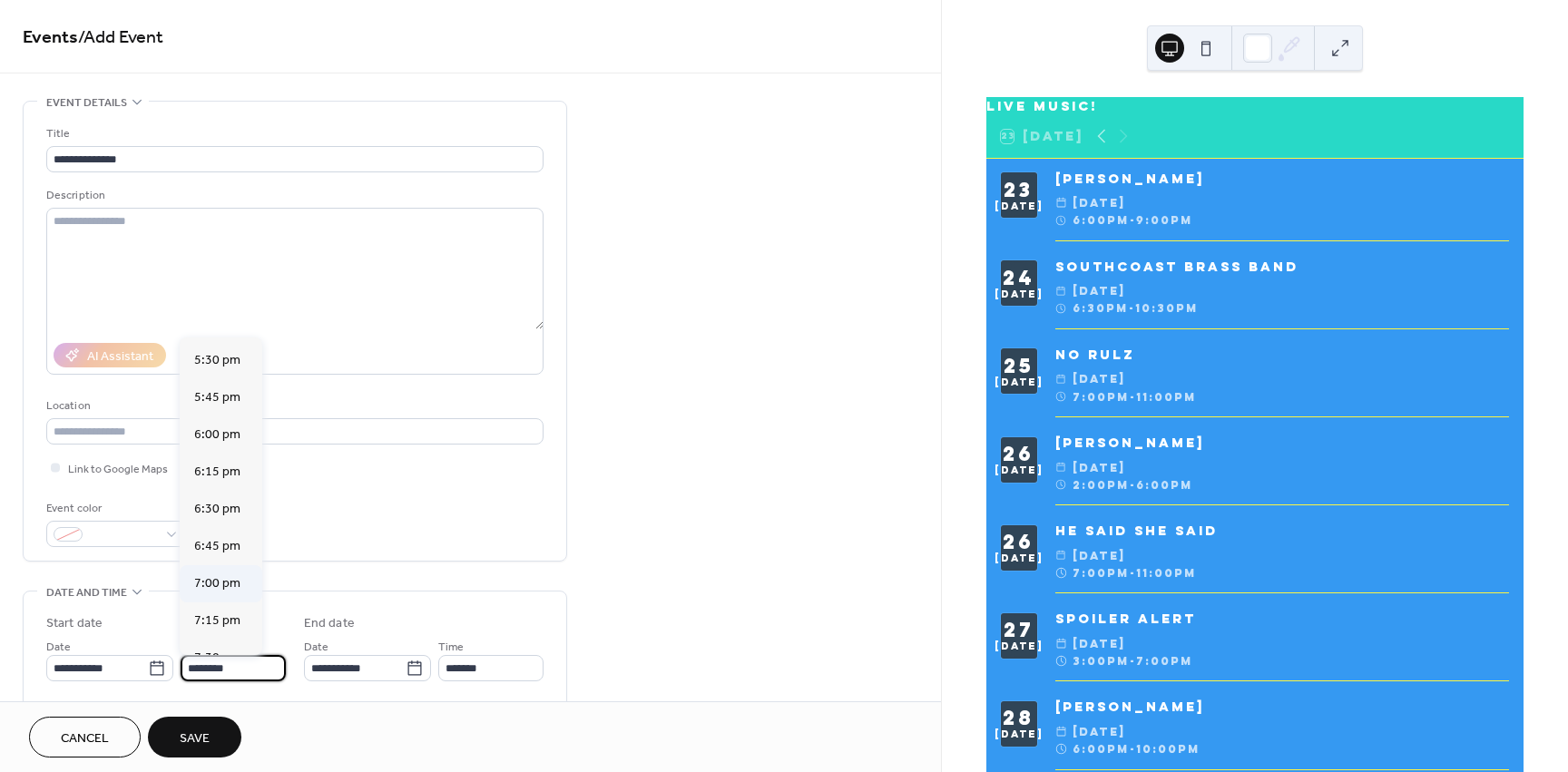 scroll, scrollTop: 2602, scrollLeft: 0, axis: vertical 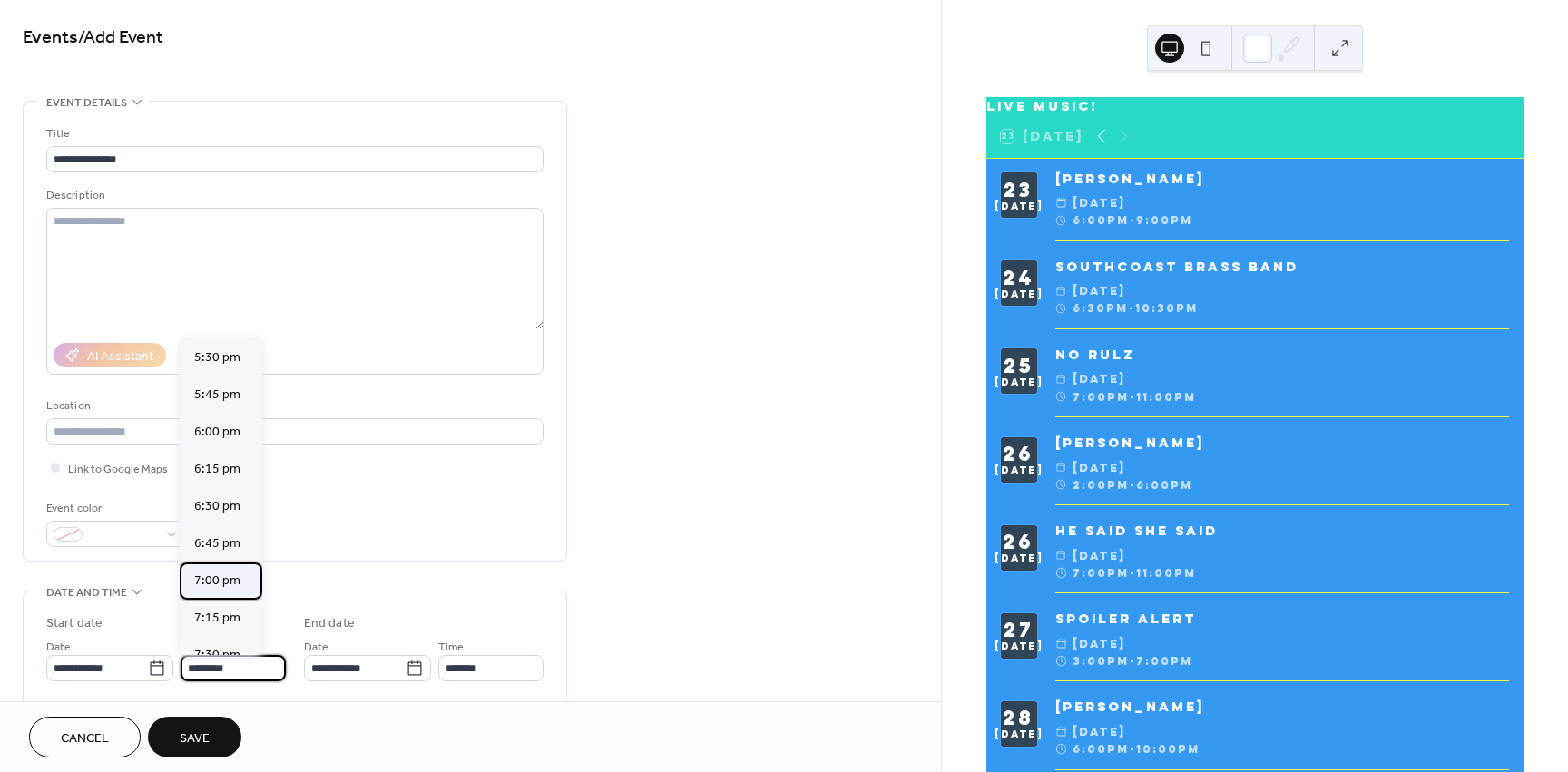 click on "7:00 pm" at bounding box center (217, 581) 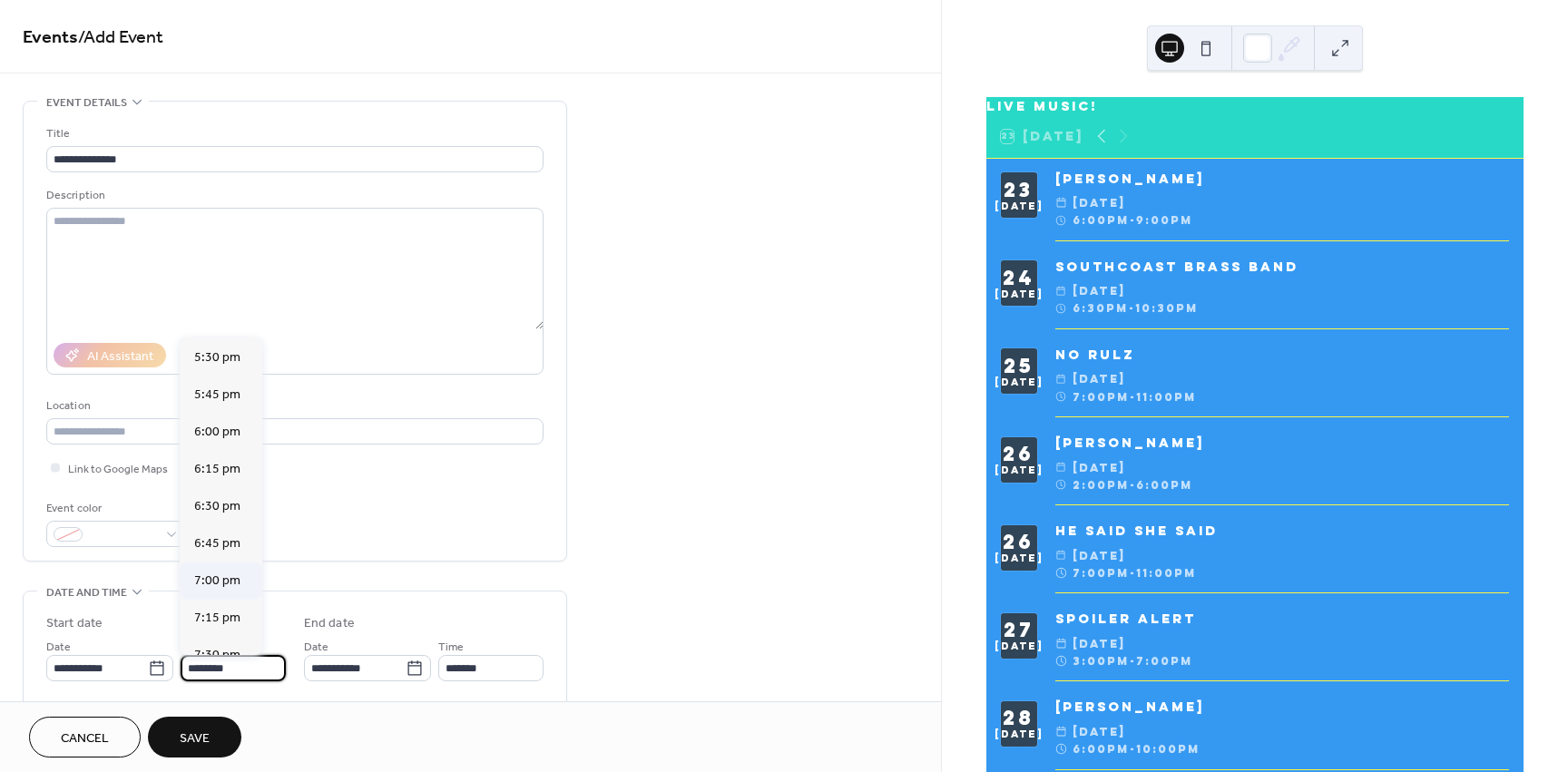 type on "*******" 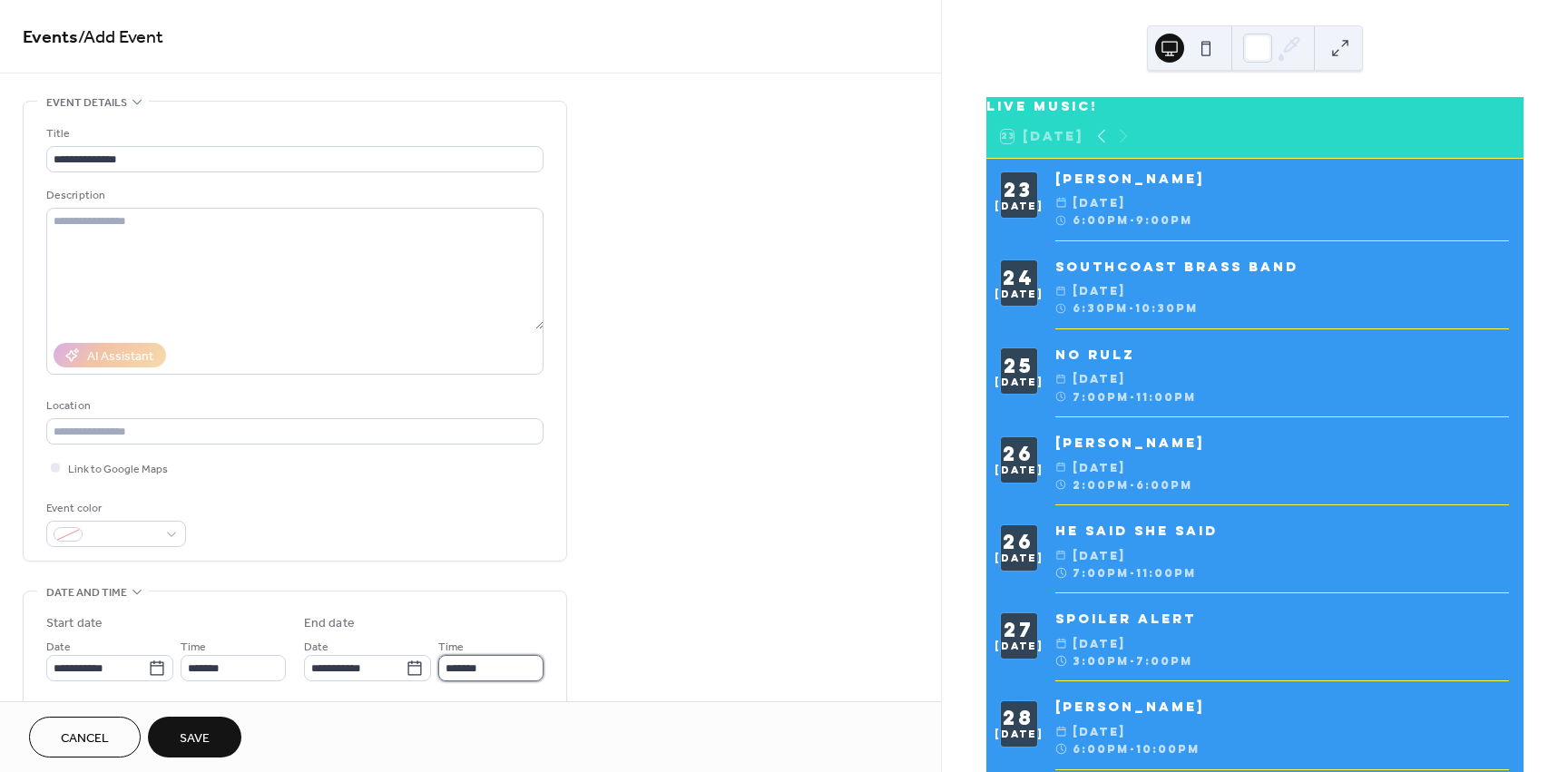 click on "*******" at bounding box center (491, 668) 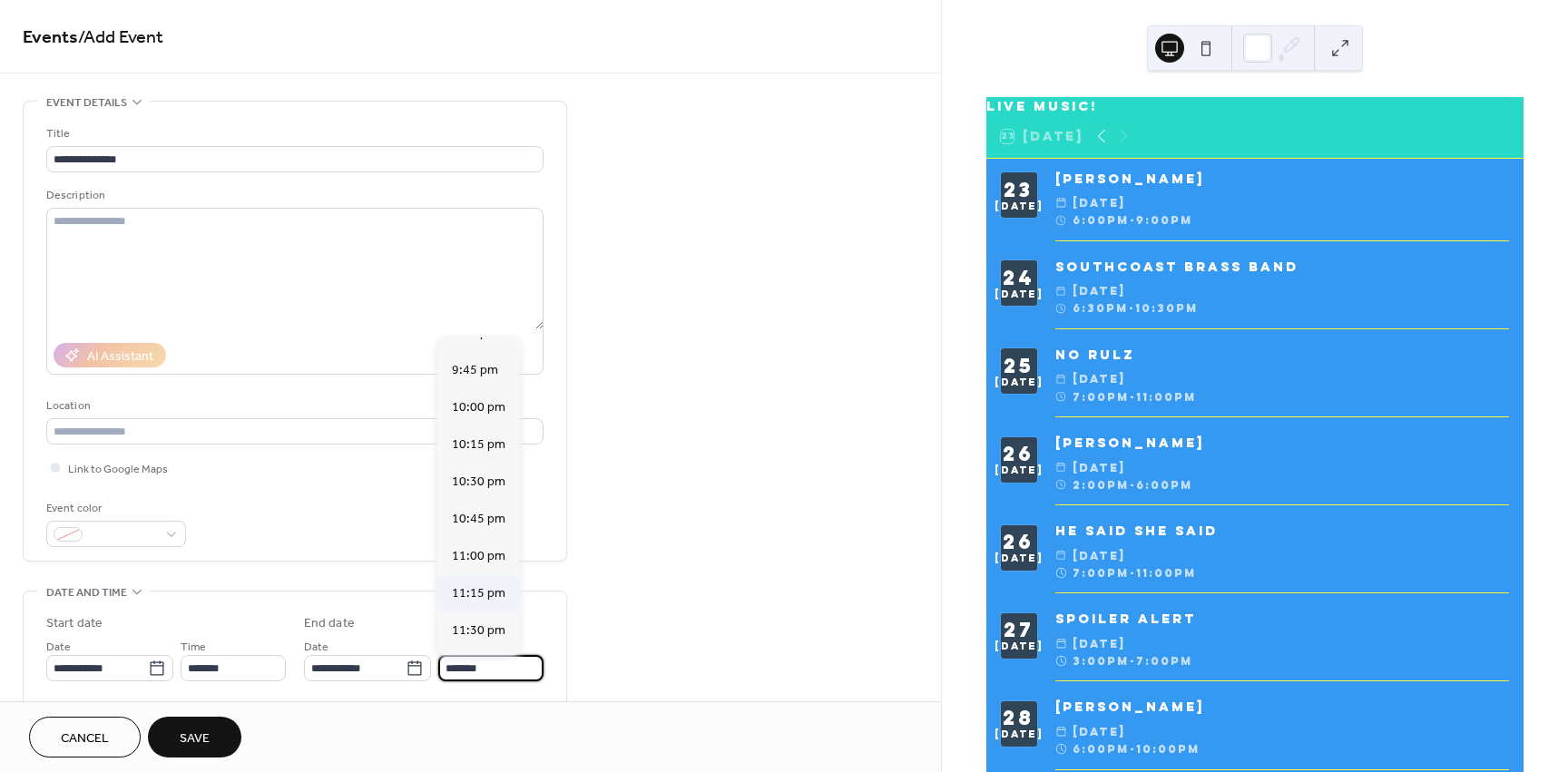 scroll, scrollTop: 363, scrollLeft: 0, axis: vertical 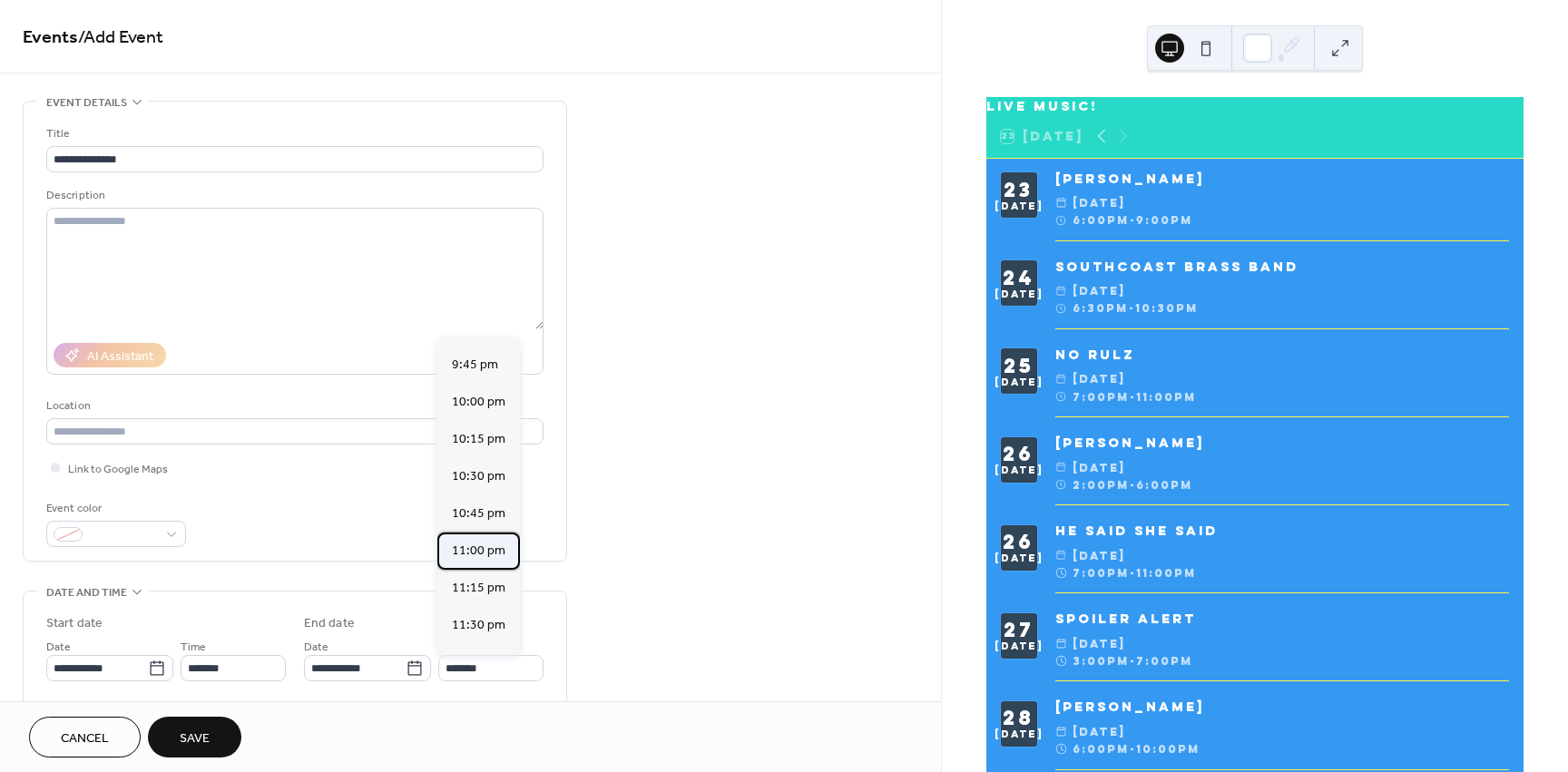 click on "11:00 pm" at bounding box center [478, 551] 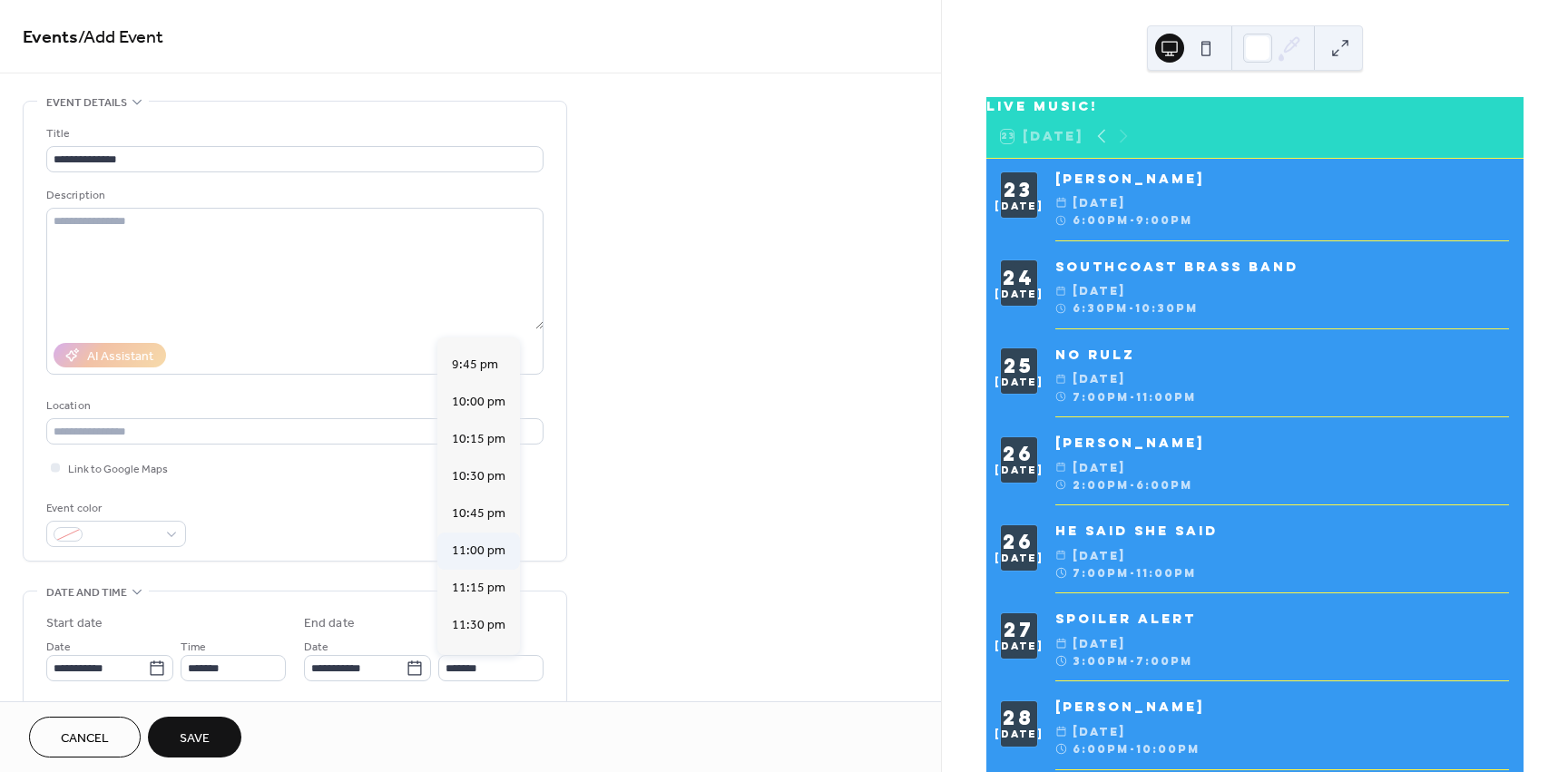 type on "********" 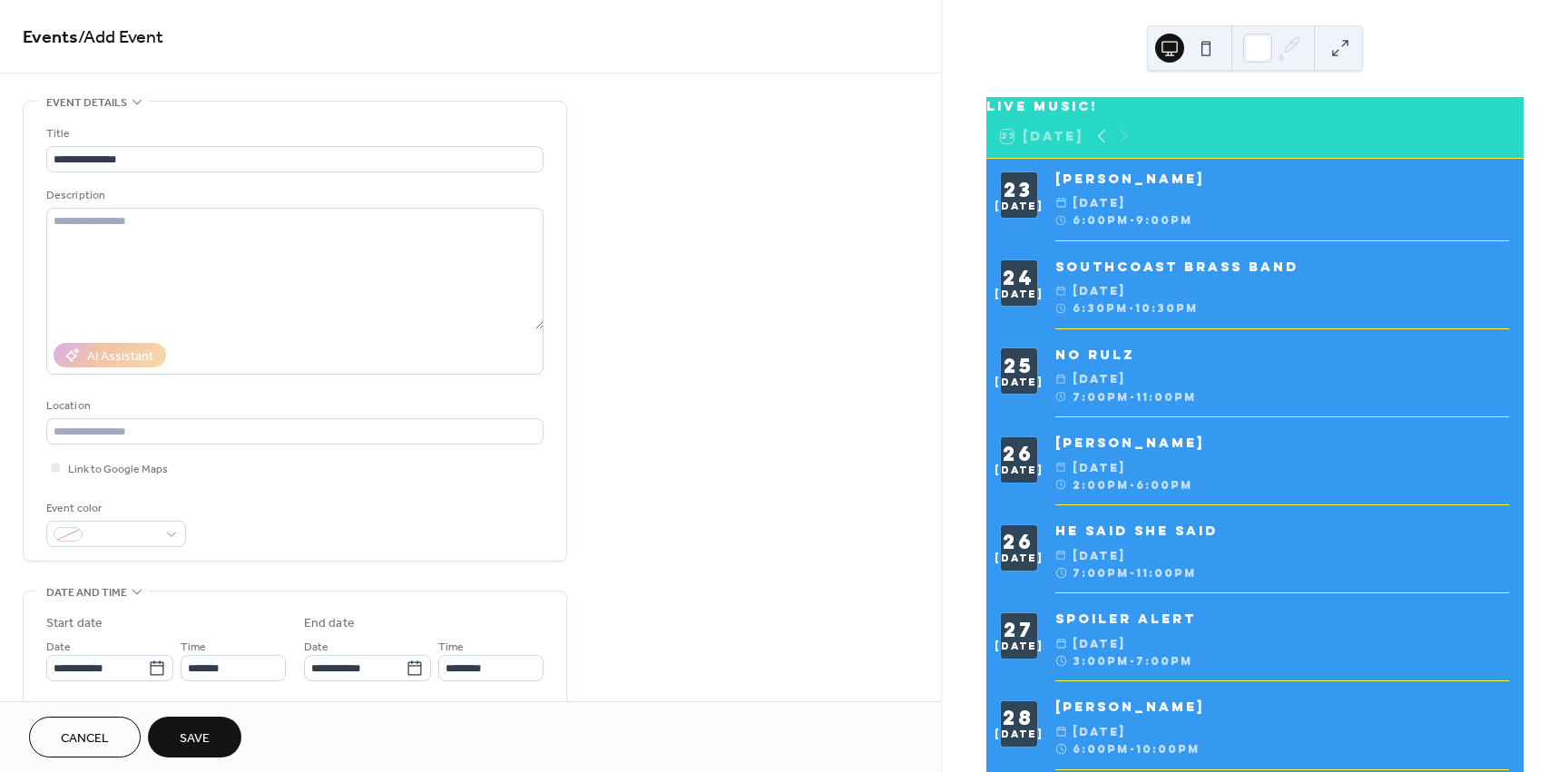 click on "Save" at bounding box center (194, 737) 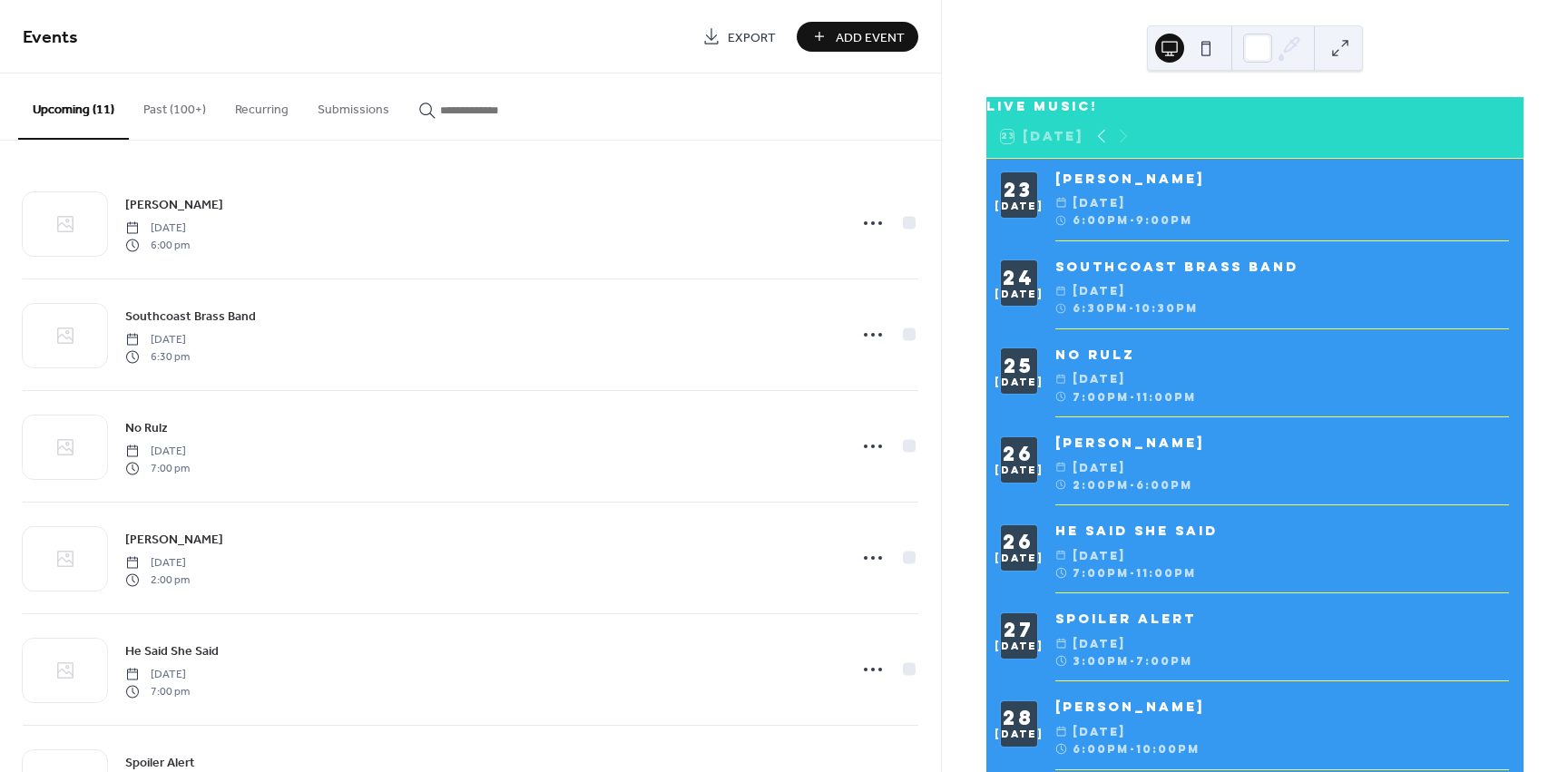 click on "Add Event" at bounding box center (870, 37) 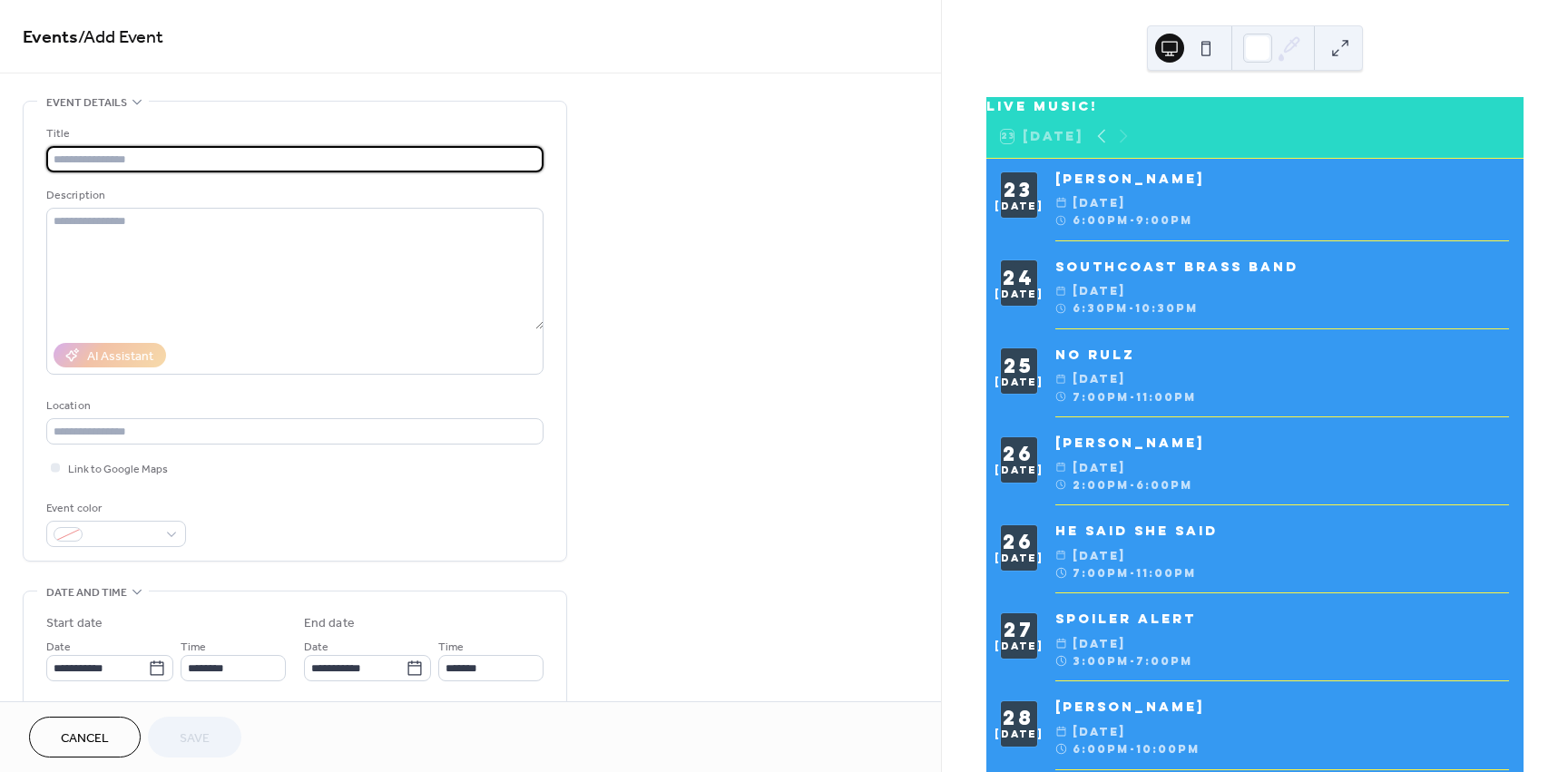 click at bounding box center [295, 159] 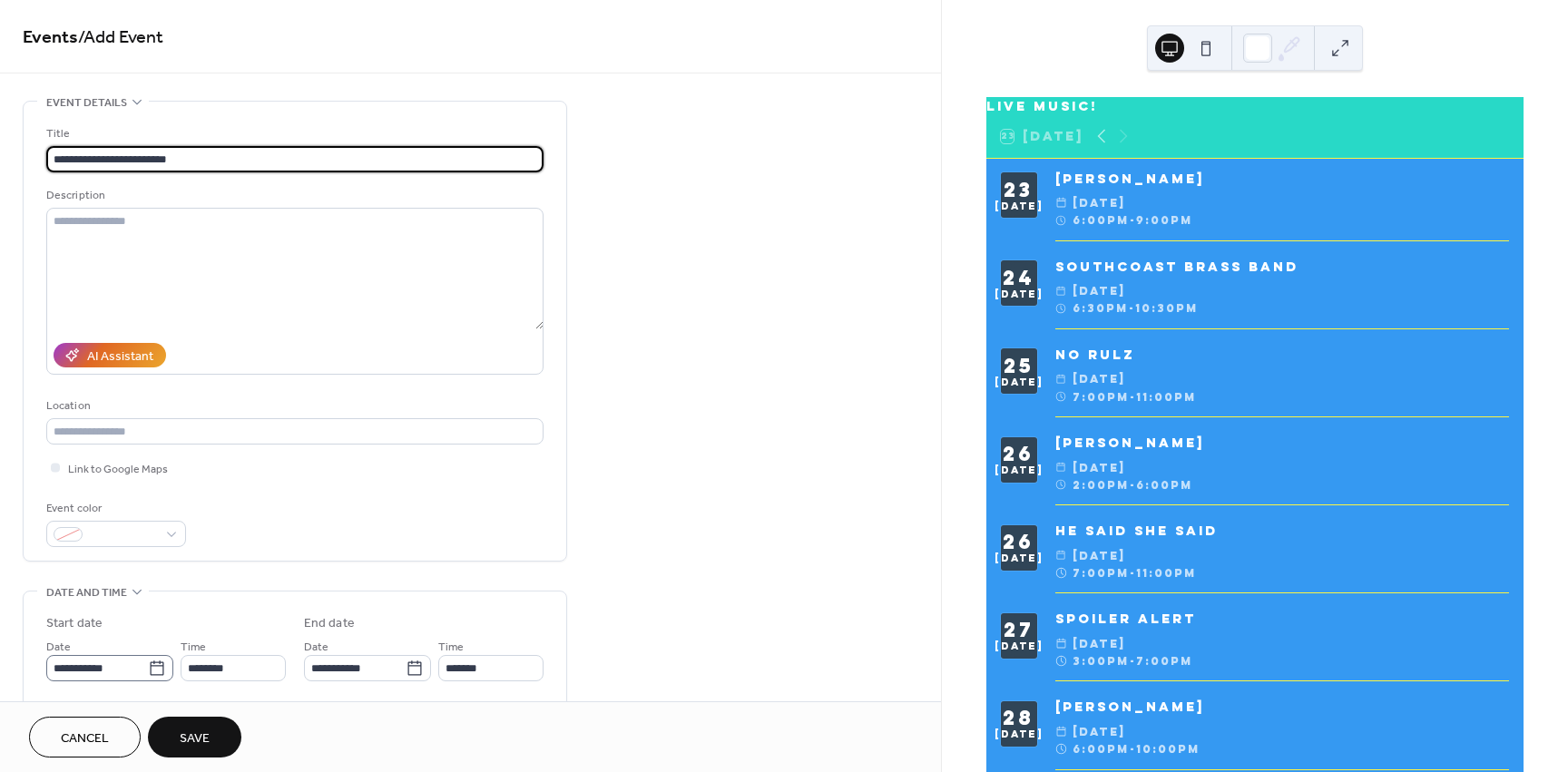 type on "**********" 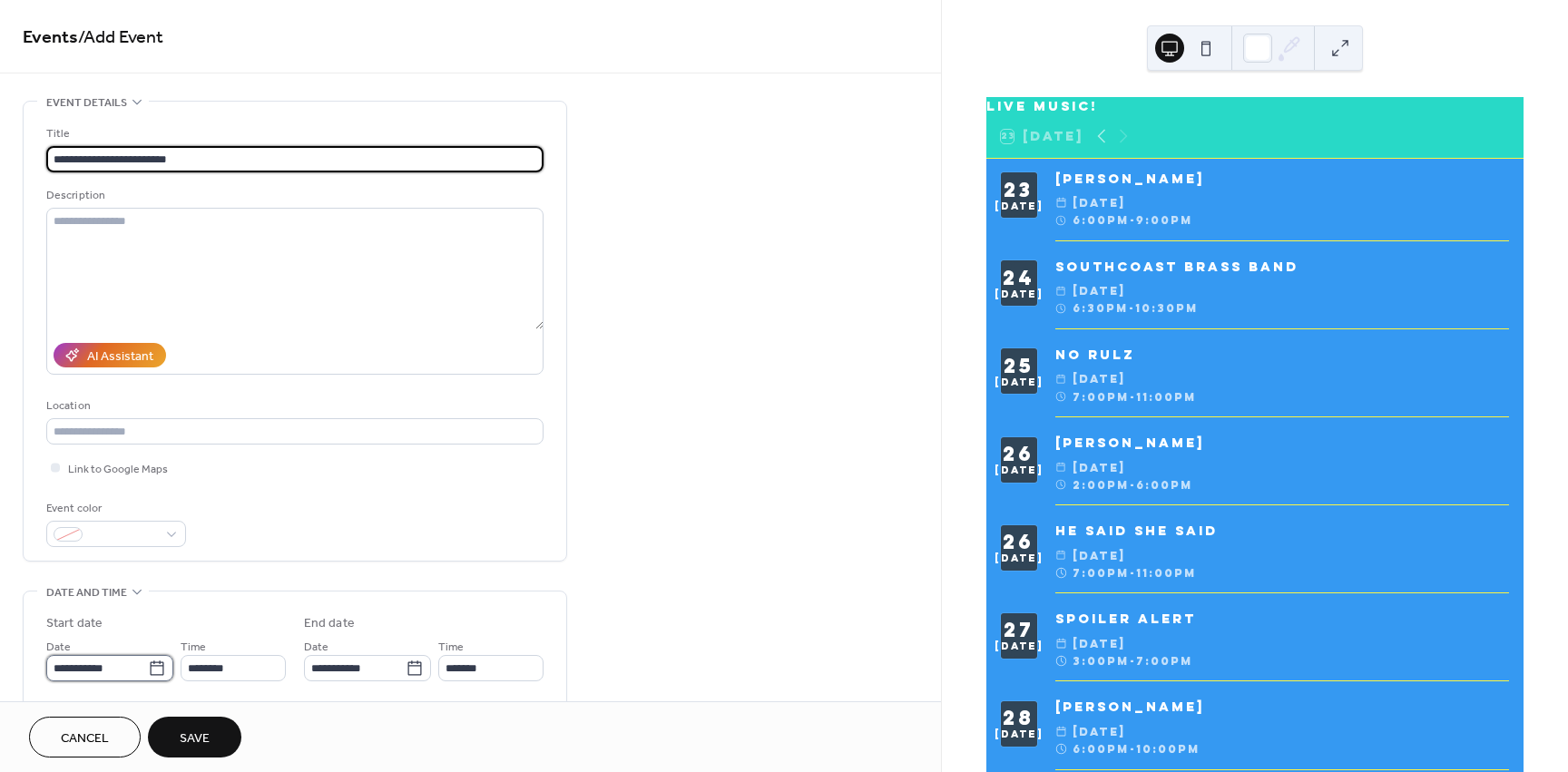 click on "**********" at bounding box center [97, 668] 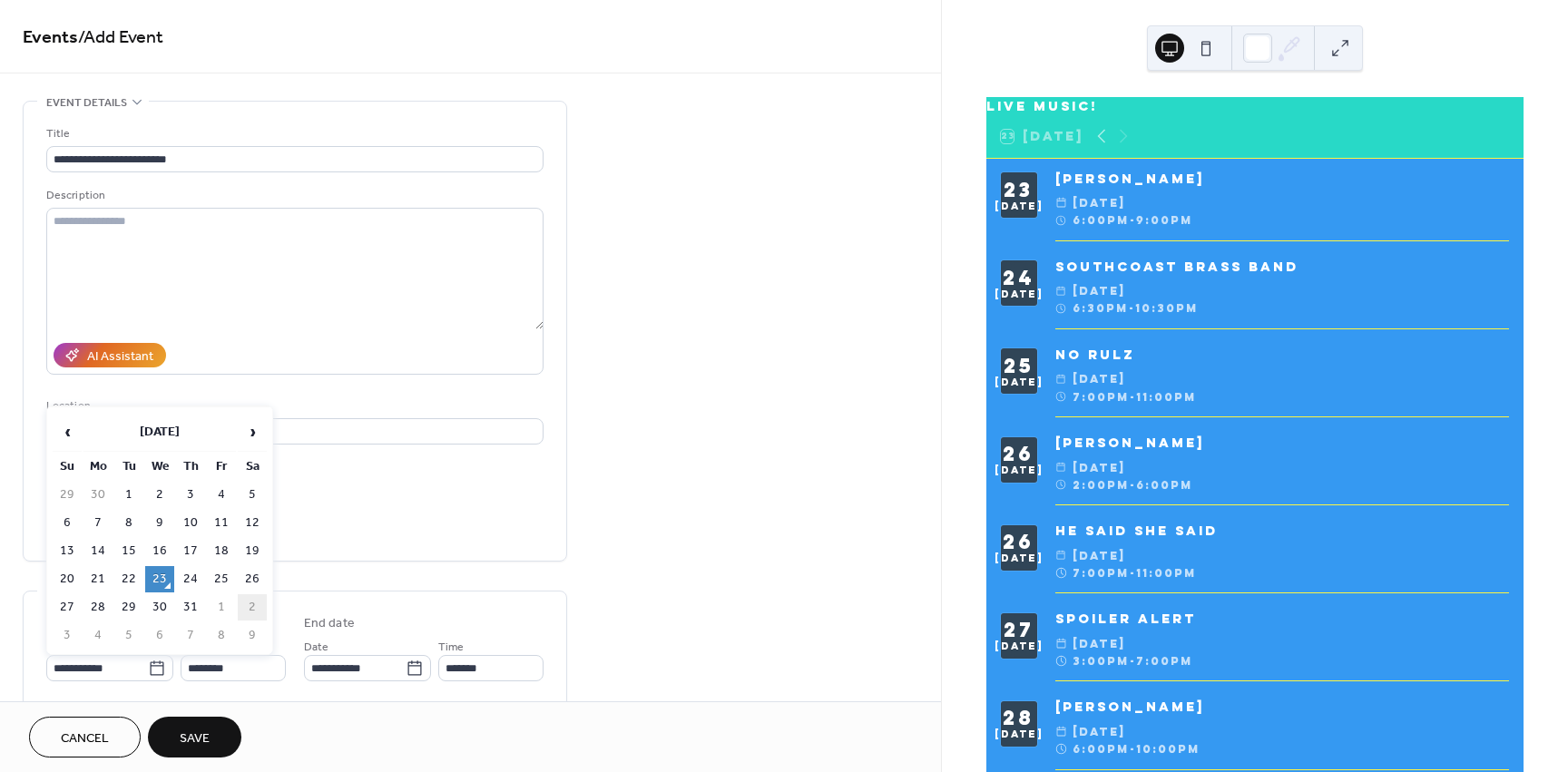 click on "2" at bounding box center (252, 607) 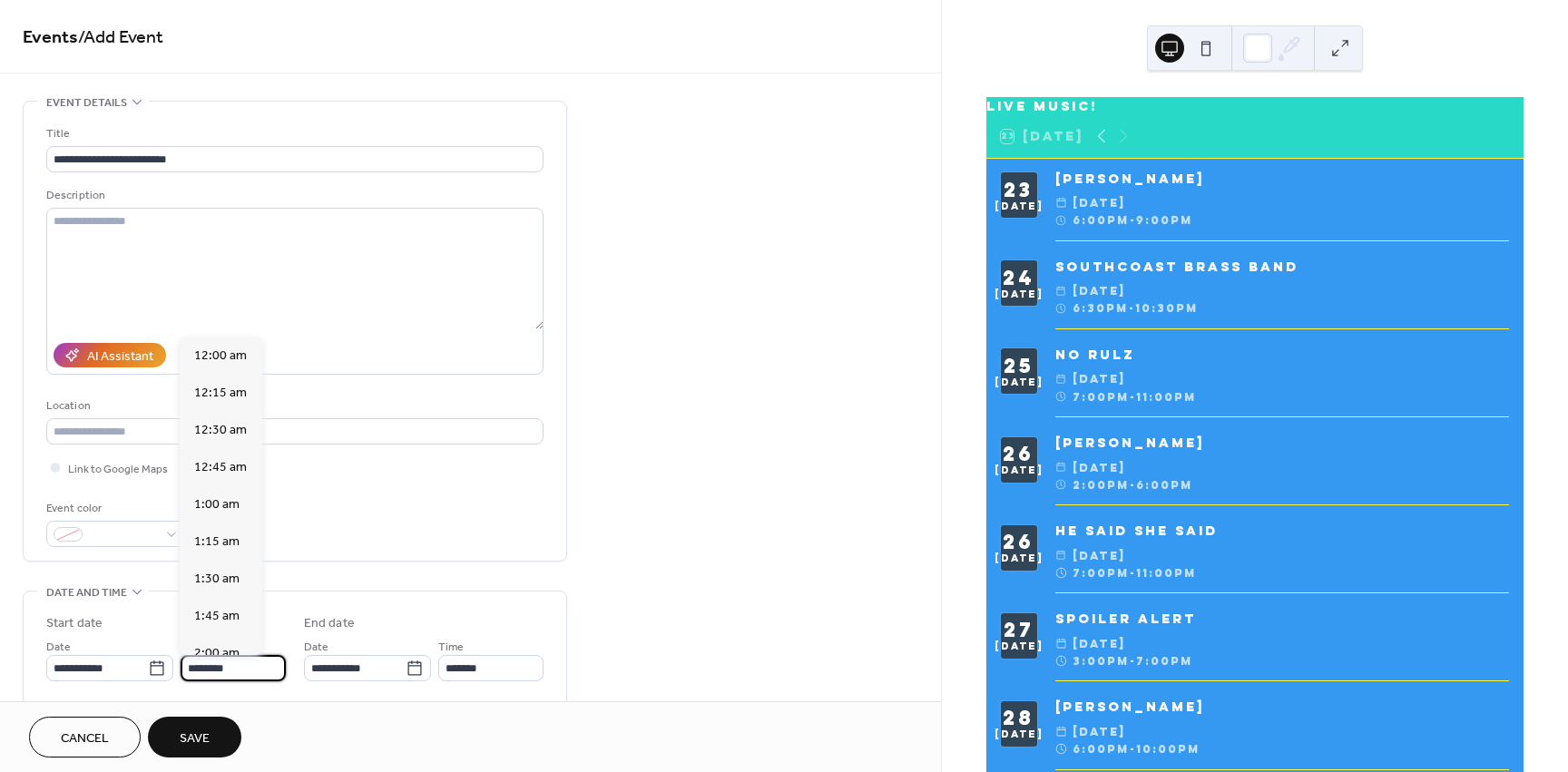 click on "********" at bounding box center [233, 668] 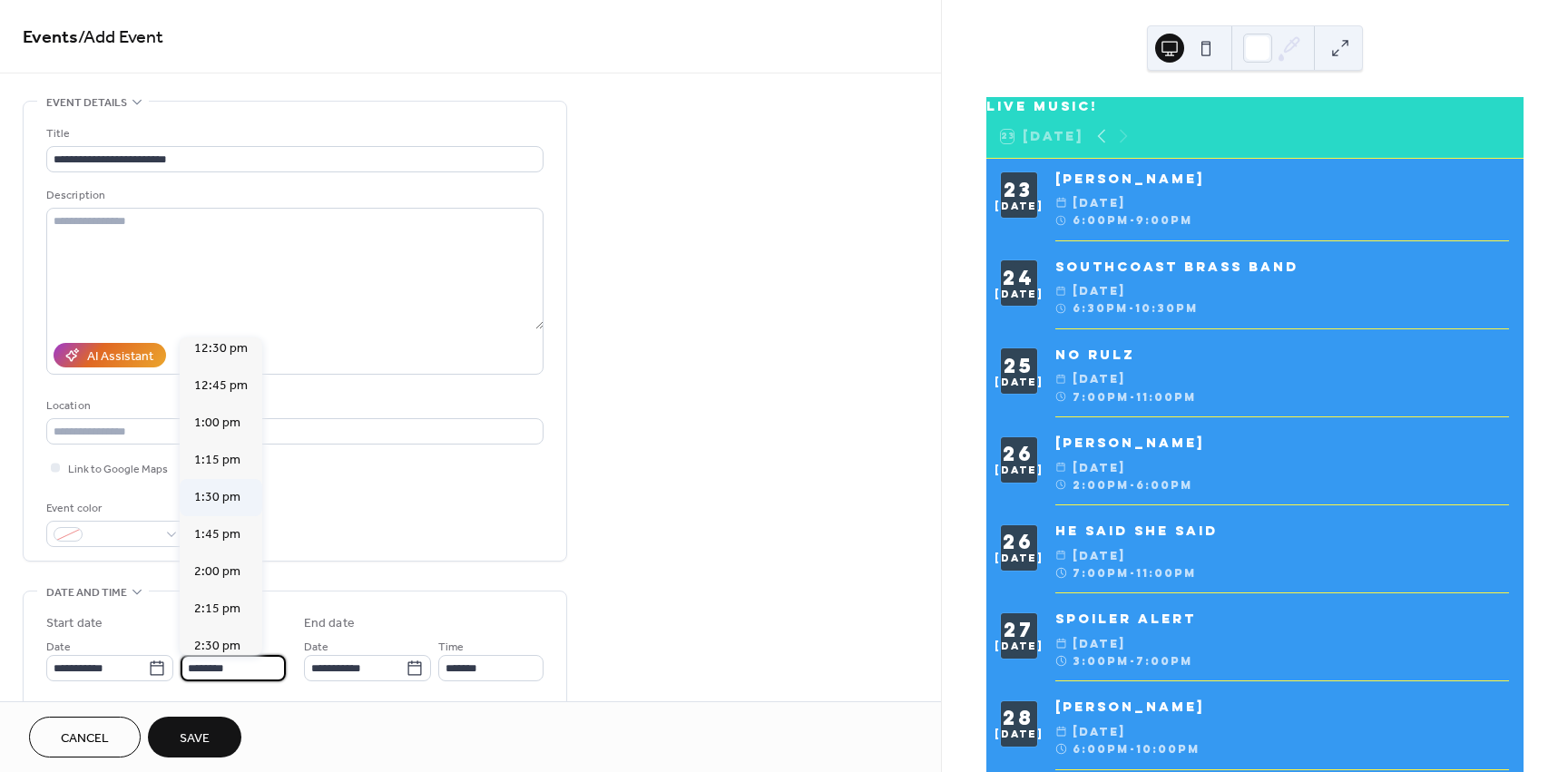 scroll, scrollTop: 1876, scrollLeft: 0, axis: vertical 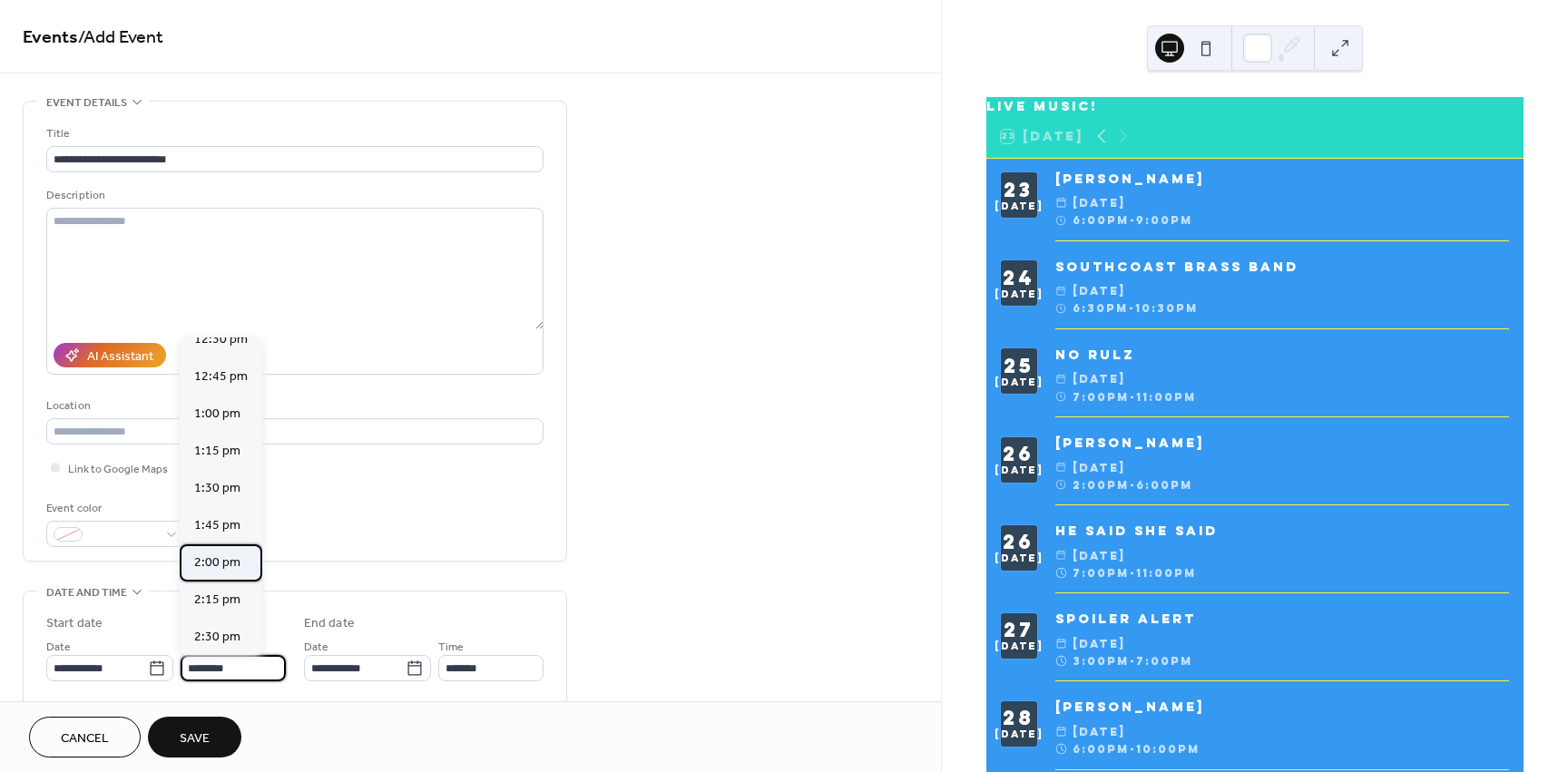 click on "2:00 pm" at bounding box center (217, 562) 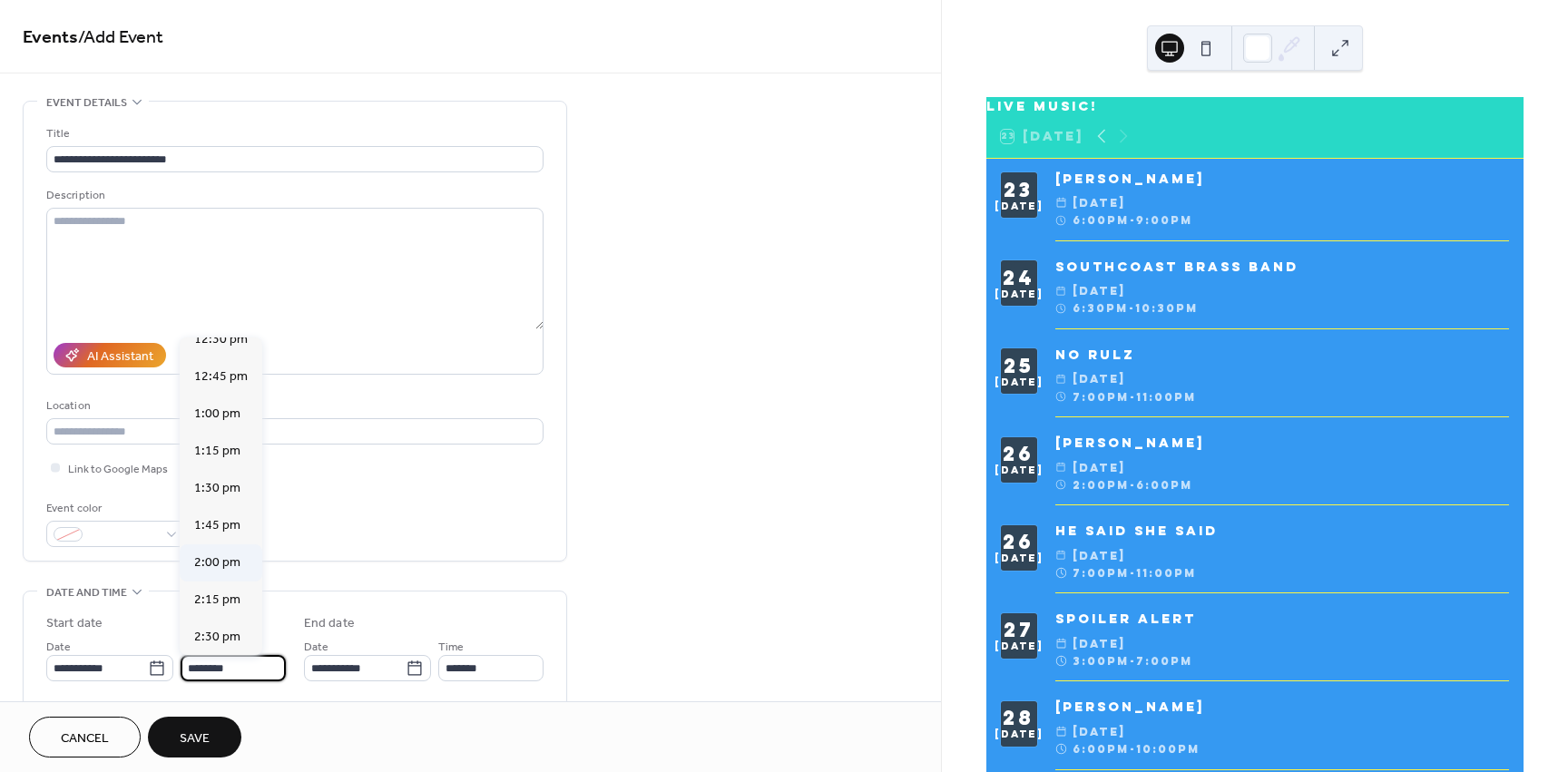 type on "*******" 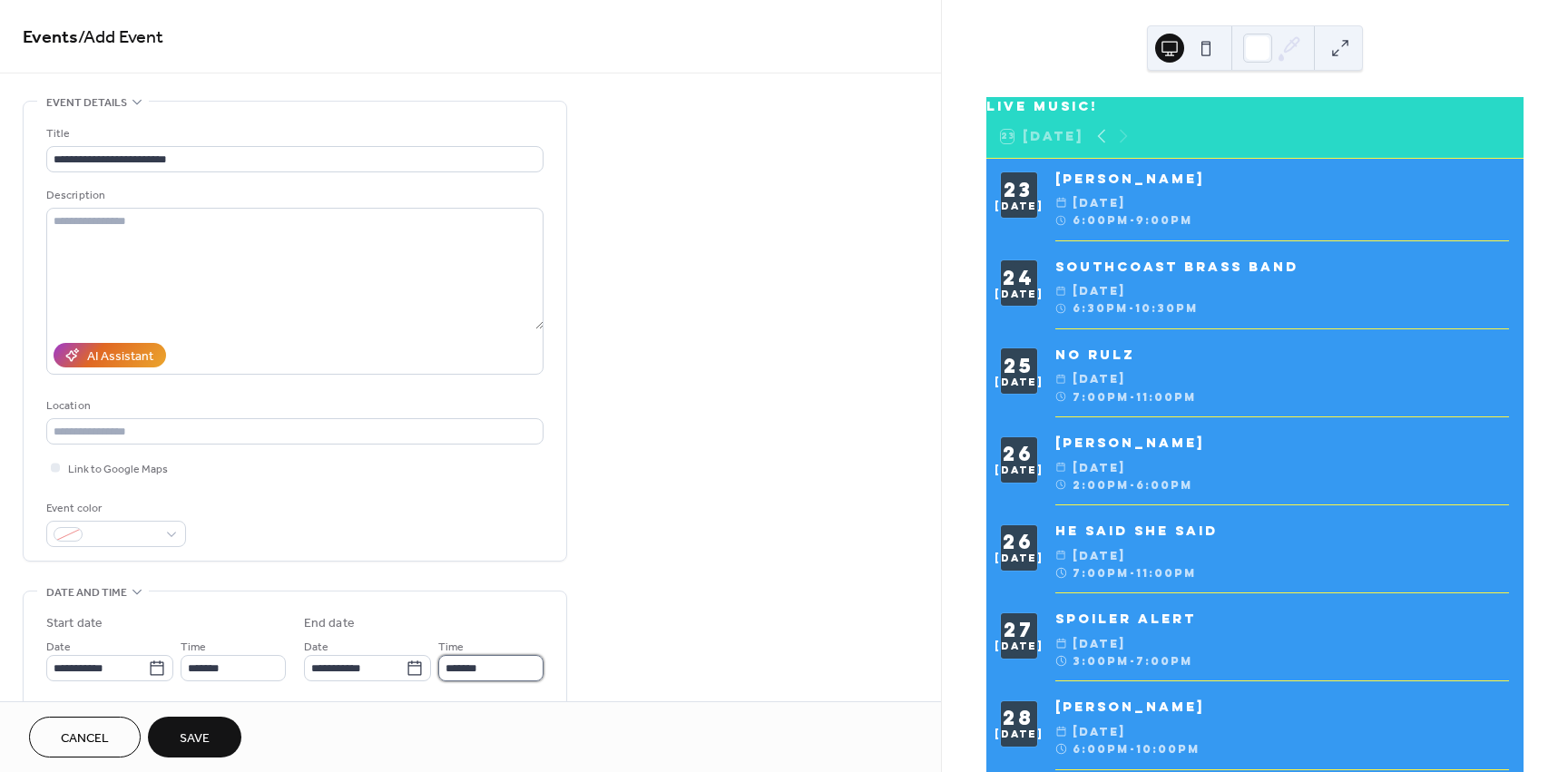 click on "*******" at bounding box center (491, 668) 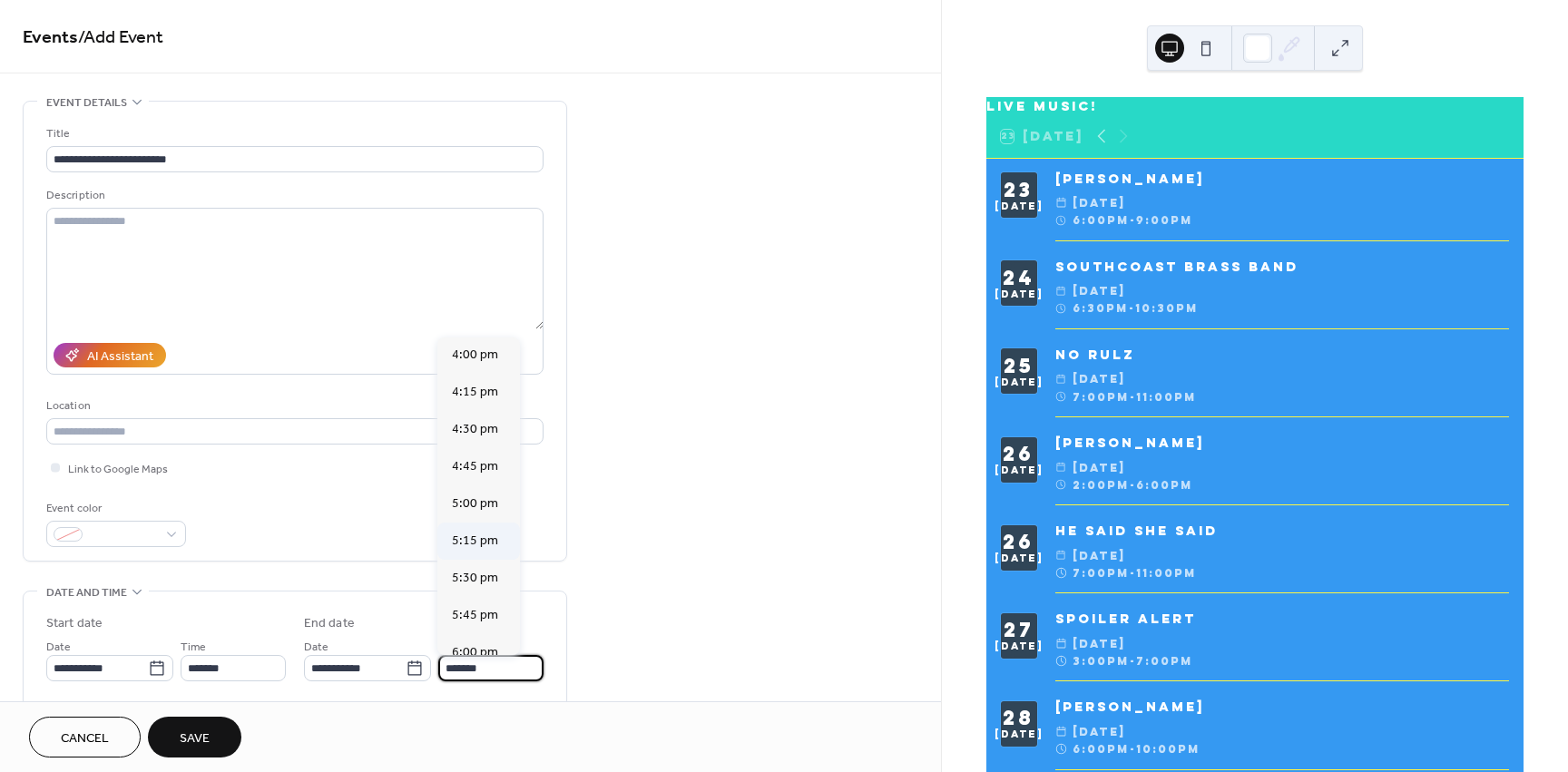 scroll, scrollTop: 272, scrollLeft: 0, axis: vertical 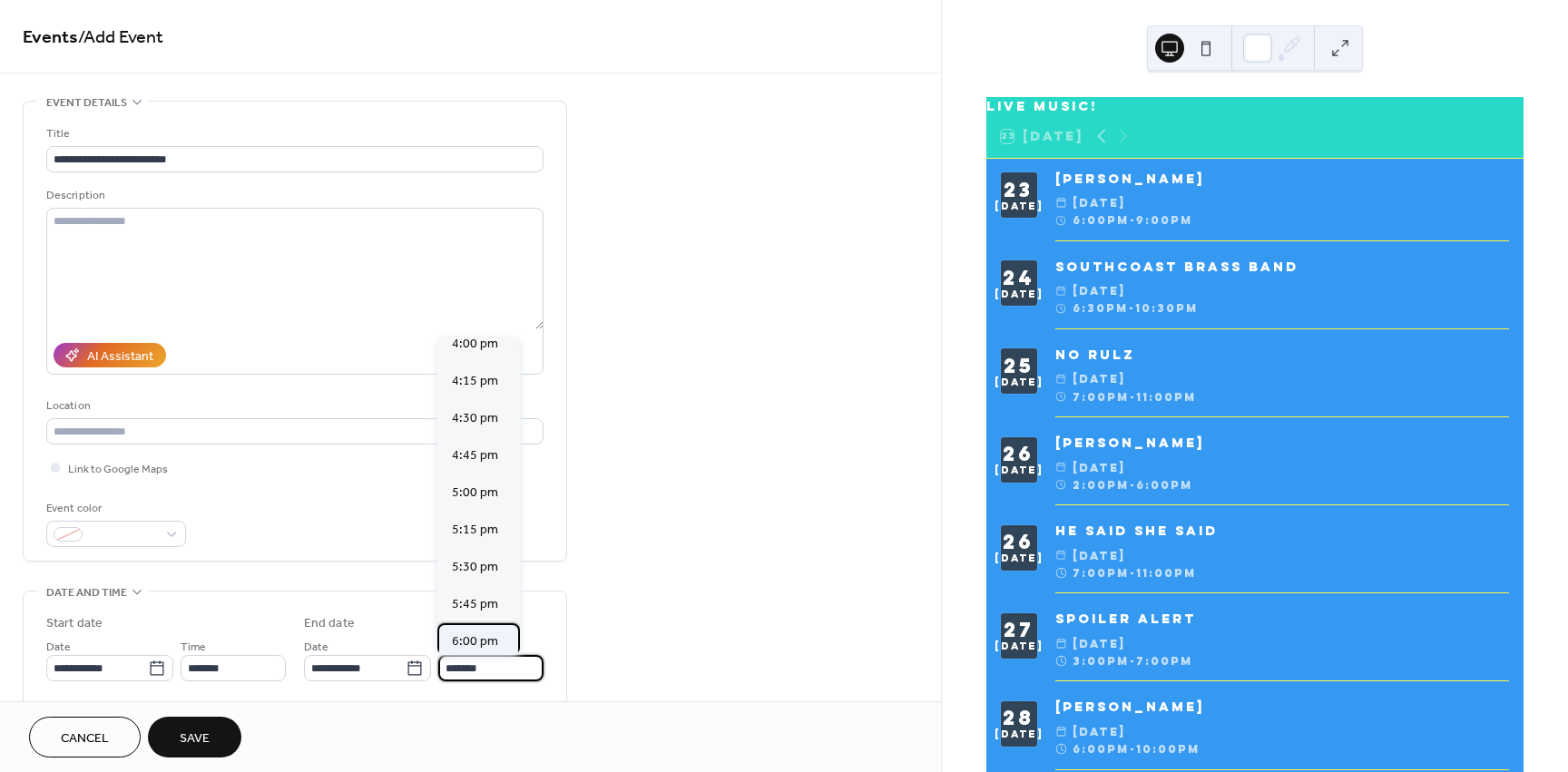 click on "6:00 pm" at bounding box center [475, 641] 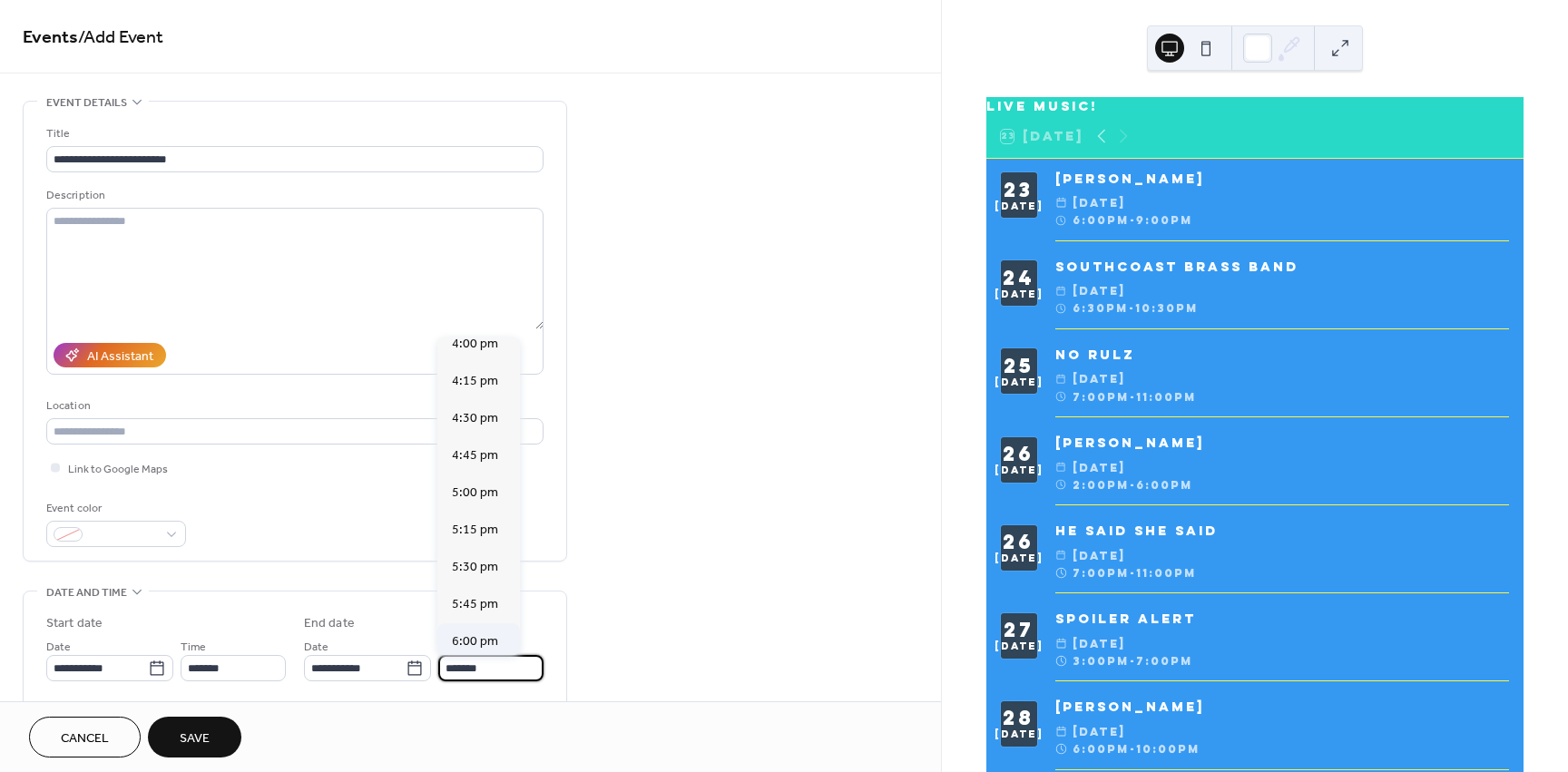 type on "*******" 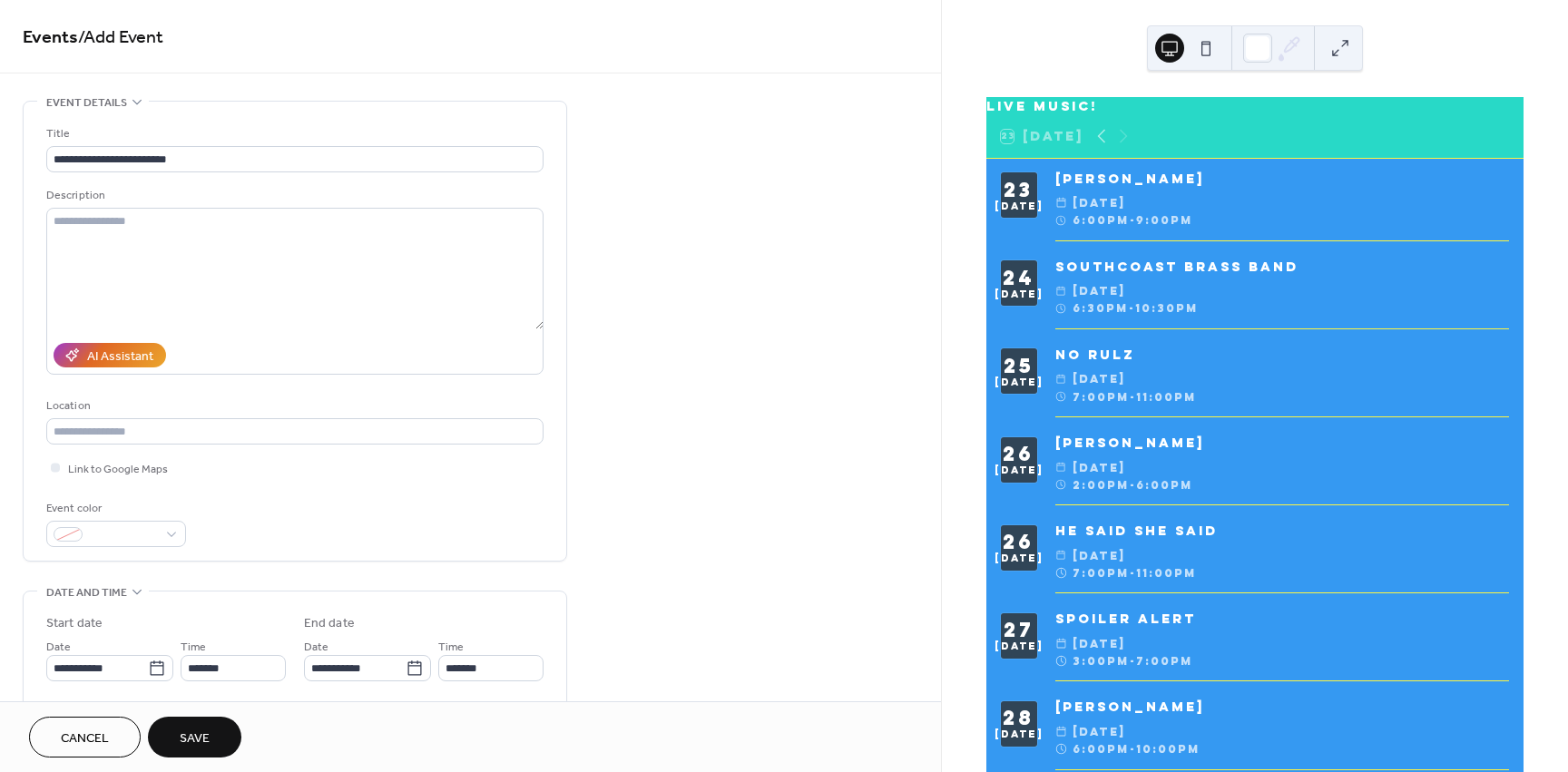 click on "Save" at bounding box center [194, 738] 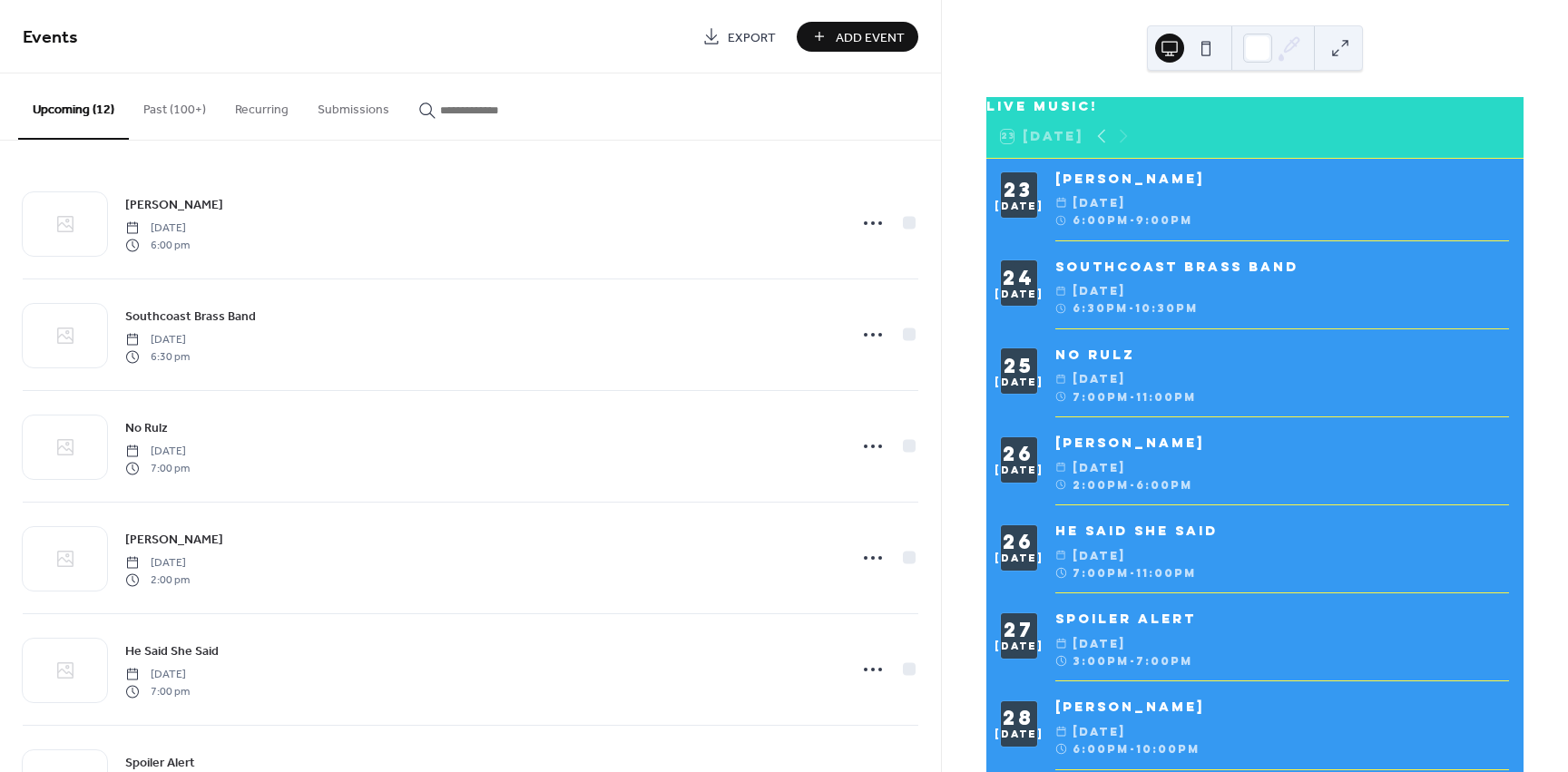 click on "Add Event" at bounding box center (870, 37) 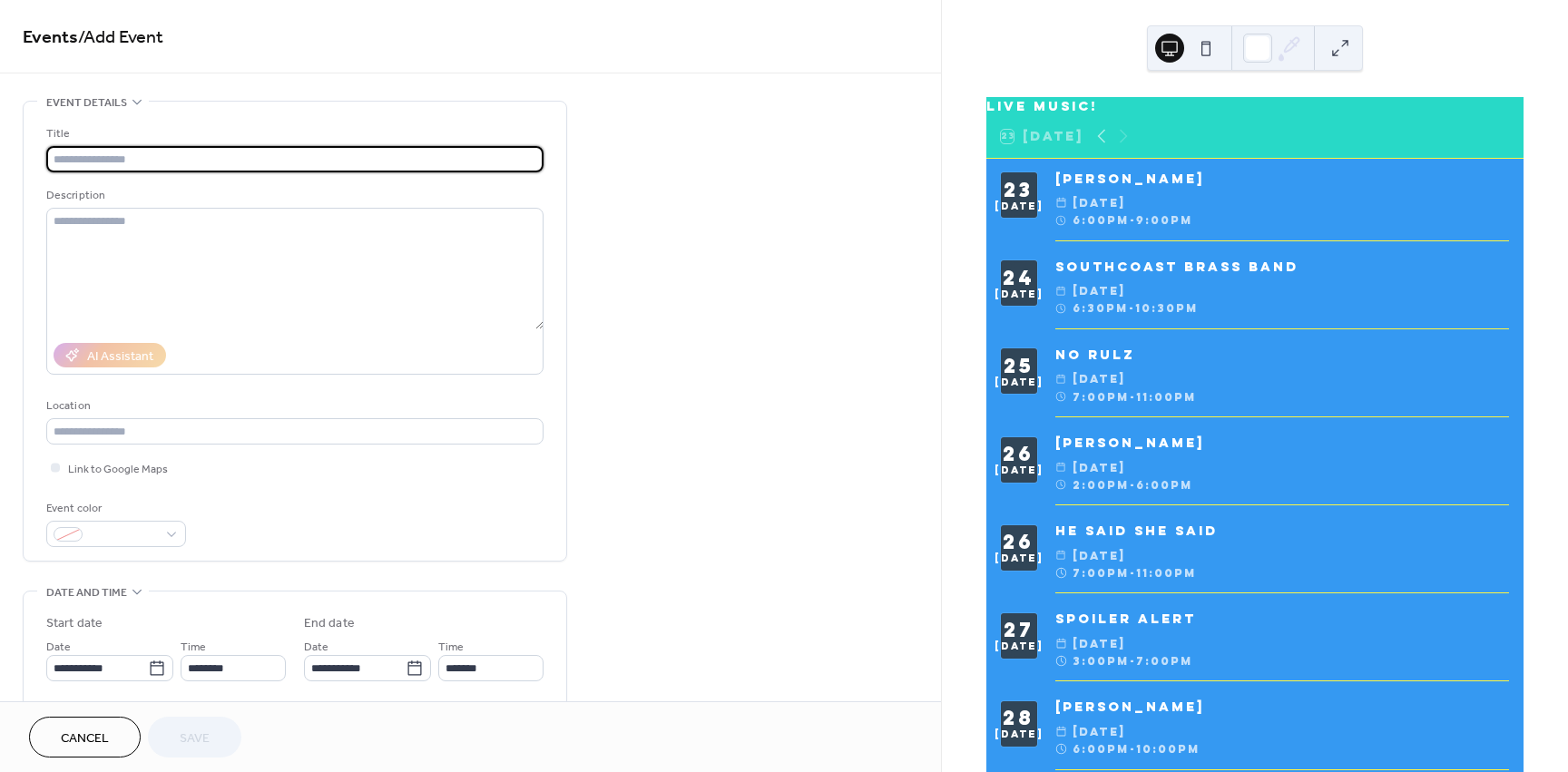 click at bounding box center [295, 159] 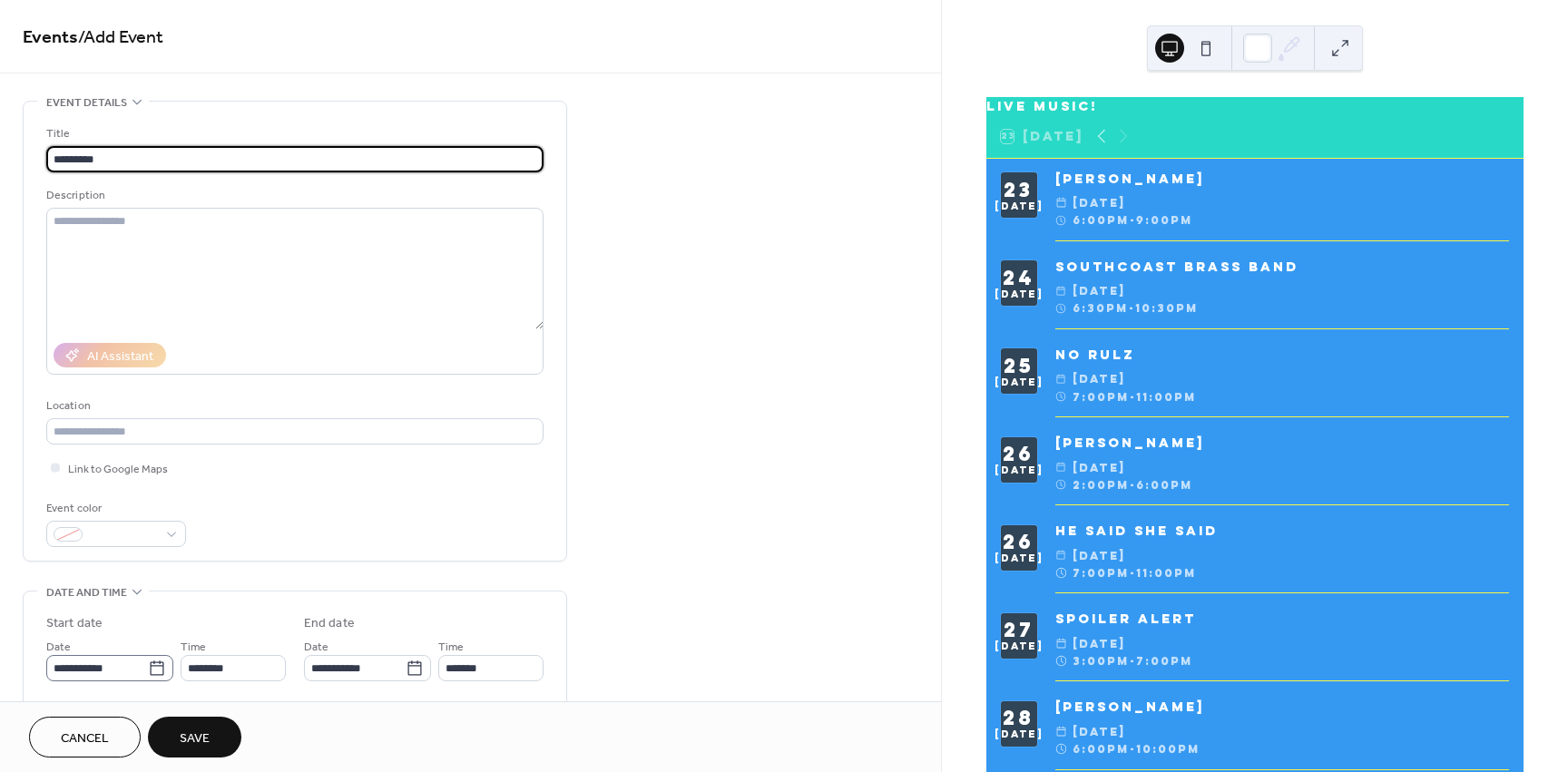 type on "*********" 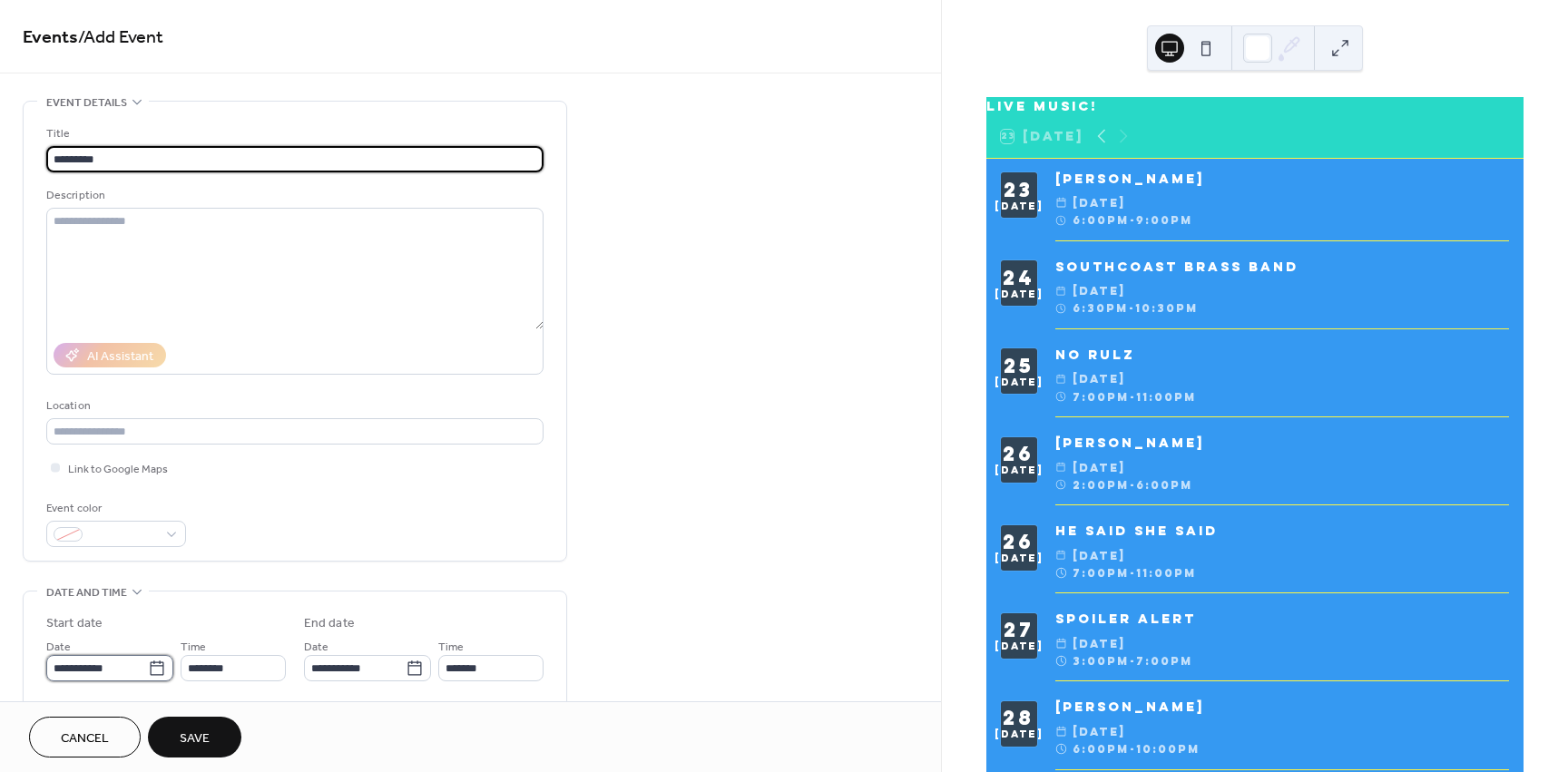 click on "**********" at bounding box center [97, 668] 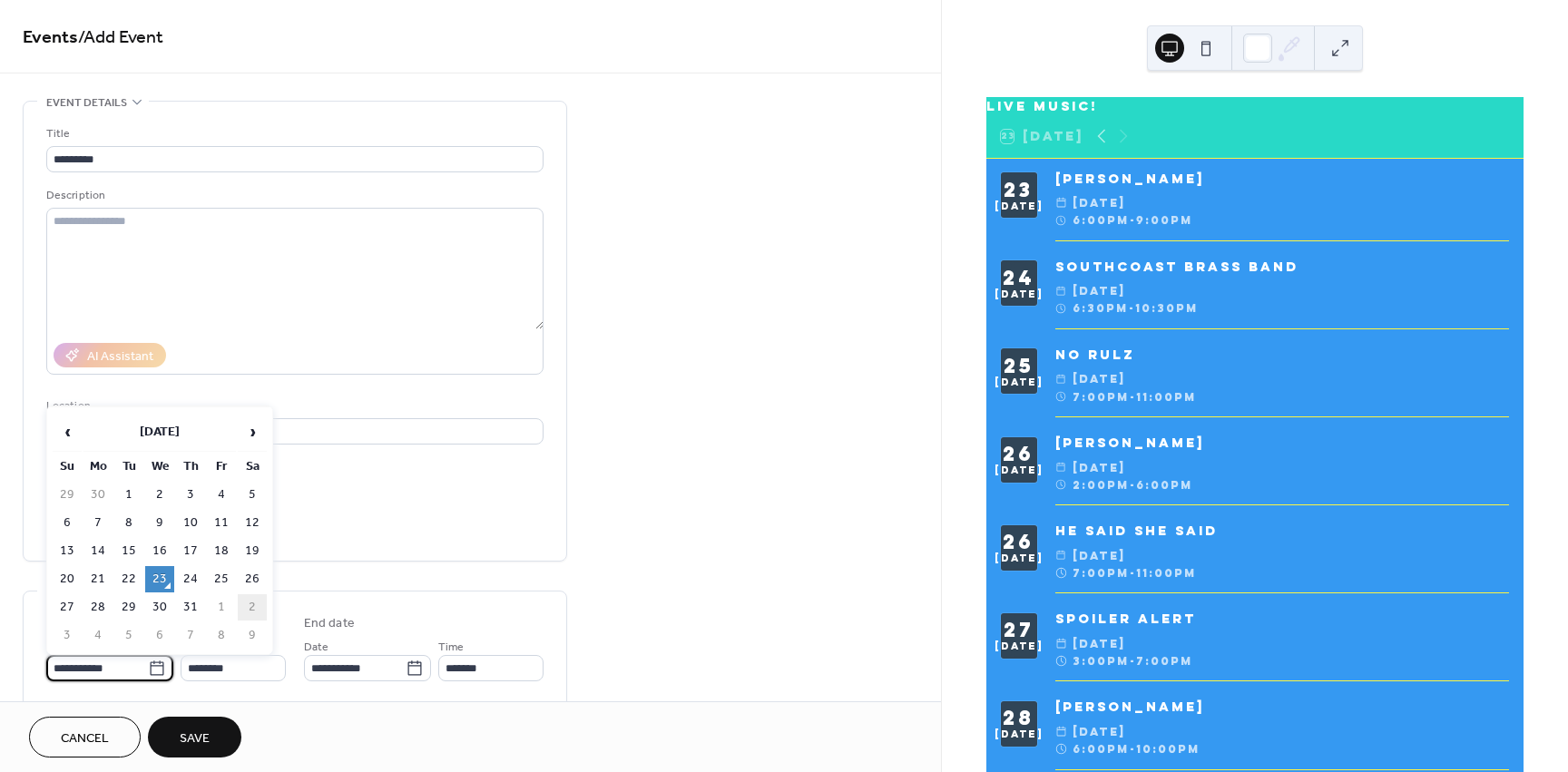 click on "2" at bounding box center [252, 607] 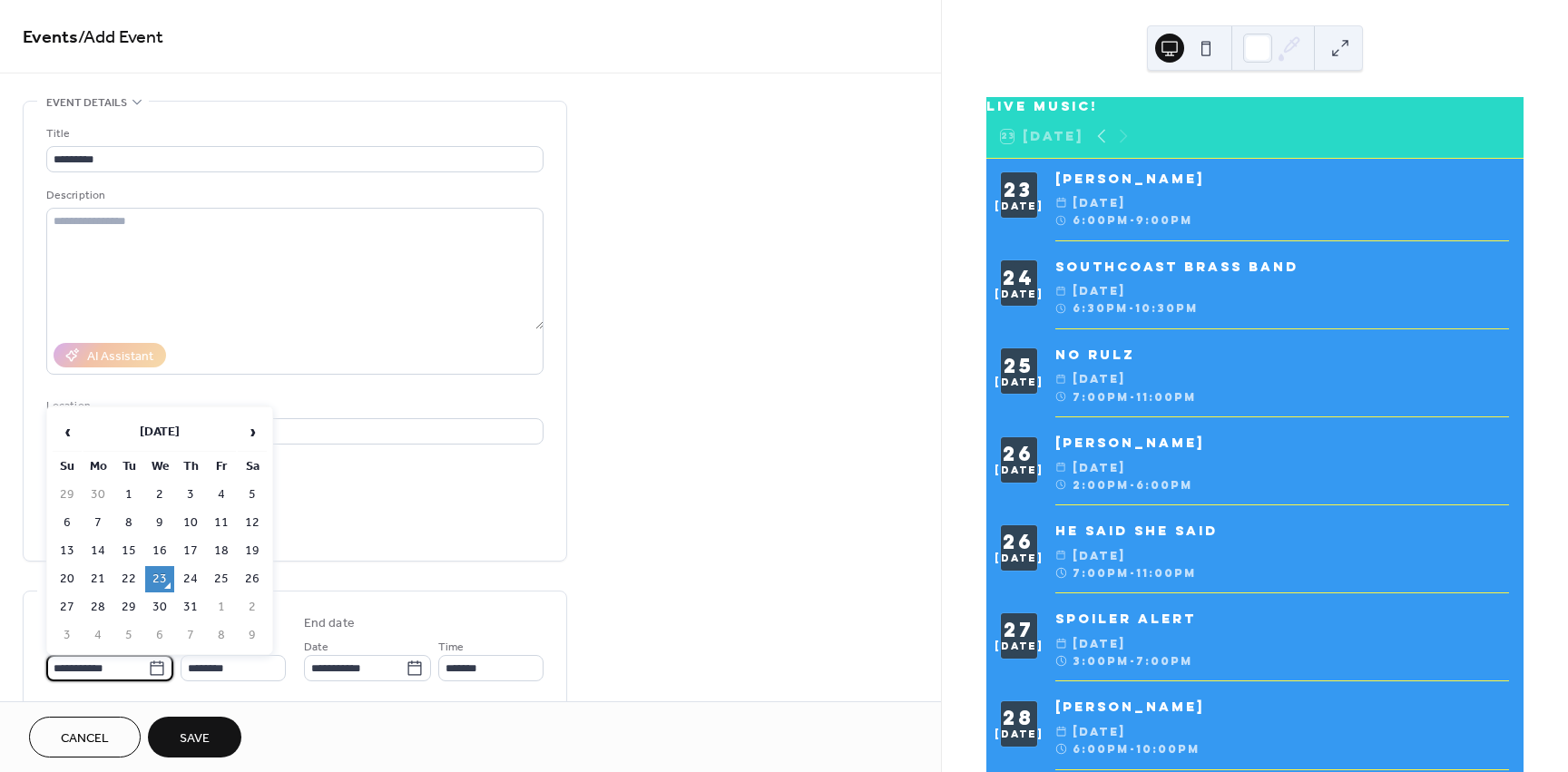 type on "**********" 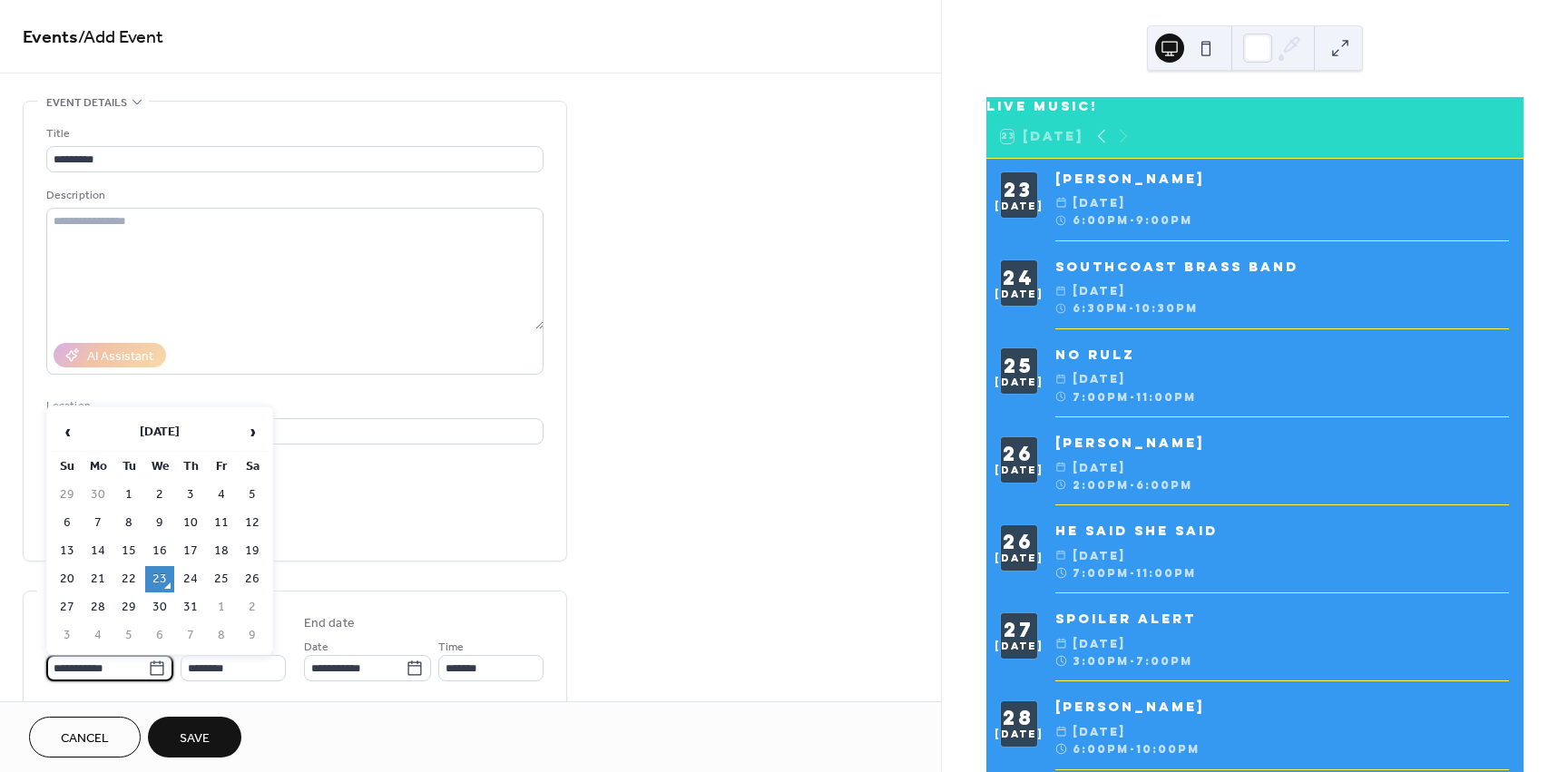 type on "**********" 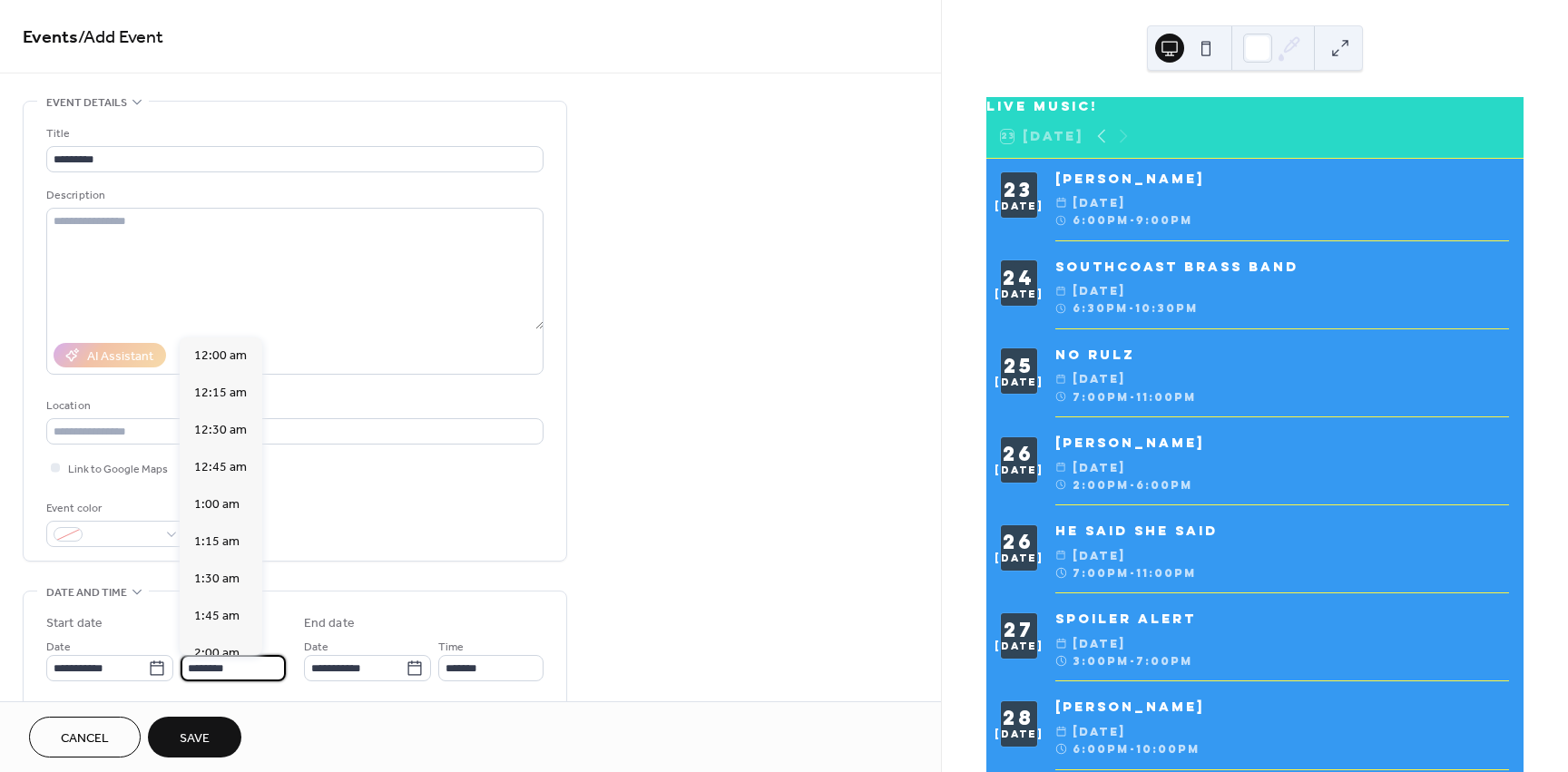 click on "********" at bounding box center (233, 668) 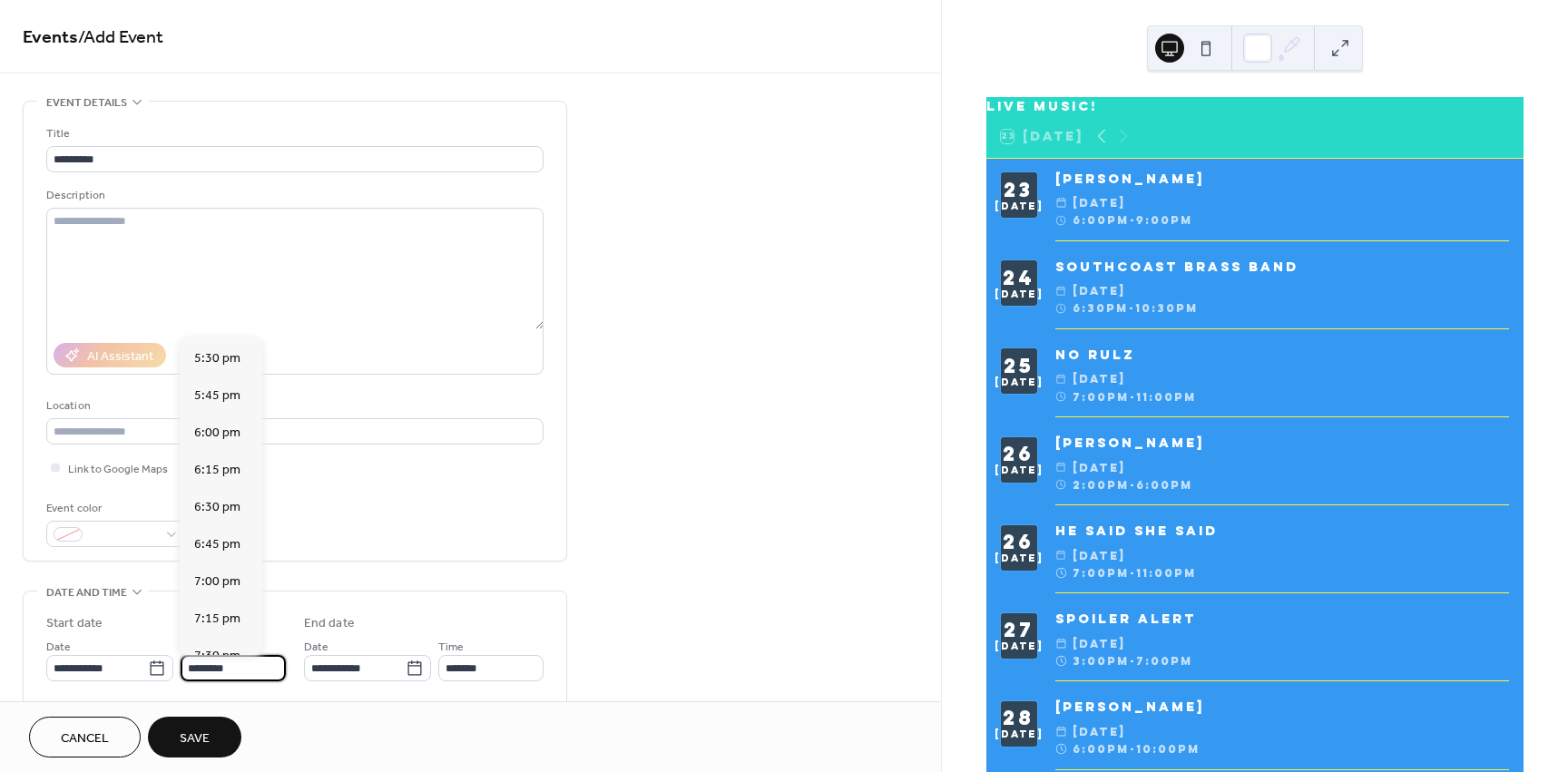 scroll, scrollTop: 2602, scrollLeft: 0, axis: vertical 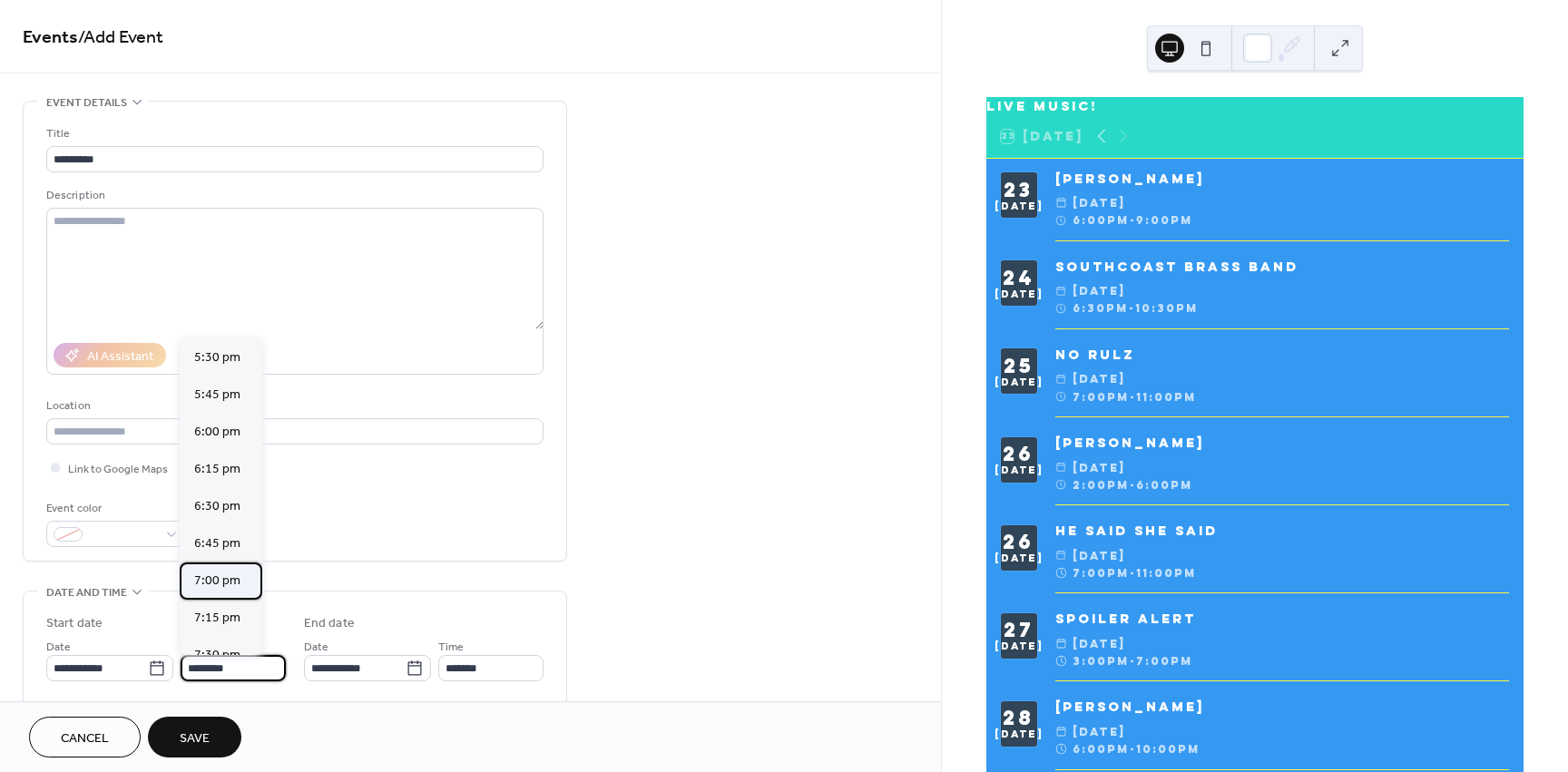 click on "7:00 pm" at bounding box center (217, 581) 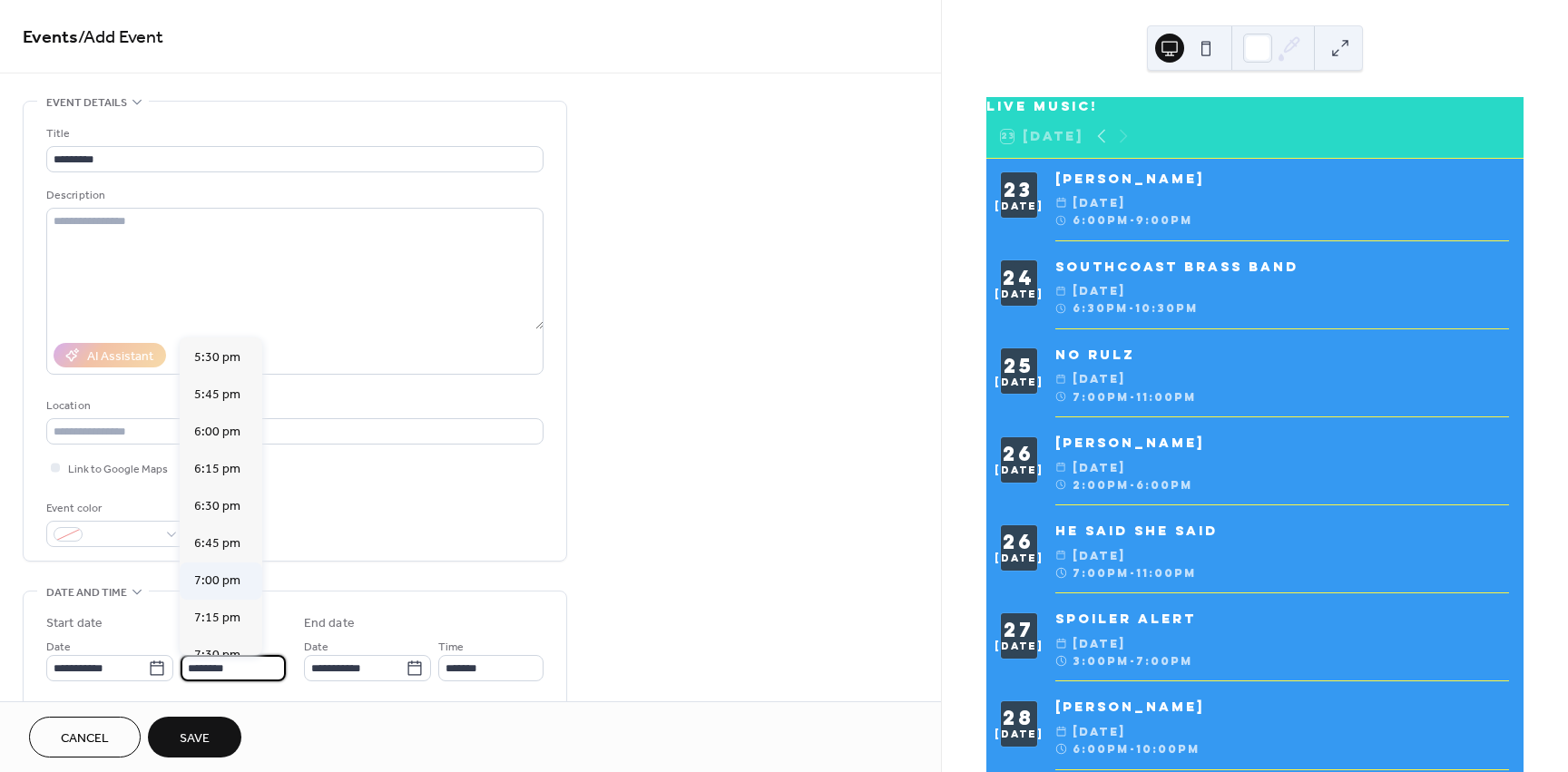 type on "*******" 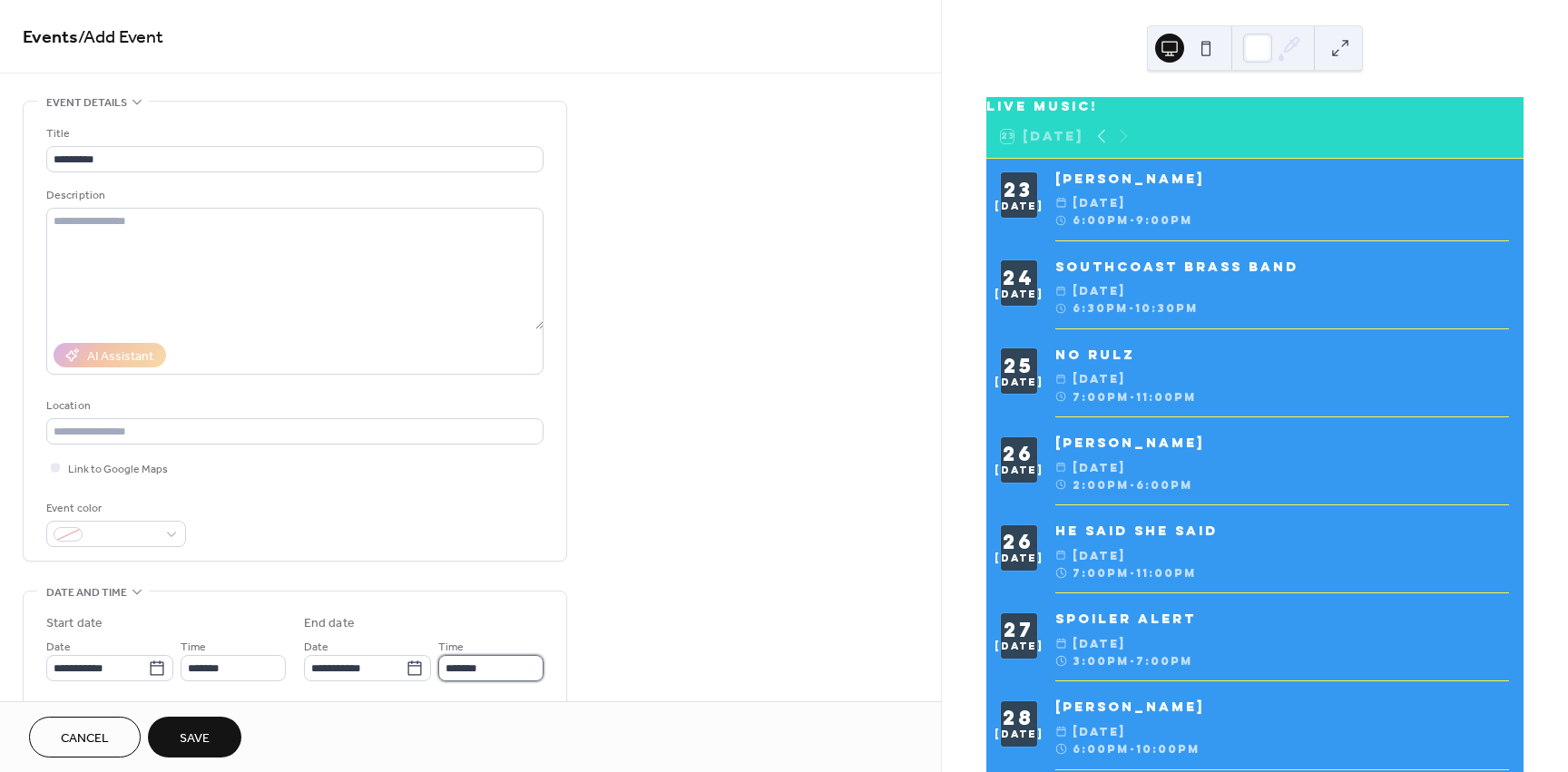 click on "*******" at bounding box center (491, 668) 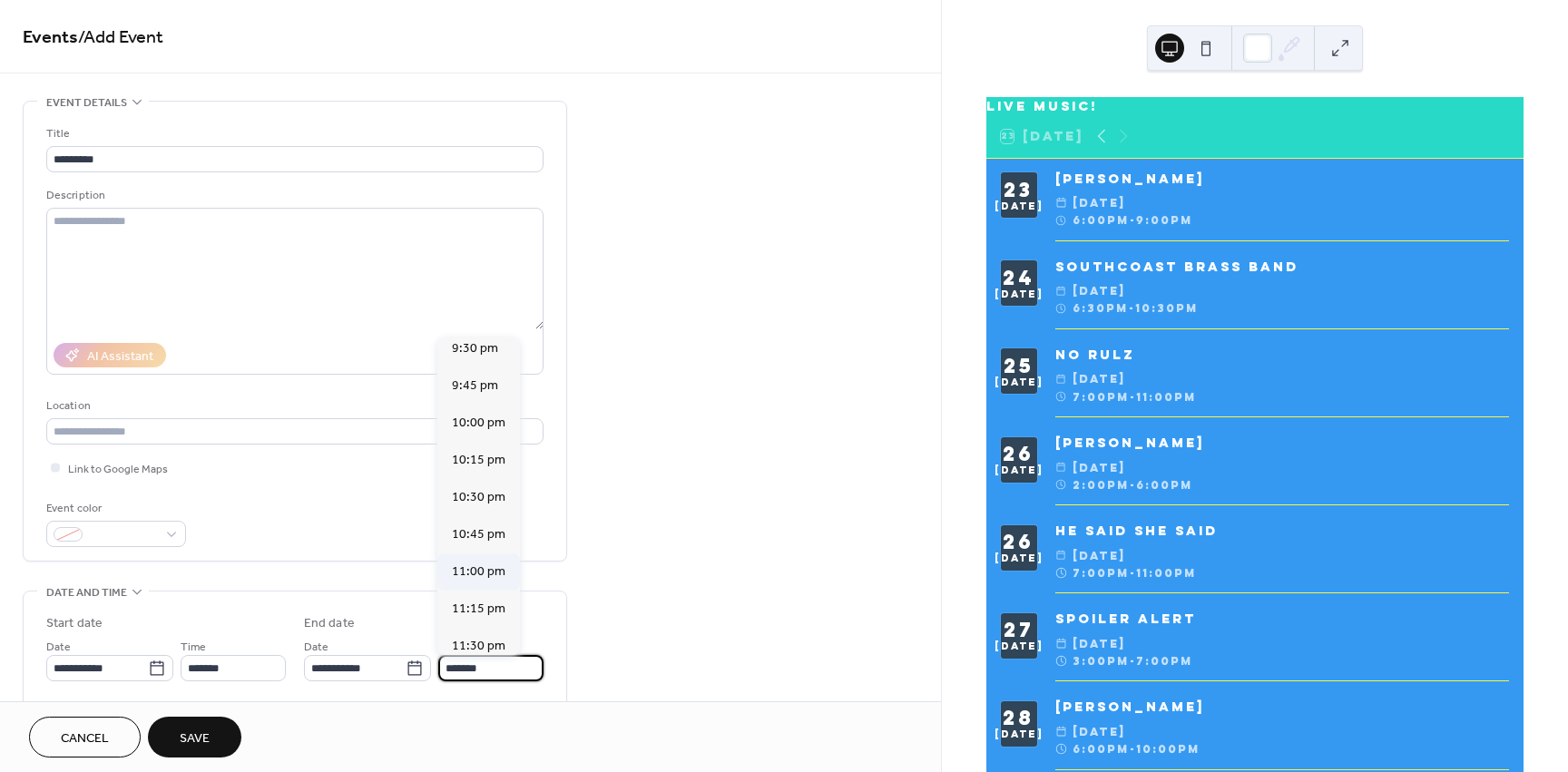scroll, scrollTop: 363, scrollLeft: 0, axis: vertical 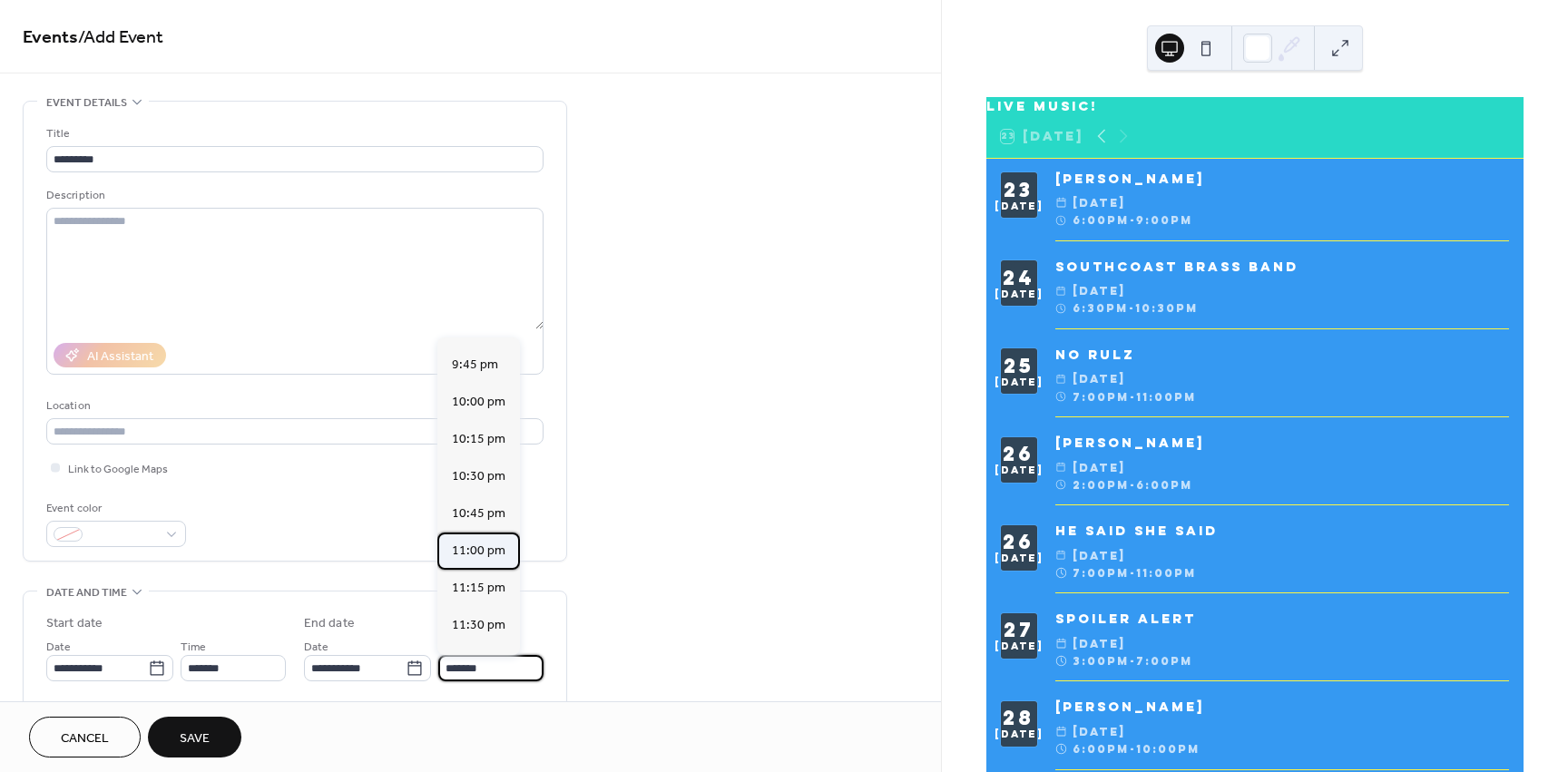 click on "11:00 pm" at bounding box center (478, 551) 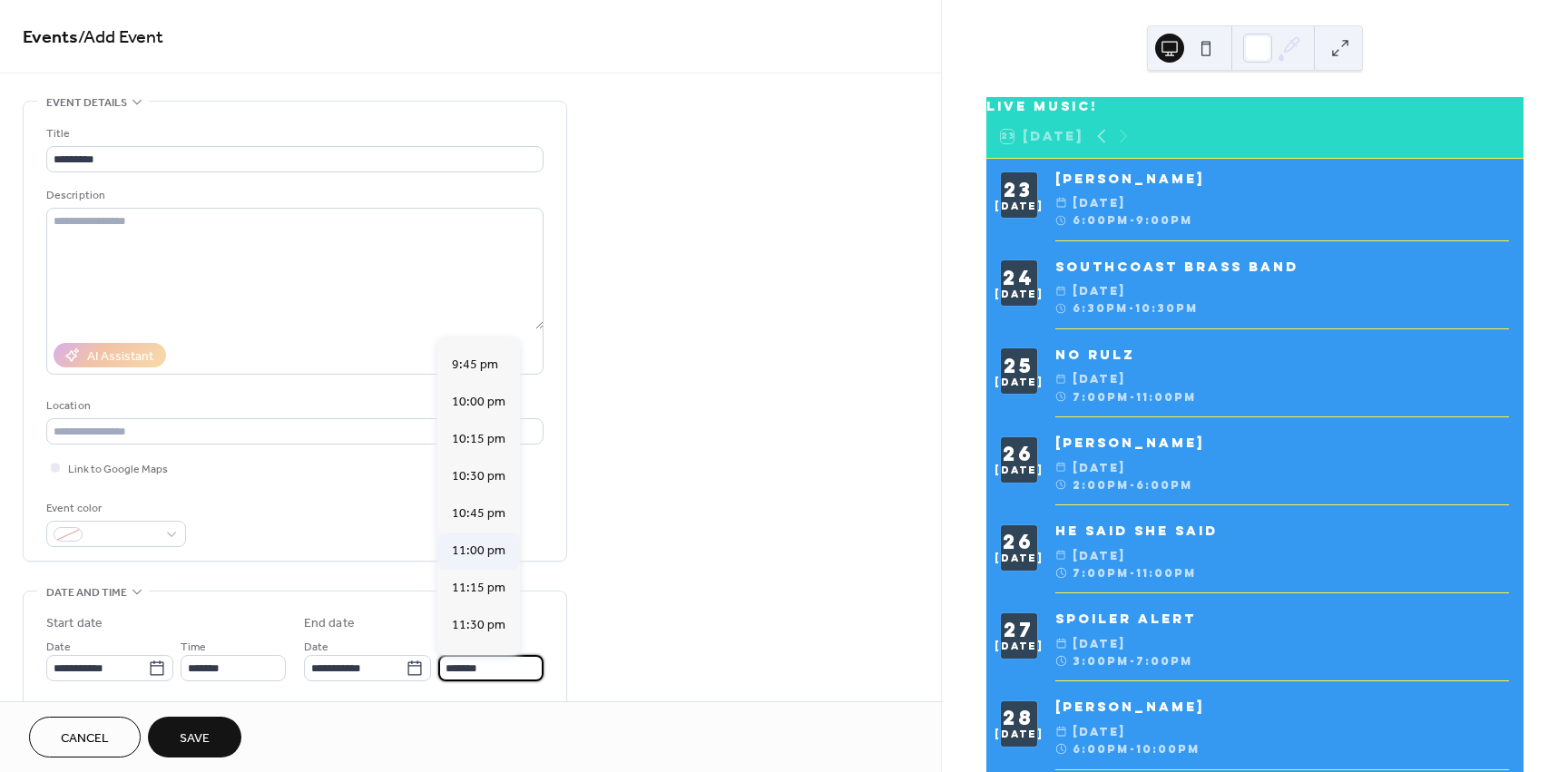 type on "********" 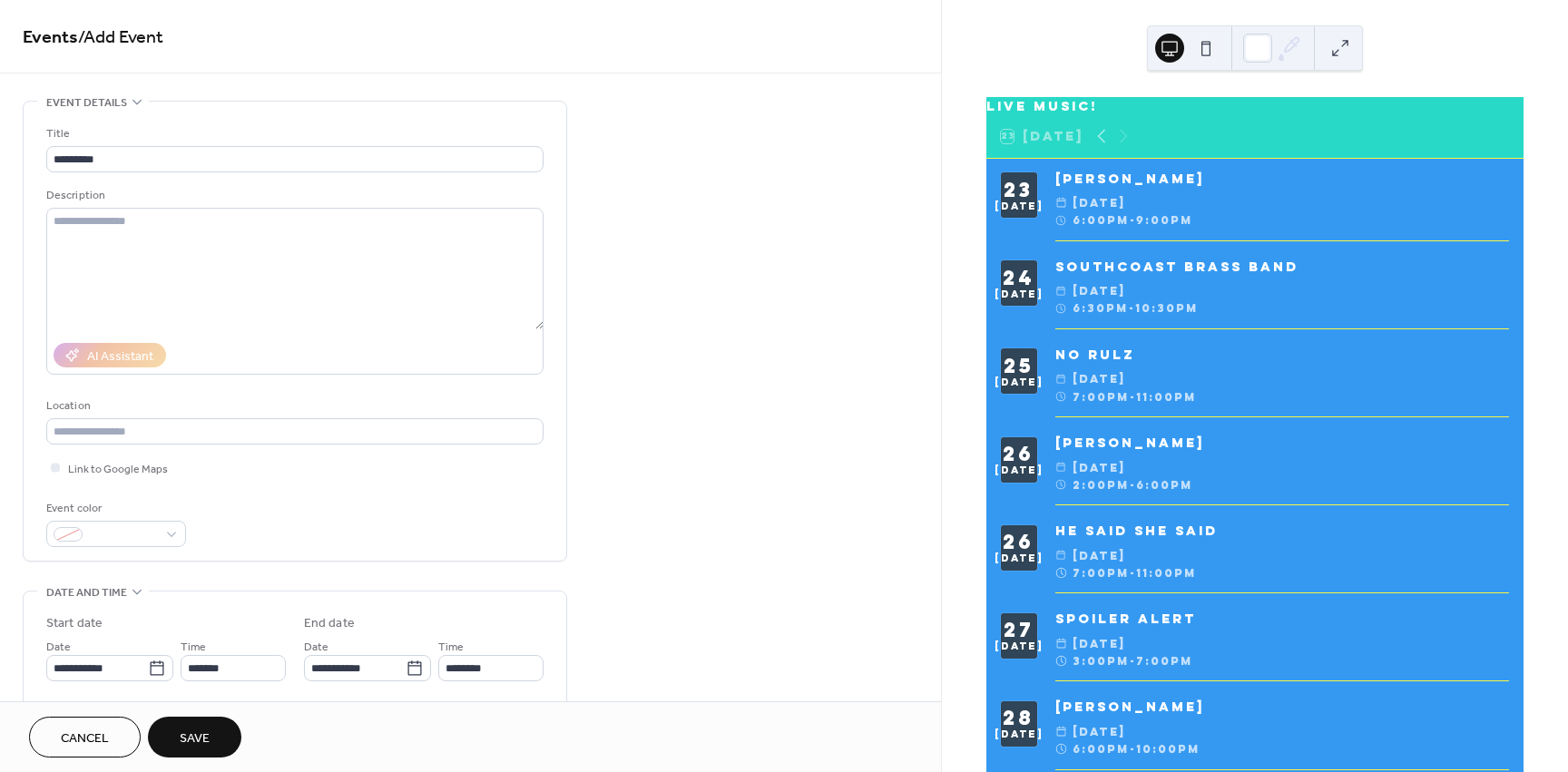 click on "Save" at bounding box center [194, 737] 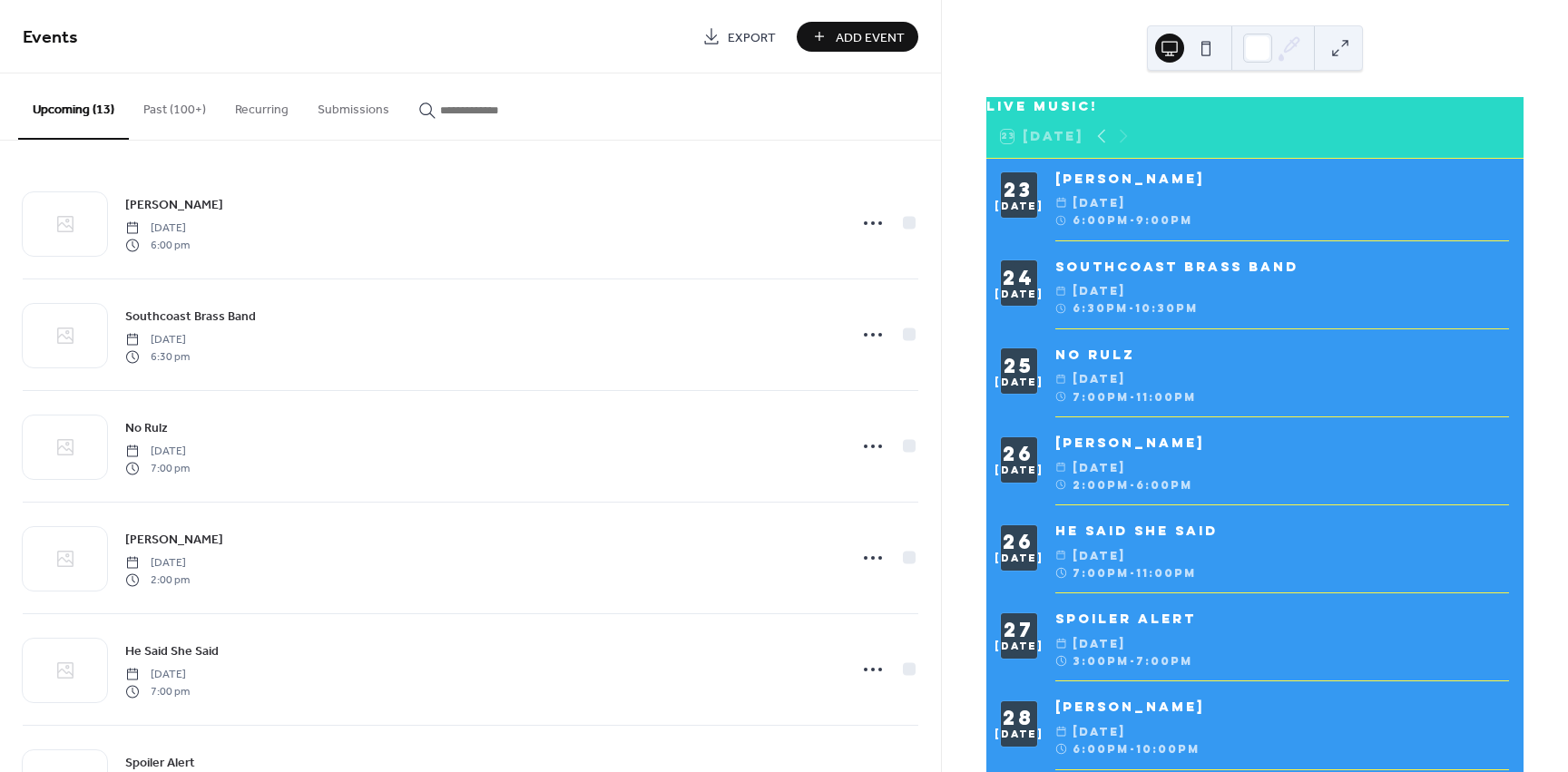 click on "Add Event" at bounding box center [858, 36] 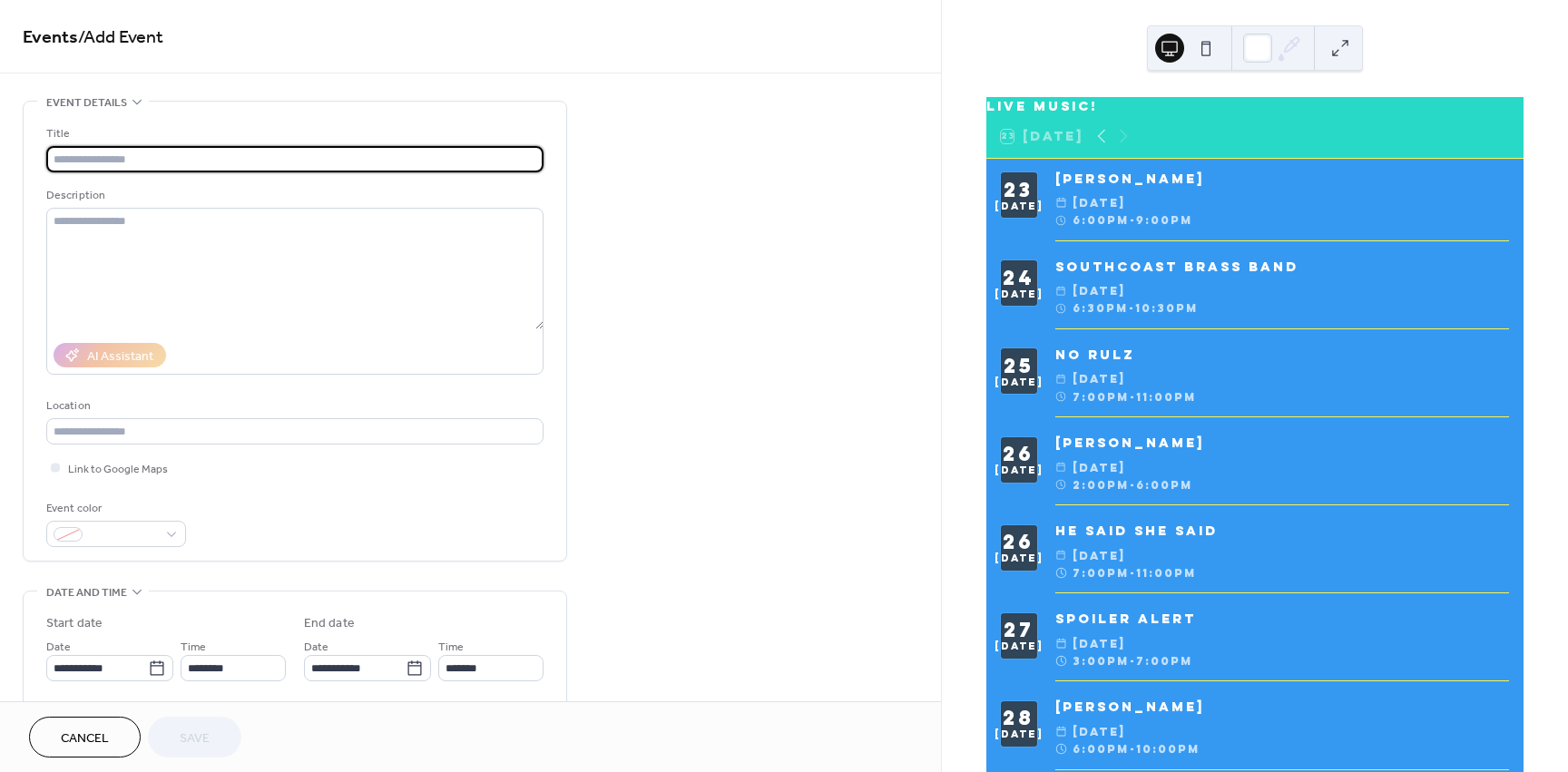 click at bounding box center (295, 159) 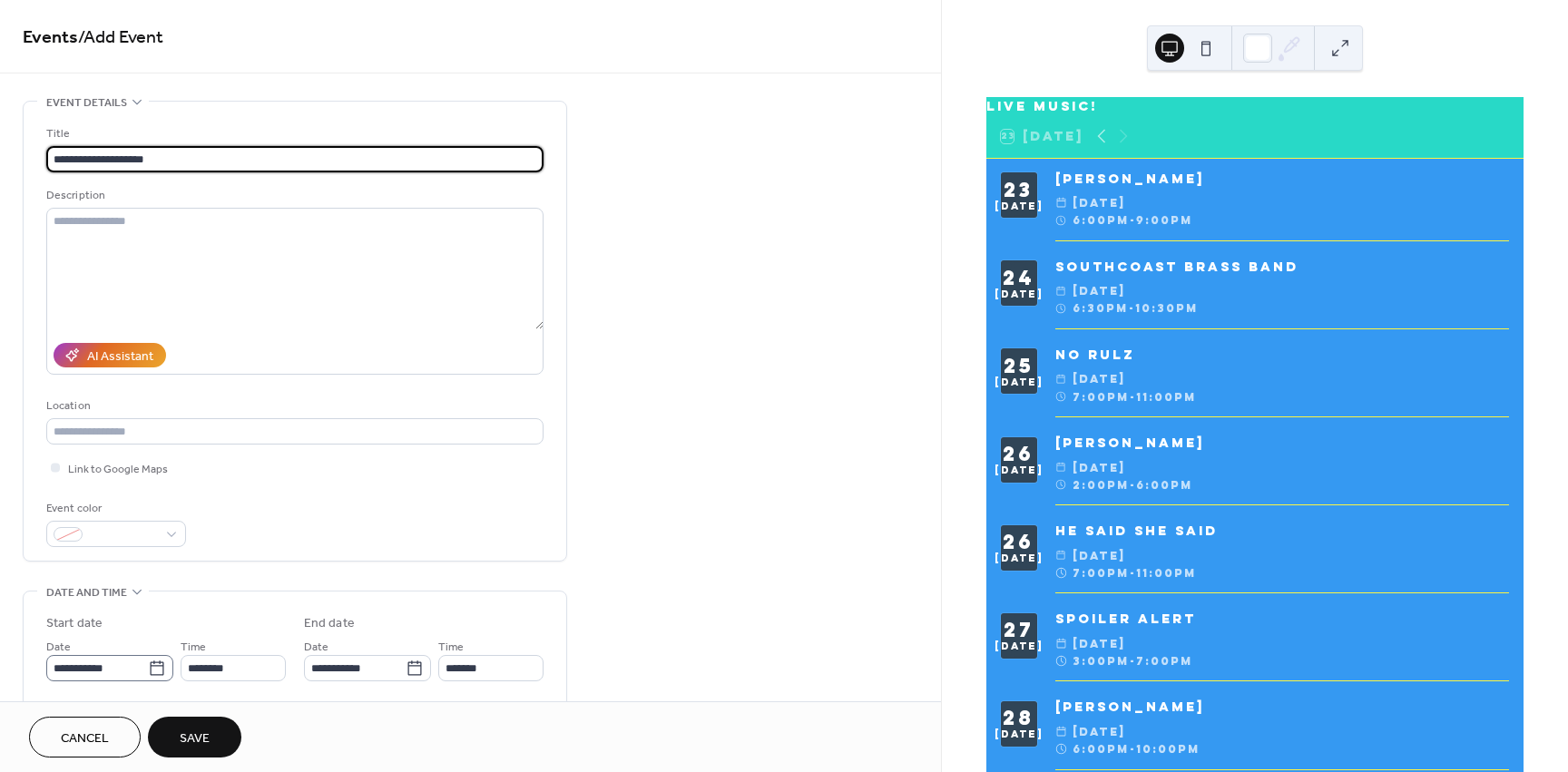 type on "**********" 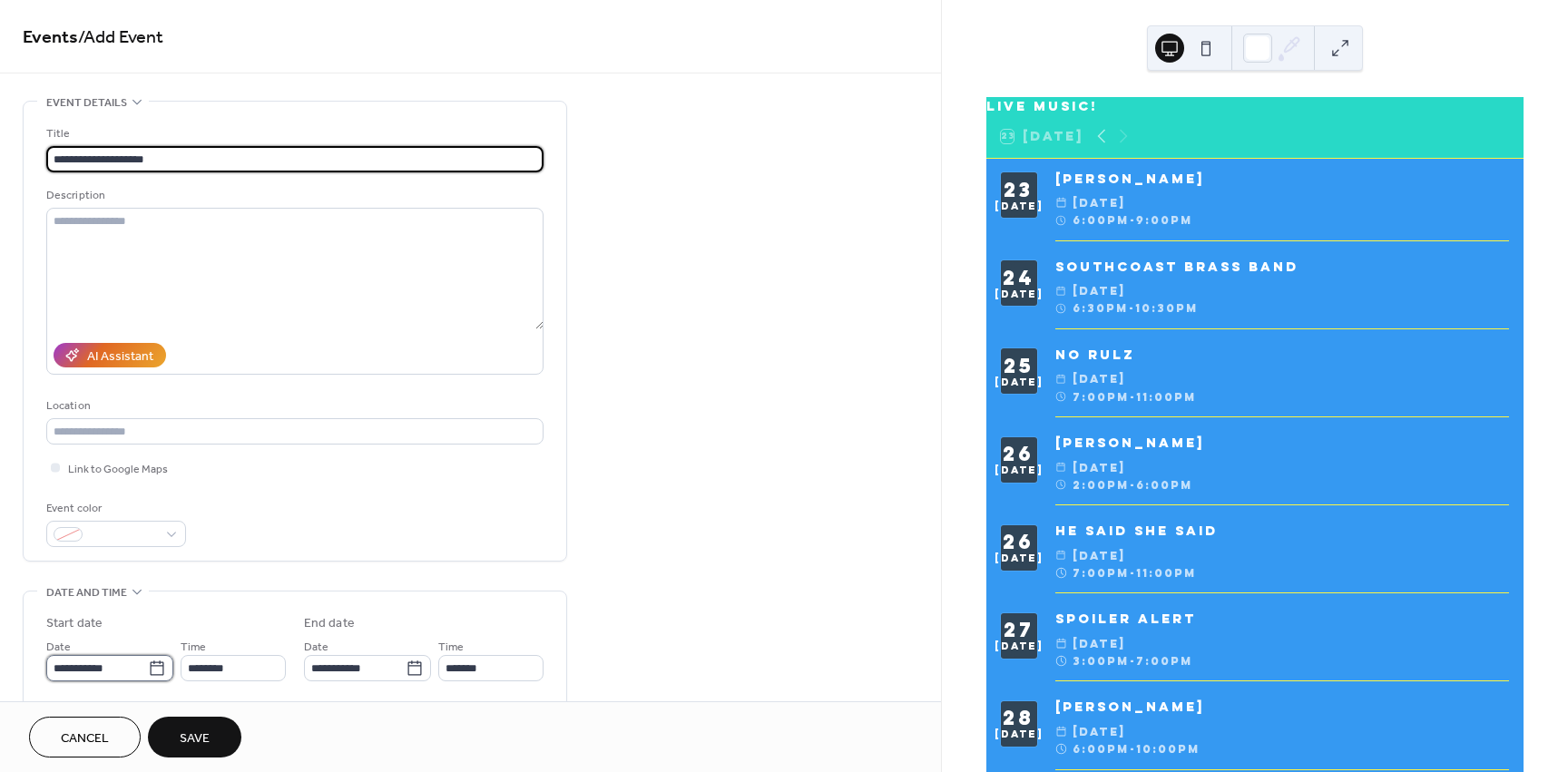 click on "**********" at bounding box center [97, 668] 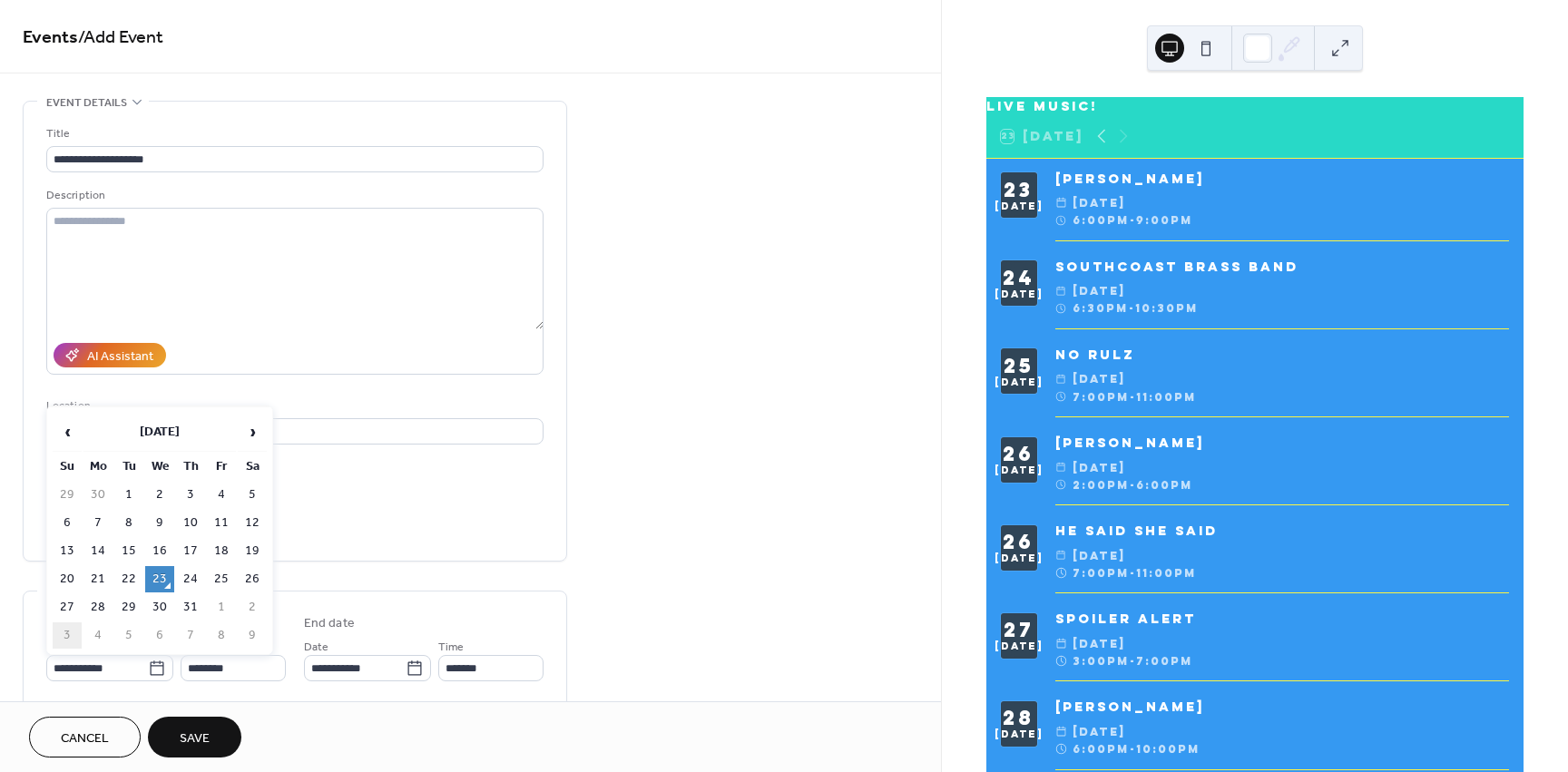 click on "3" at bounding box center [67, 635] 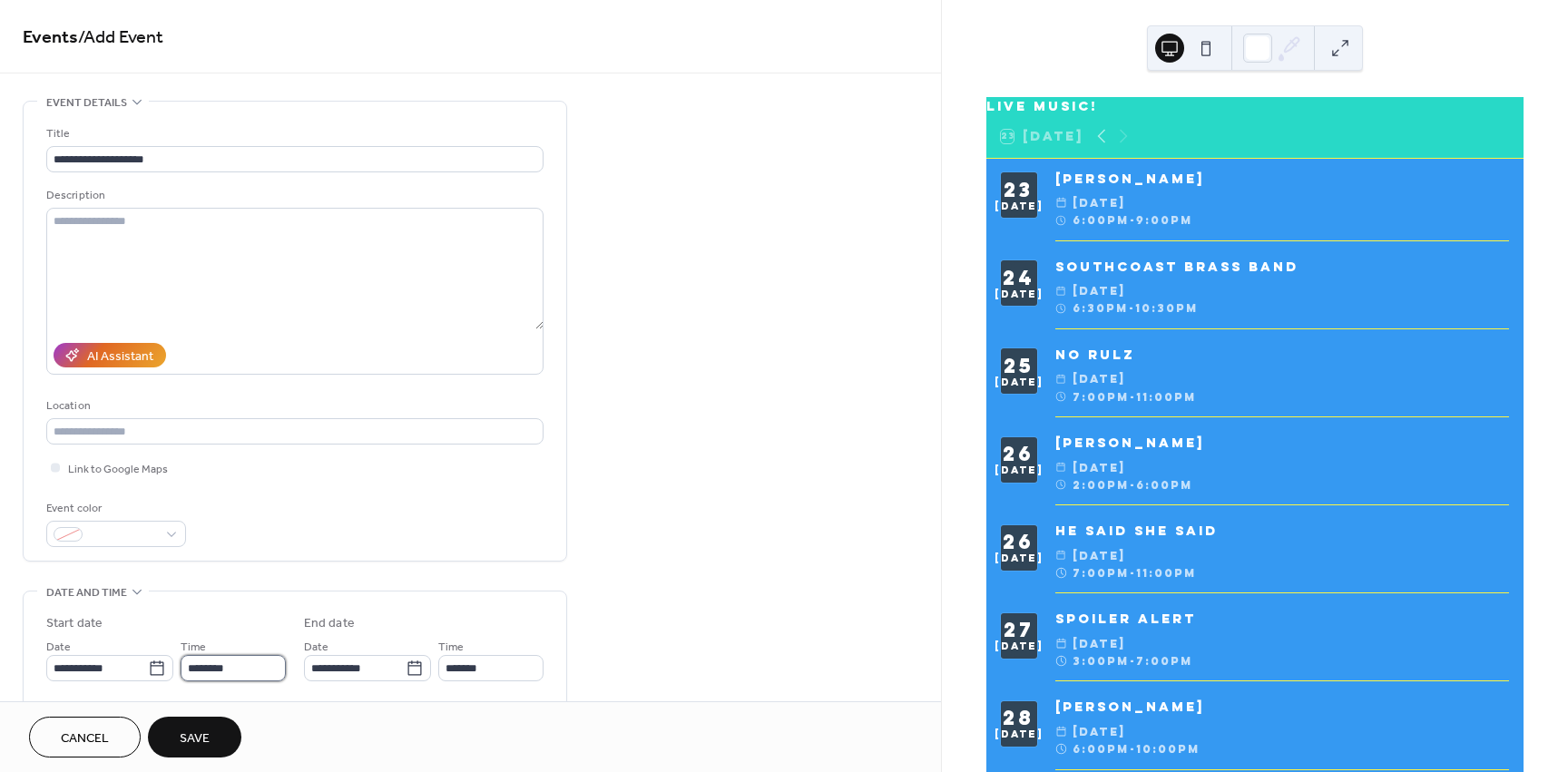 click on "********" at bounding box center (233, 668) 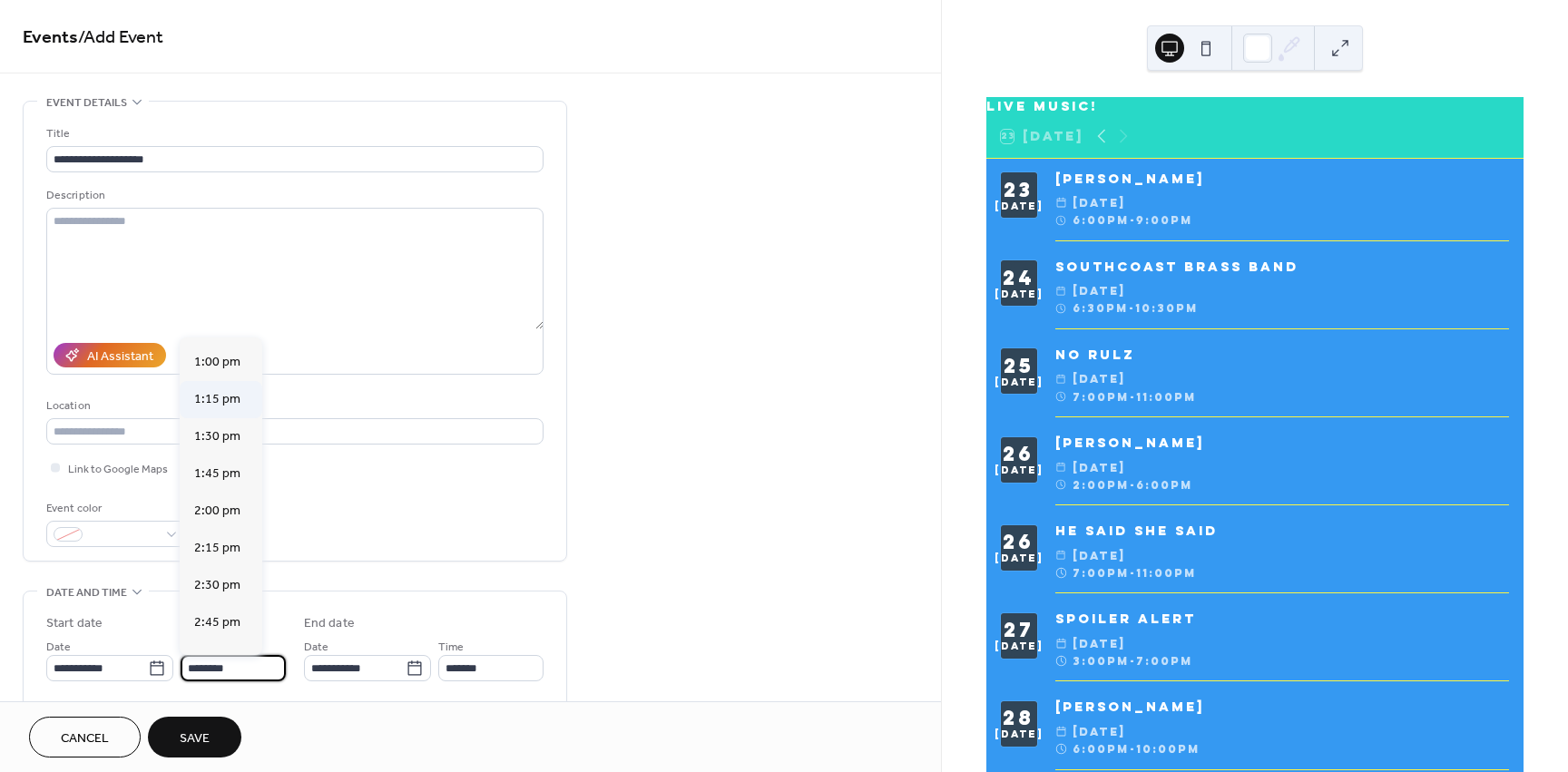 scroll, scrollTop: 1967, scrollLeft: 0, axis: vertical 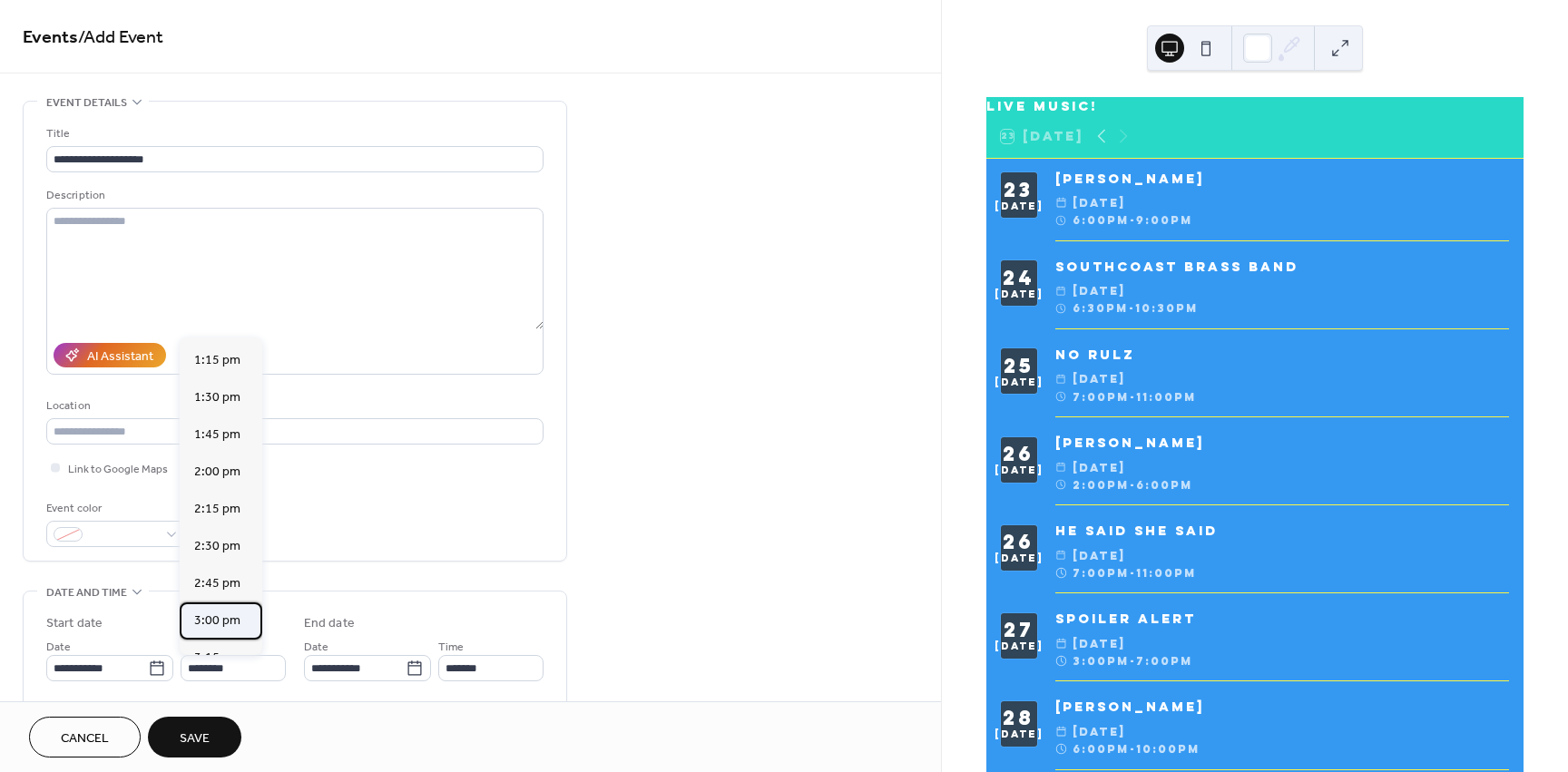 click on "3:00 pm" at bounding box center [217, 621] 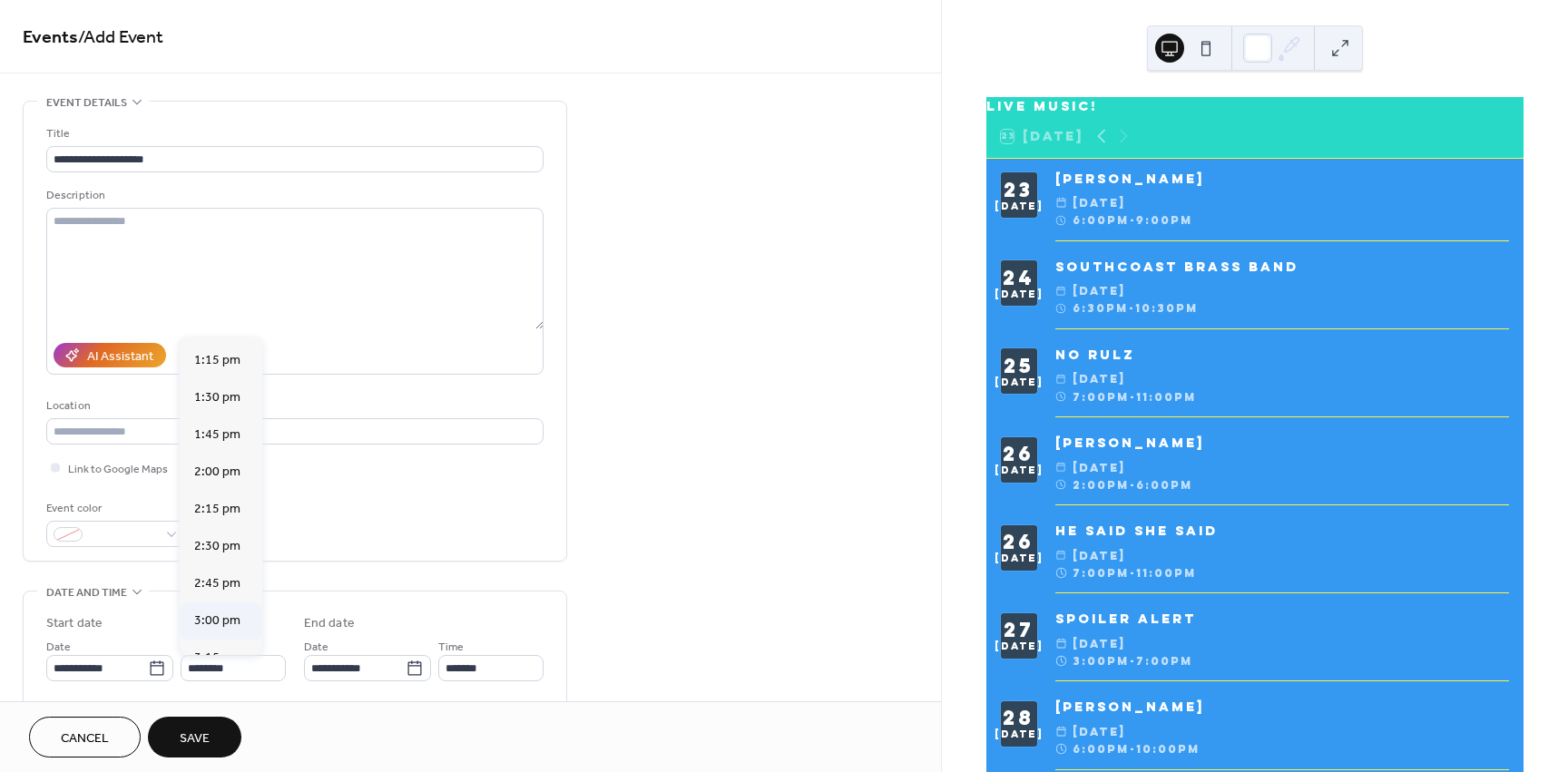 type on "*******" 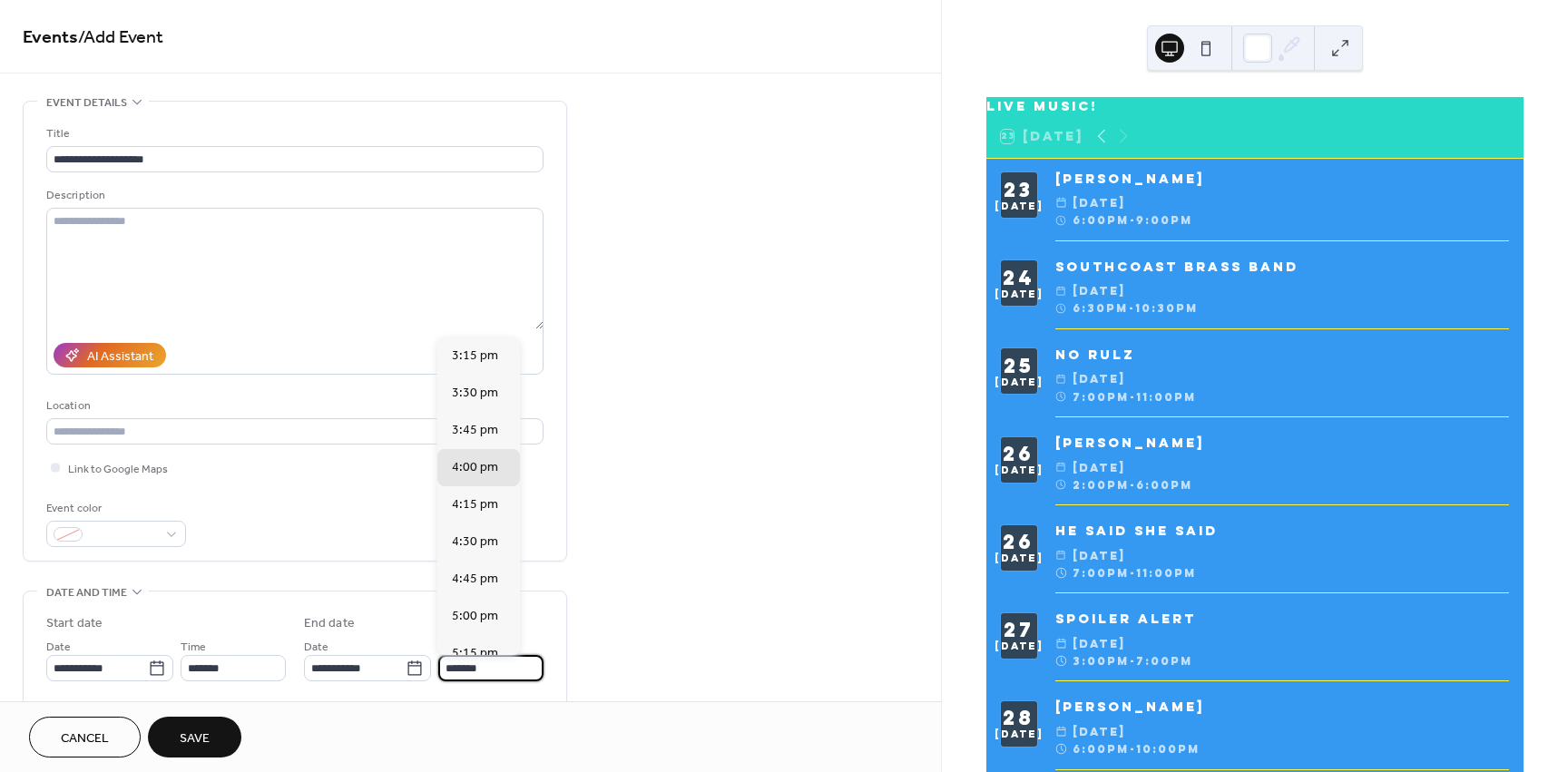 click on "*******" at bounding box center (491, 668) 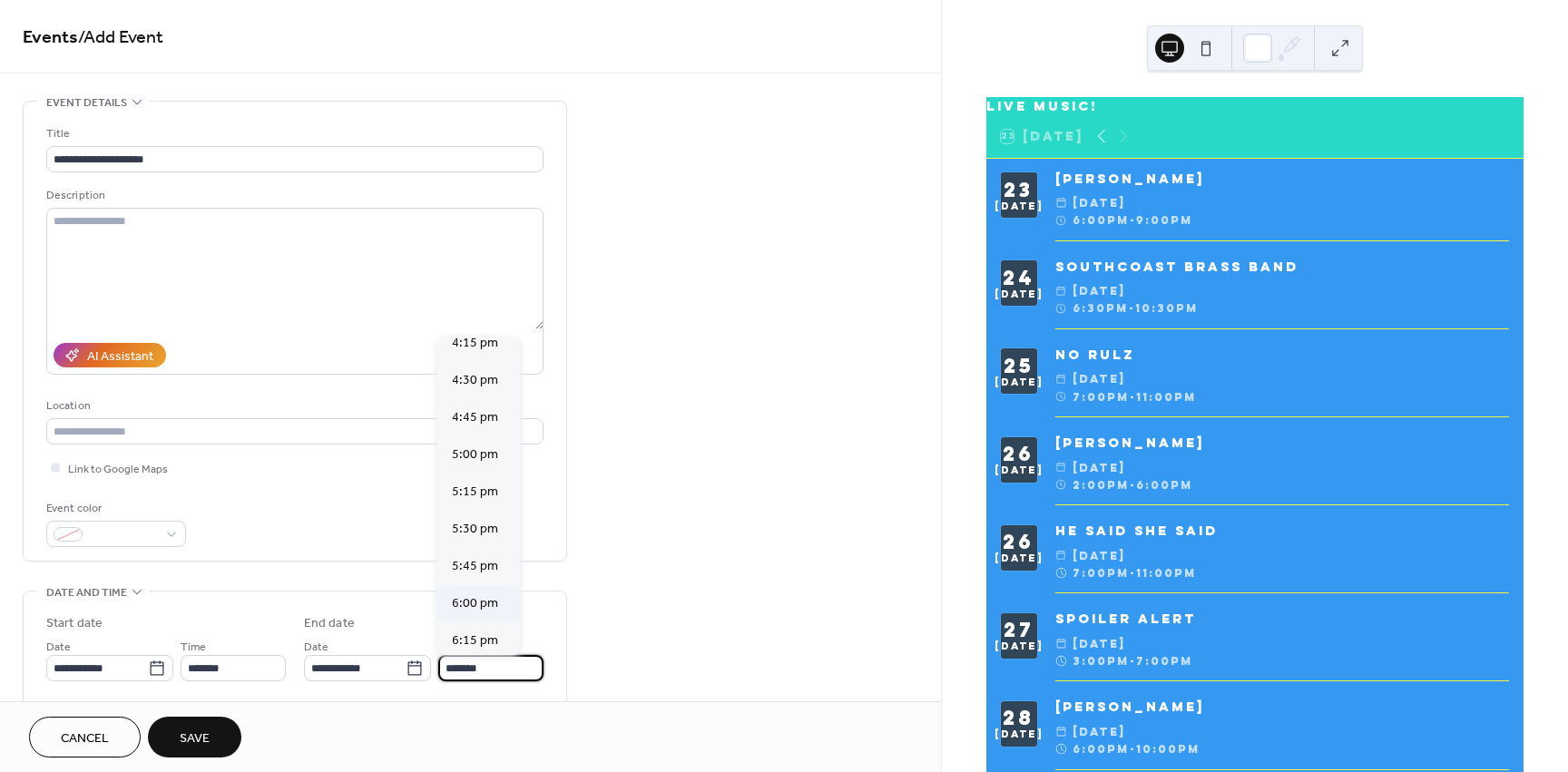 scroll, scrollTop: 181, scrollLeft: 0, axis: vertical 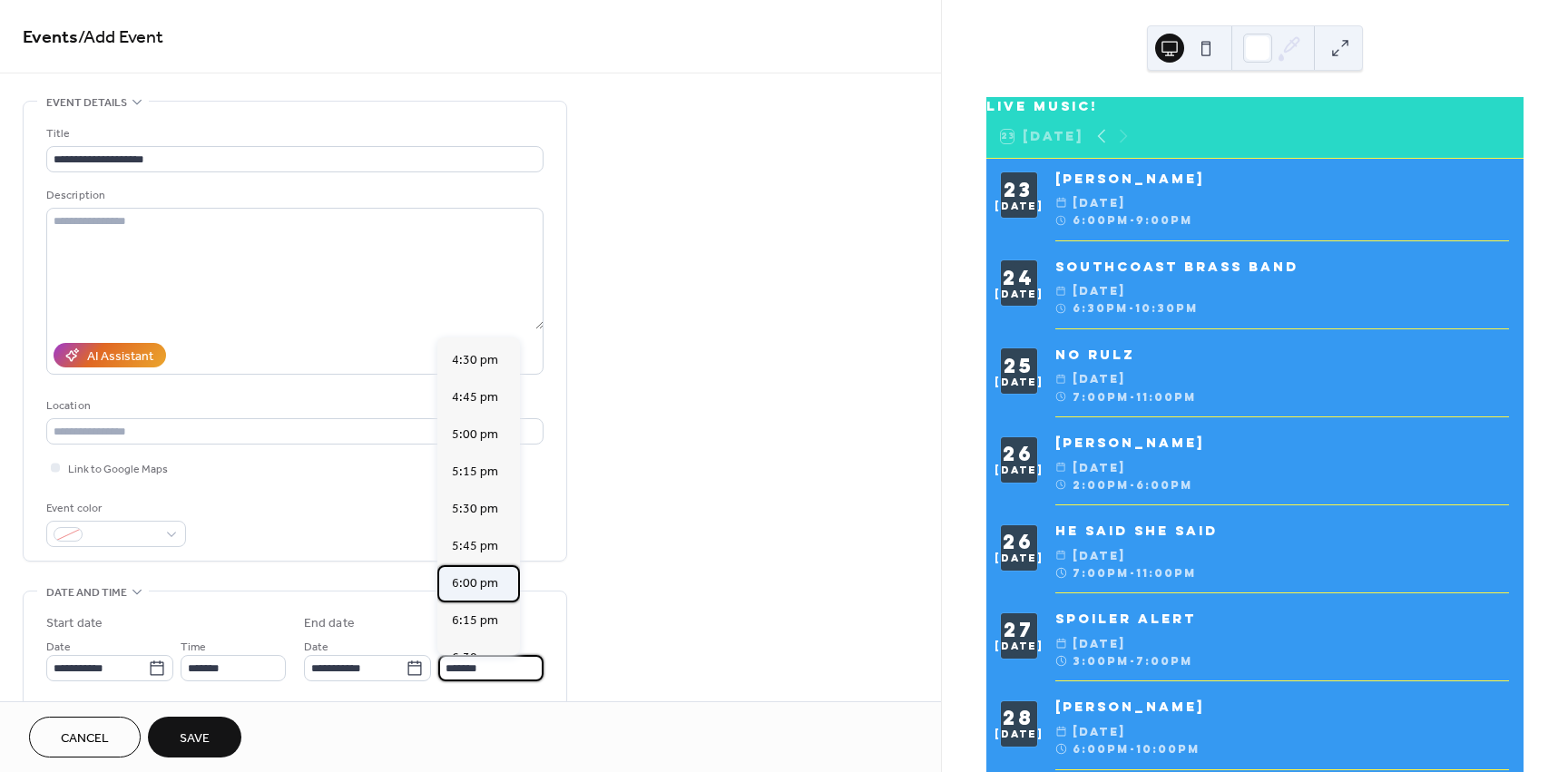 click on "6:00 pm" at bounding box center (475, 583) 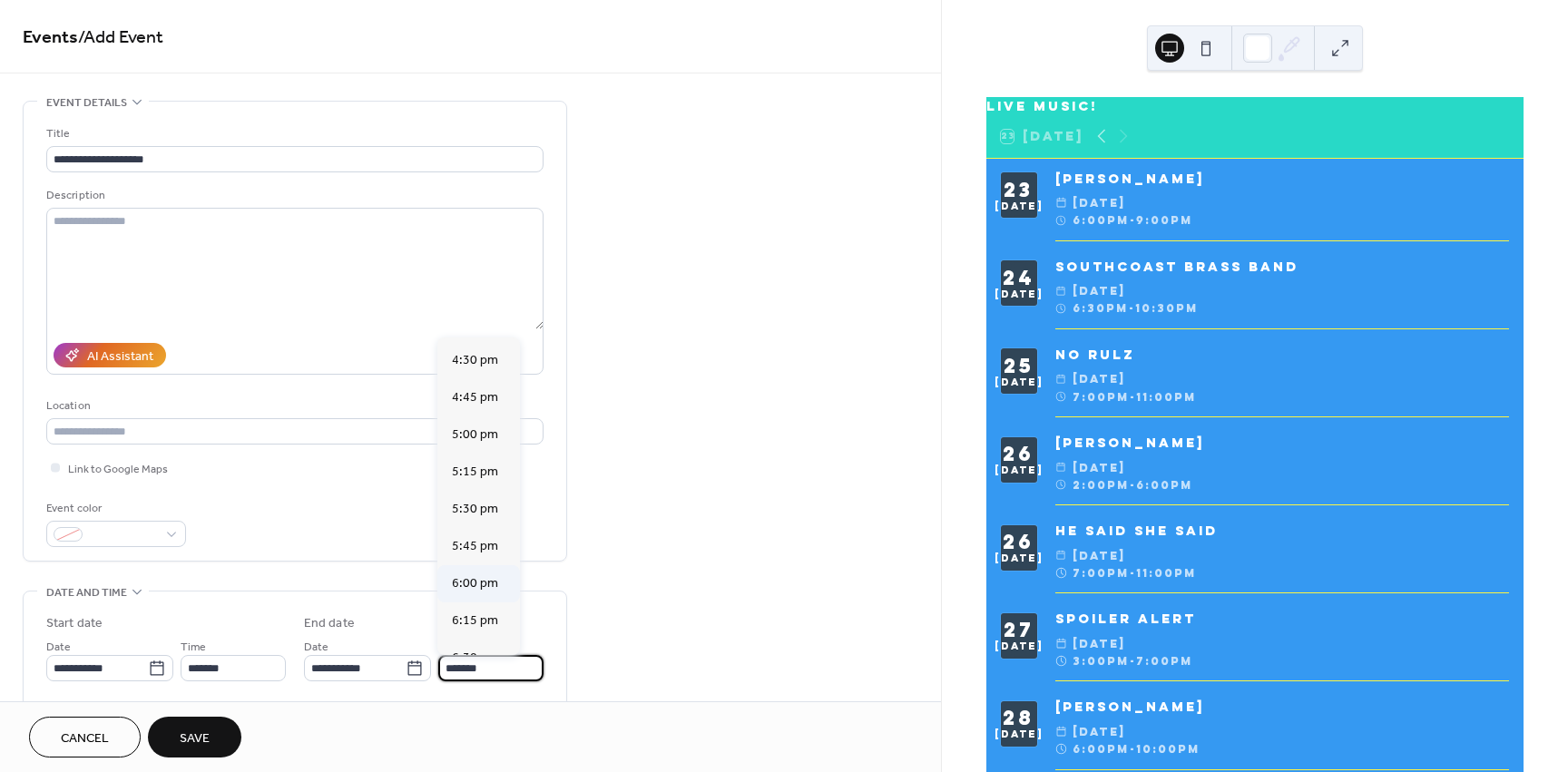 type on "*******" 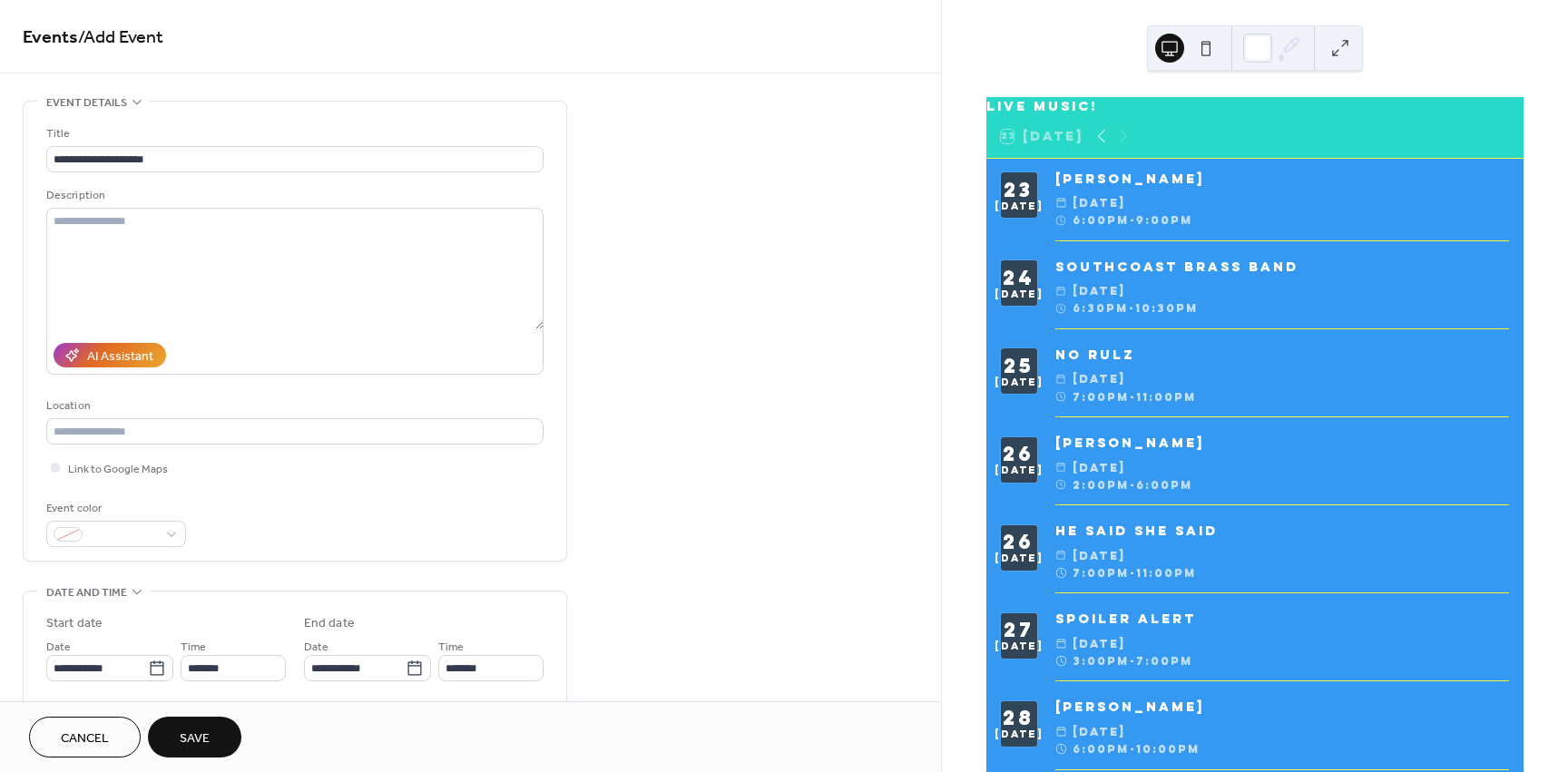 click on "Save" at bounding box center (194, 738) 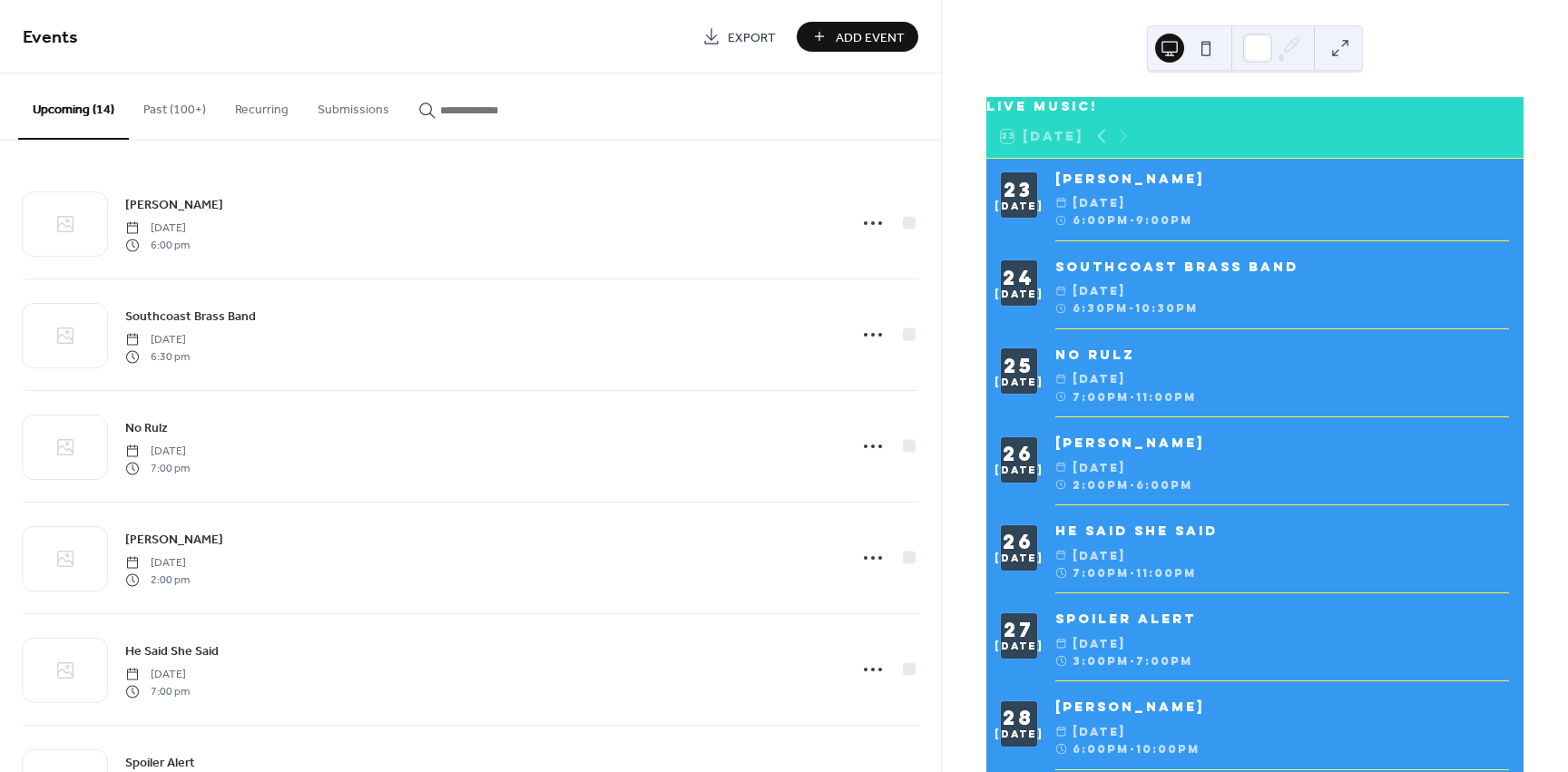click on "Add Event" at bounding box center (870, 37) 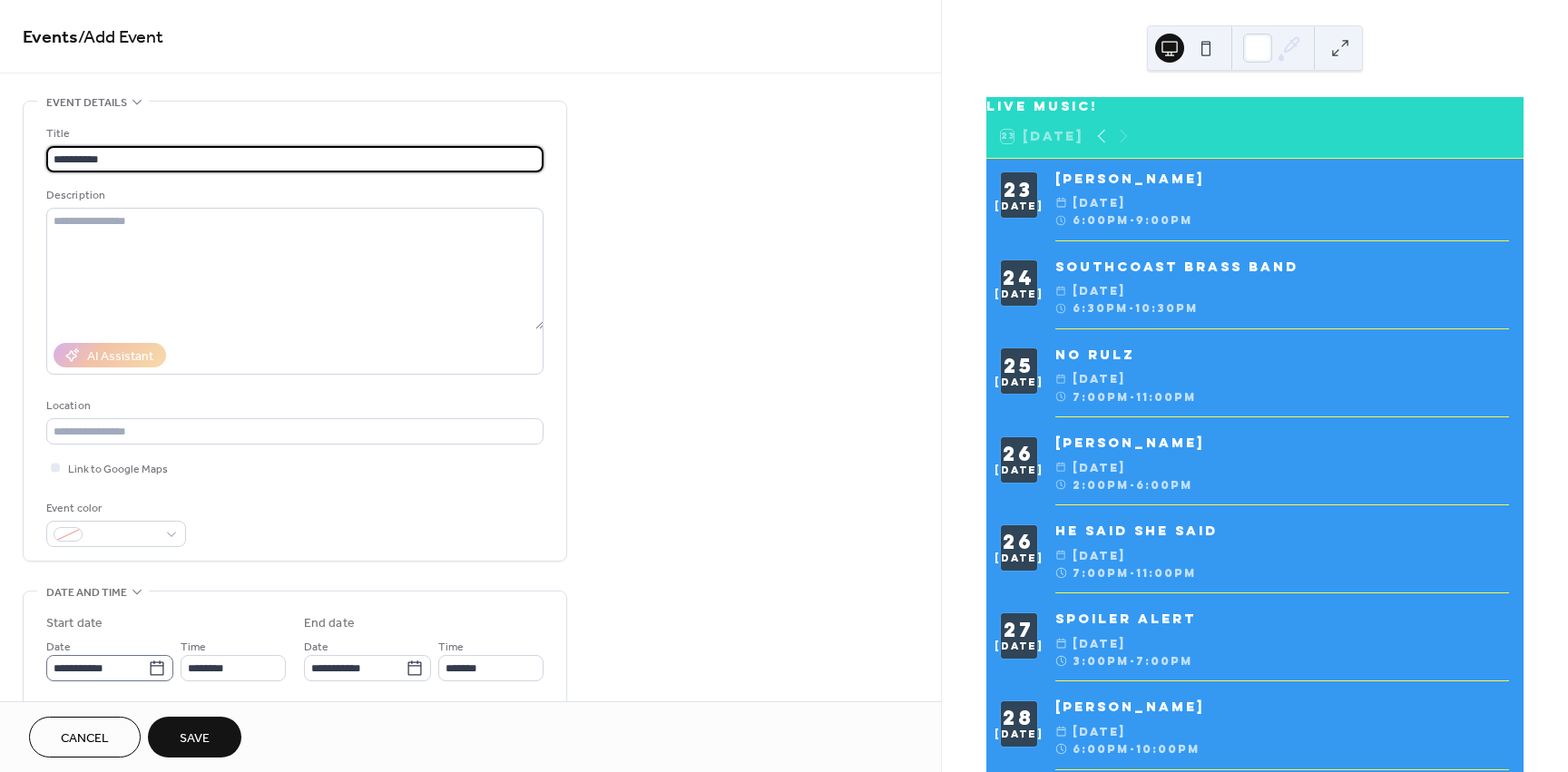 type on "**********" 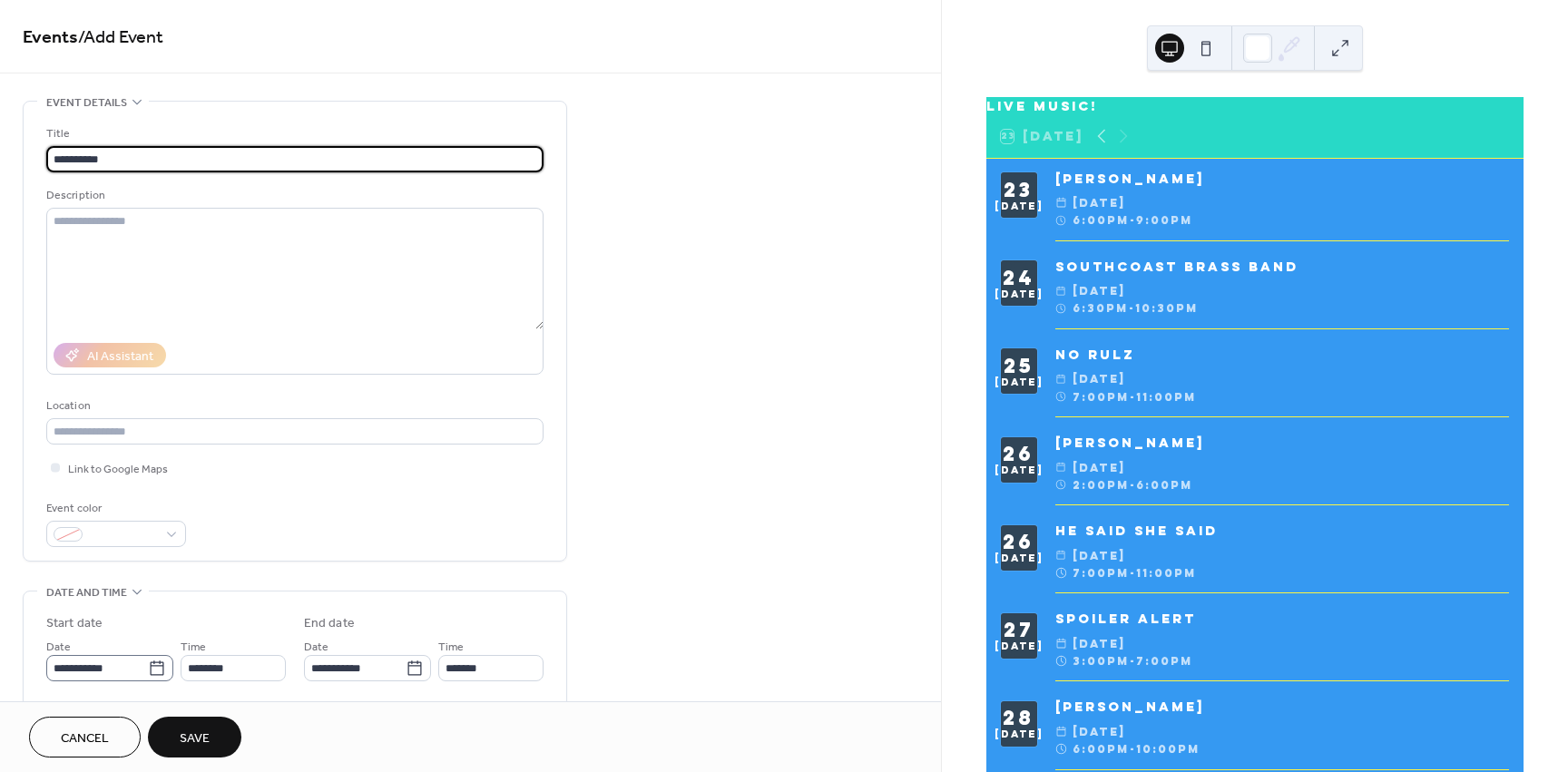 click 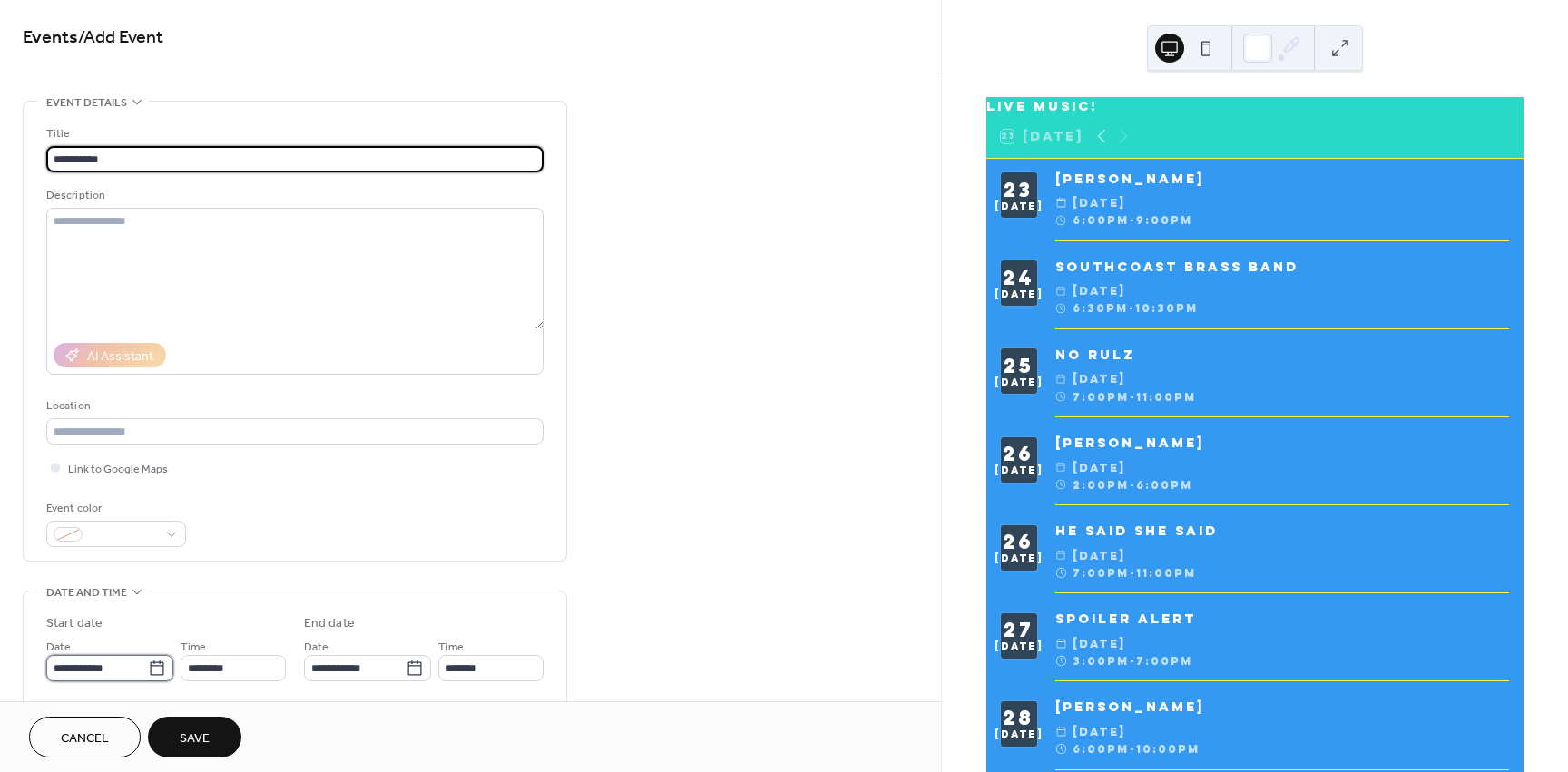 click on "**********" at bounding box center [97, 668] 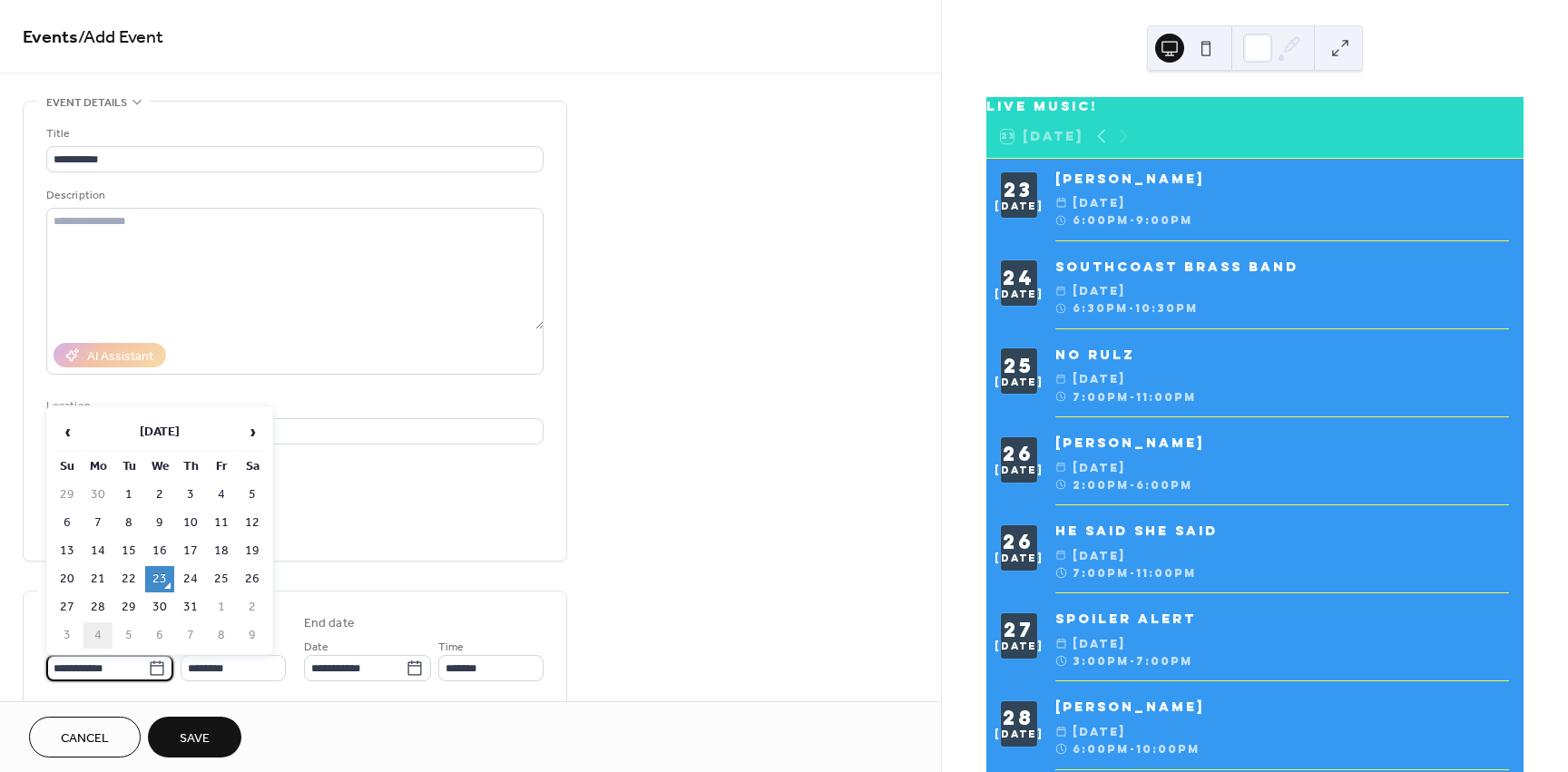 click on "4" at bounding box center [98, 635] 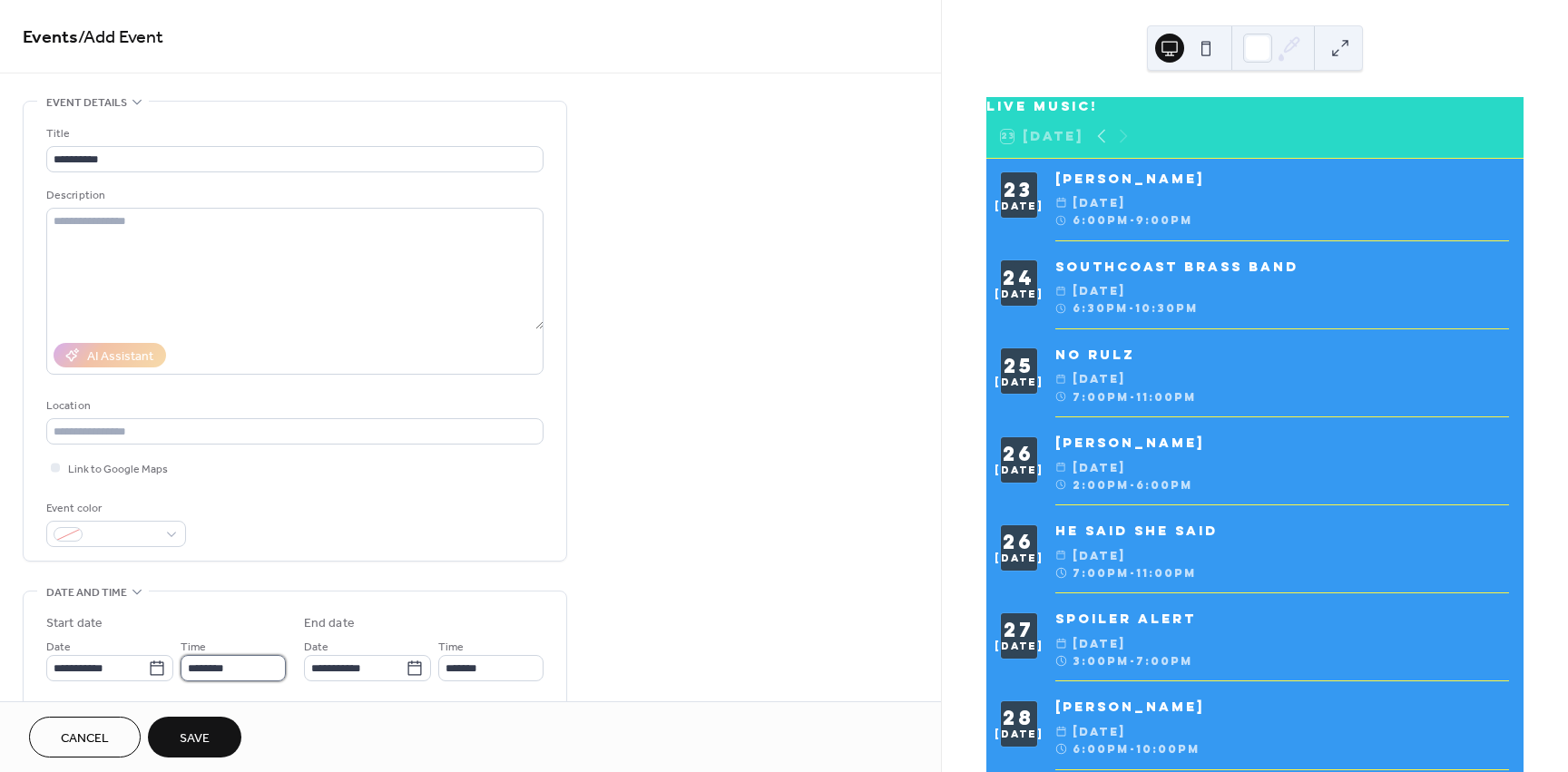 click on "********" at bounding box center [233, 668] 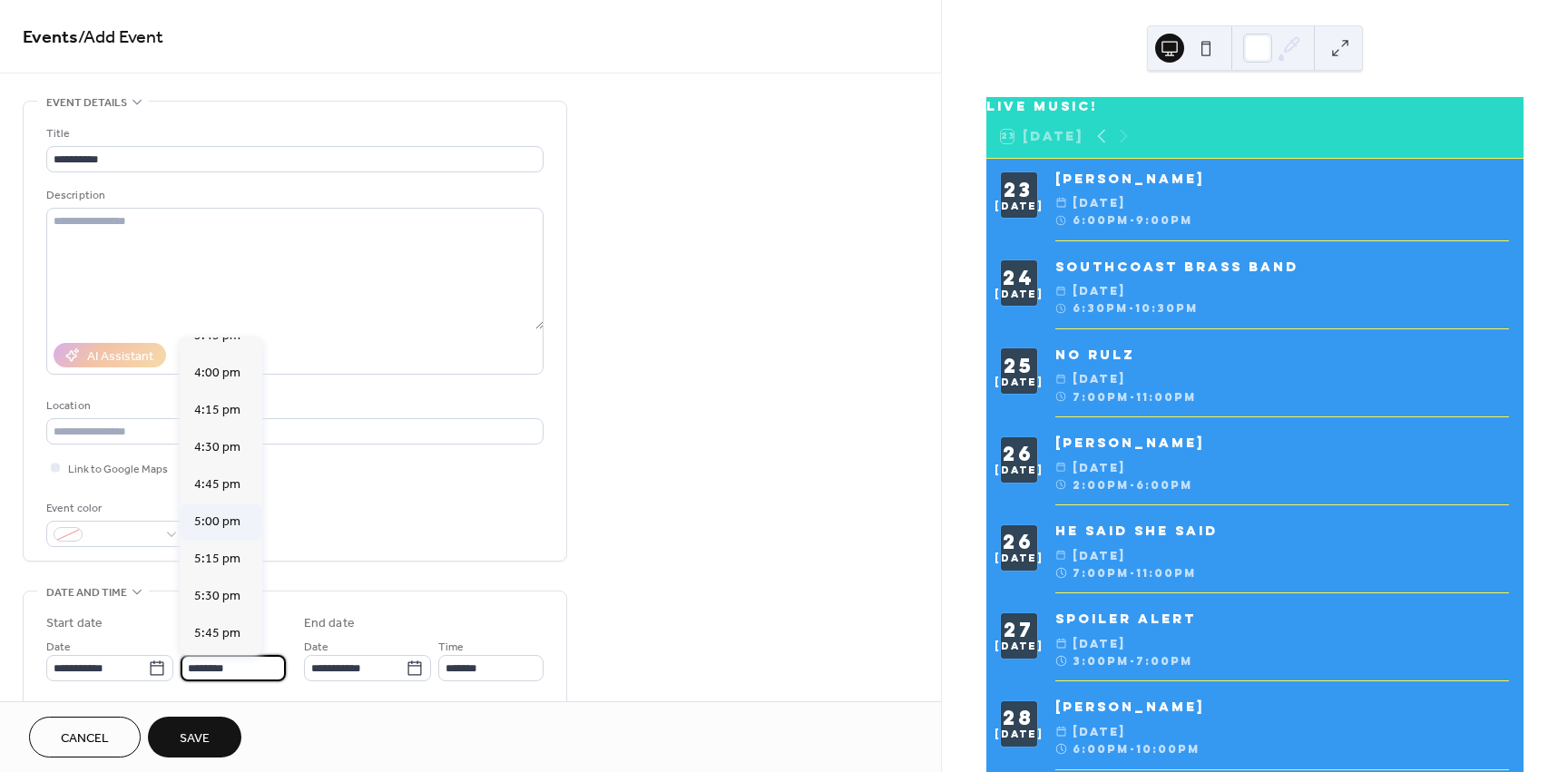 scroll, scrollTop: 2420, scrollLeft: 0, axis: vertical 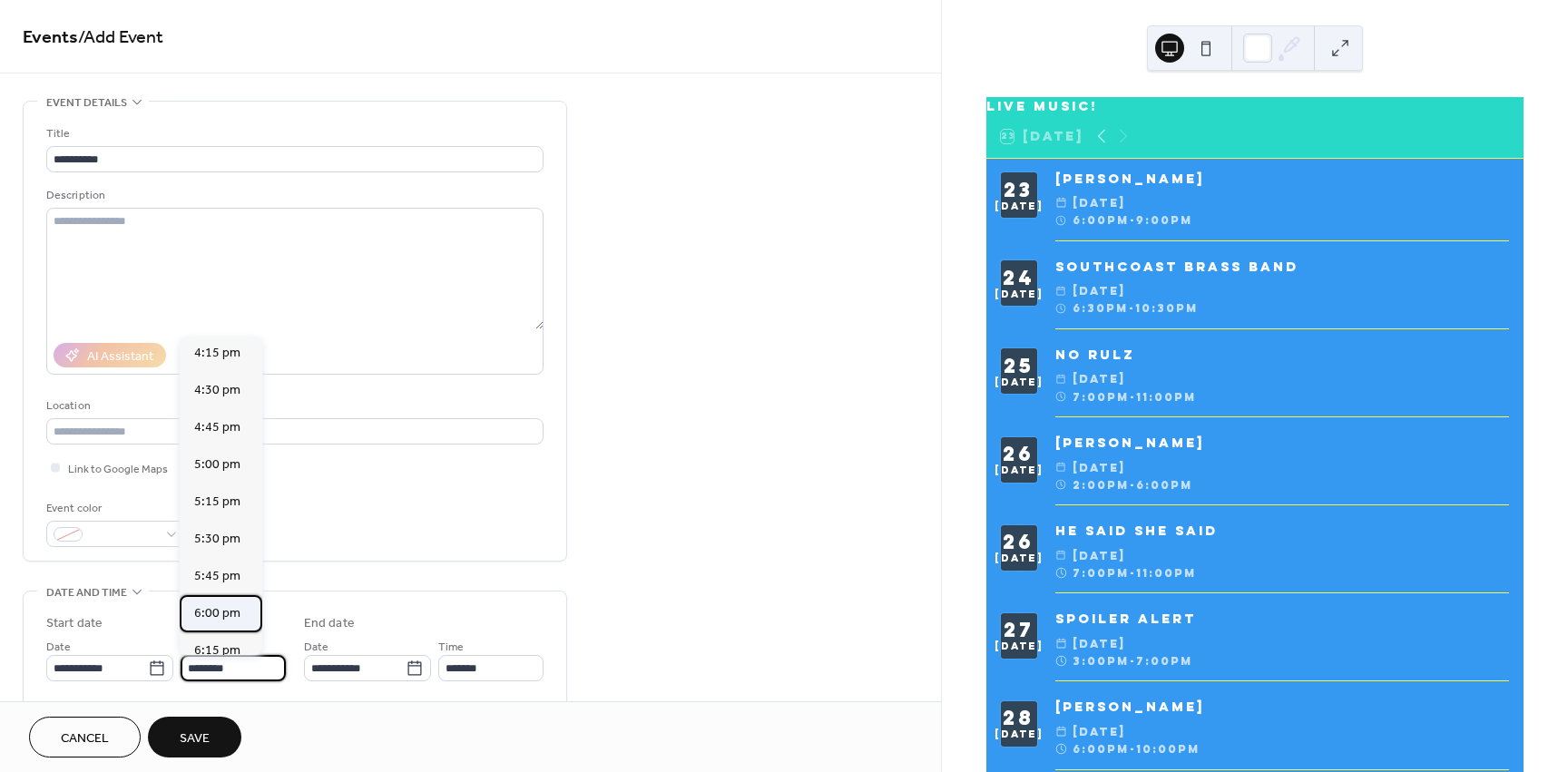 click on "6:00 pm" at bounding box center (217, 613) 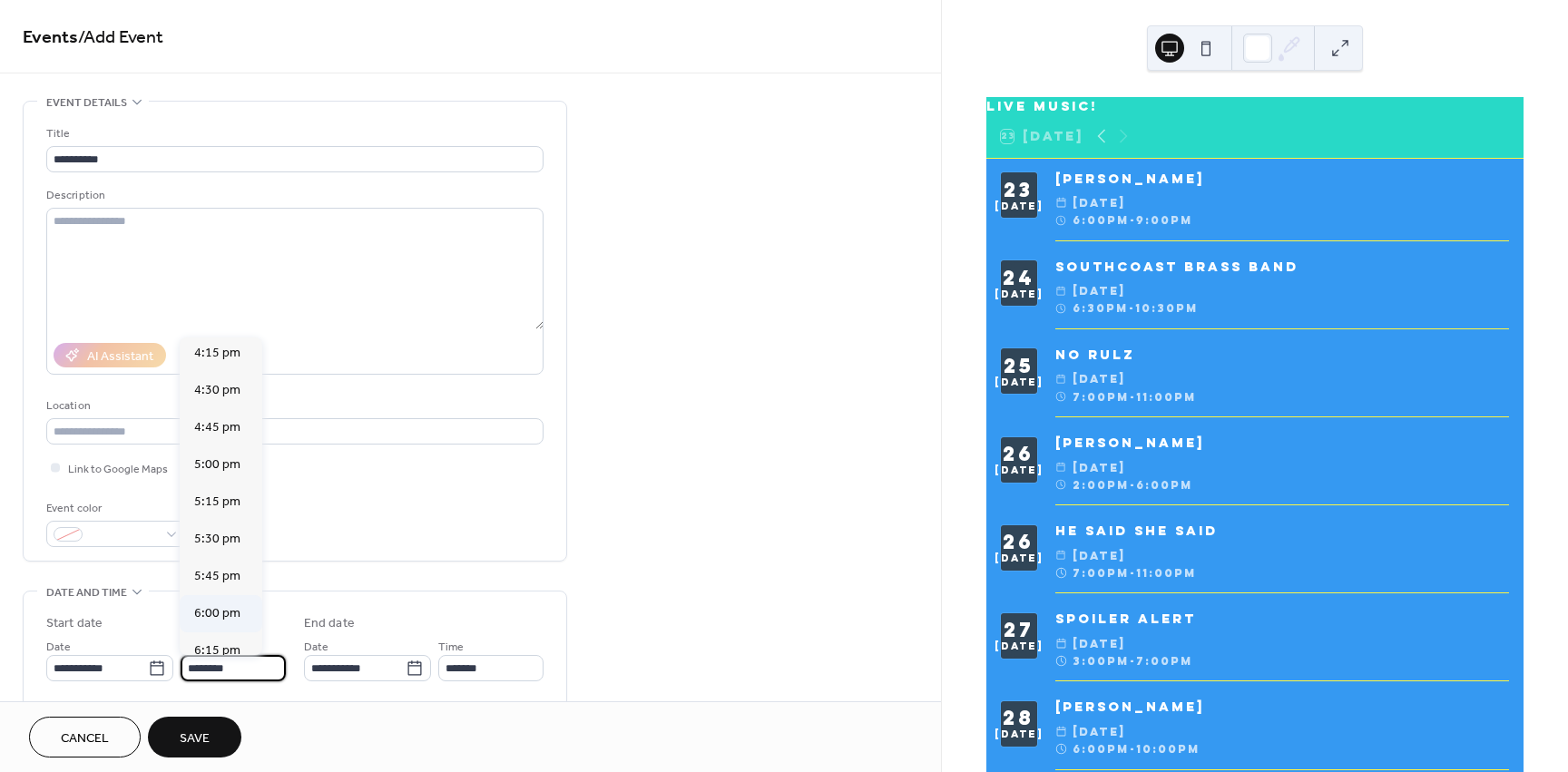type on "*******" 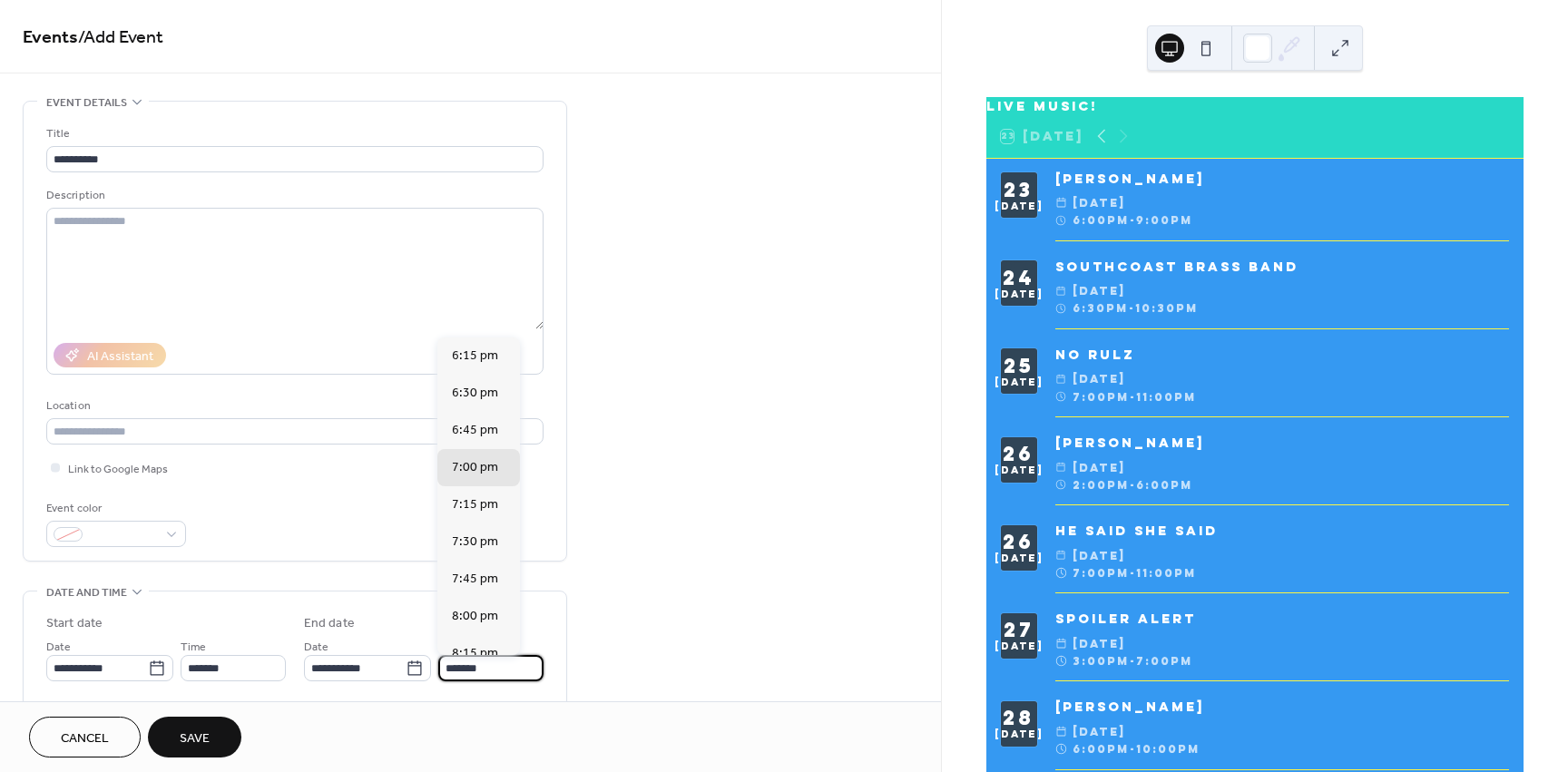 click on "*******" at bounding box center [491, 668] 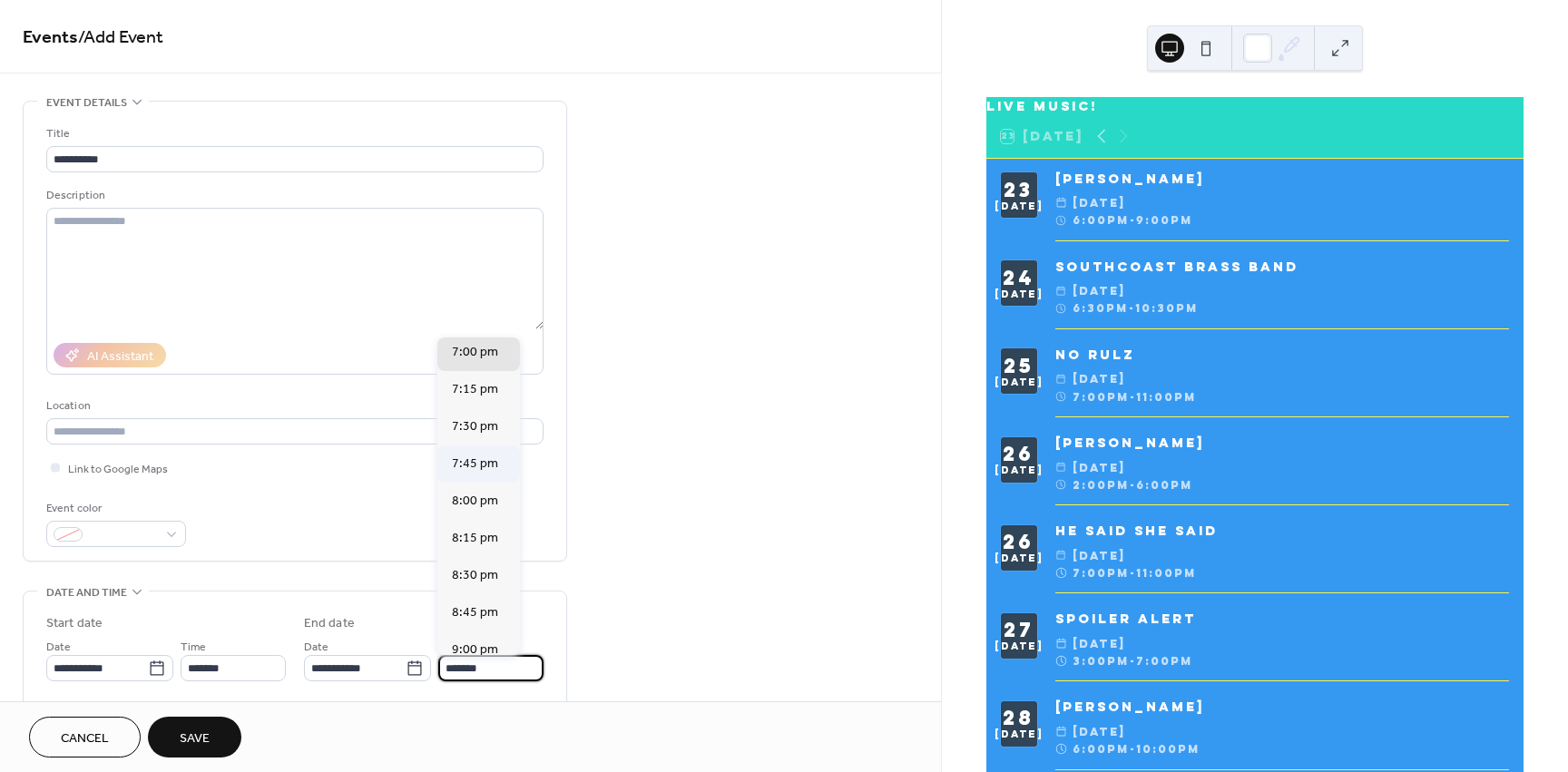 scroll, scrollTop: 363, scrollLeft: 0, axis: vertical 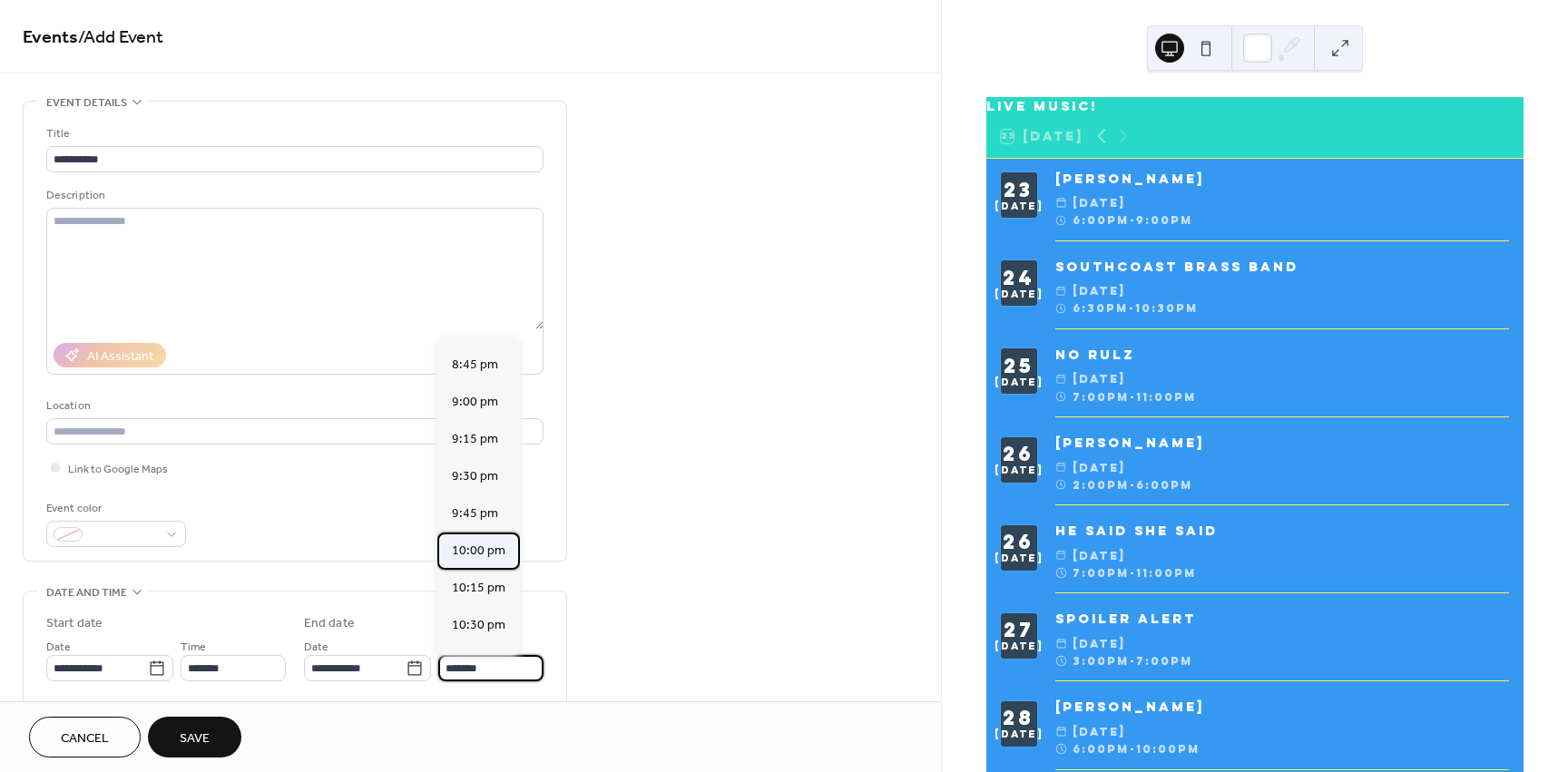 click on "10:00 pm" at bounding box center (478, 551) 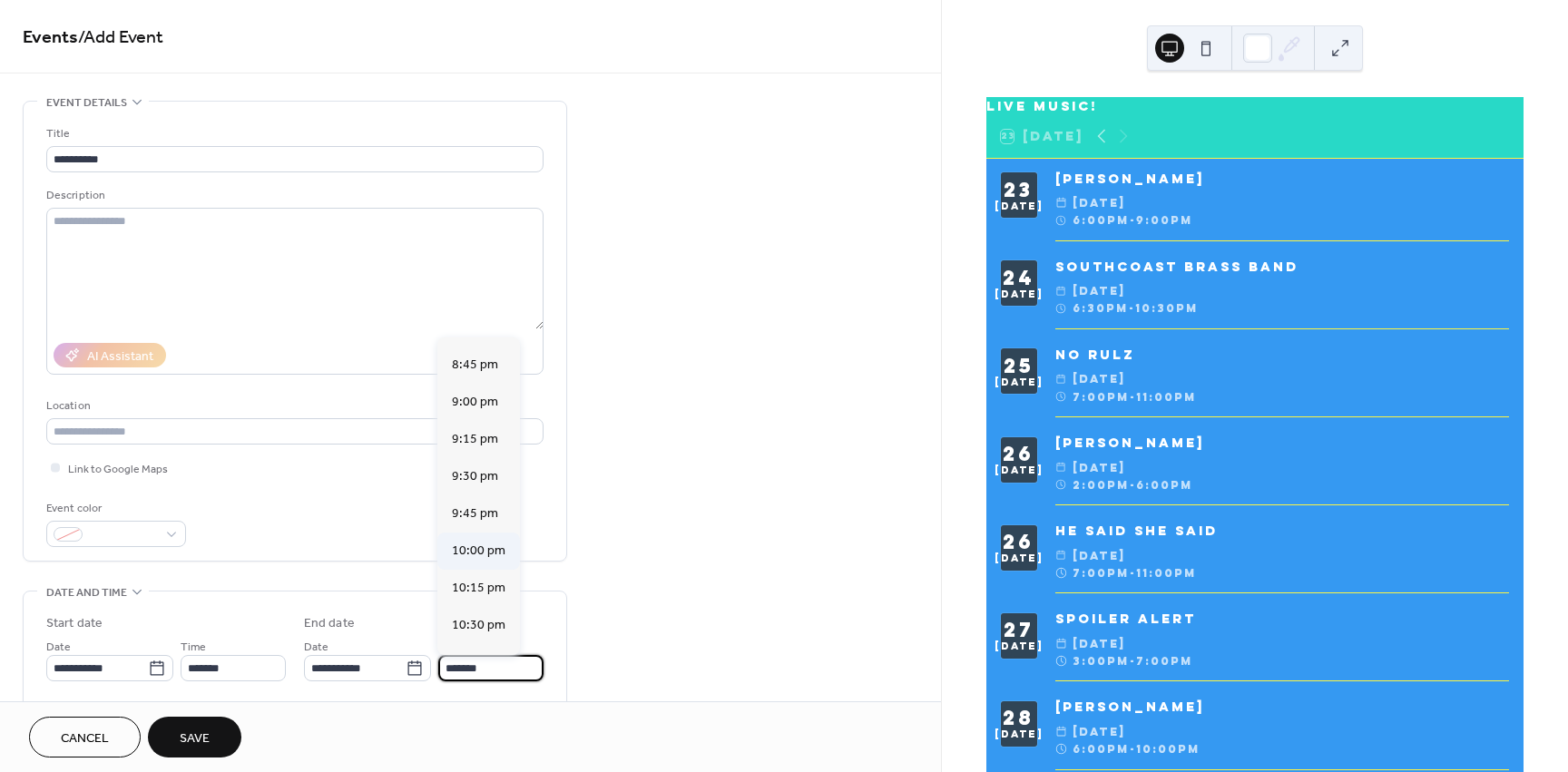 type on "********" 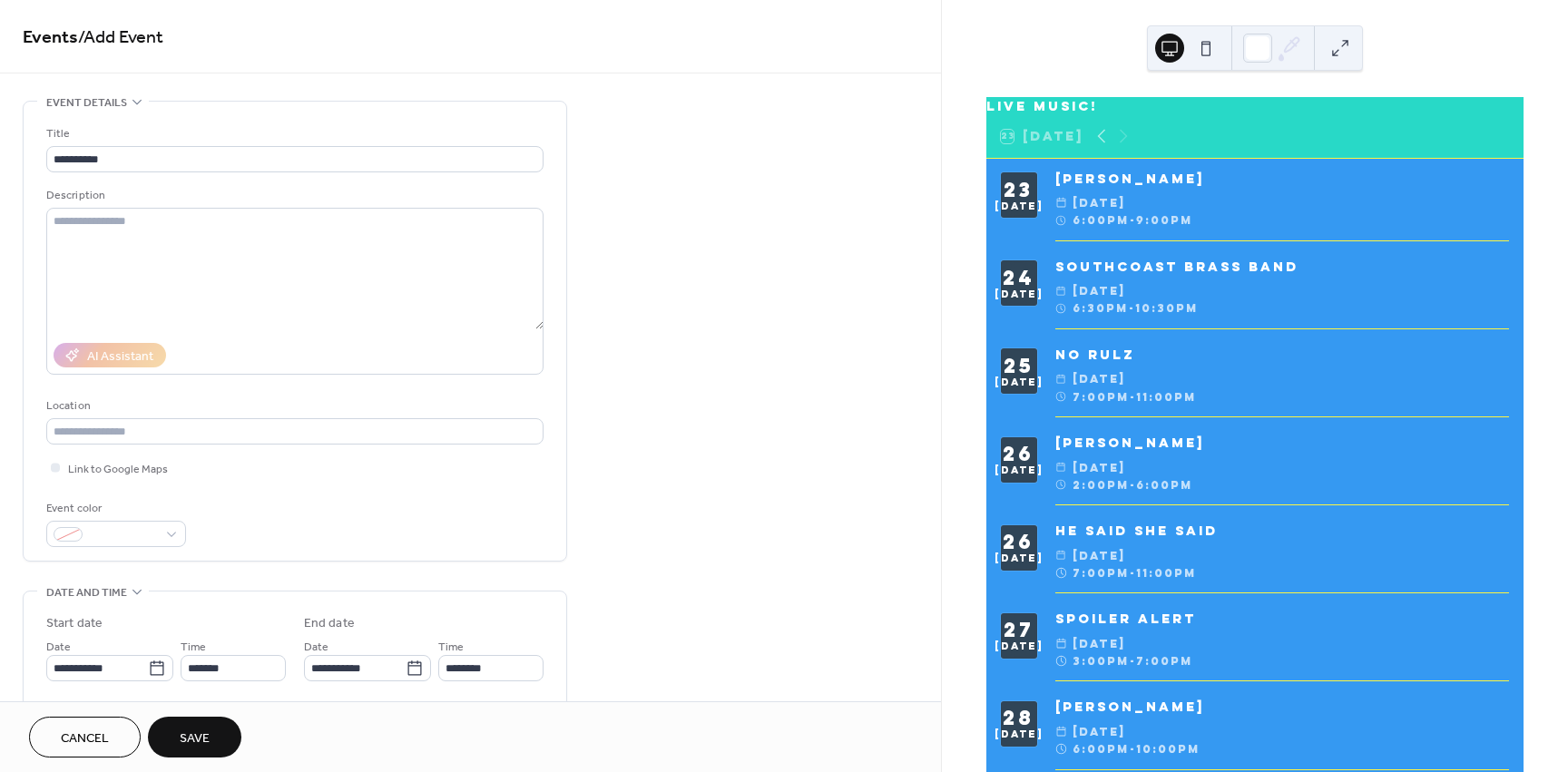 click on "**********" at bounding box center [470, 653] 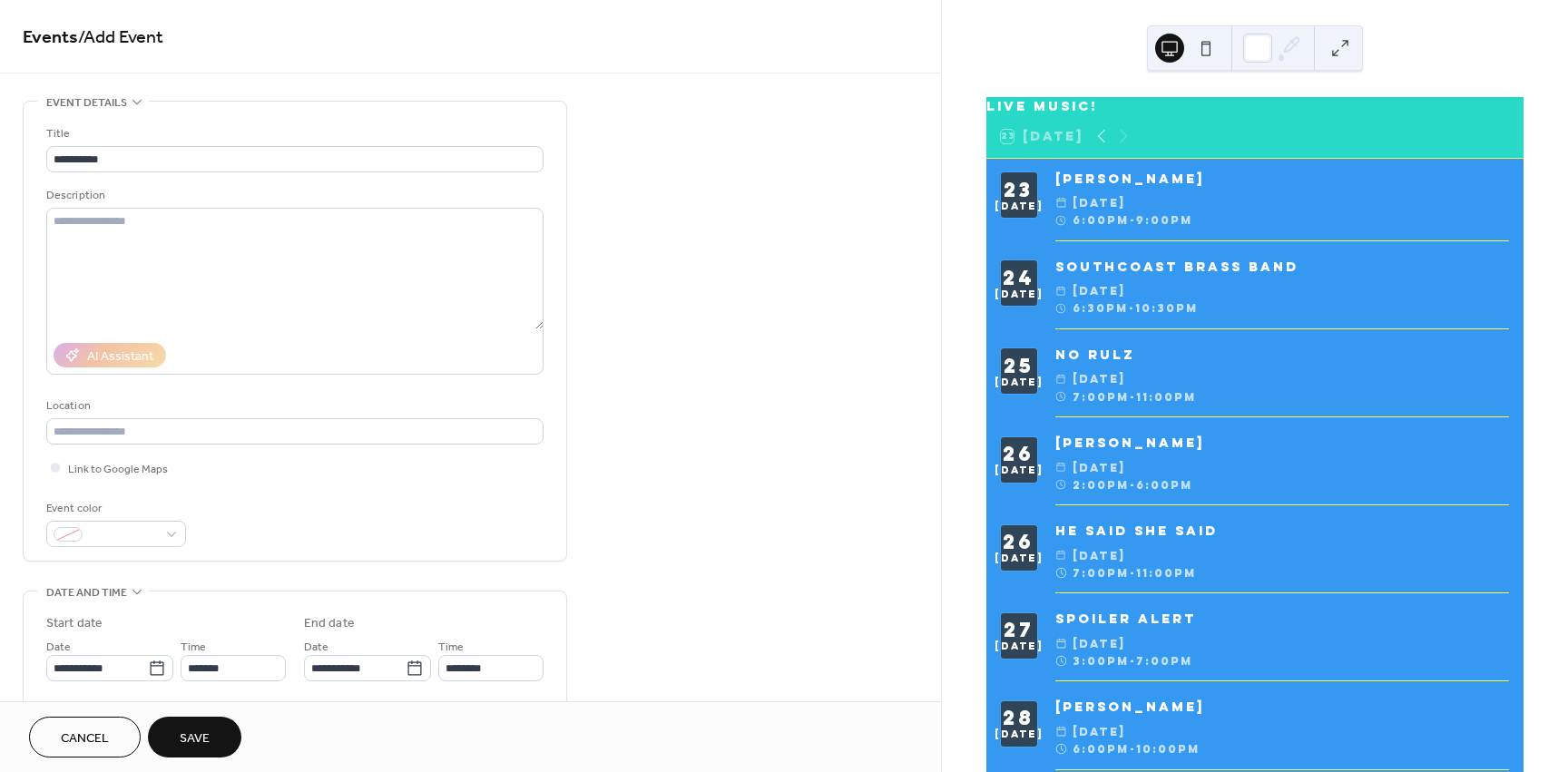 click on "Save" at bounding box center [194, 738] 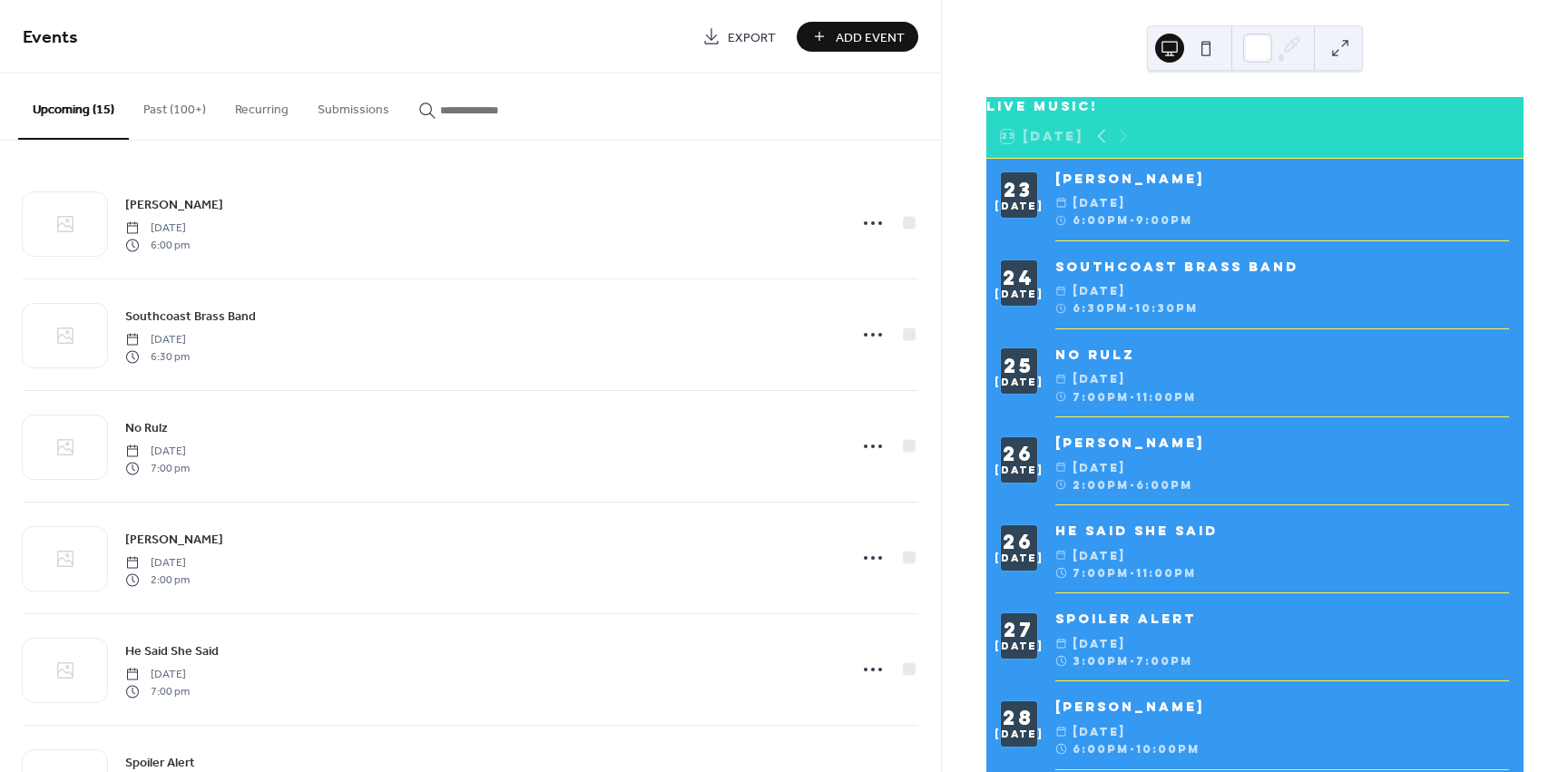 click on "Add Event" at bounding box center (870, 37) 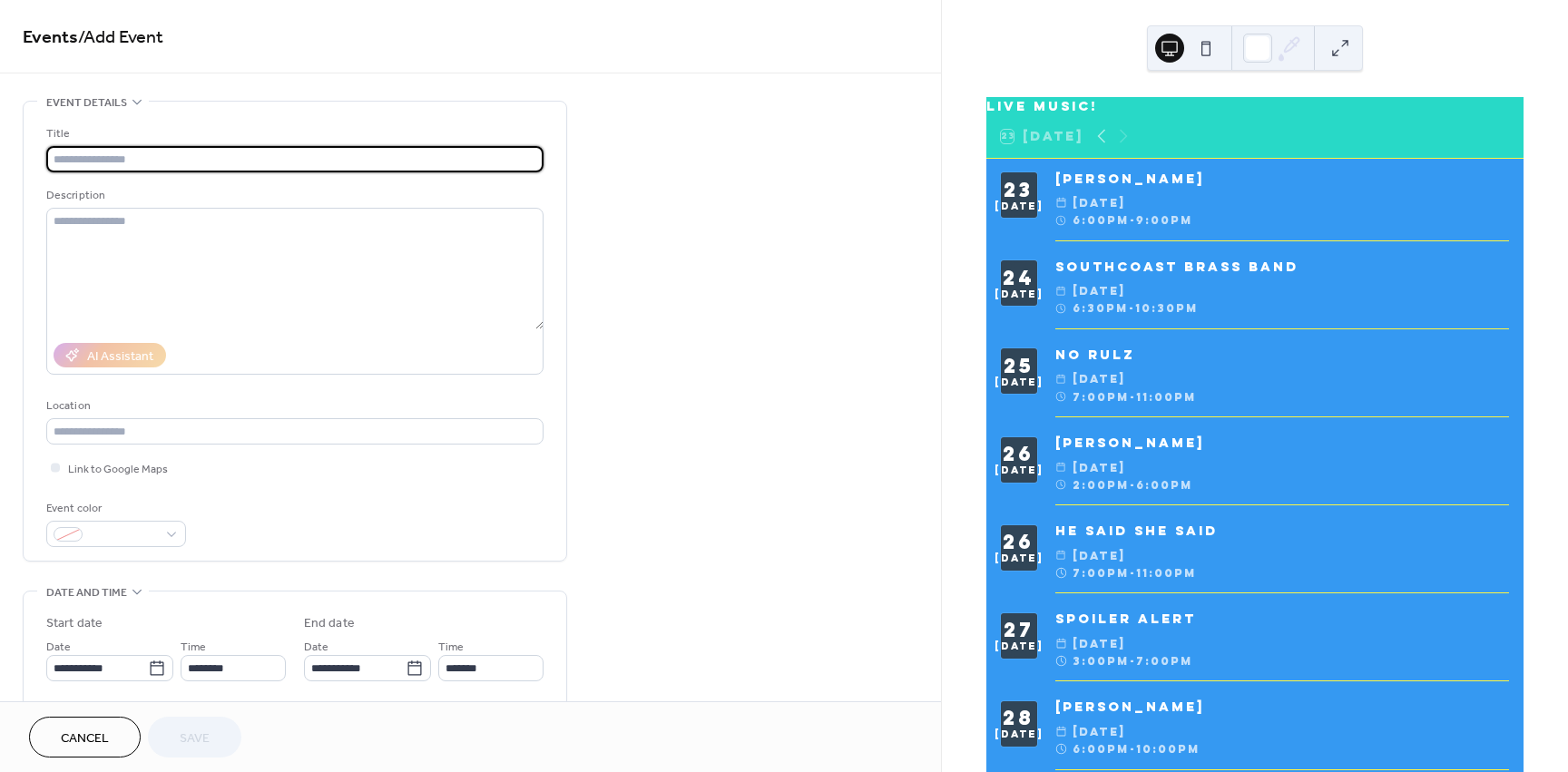 click at bounding box center (295, 159) 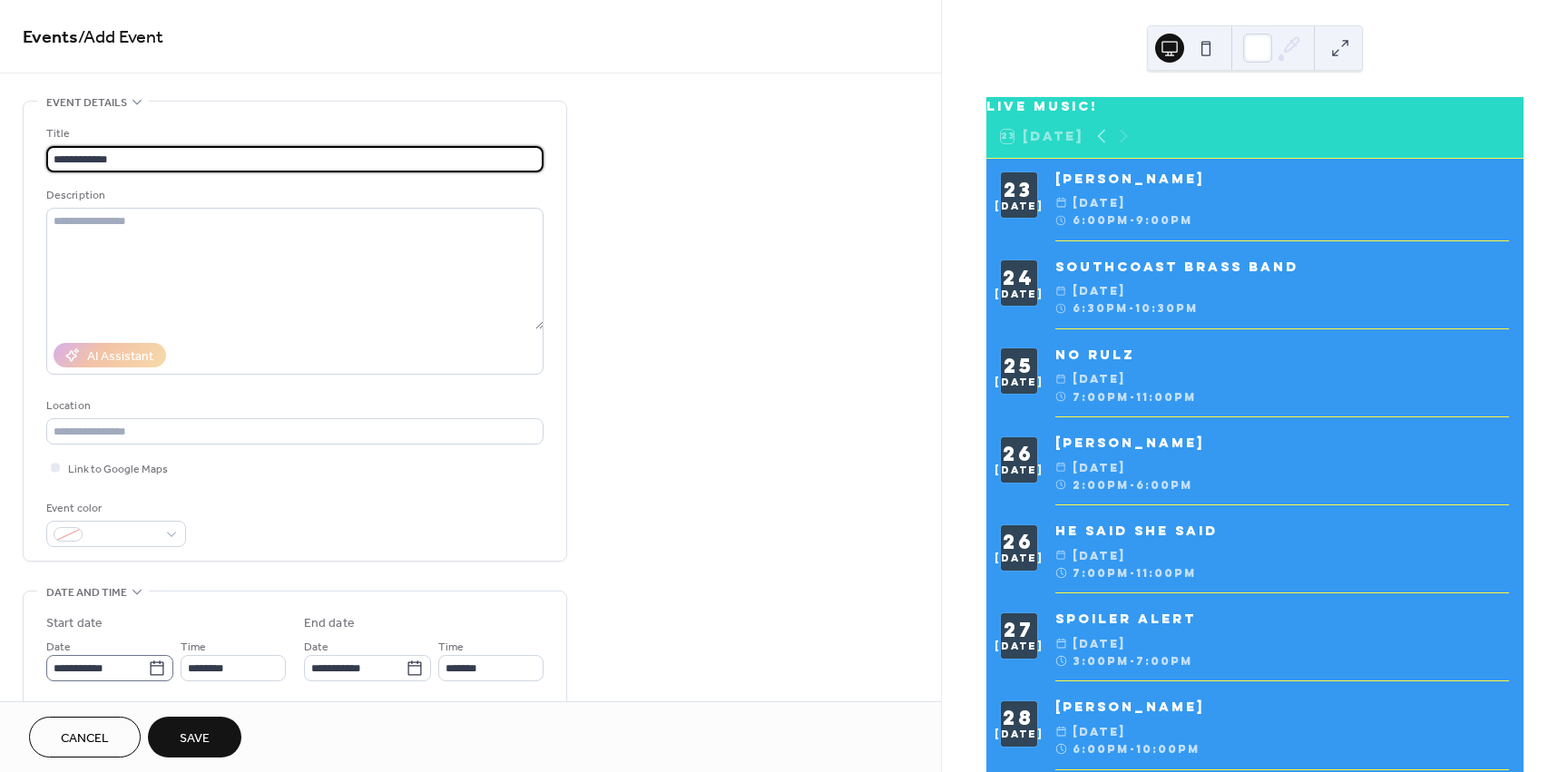 type on "**********" 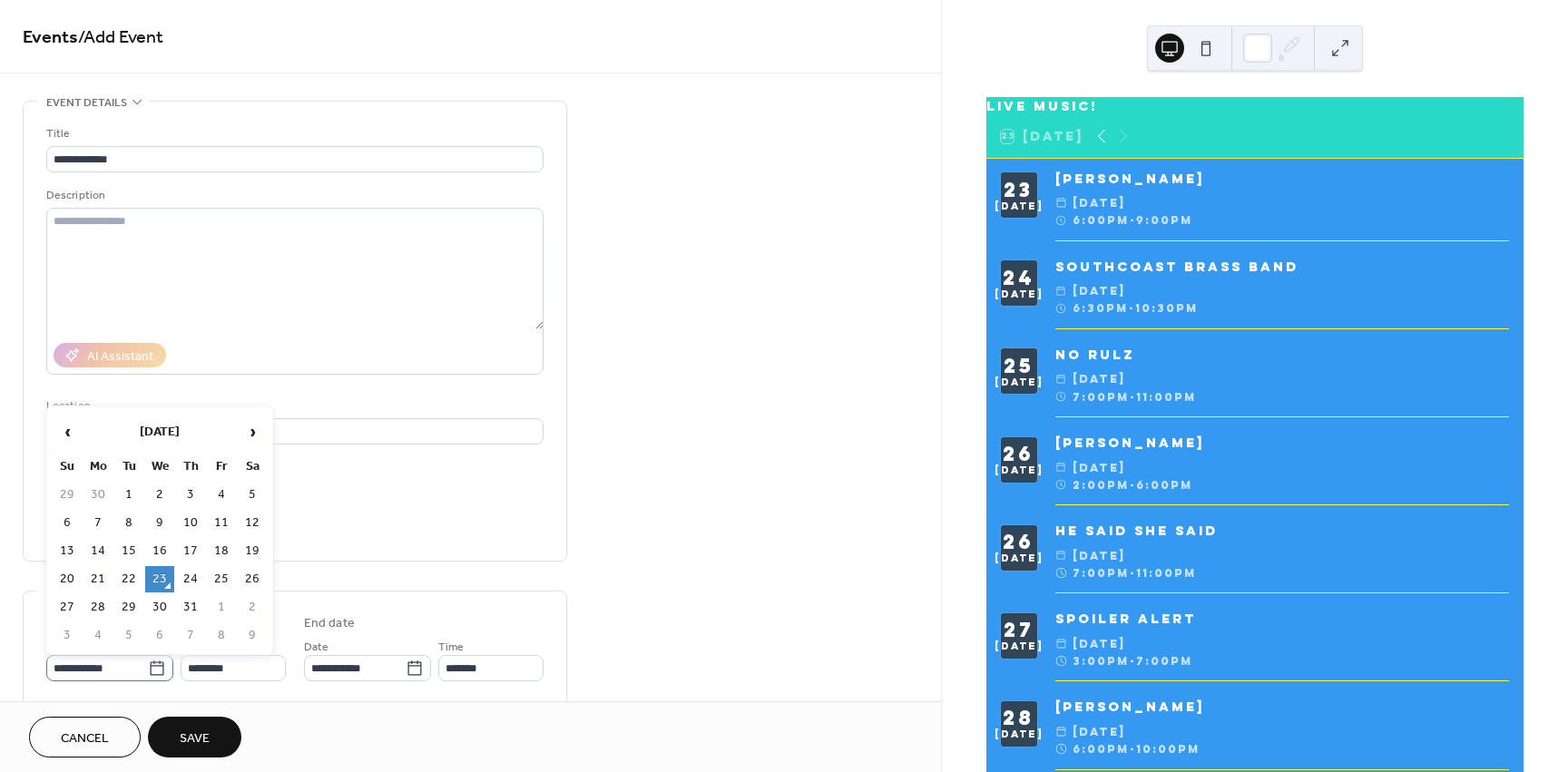 click 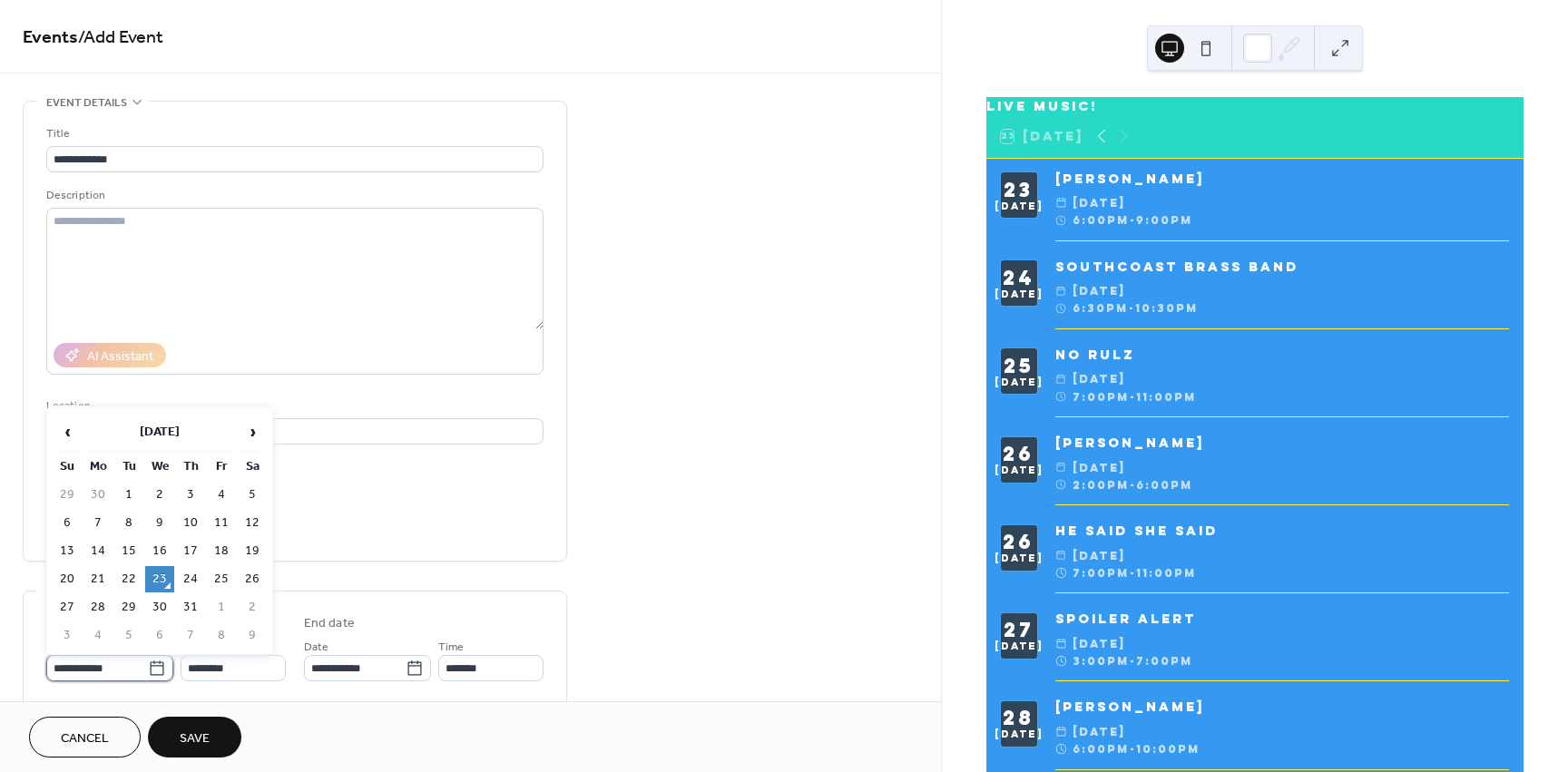 click on "**********" at bounding box center [97, 668] 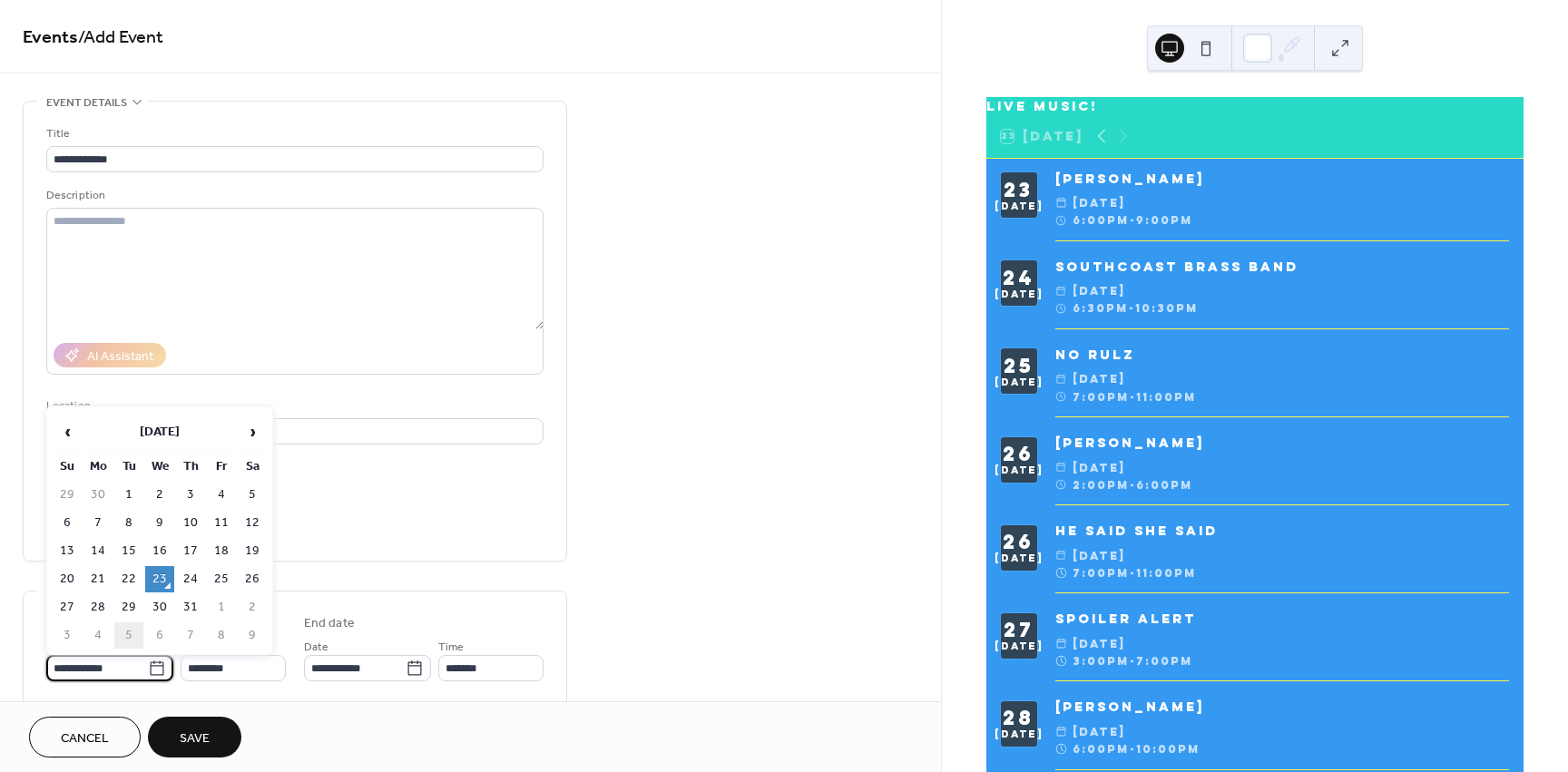 click on "5" at bounding box center (129, 635) 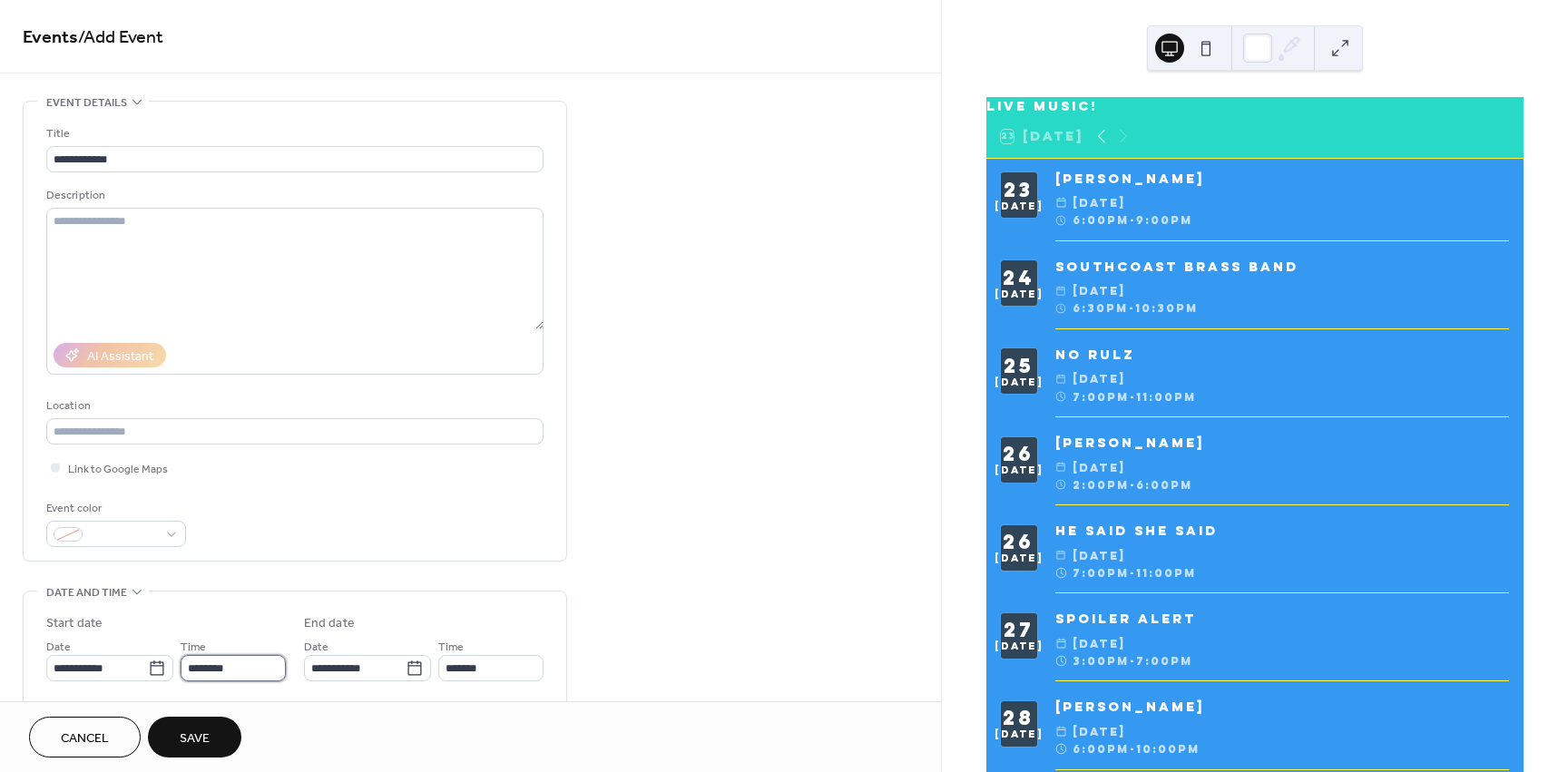click on "********" at bounding box center [233, 668] 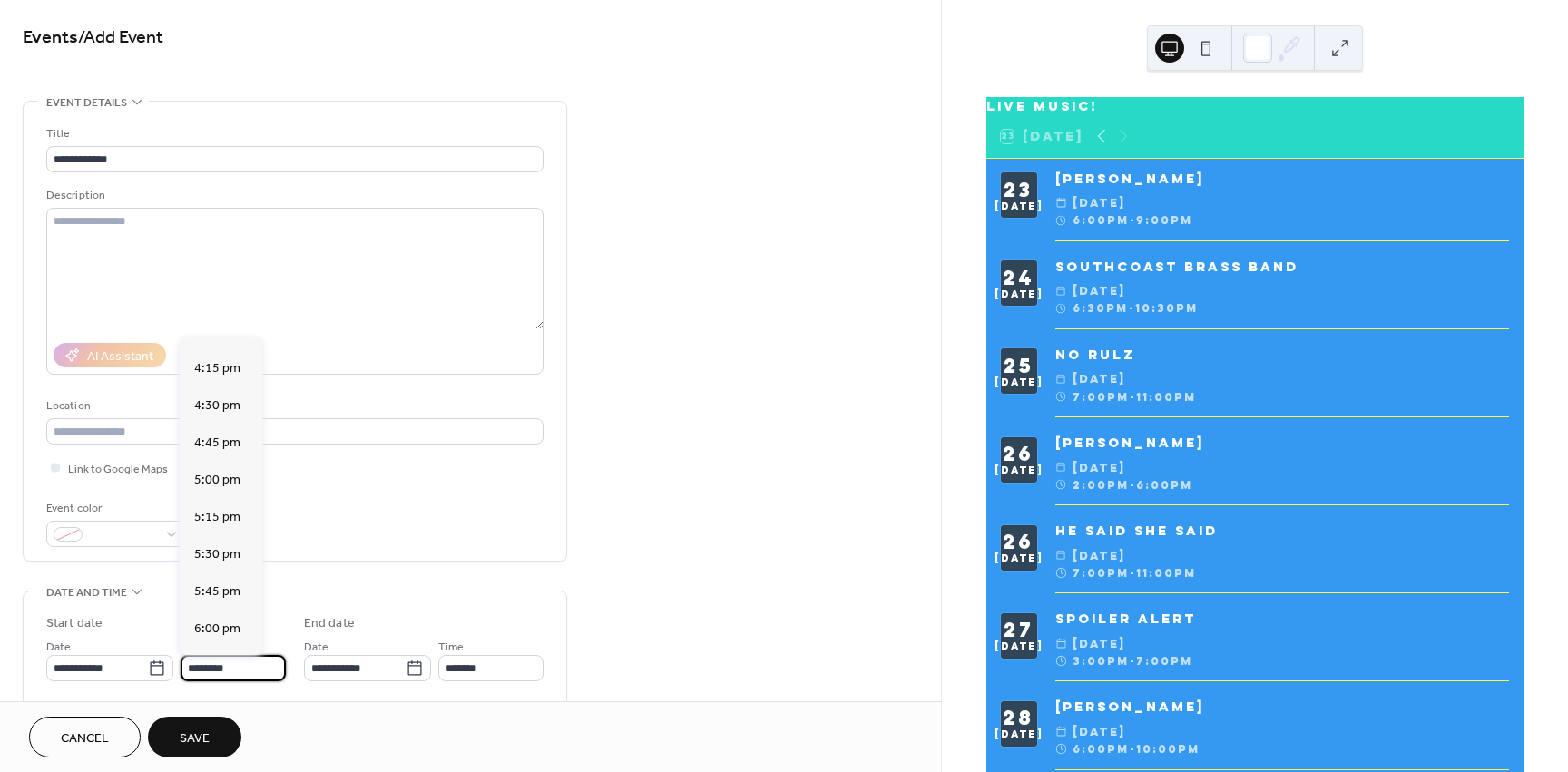 scroll, scrollTop: 2420, scrollLeft: 0, axis: vertical 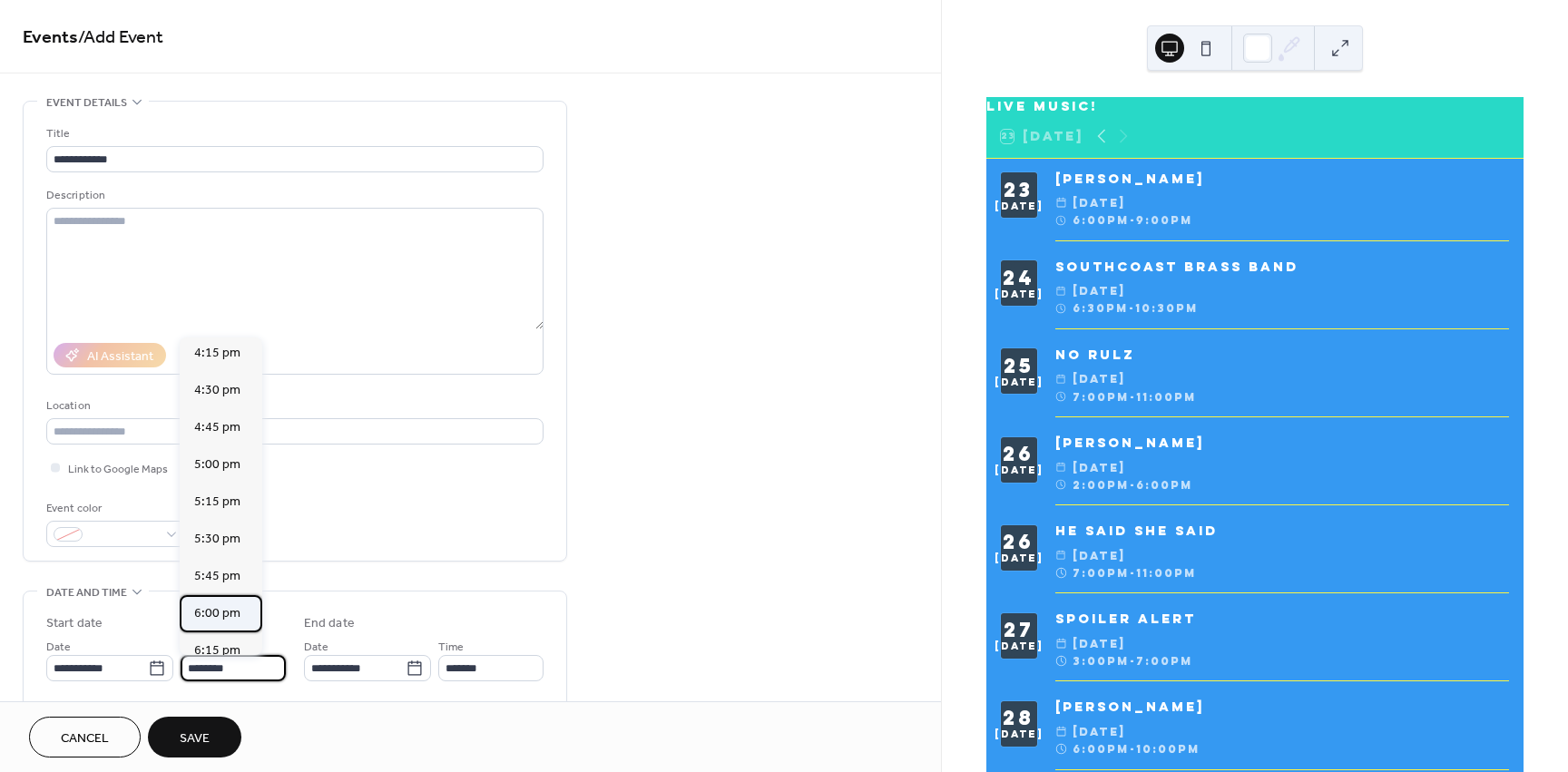 click on "6:00 pm" at bounding box center [217, 613] 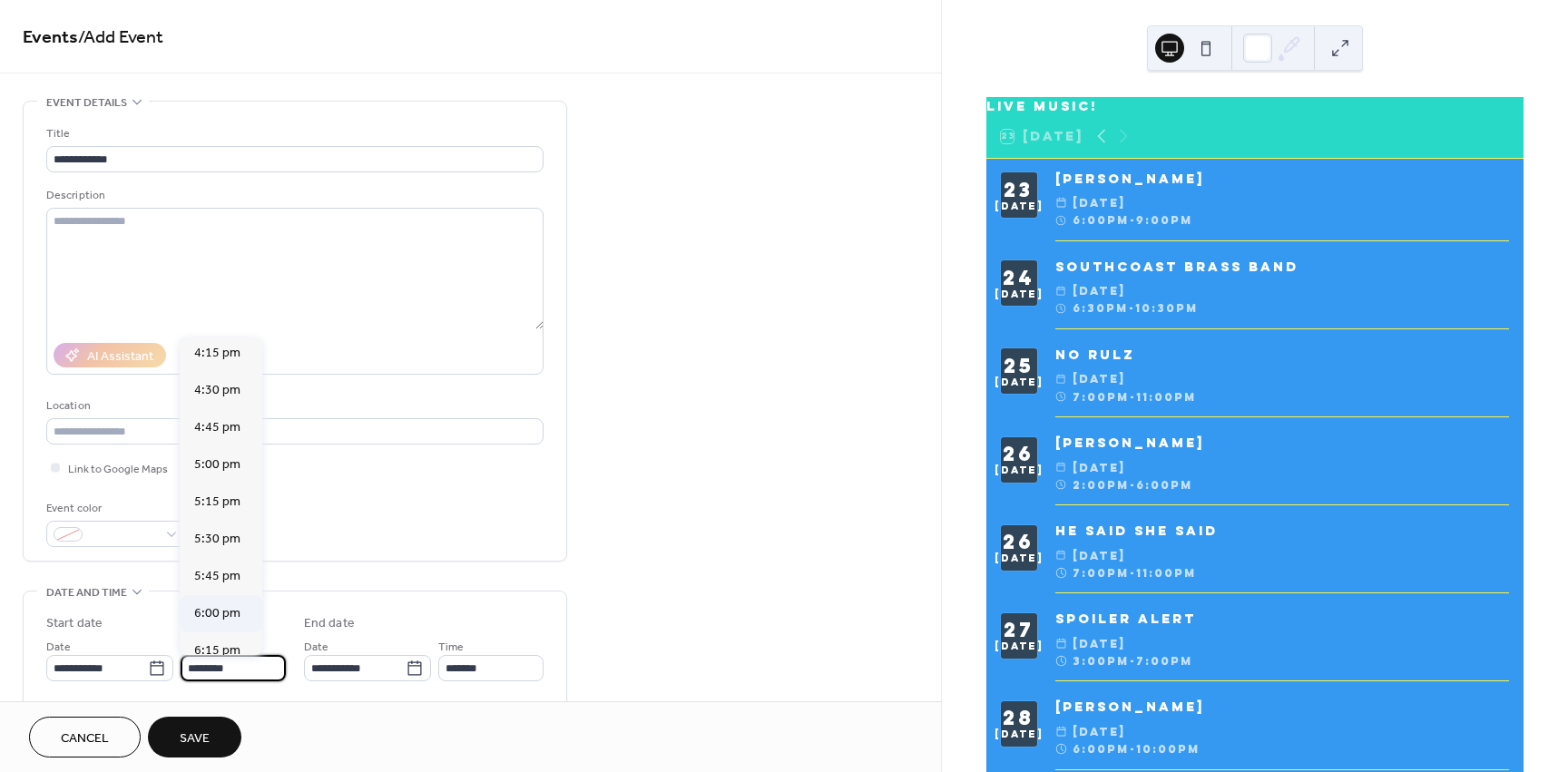 type on "*******" 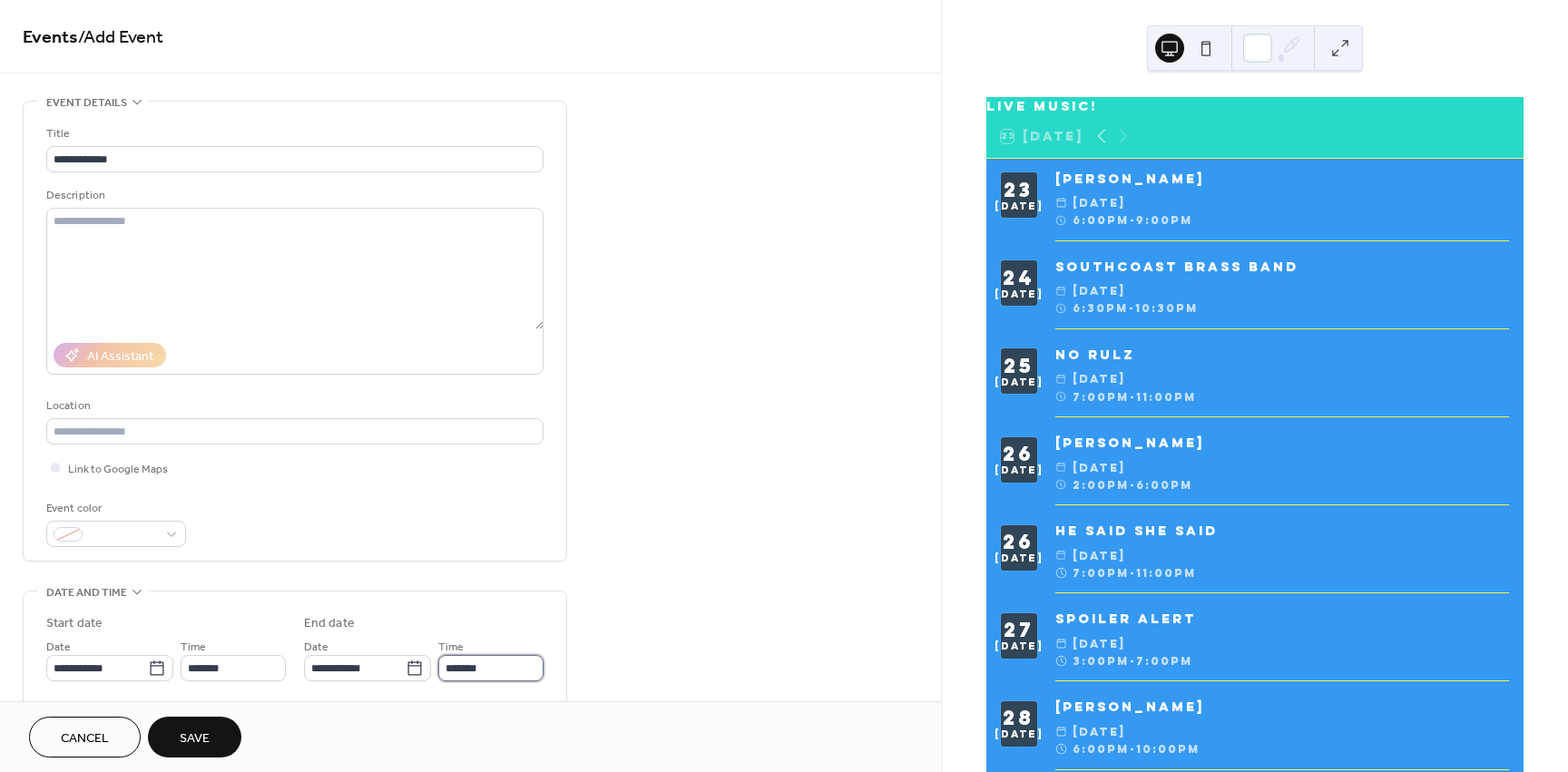 click on "*******" at bounding box center (491, 668) 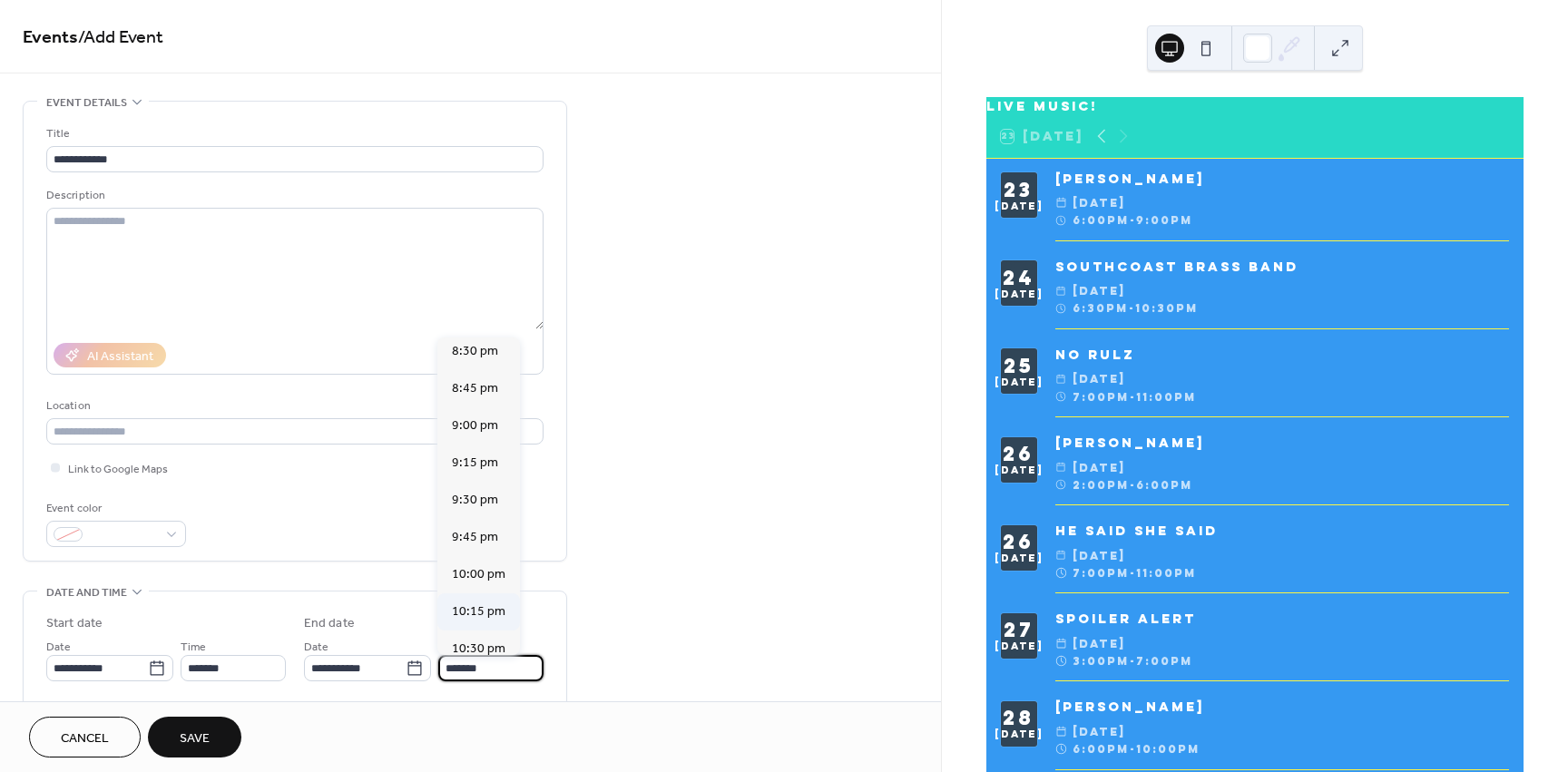 scroll, scrollTop: 363, scrollLeft: 0, axis: vertical 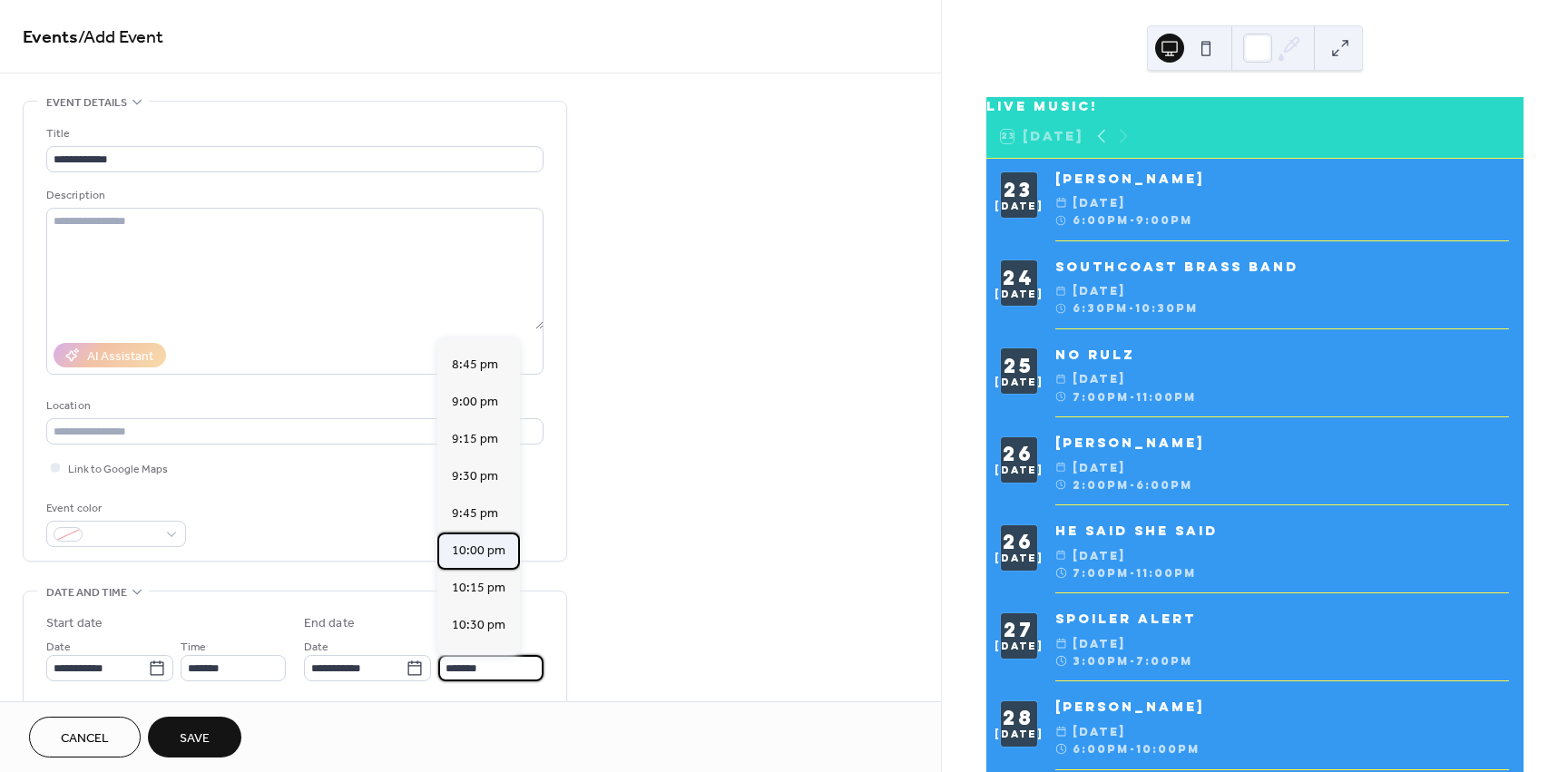 click on "10:00 pm" at bounding box center (478, 551) 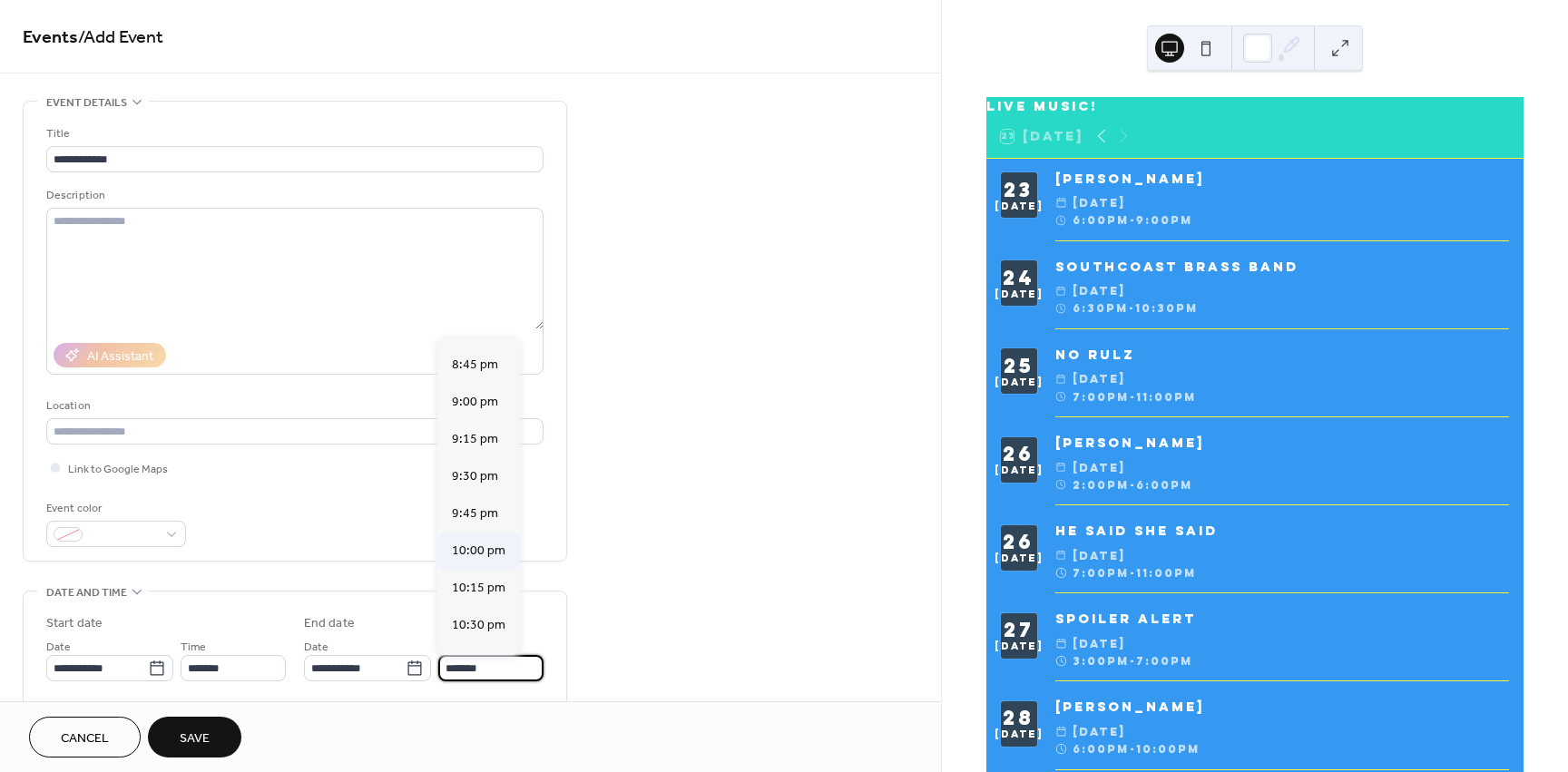 type on "********" 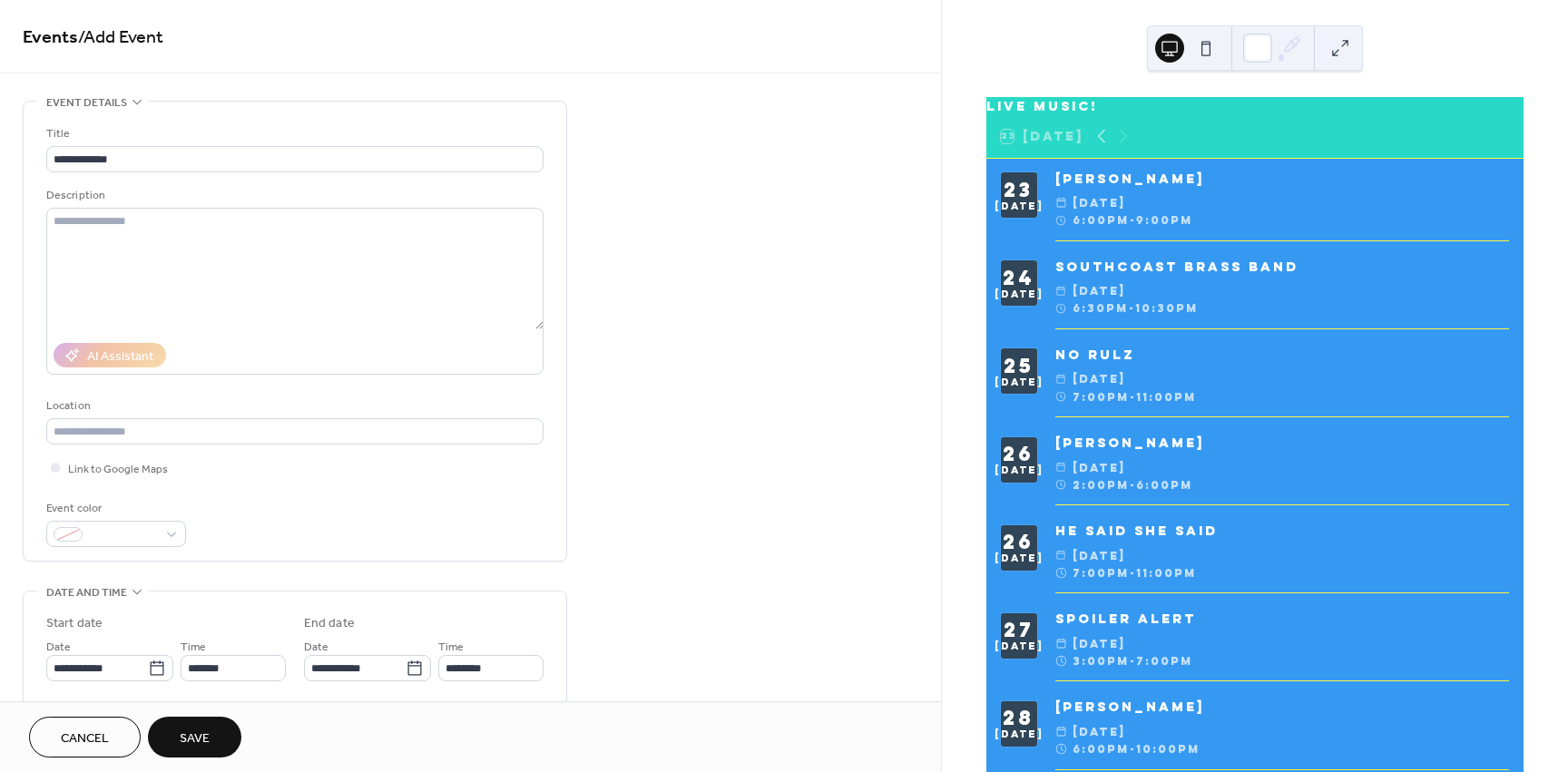 click on "Save" at bounding box center (194, 738) 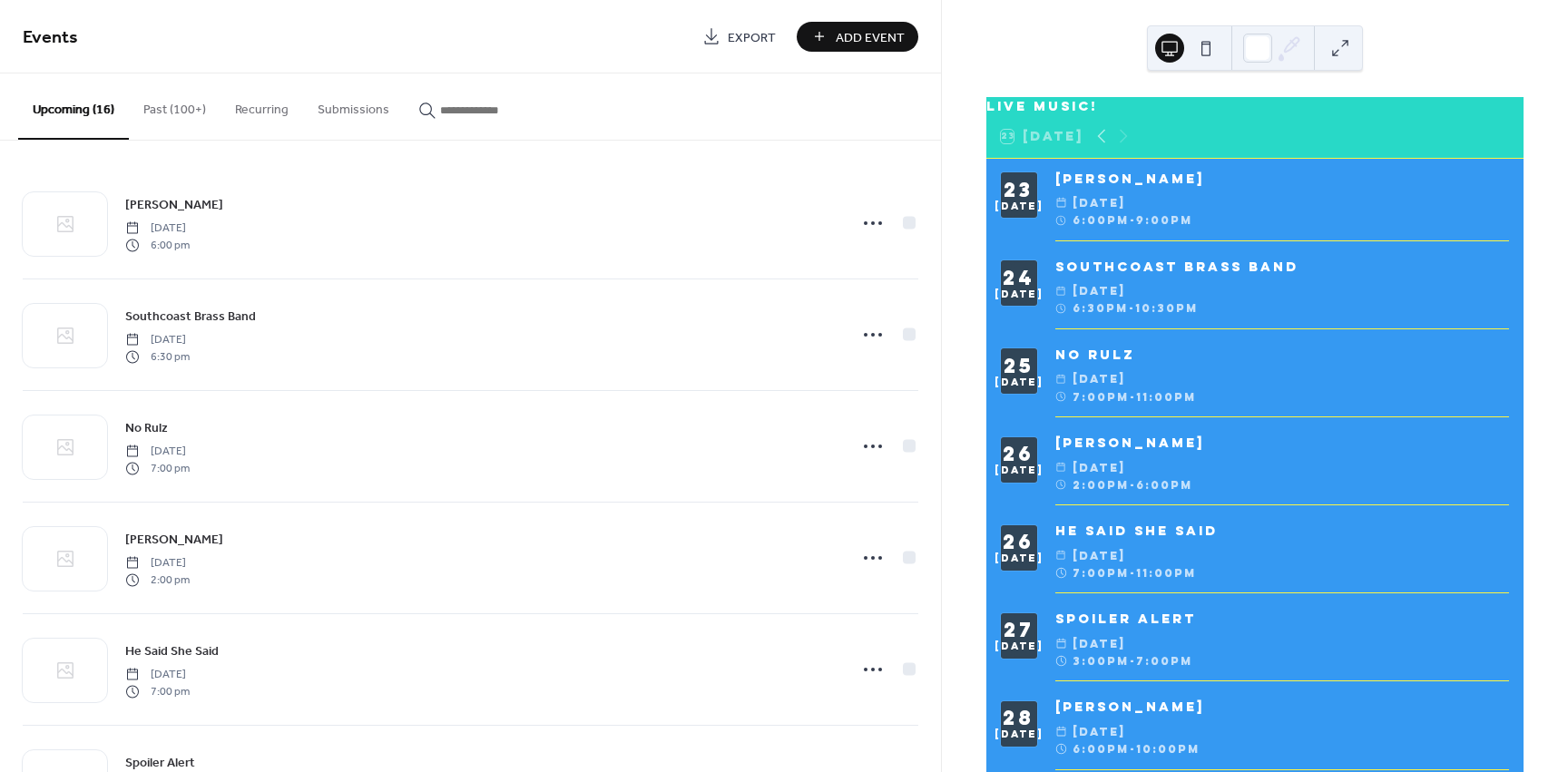 click on "Add Event" at bounding box center (870, 37) 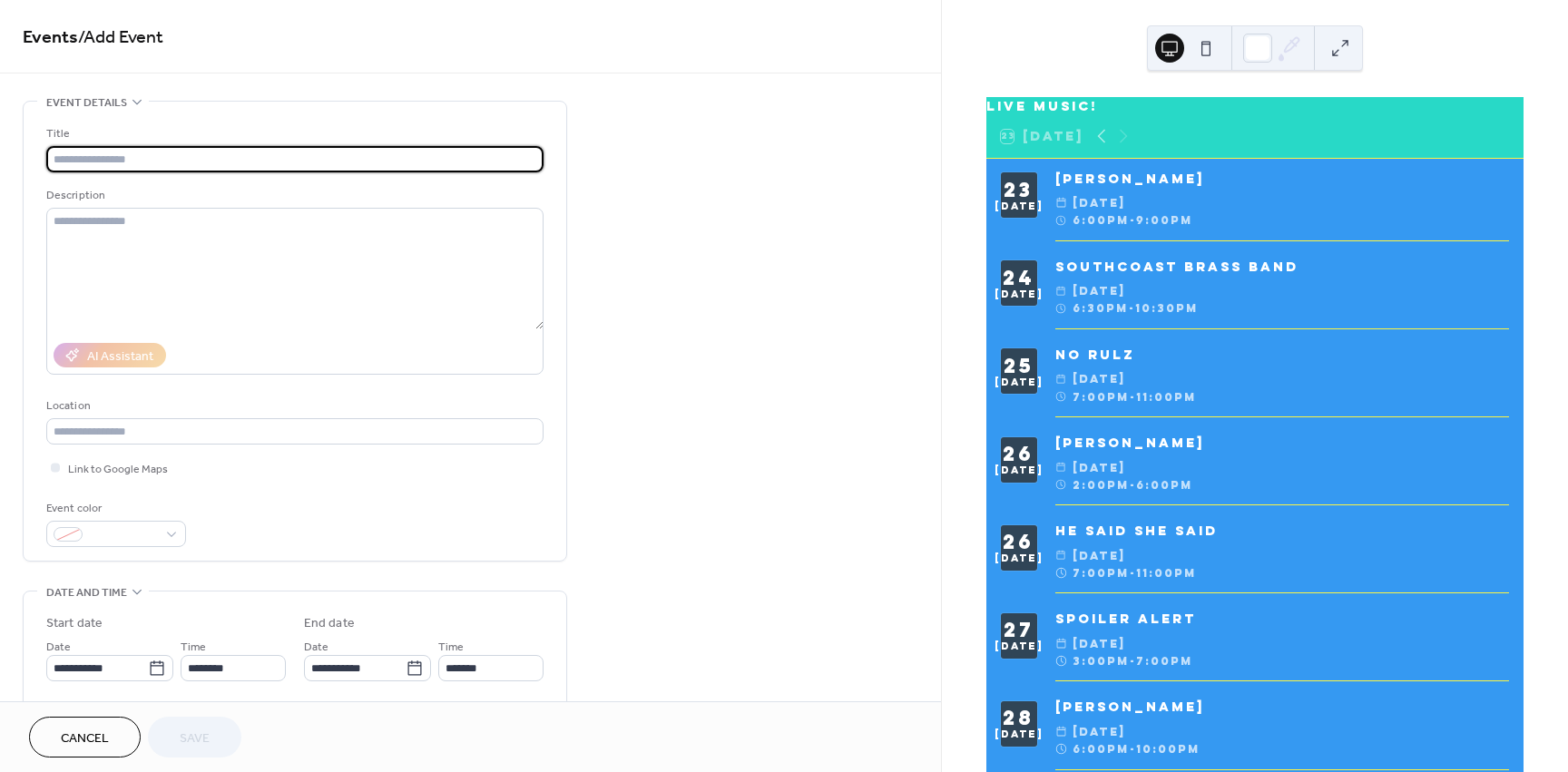 click at bounding box center (295, 159) 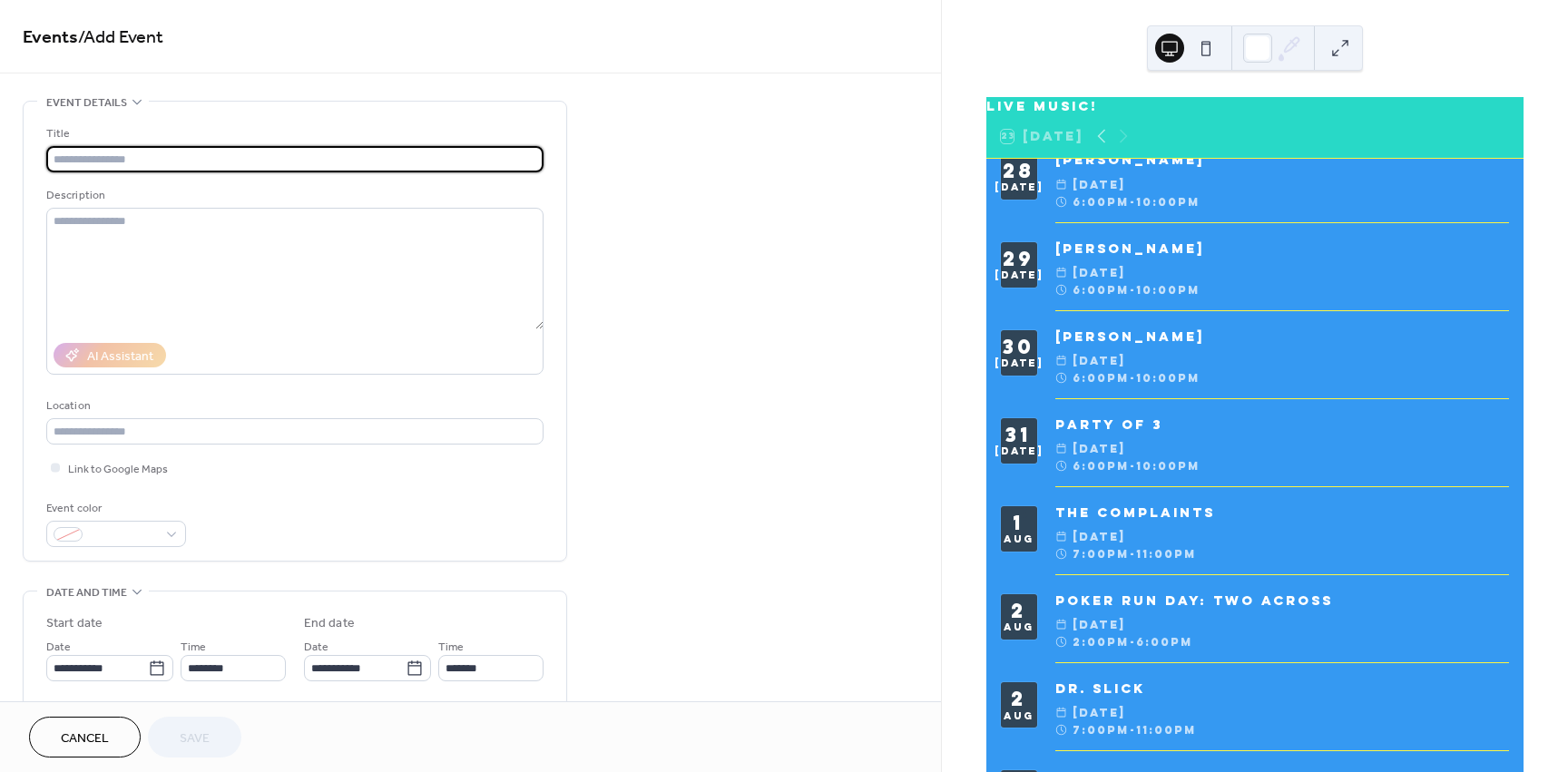 scroll, scrollTop: 720, scrollLeft: 0, axis: vertical 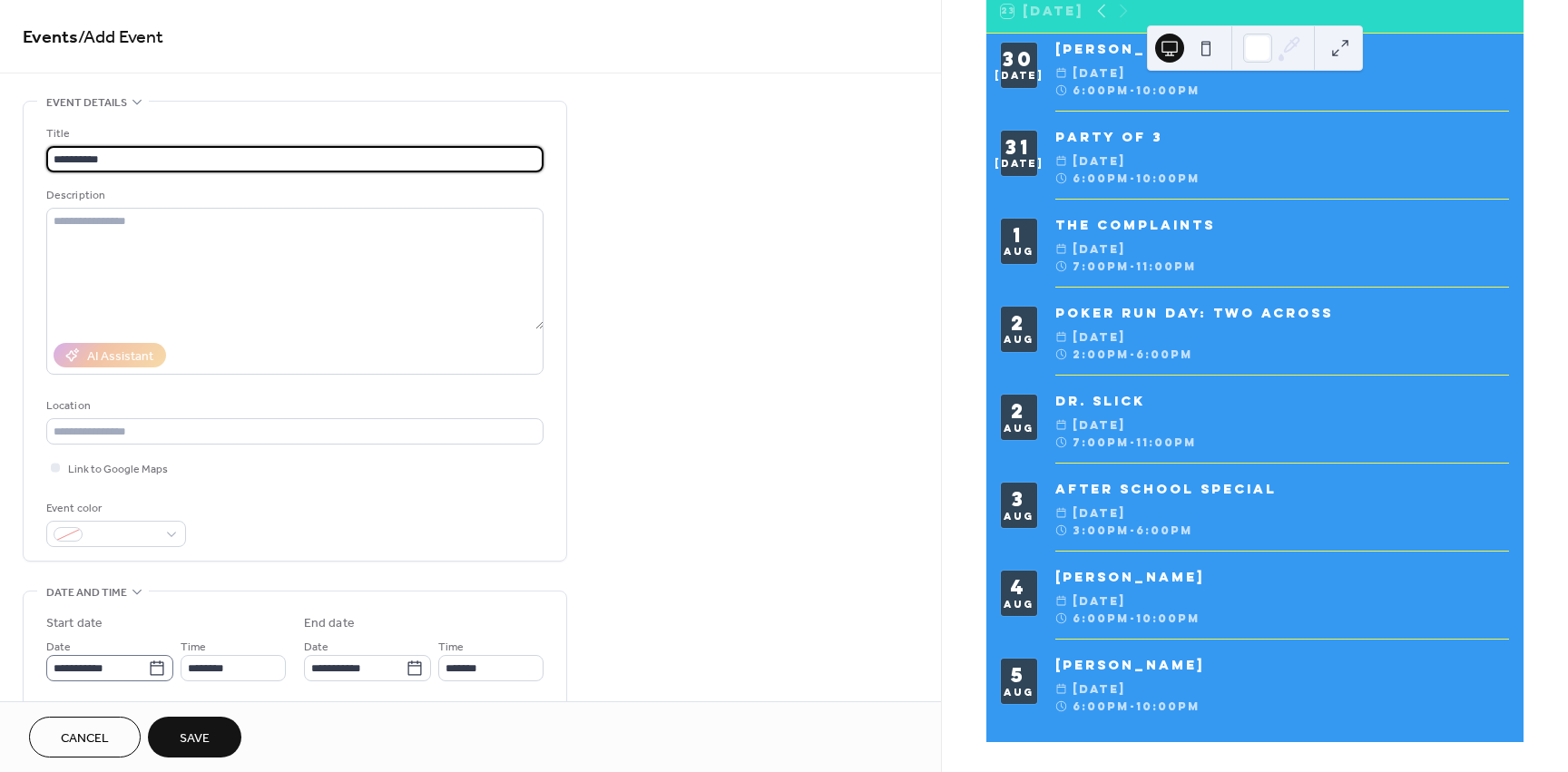 type on "**********" 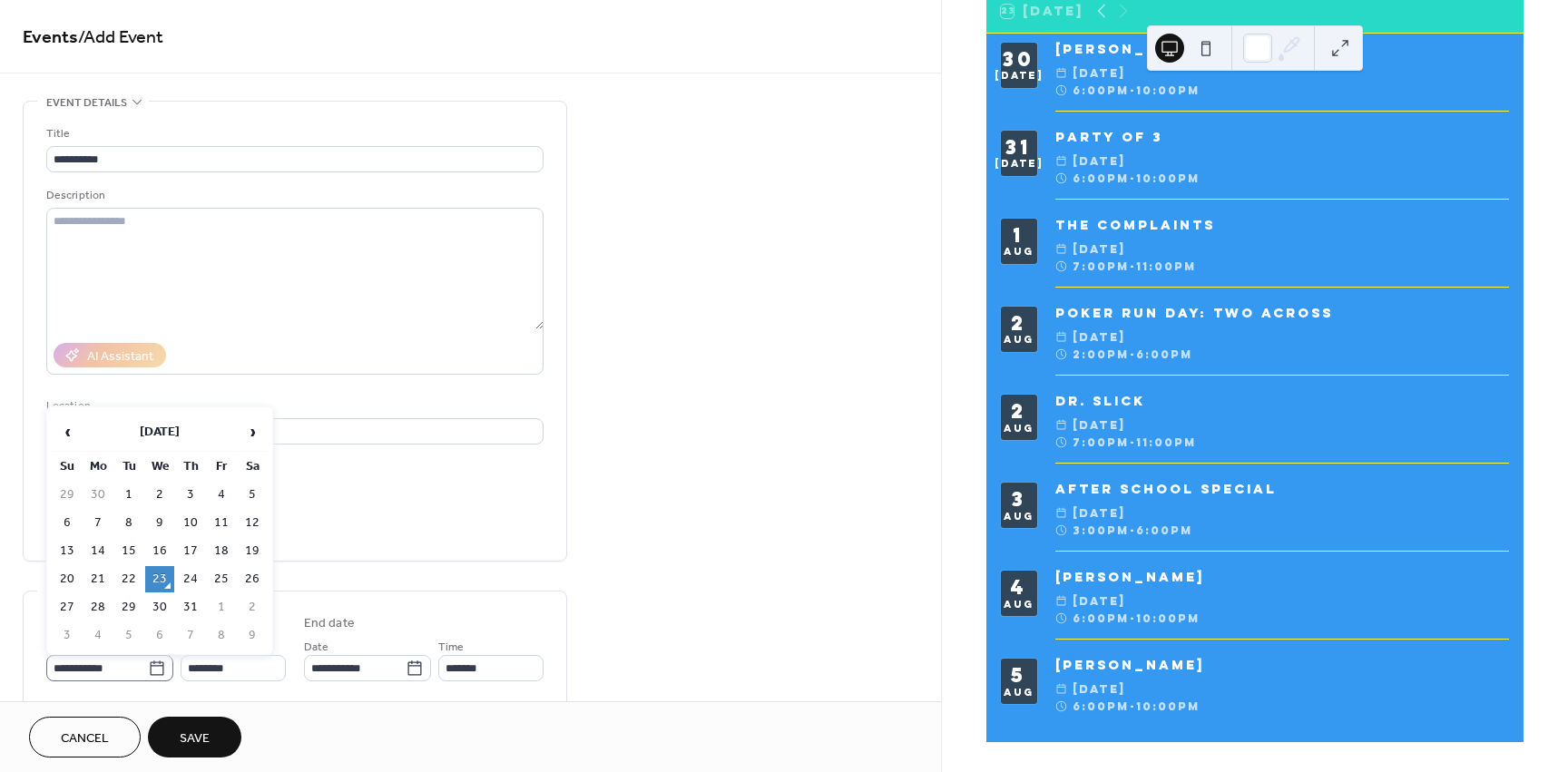 click 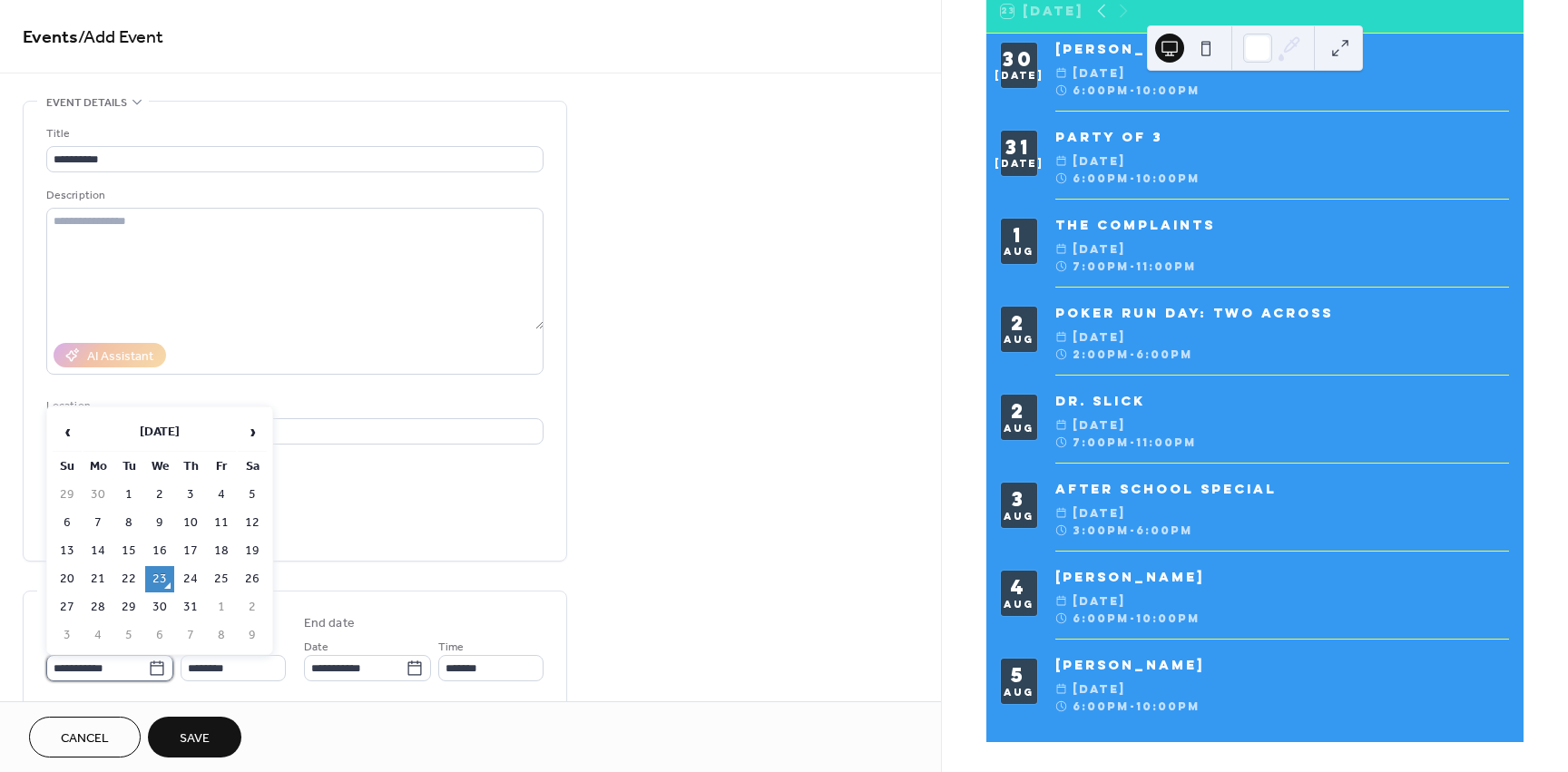 click on "**********" at bounding box center [97, 668] 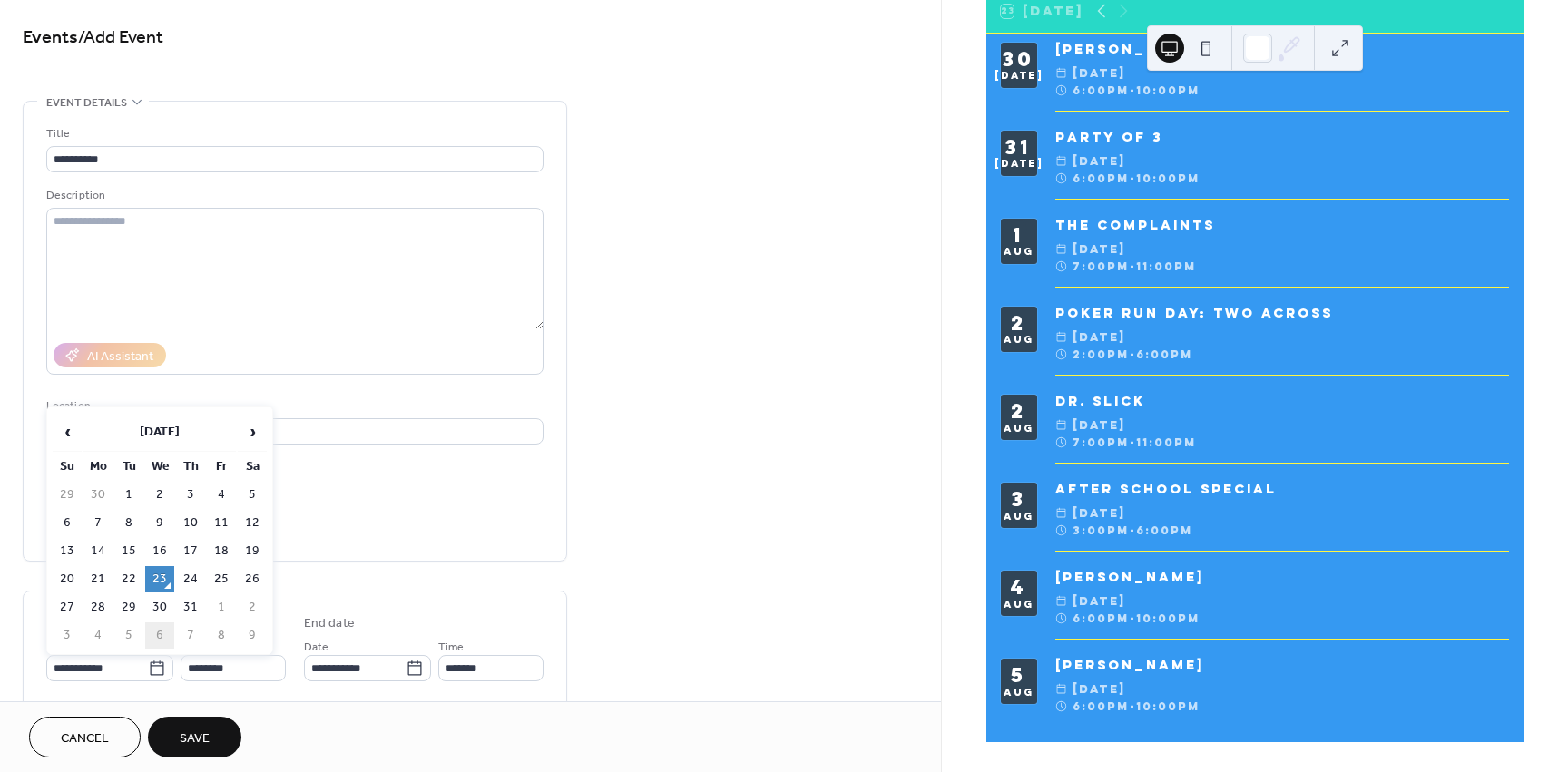 click on "6" at bounding box center [160, 635] 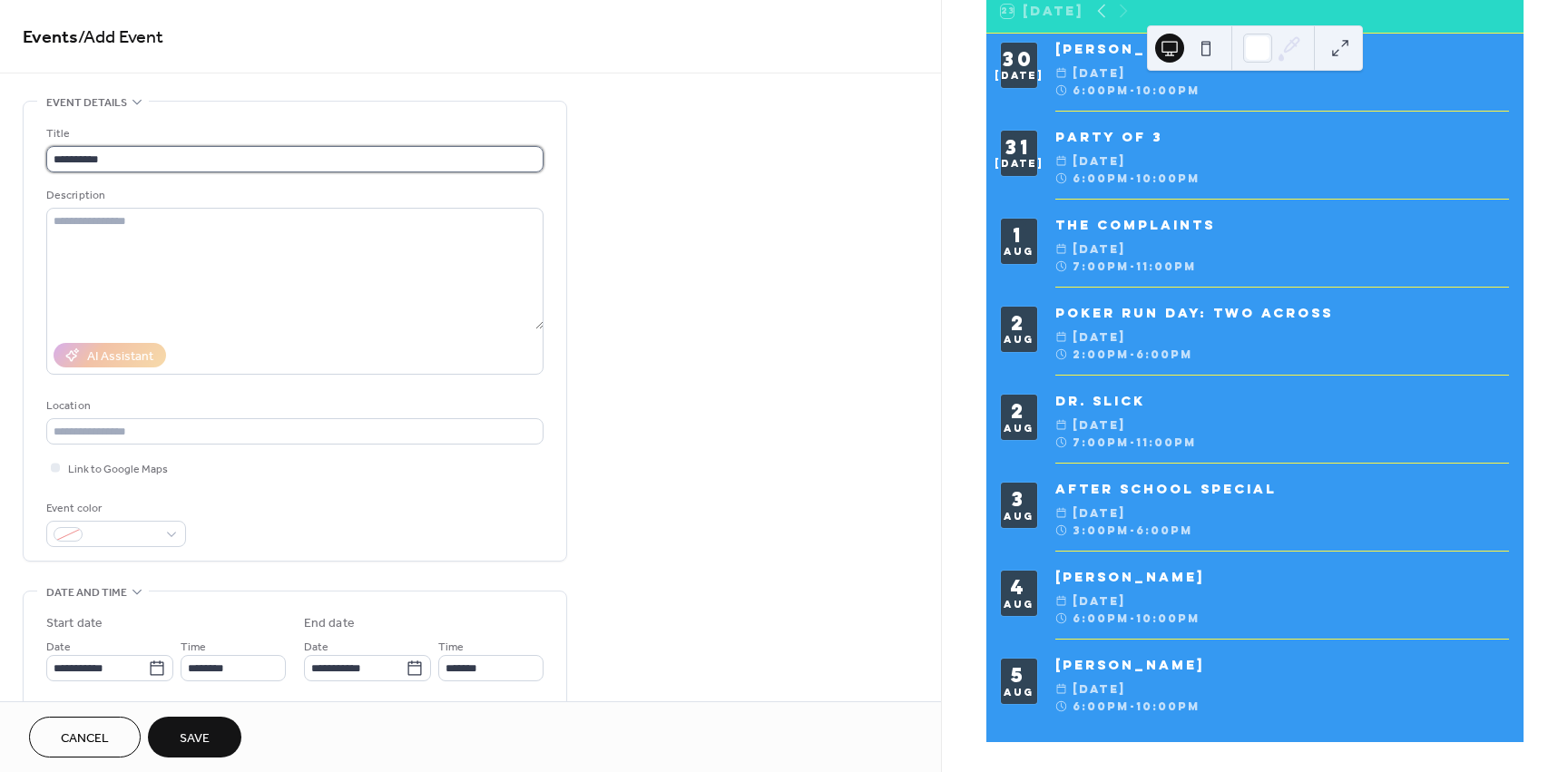 click on "**********" at bounding box center [295, 159] 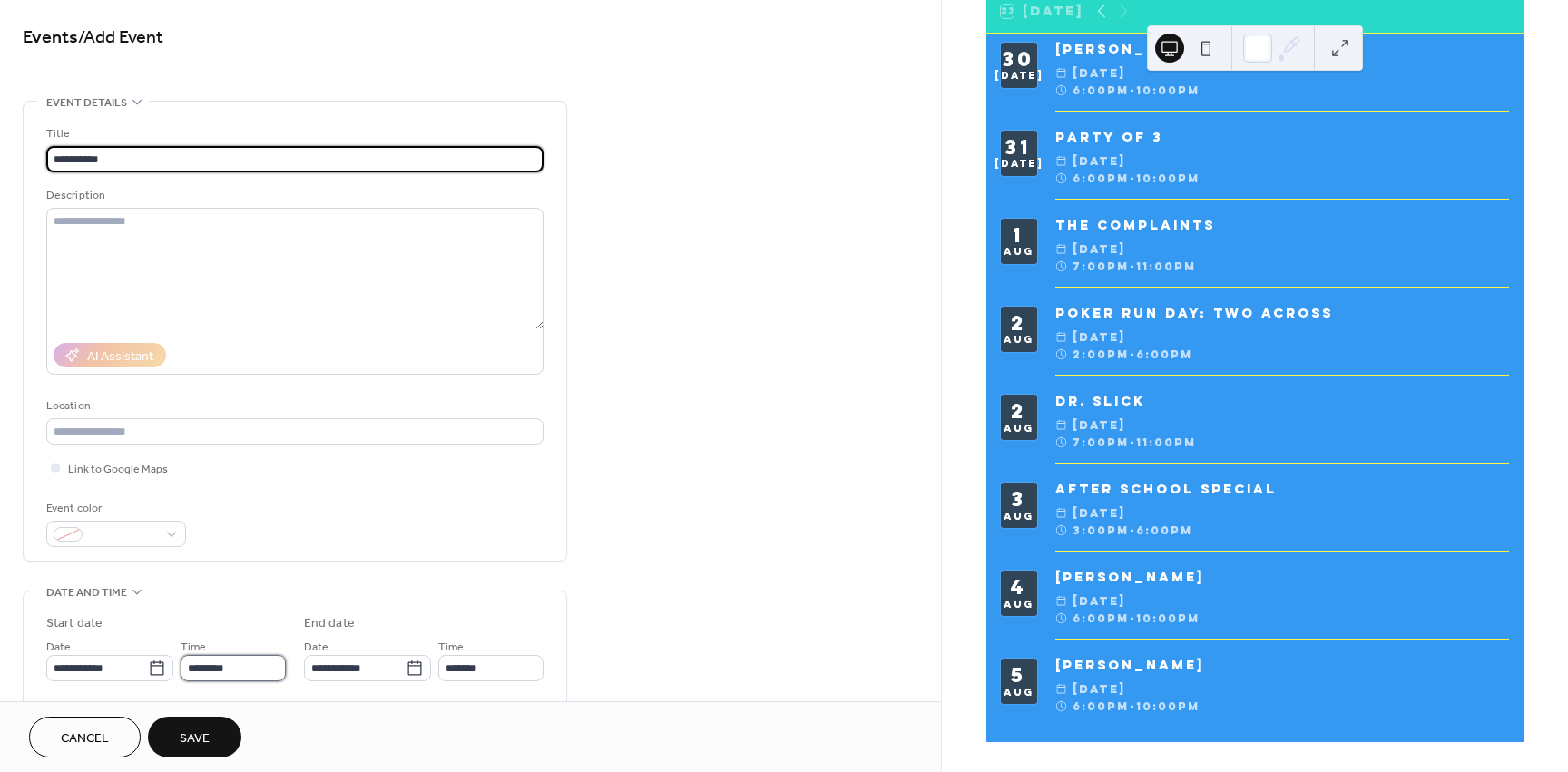 click on "********" at bounding box center (233, 668) 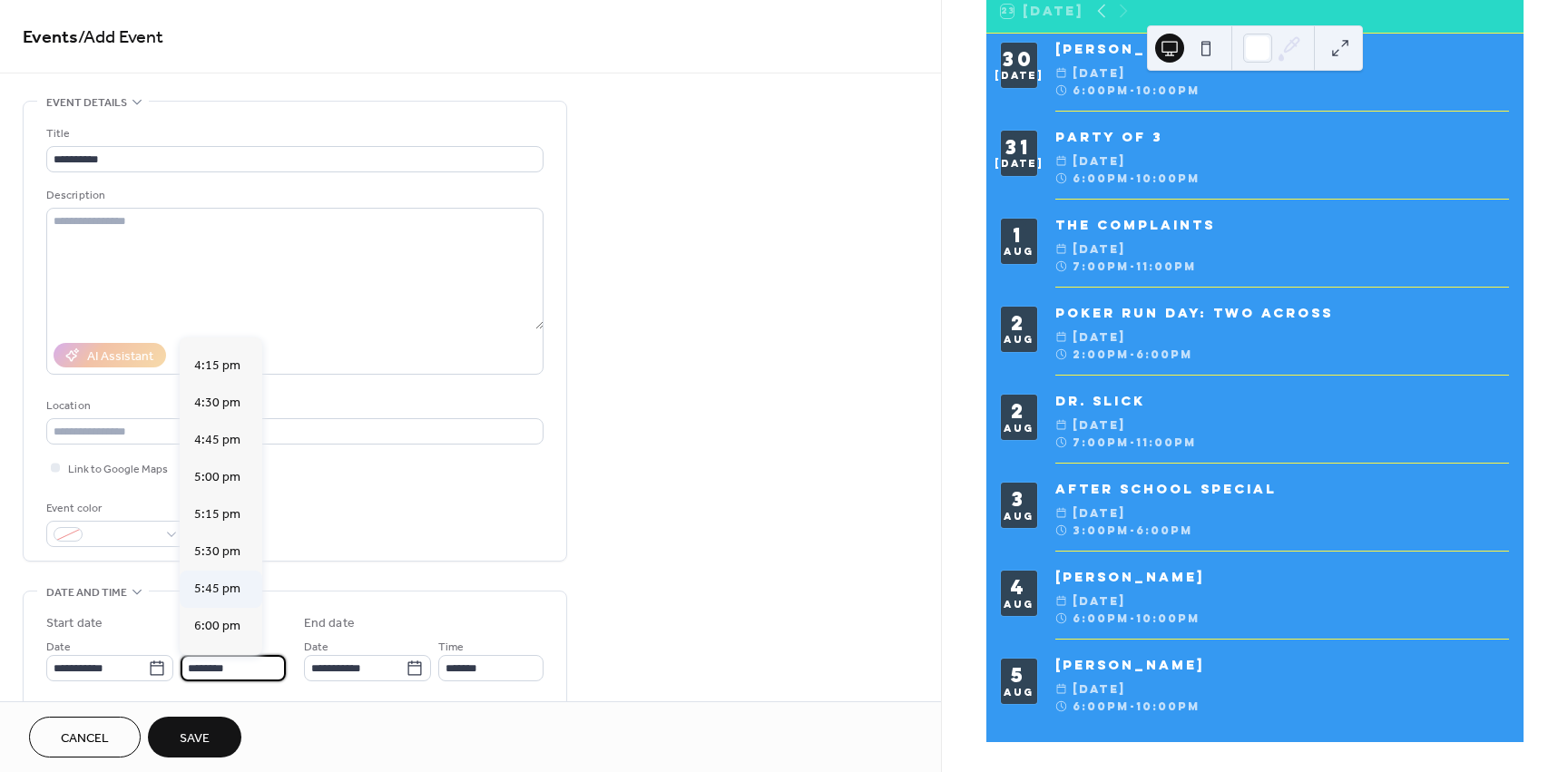 scroll, scrollTop: 2420, scrollLeft: 0, axis: vertical 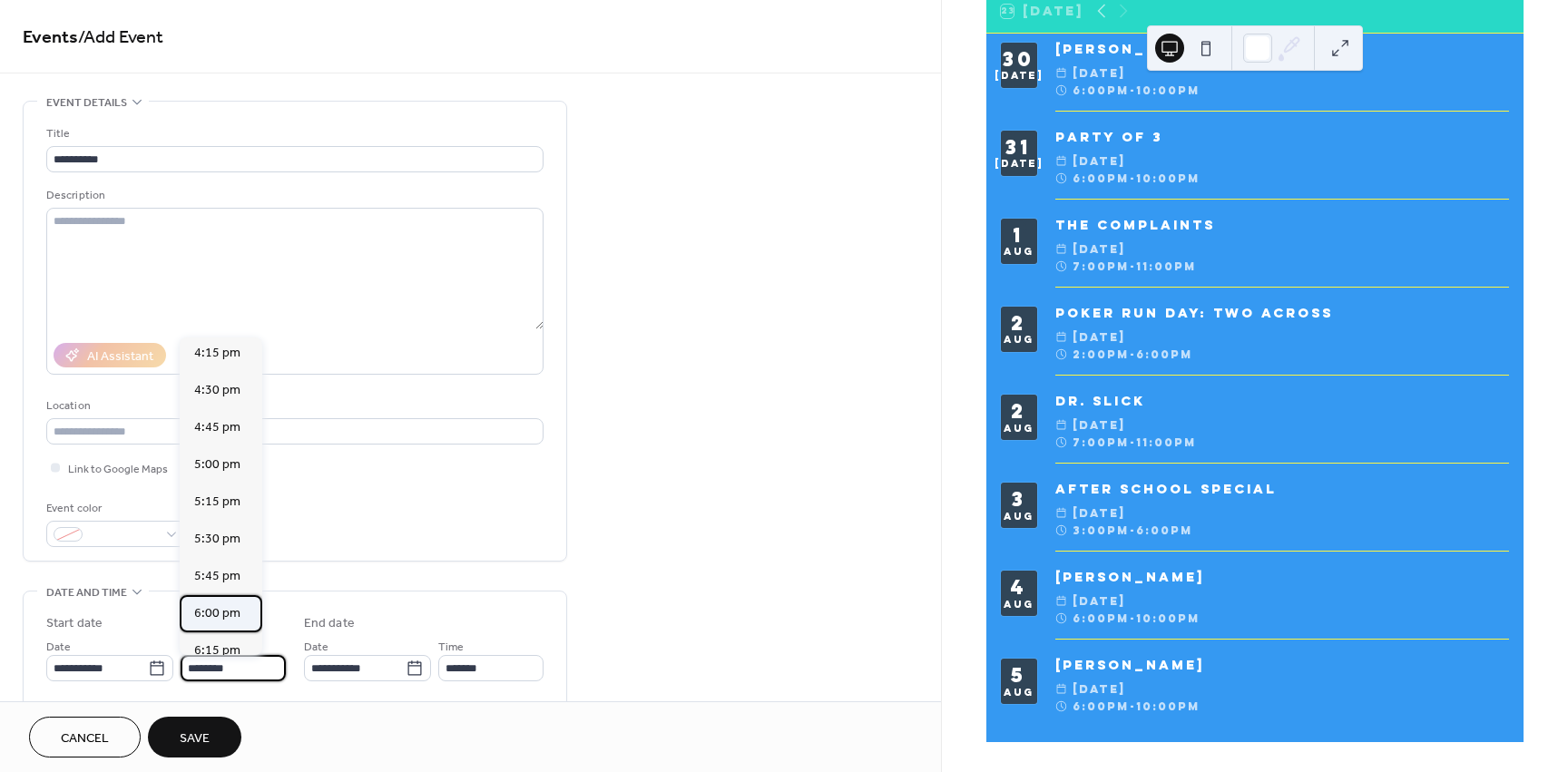 click on "6:00 pm" at bounding box center (217, 613) 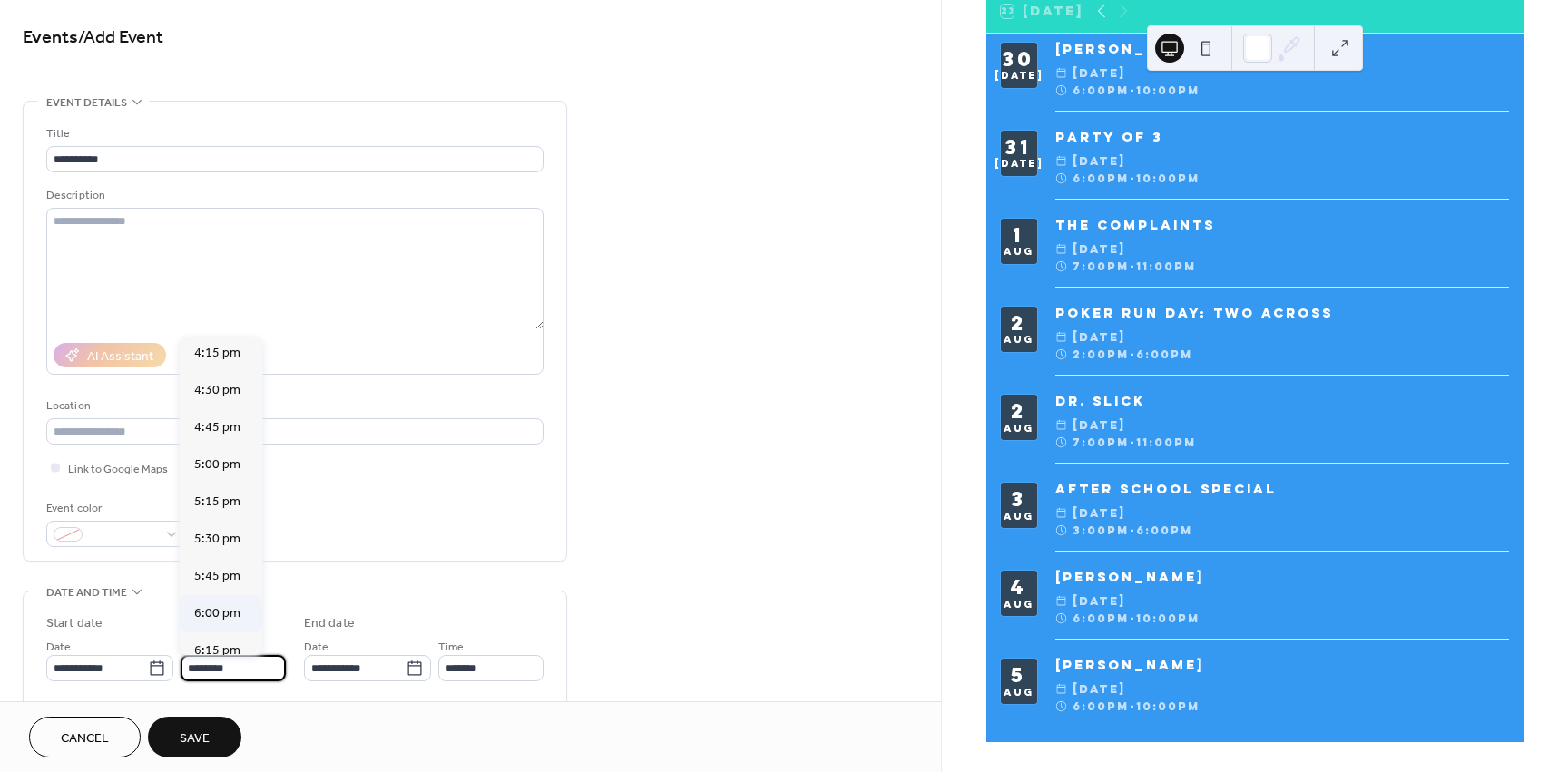 type on "*******" 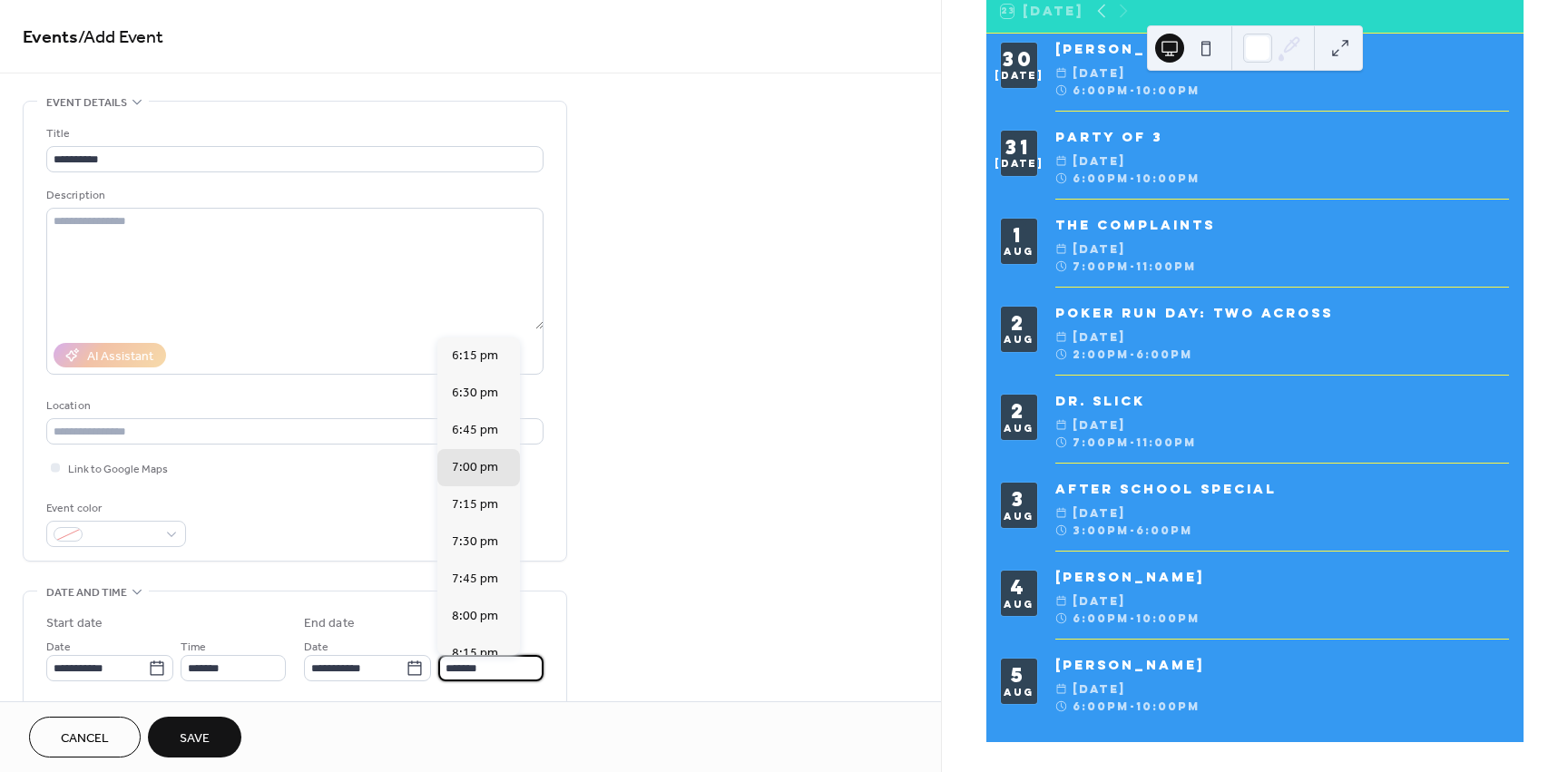 click on "*******" at bounding box center [491, 668] 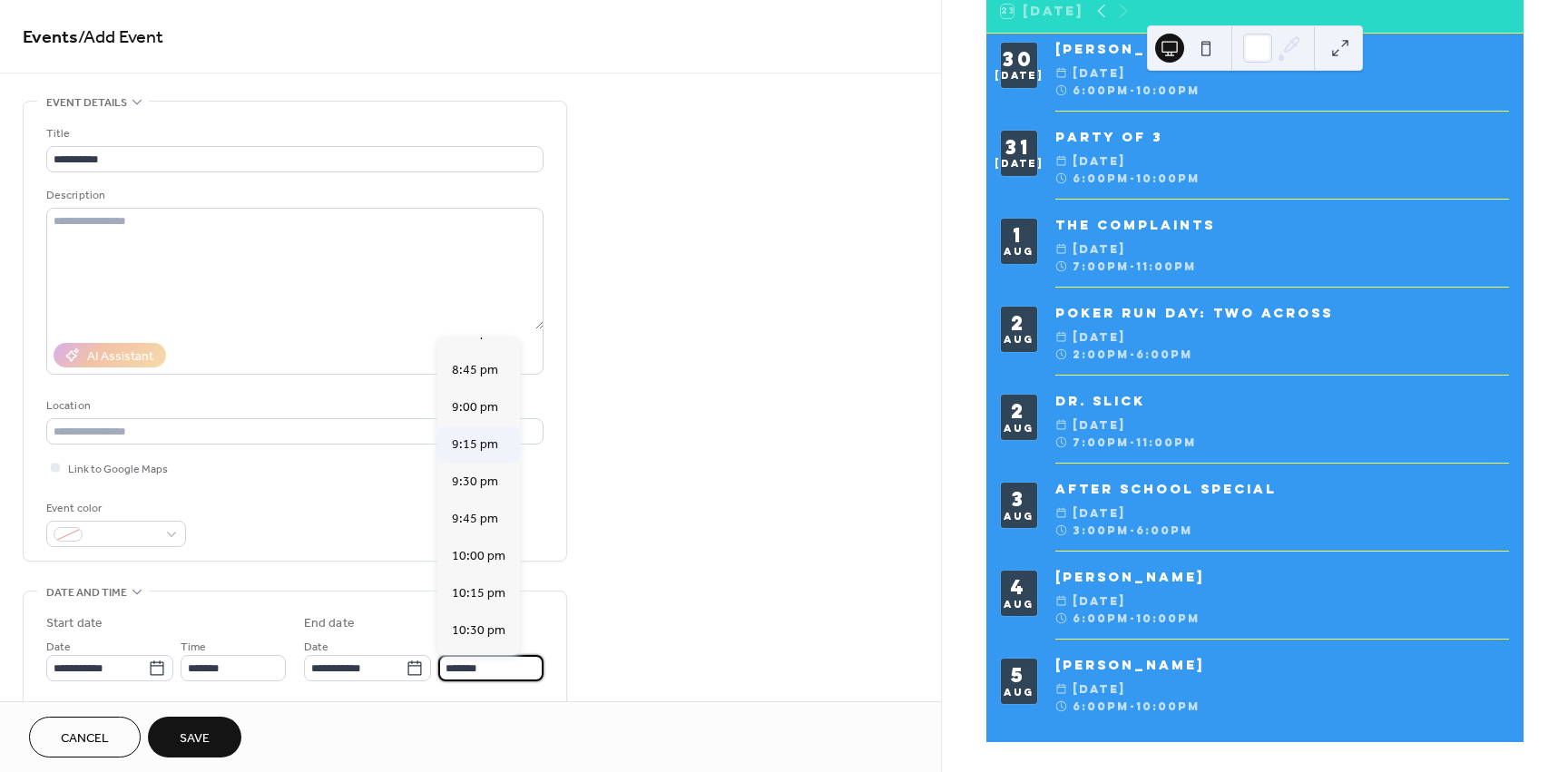 scroll, scrollTop: 363, scrollLeft: 0, axis: vertical 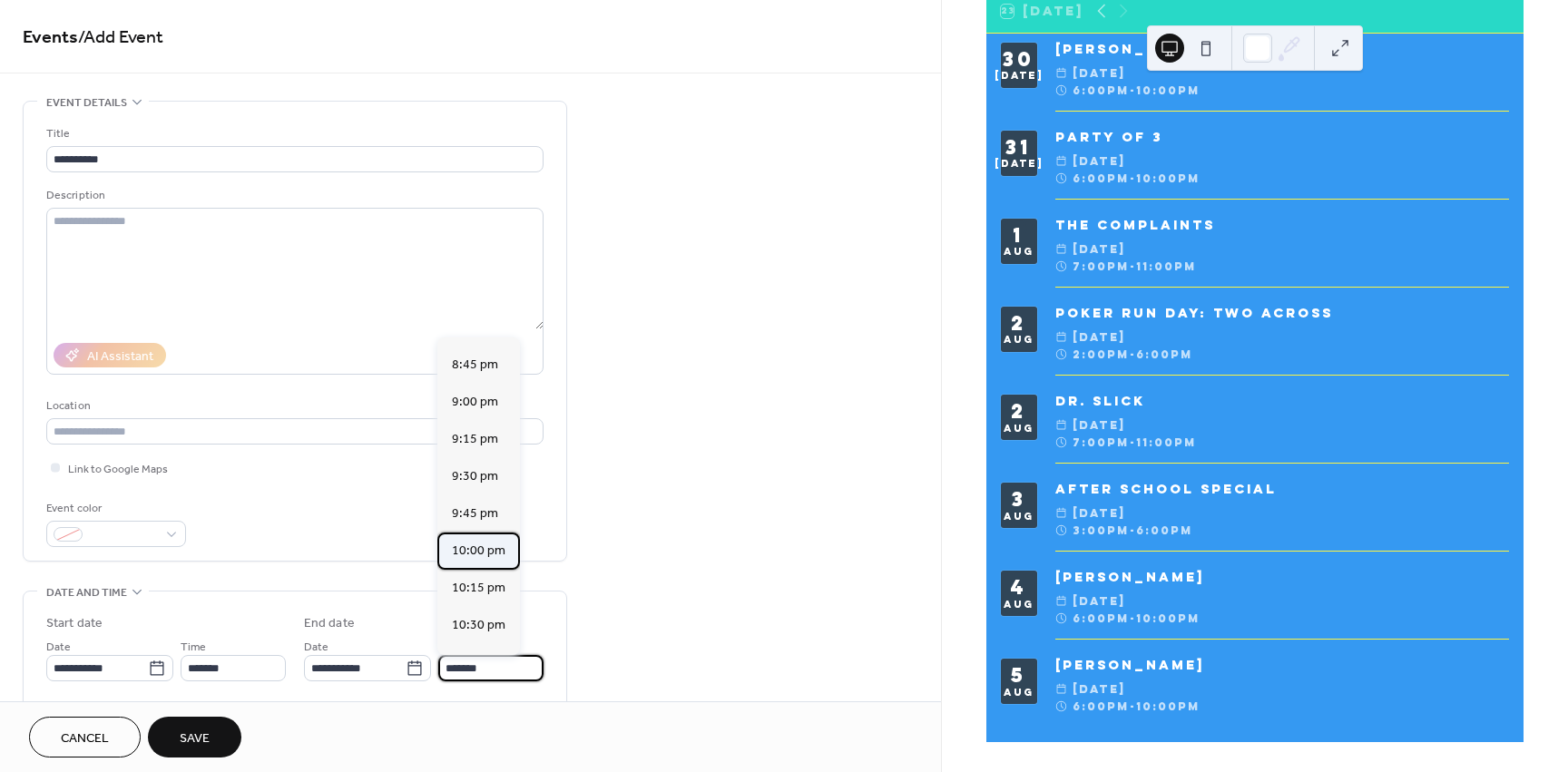 click on "10:00 pm" at bounding box center (478, 551) 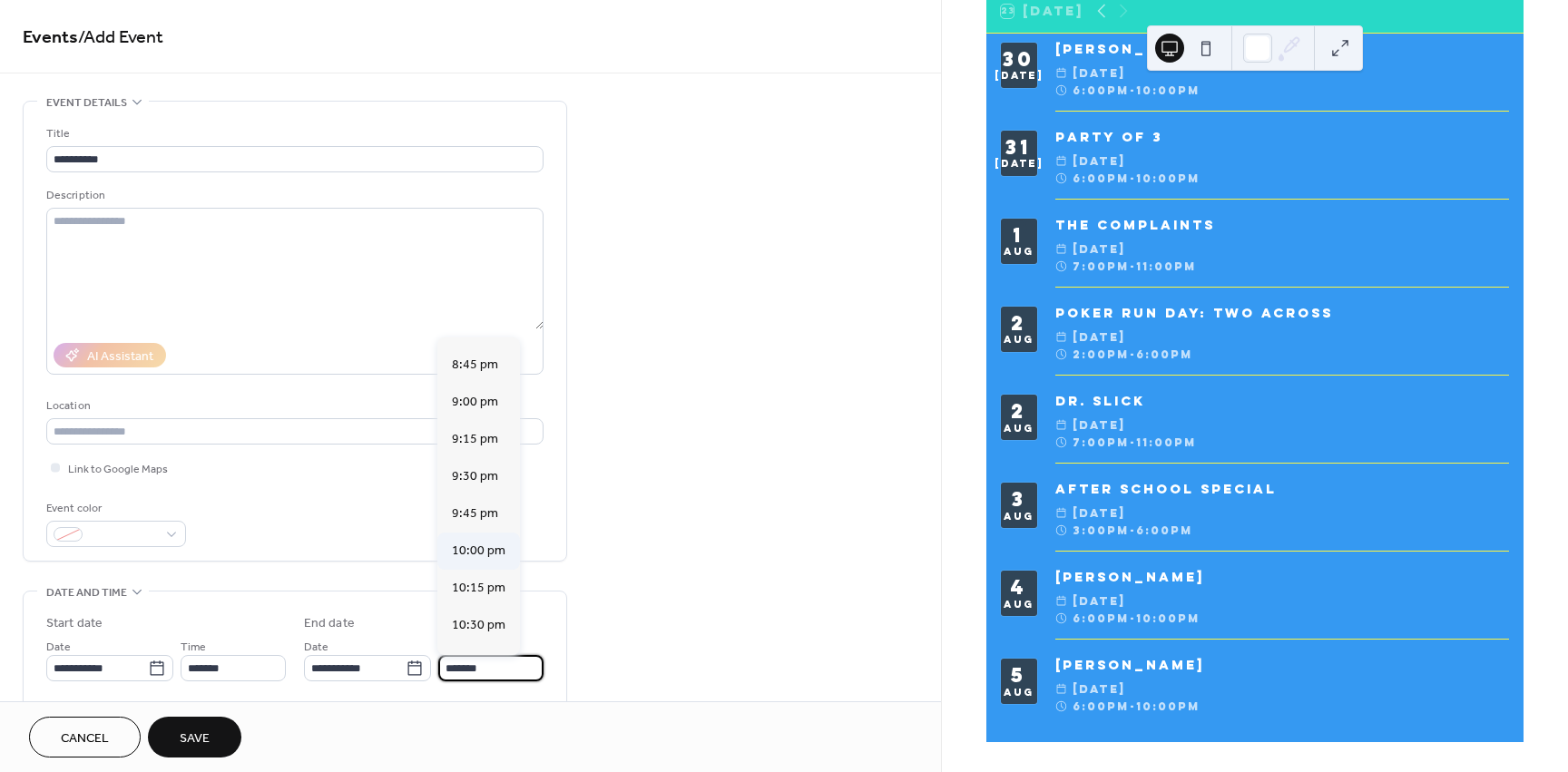 type on "********" 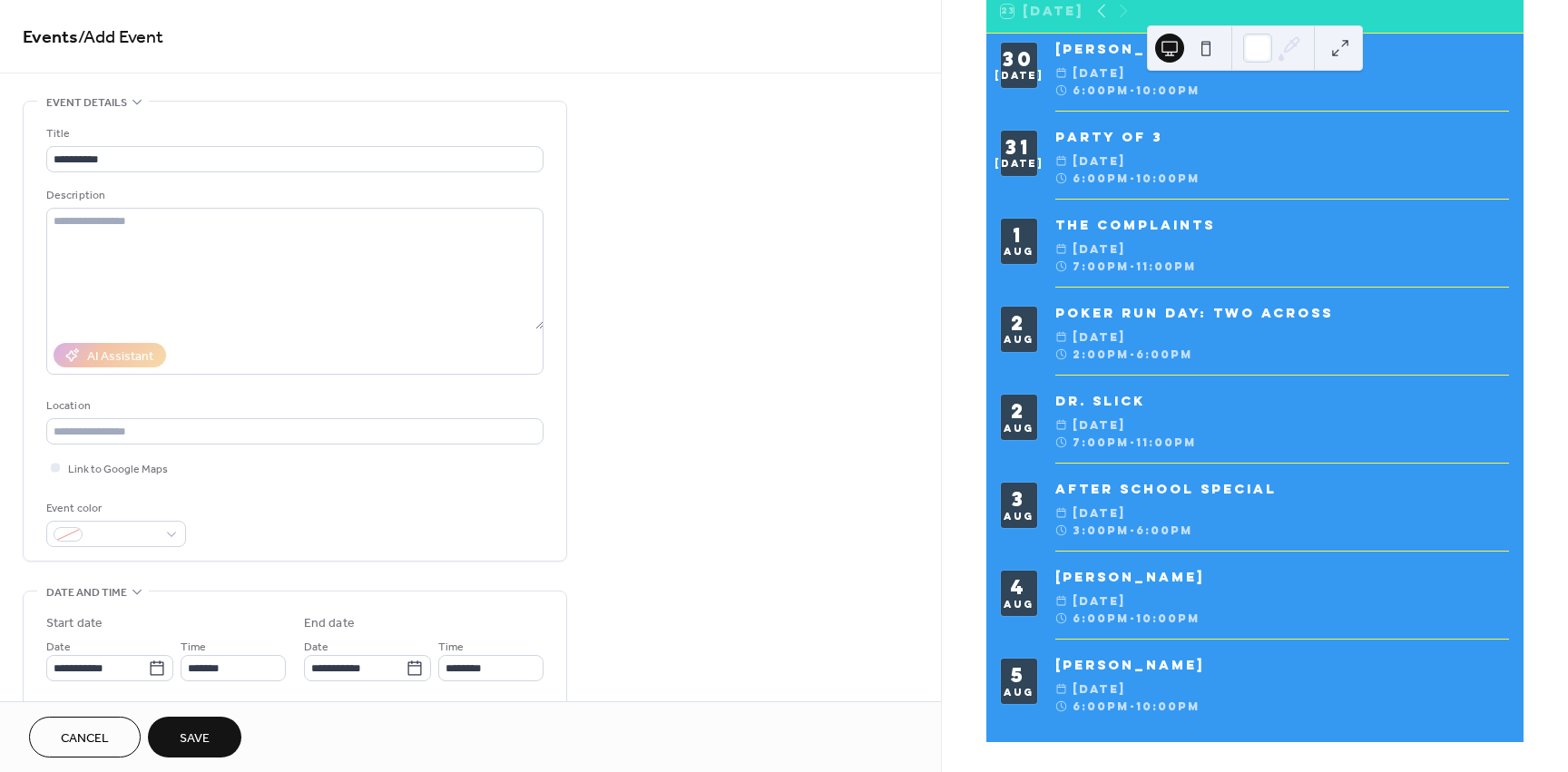click on "Save" at bounding box center [194, 737] 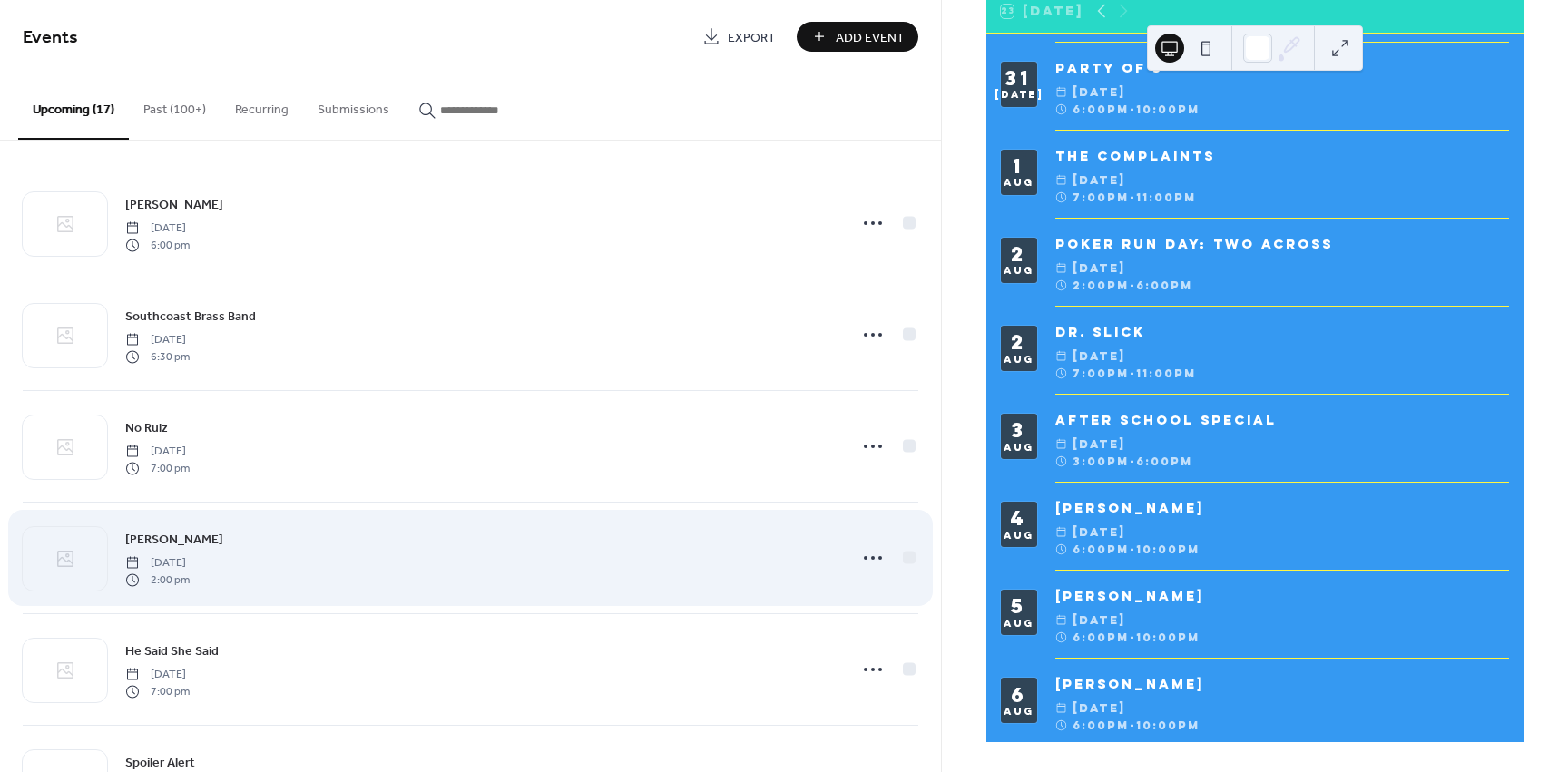 scroll, scrollTop: 808, scrollLeft: 0, axis: vertical 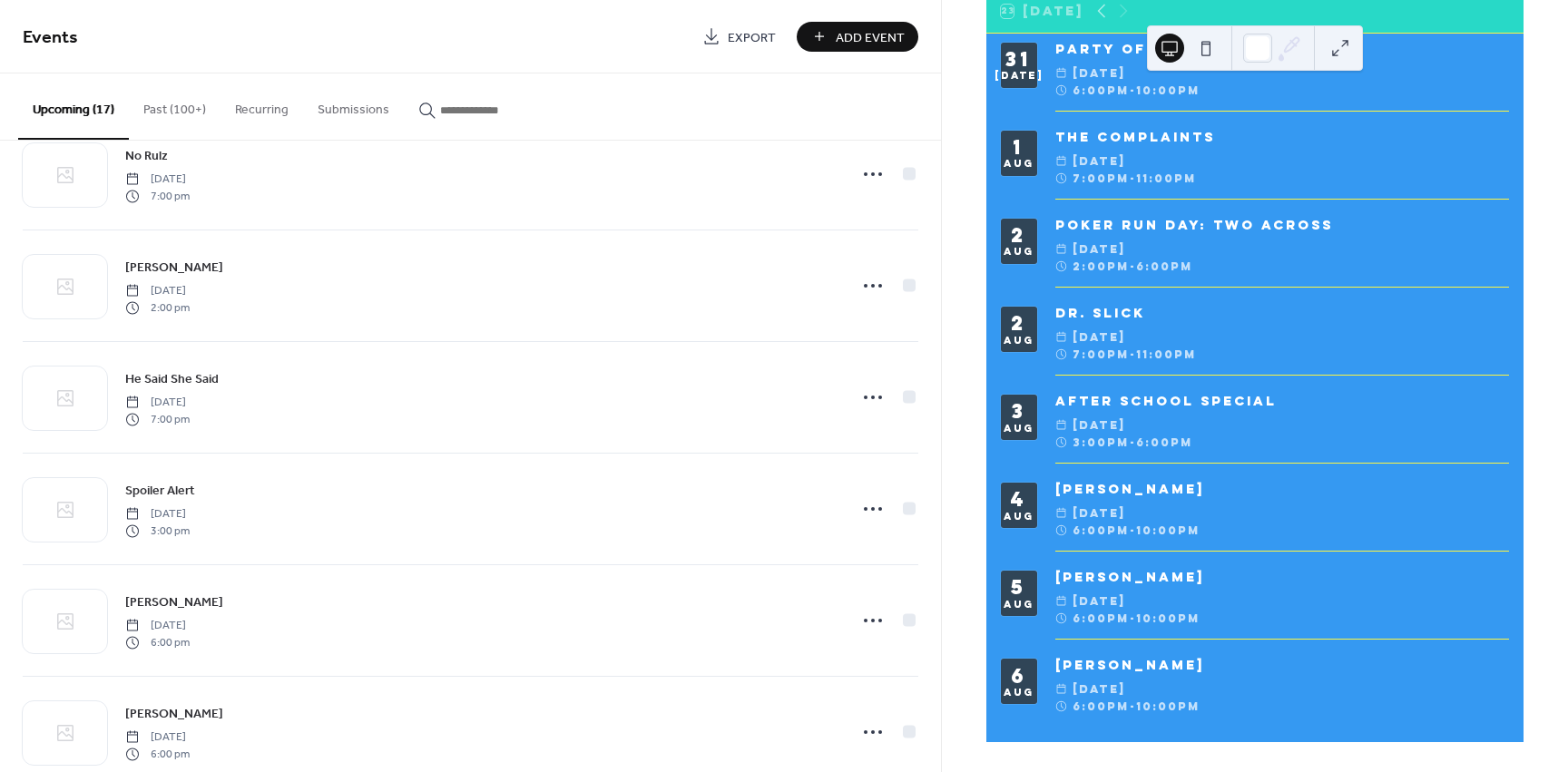 click on "Add Event" at bounding box center [870, 37] 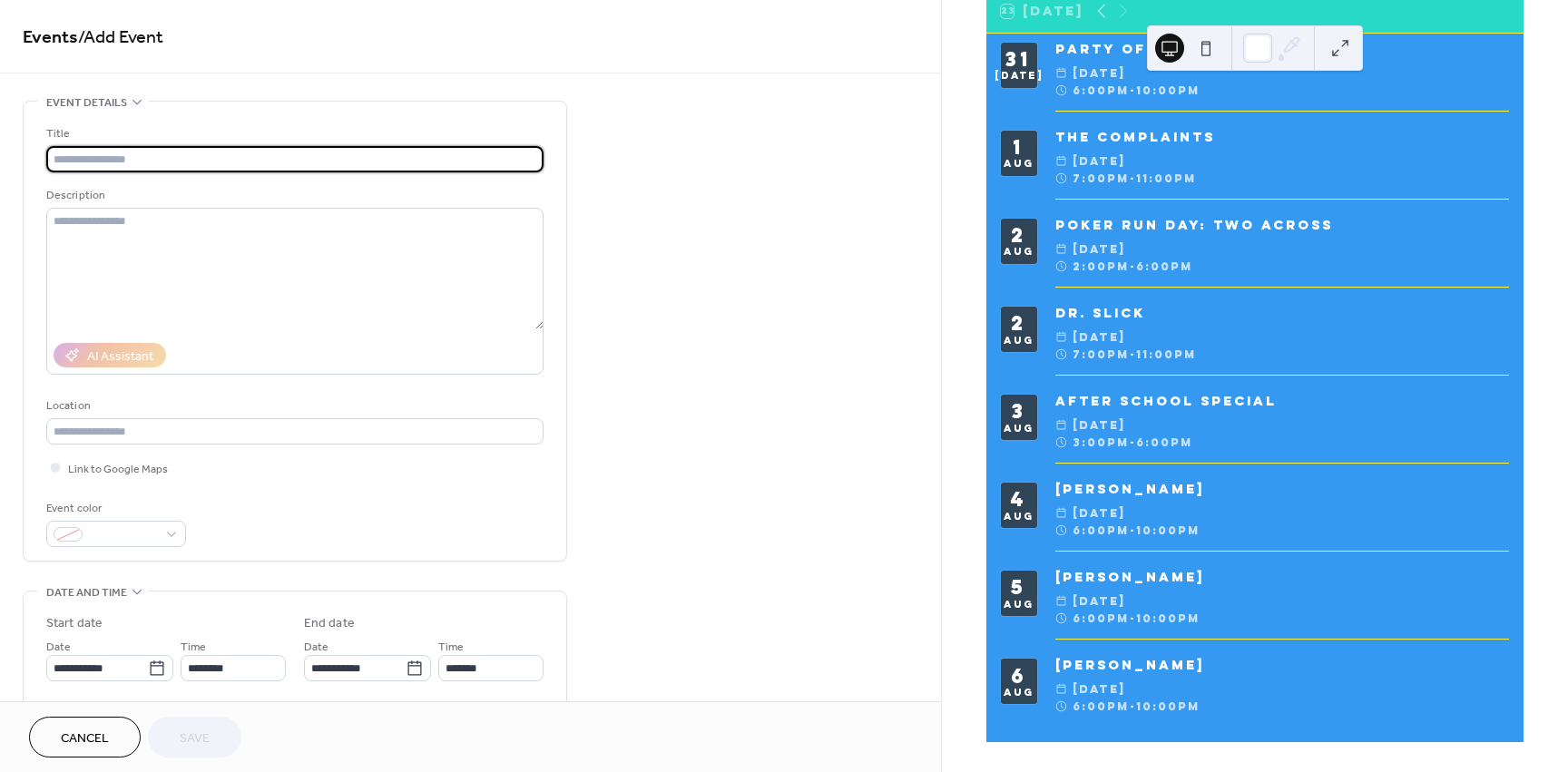 click at bounding box center (295, 159) 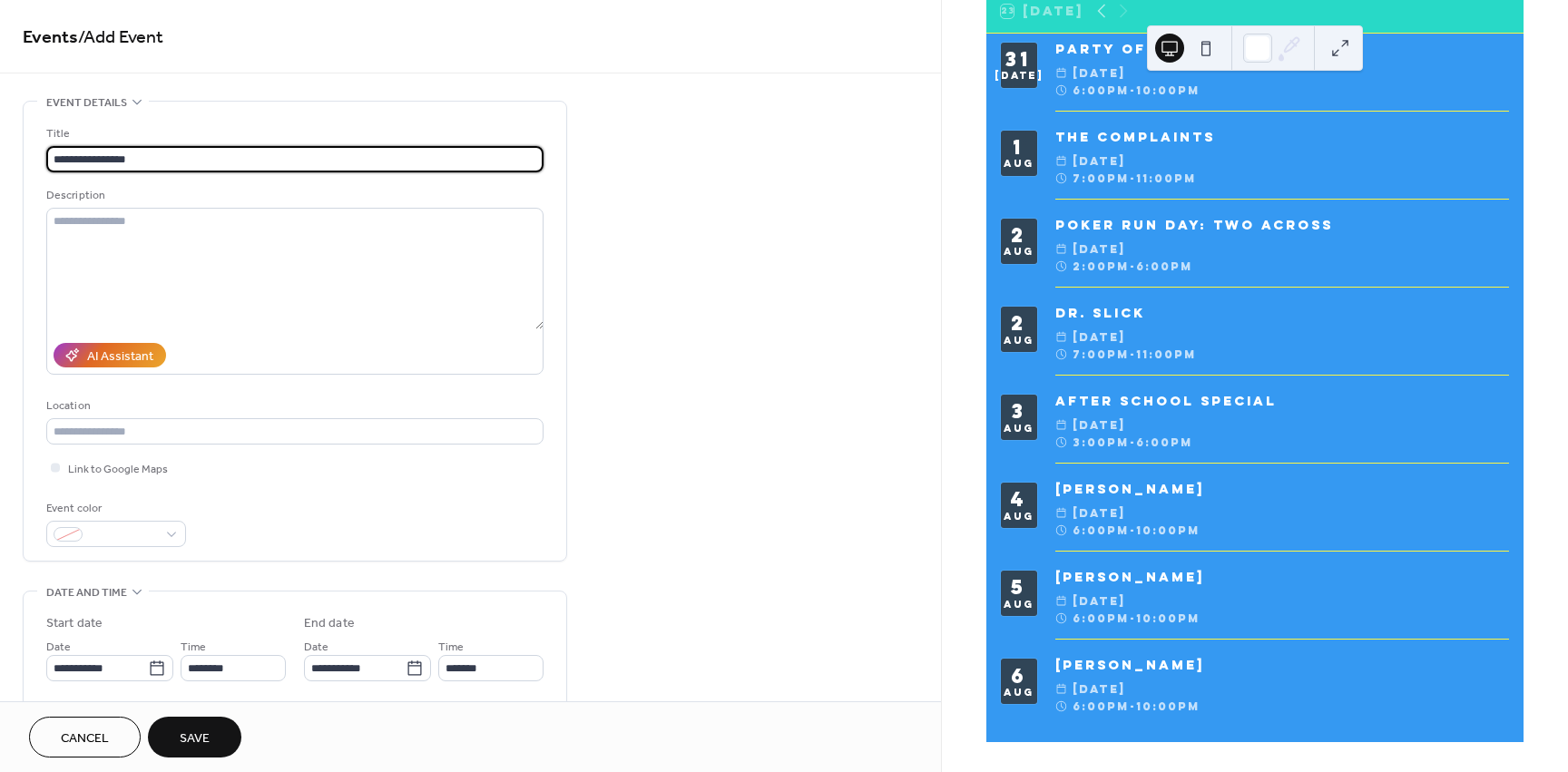 type on "**********" 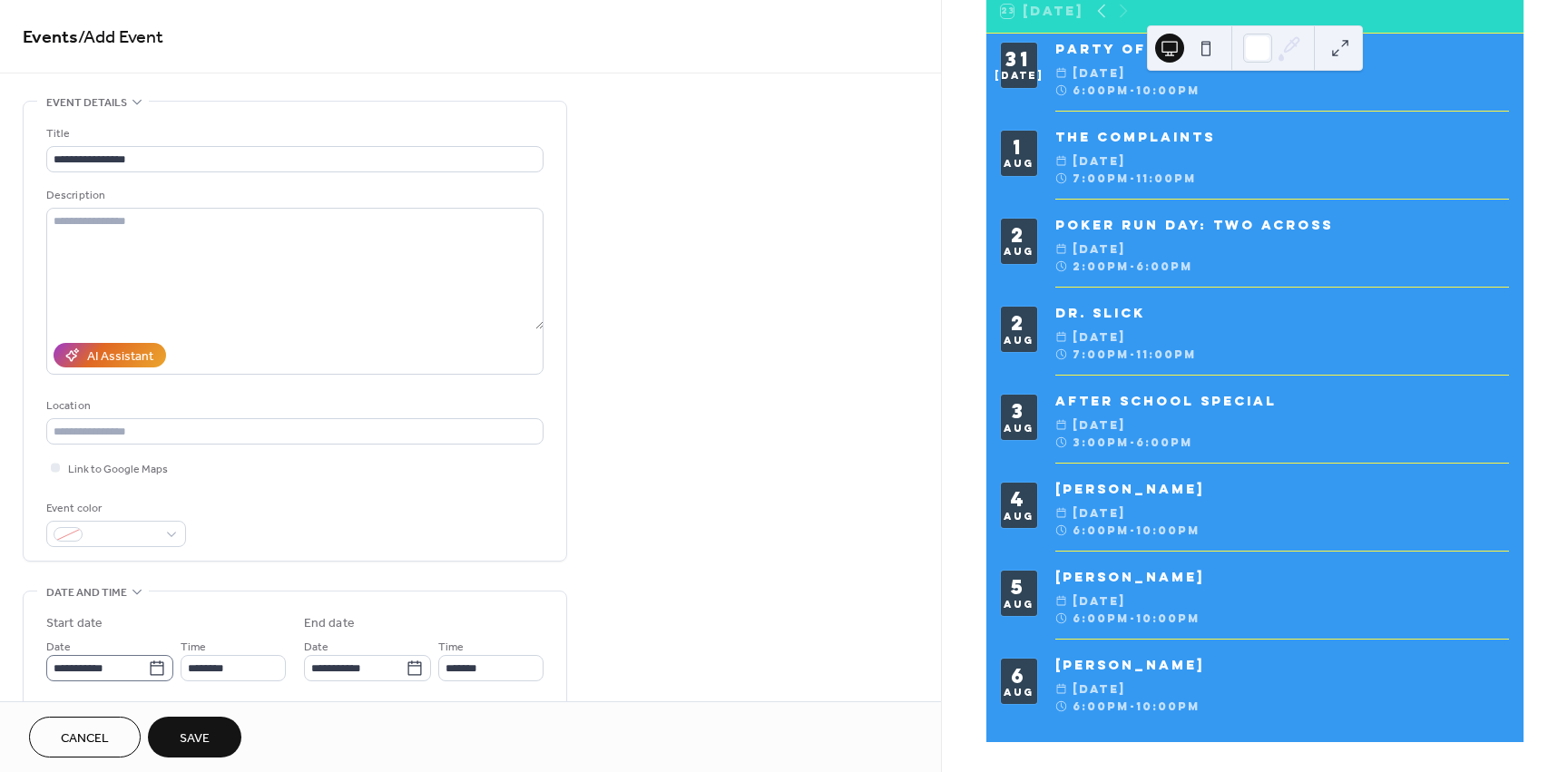 click 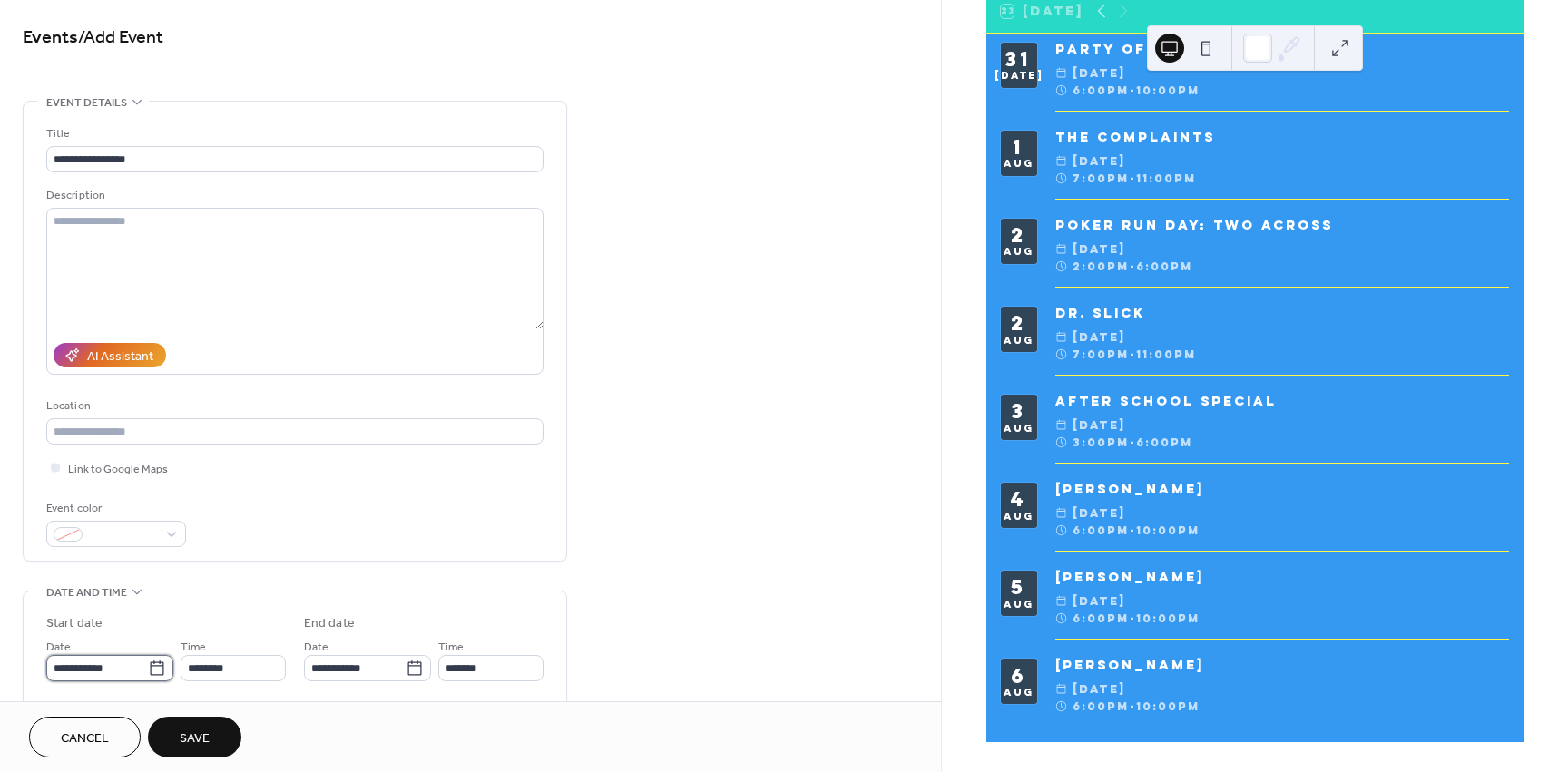 click on "**********" at bounding box center (97, 668) 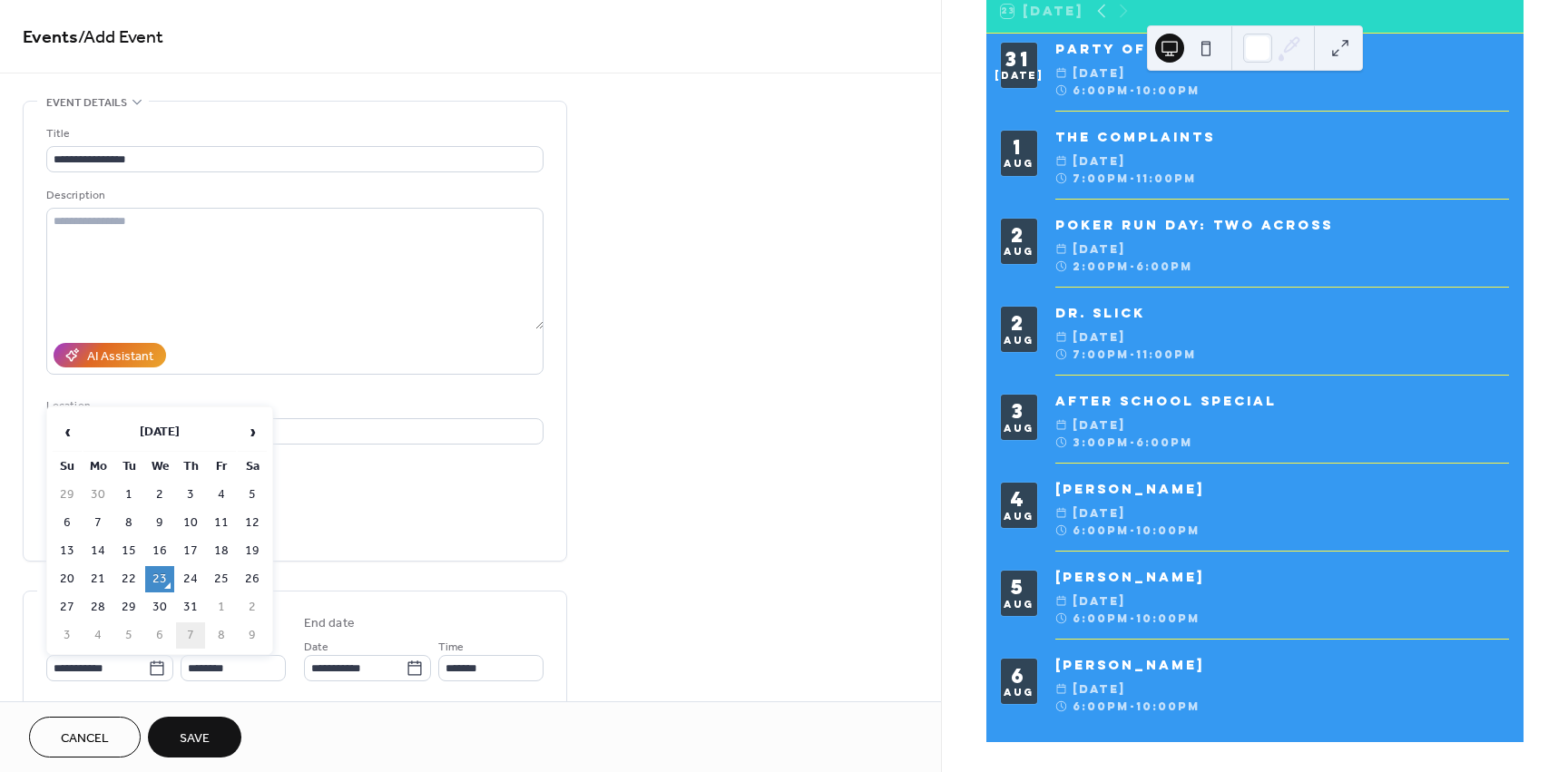 click on "7" at bounding box center (191, 635) 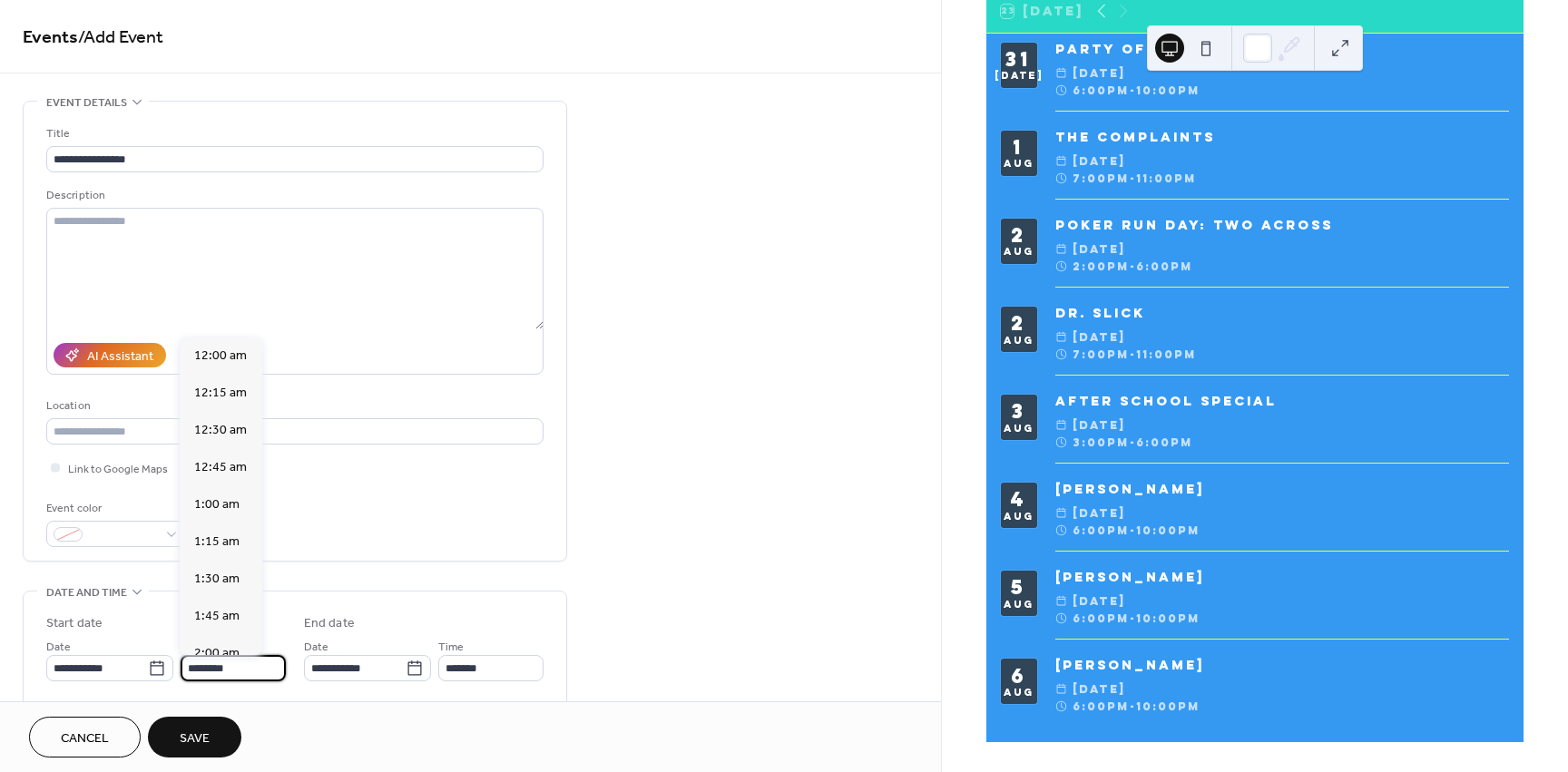 click on "********" at bounding box center (233, 668) 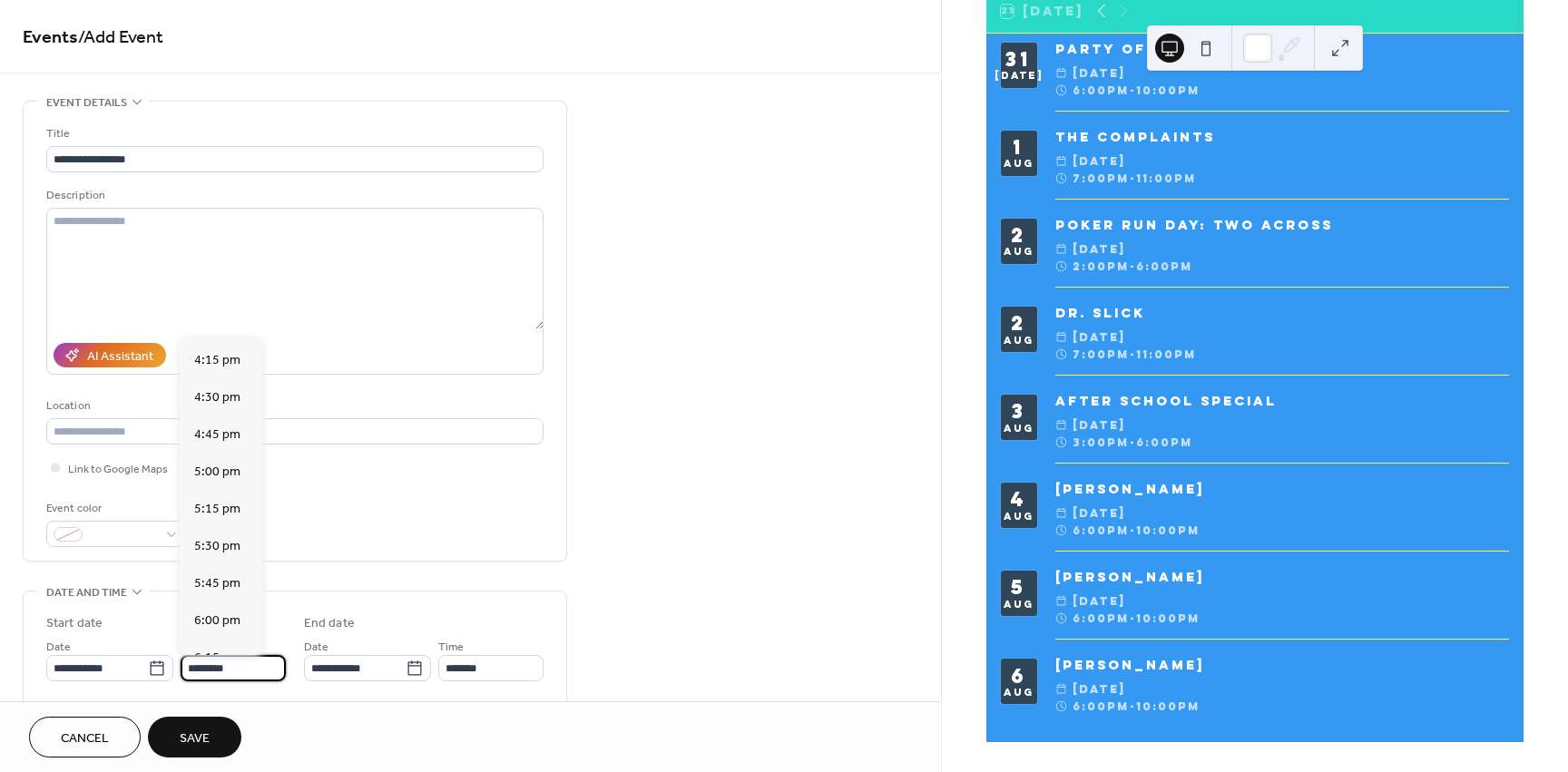 scroll, scrollTop: 2420, scrollLeft: 0, axis: vertical 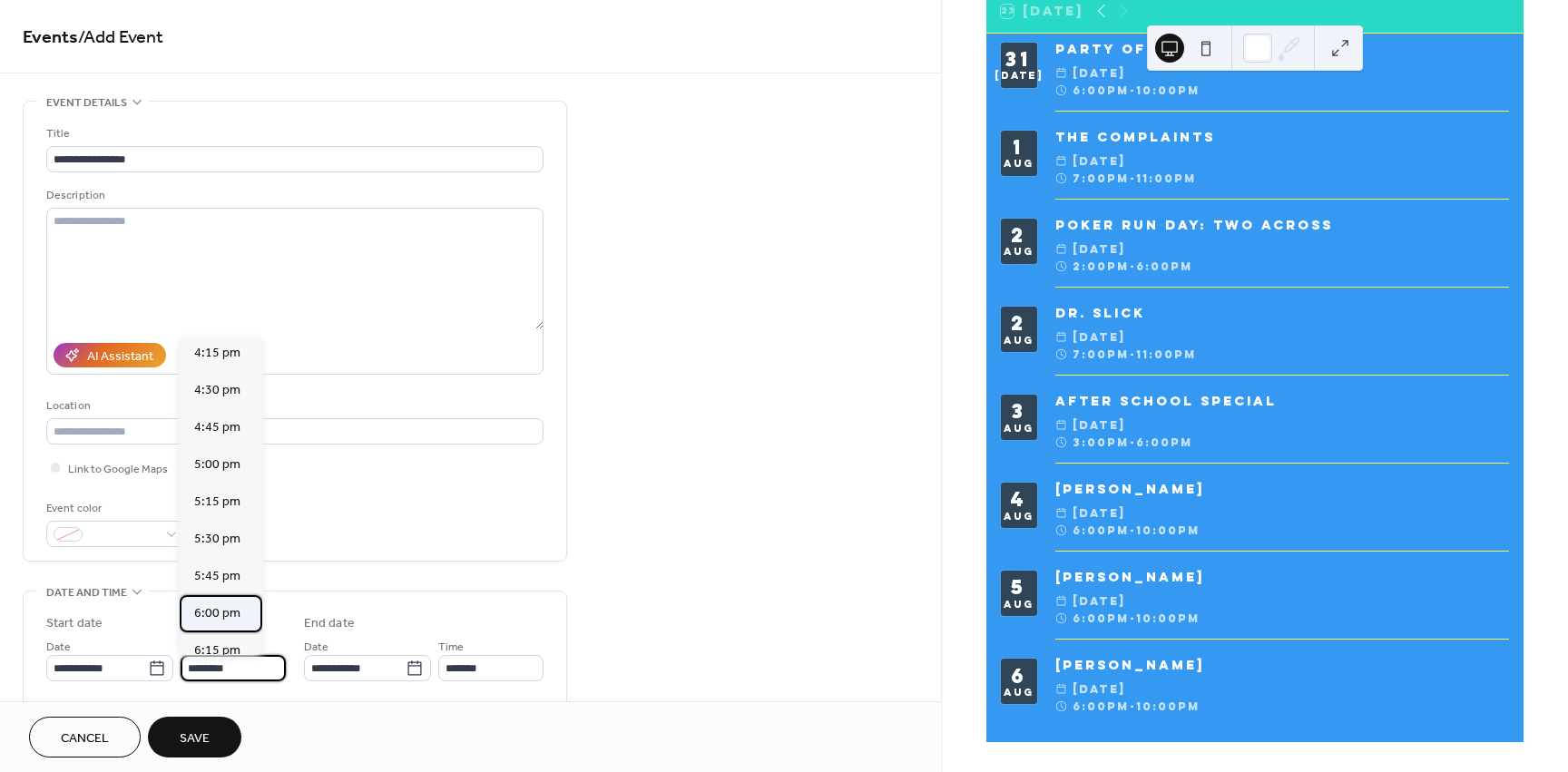click on "6:00 pm" at bounding box center [217, 613] 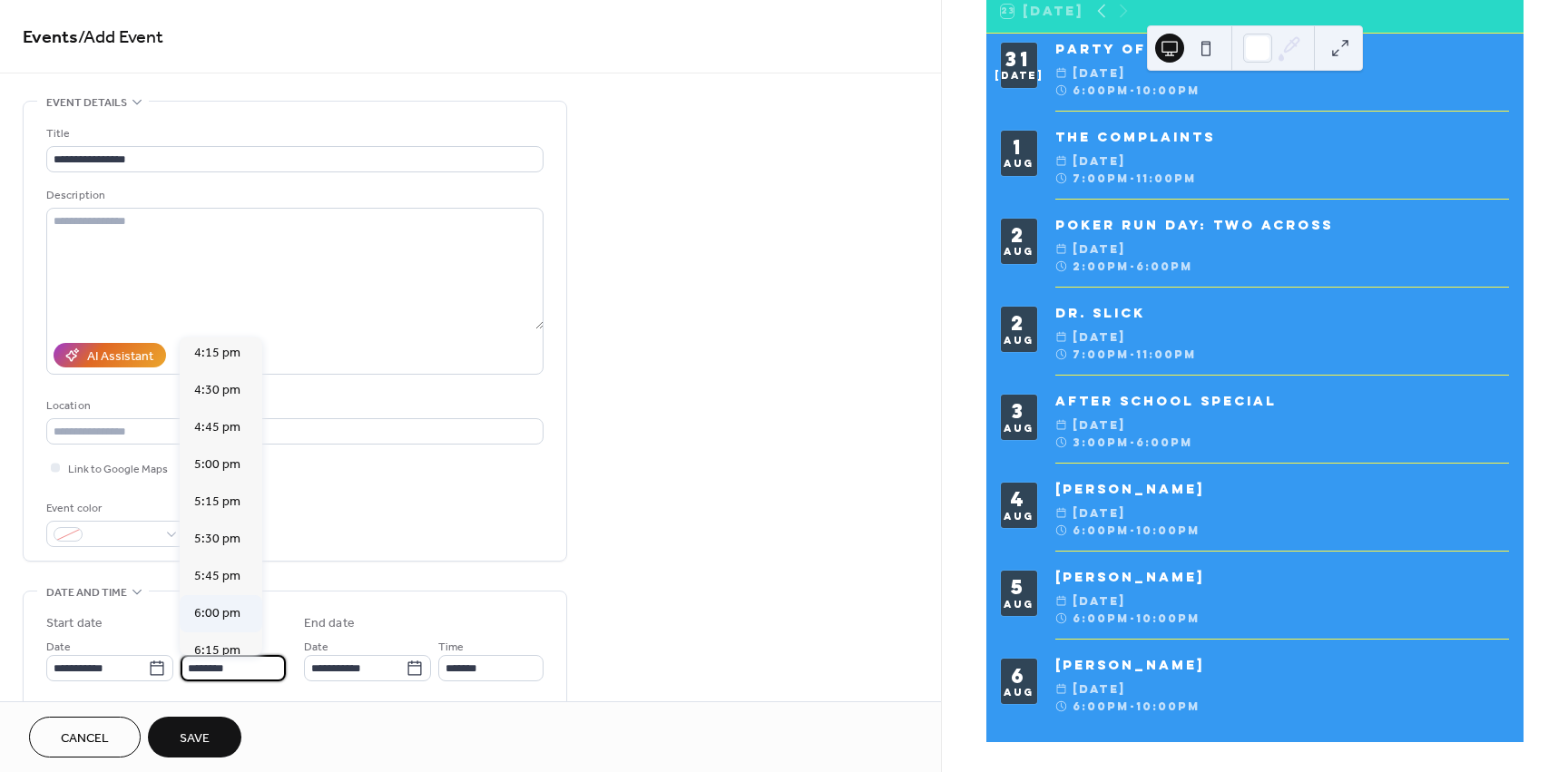 type on "*******" 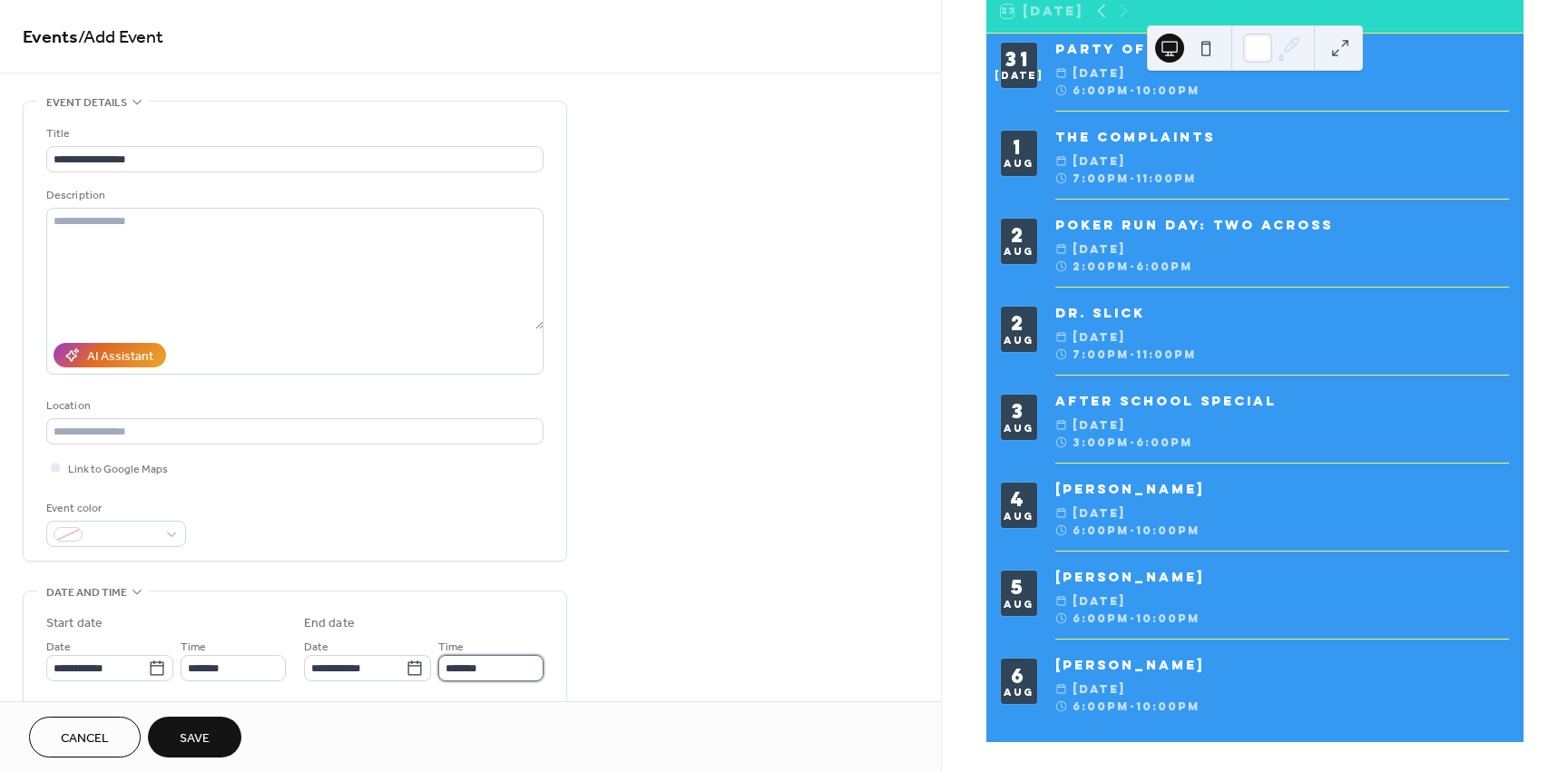 click on "*******" at bounding box center (491, 668) 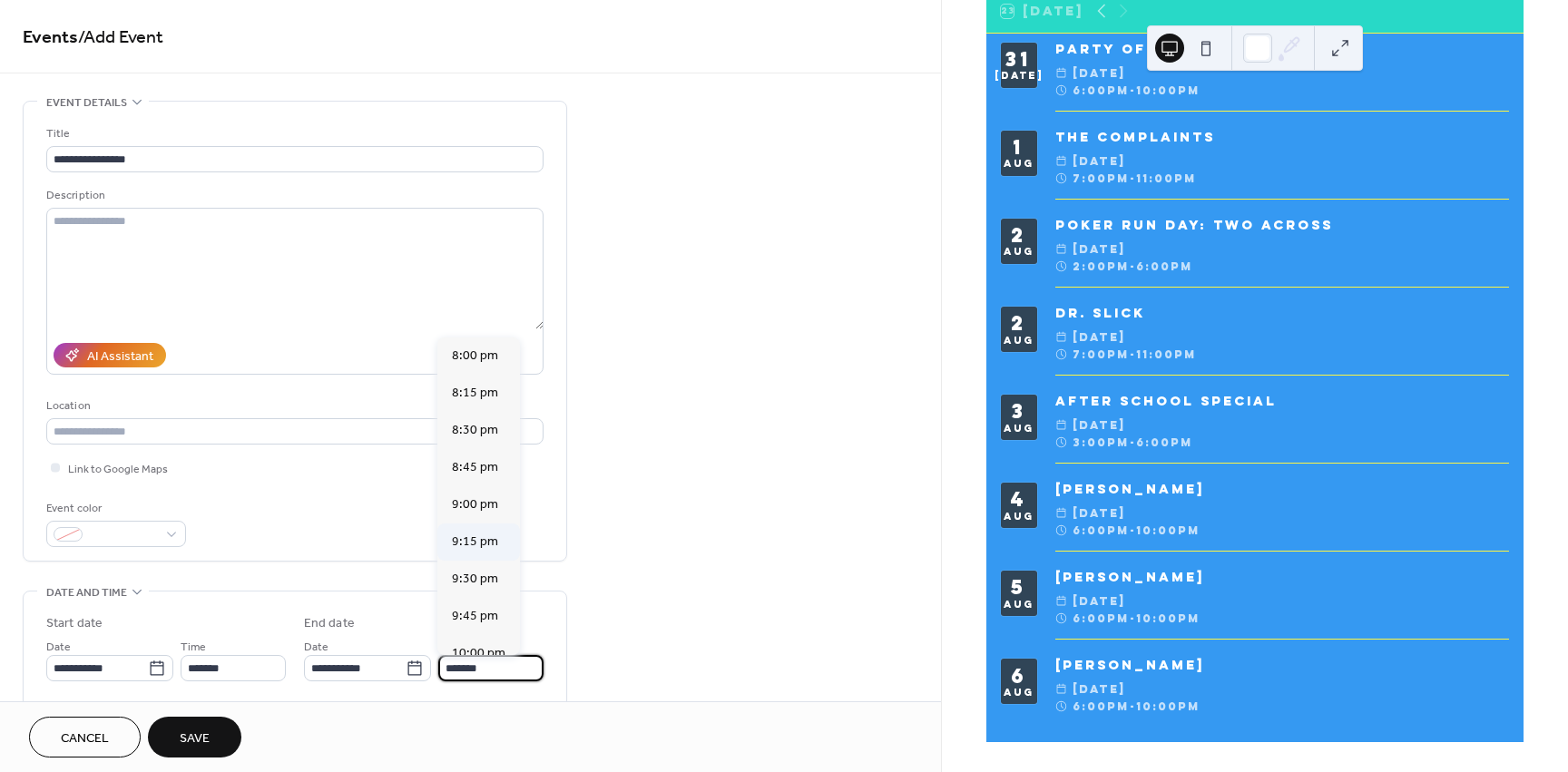 scroll, scrollTop: 272, scrollLeft: 0, axis: vertical 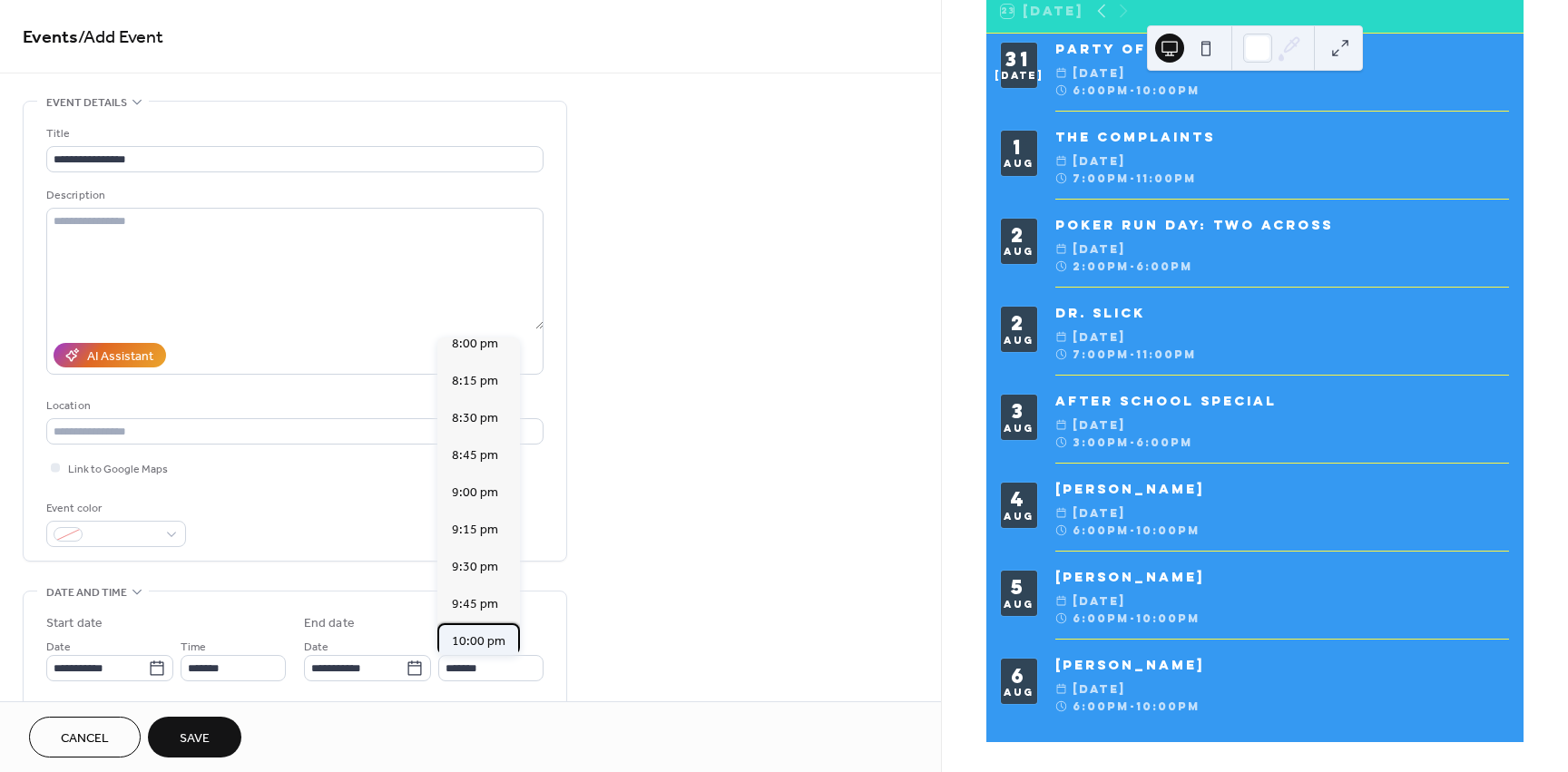 click on "10:00 pm" at bounding box center (478, 641) 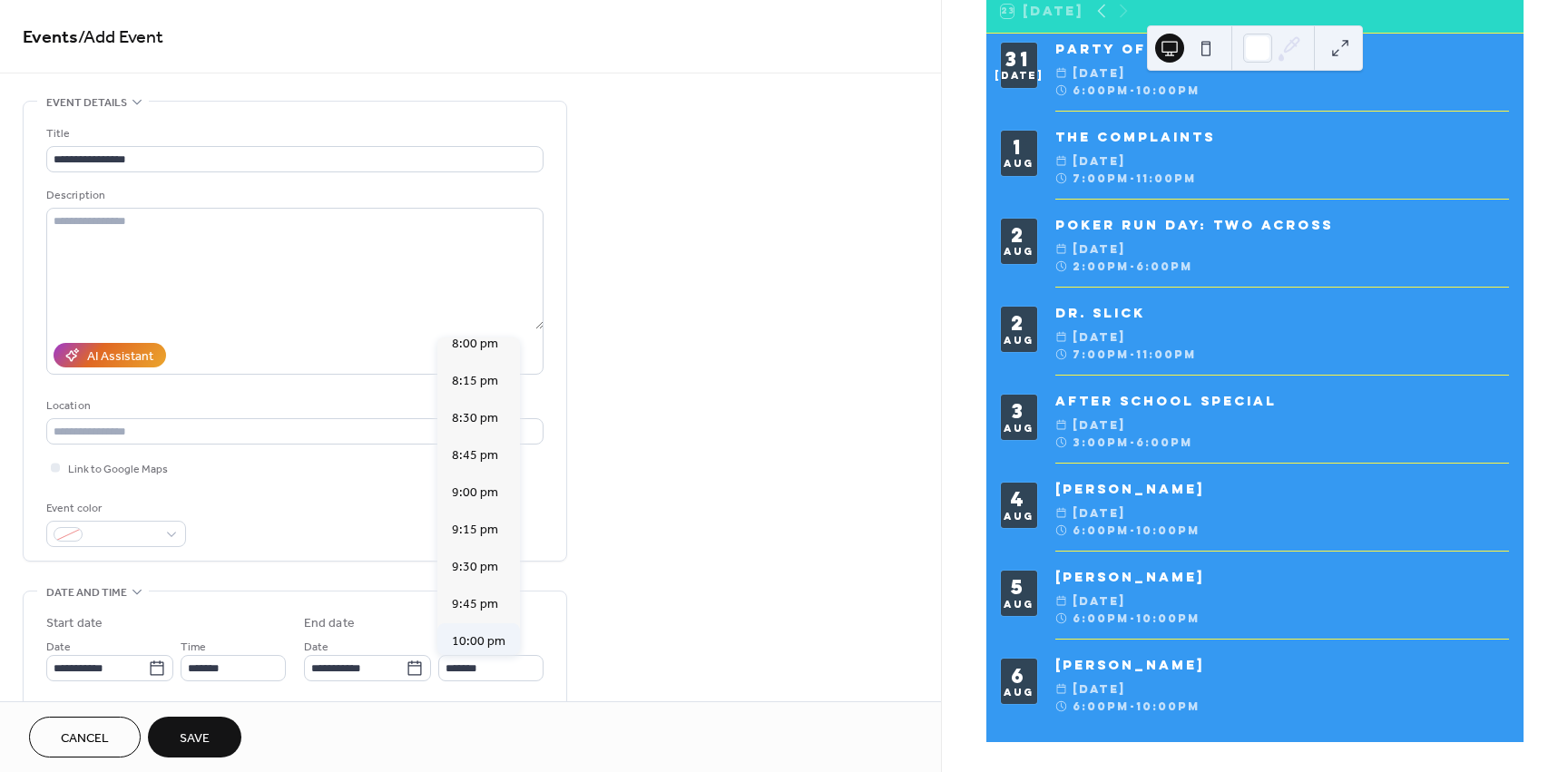 type on "********" 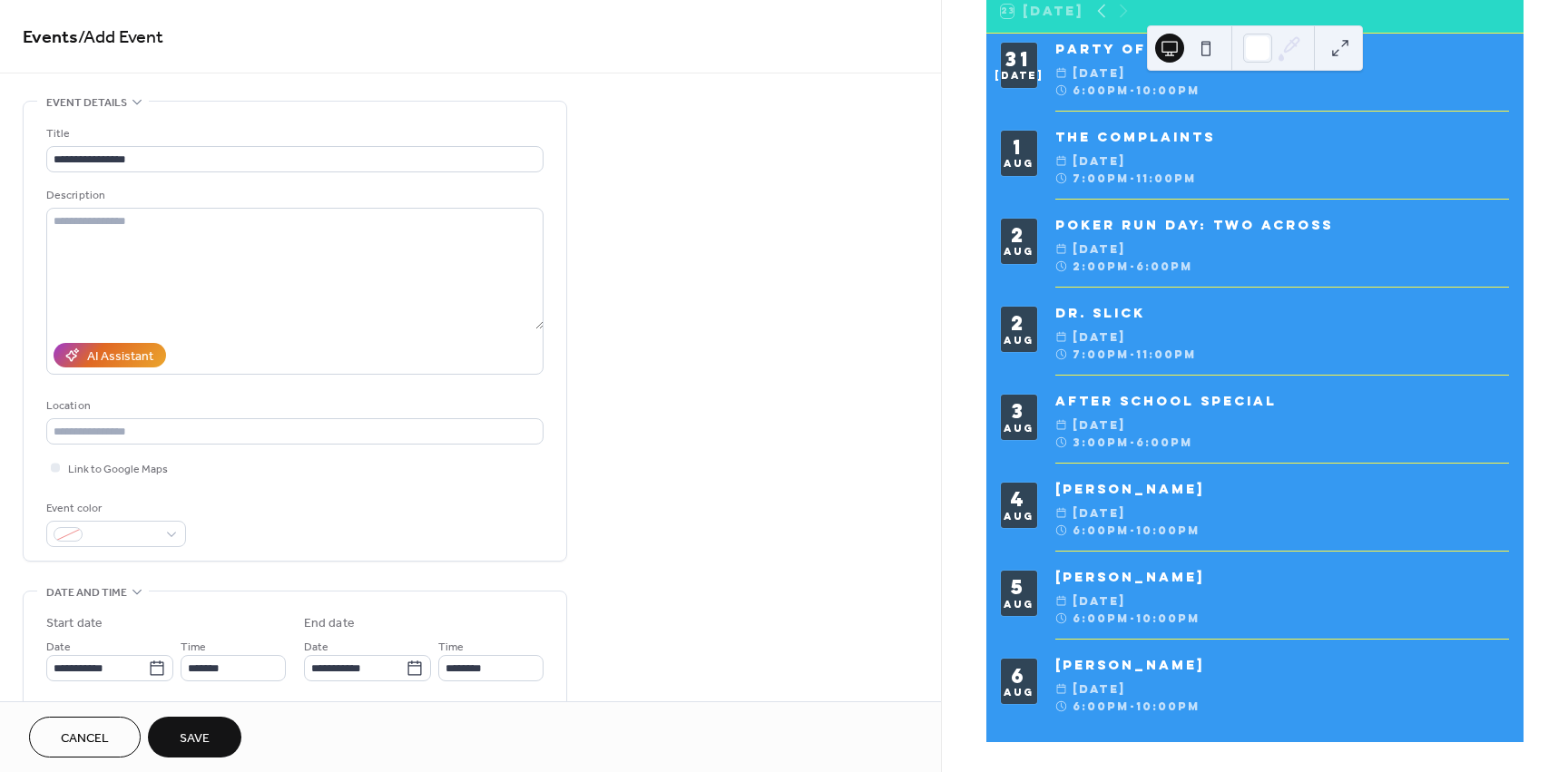 click on "Save" at bounding box center [194, 737] 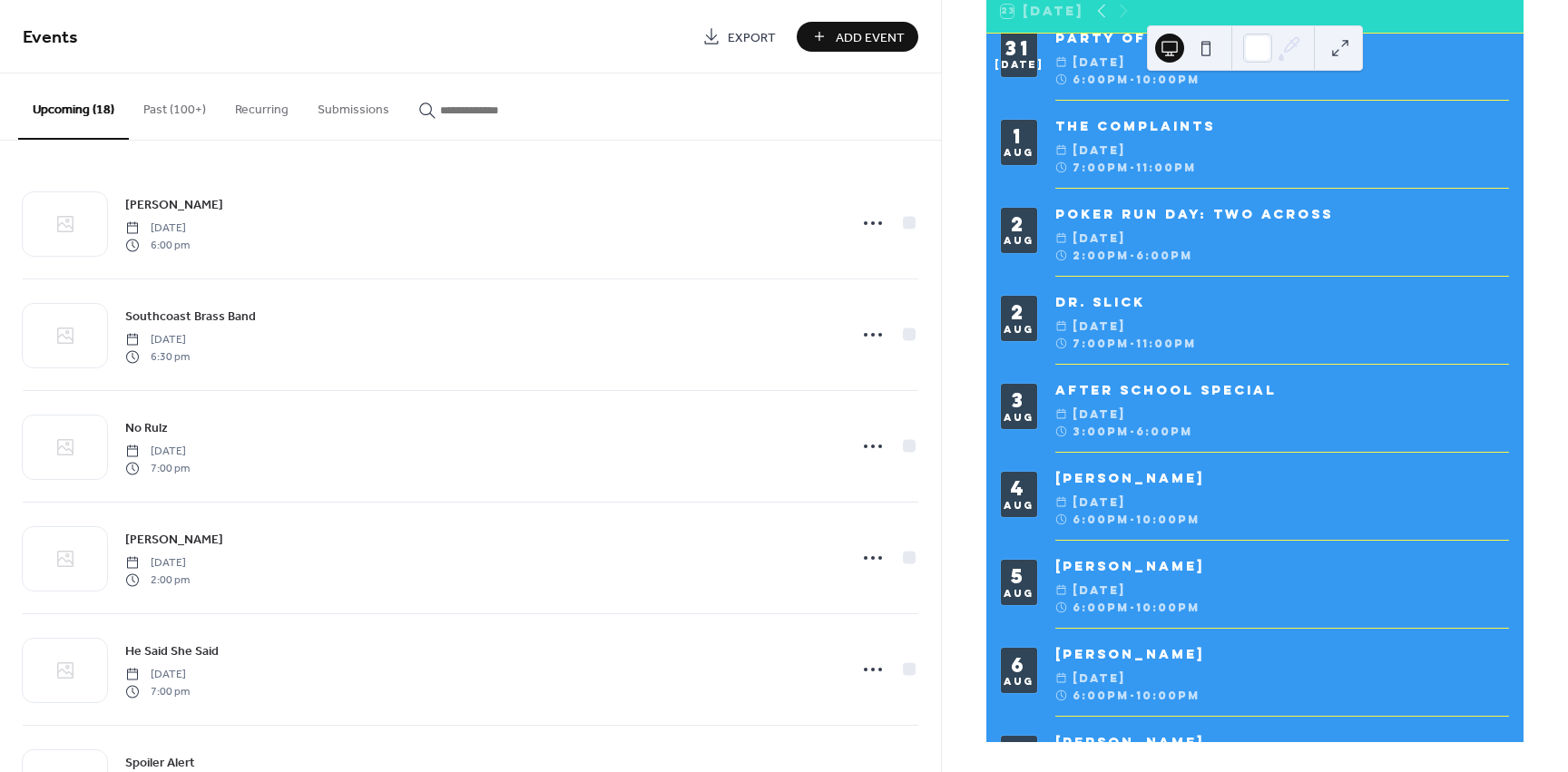 click on "Add Event" at bounding box center (870, 37) 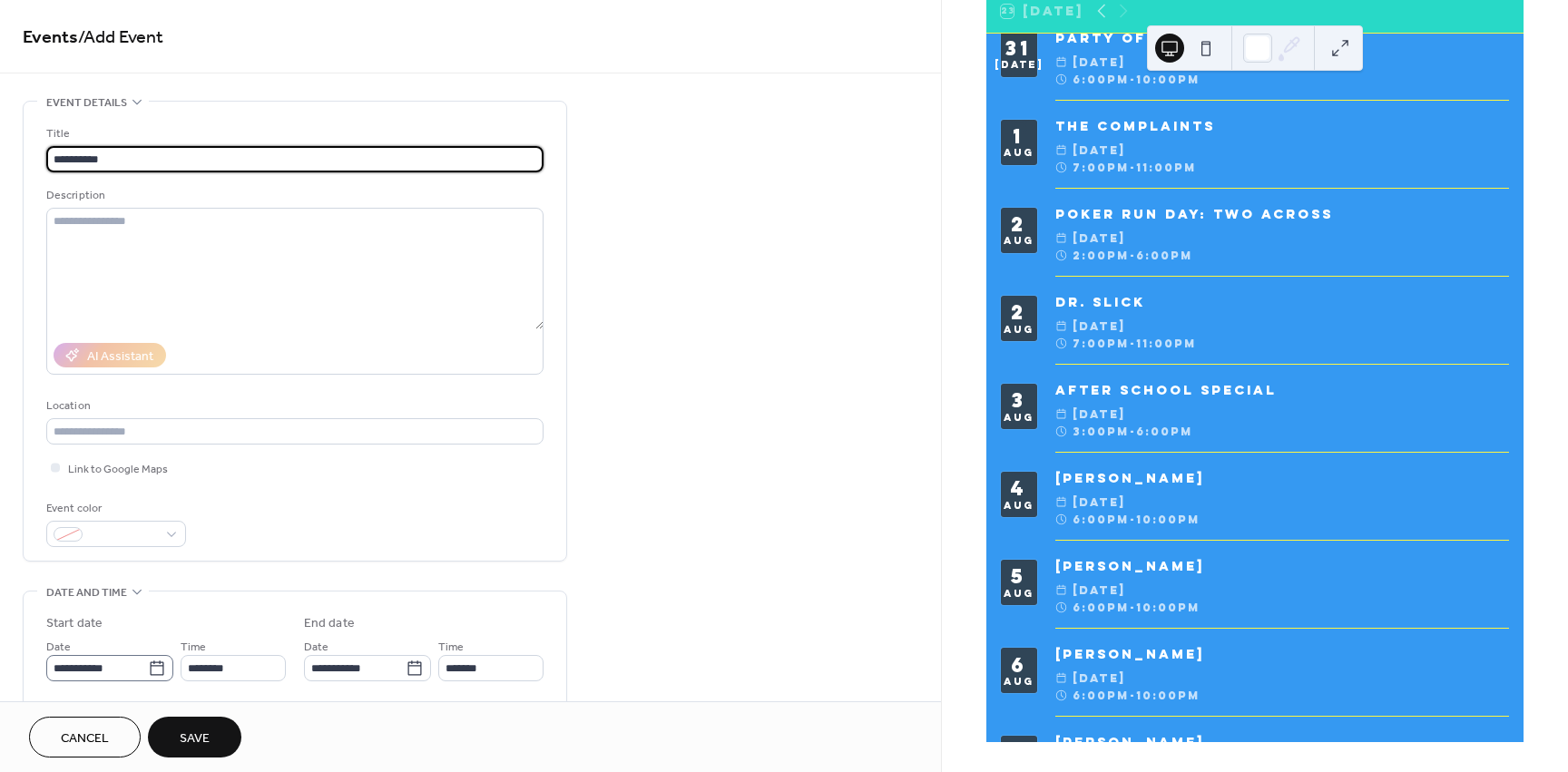 type on "**********" 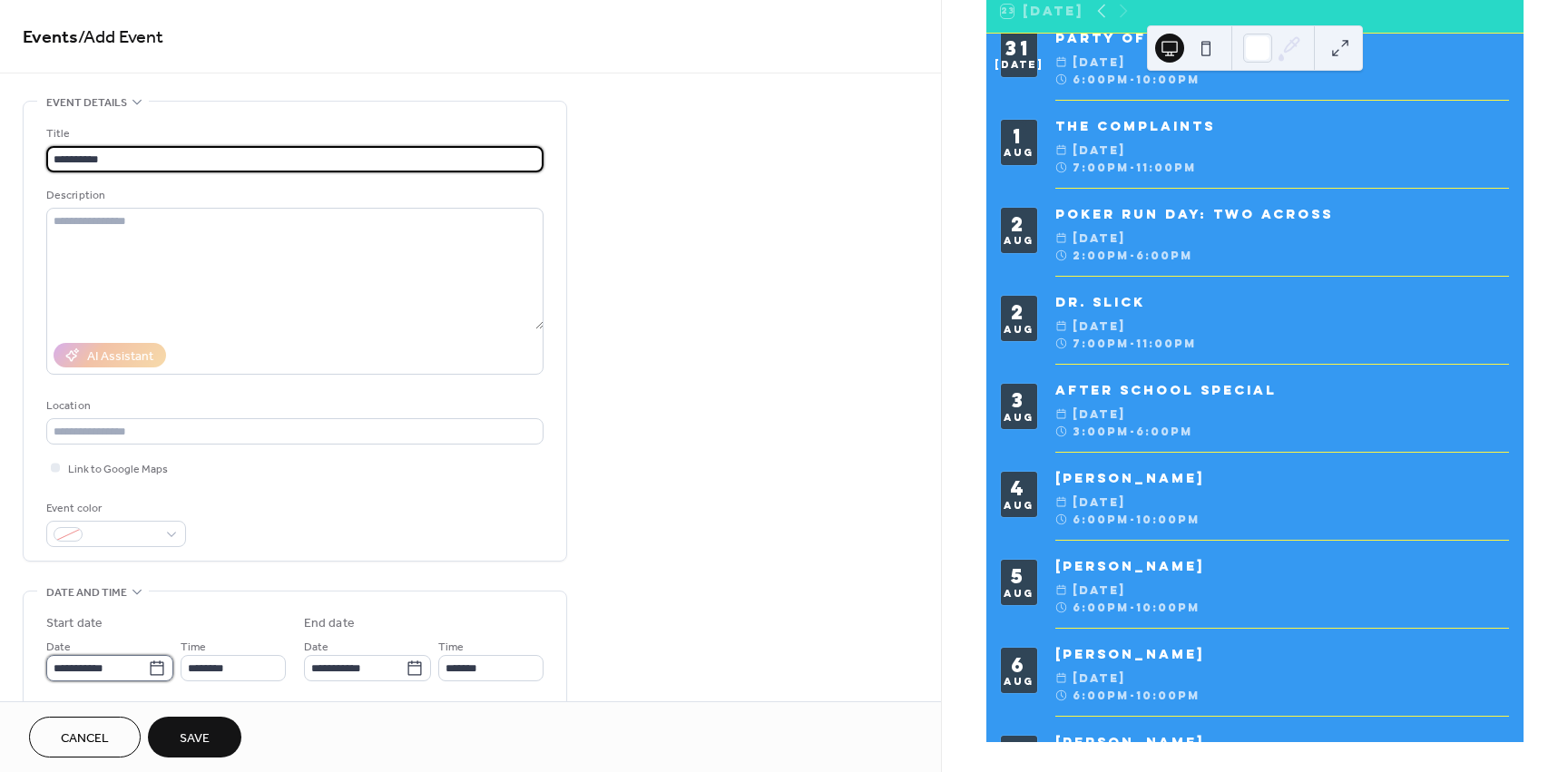click on "**********" at bounding box center [97, 668] 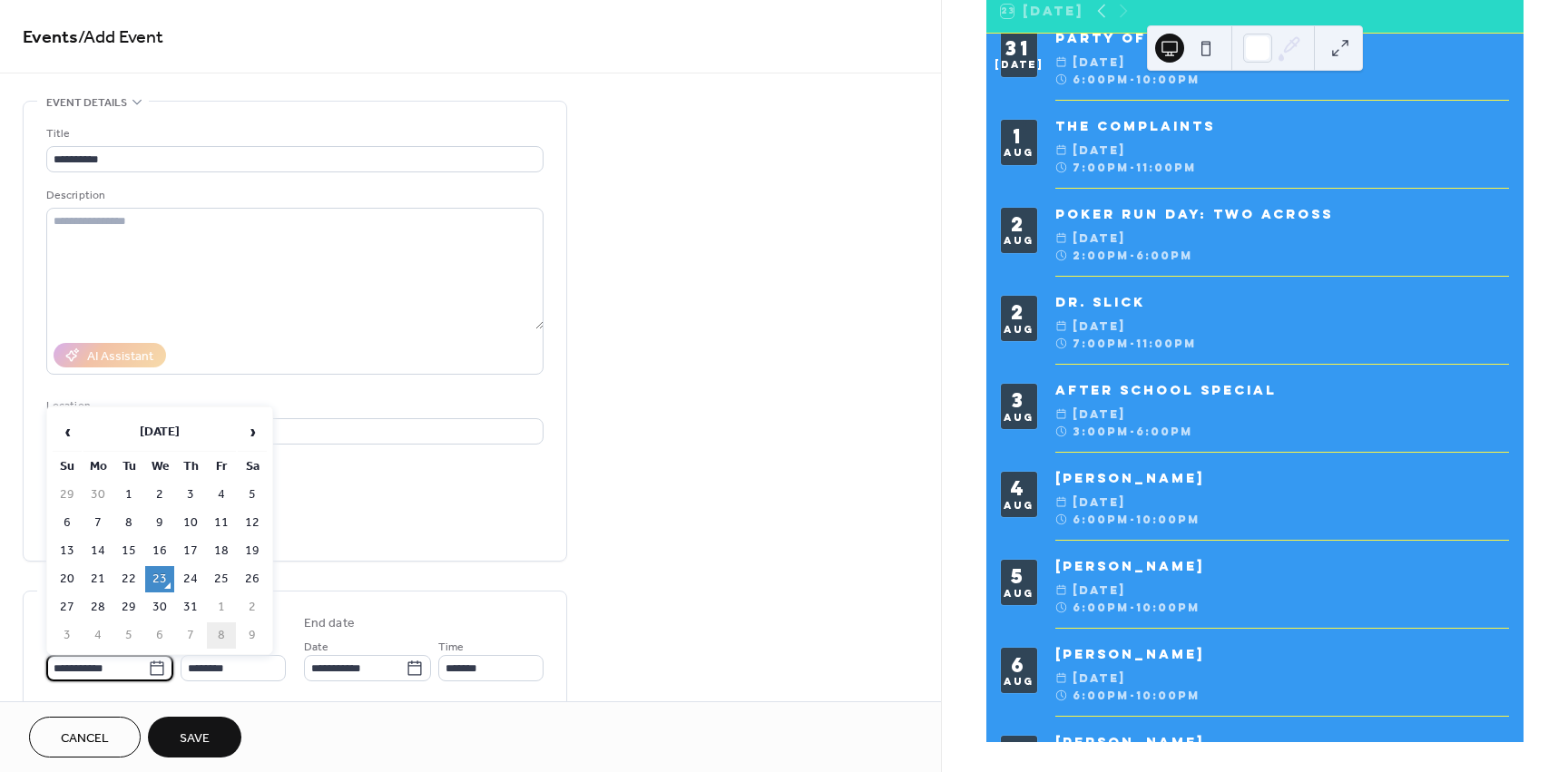 click on "8" at bounding box center (221, 635) 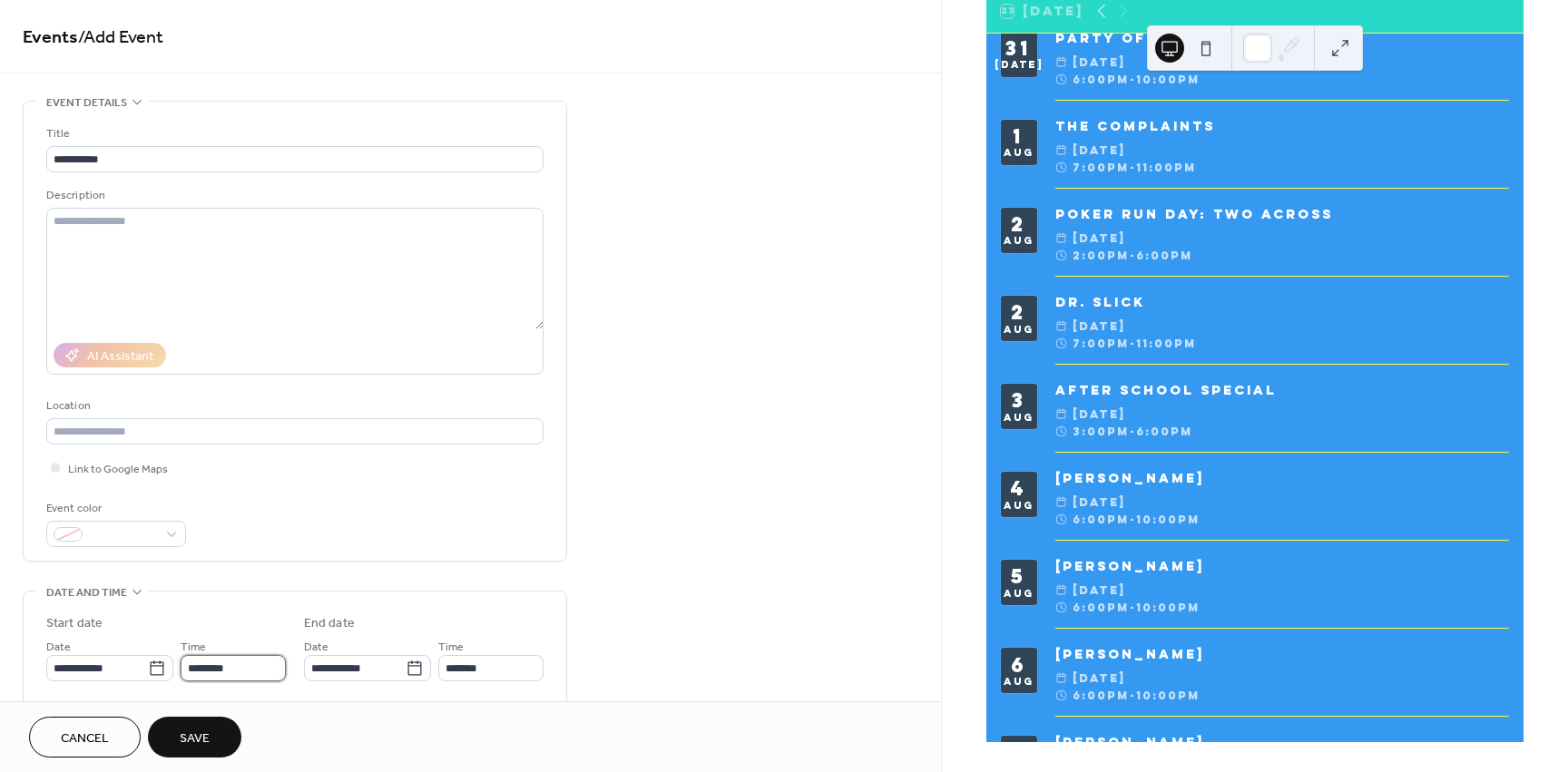 click on "********" at bounding box center [233, 668] 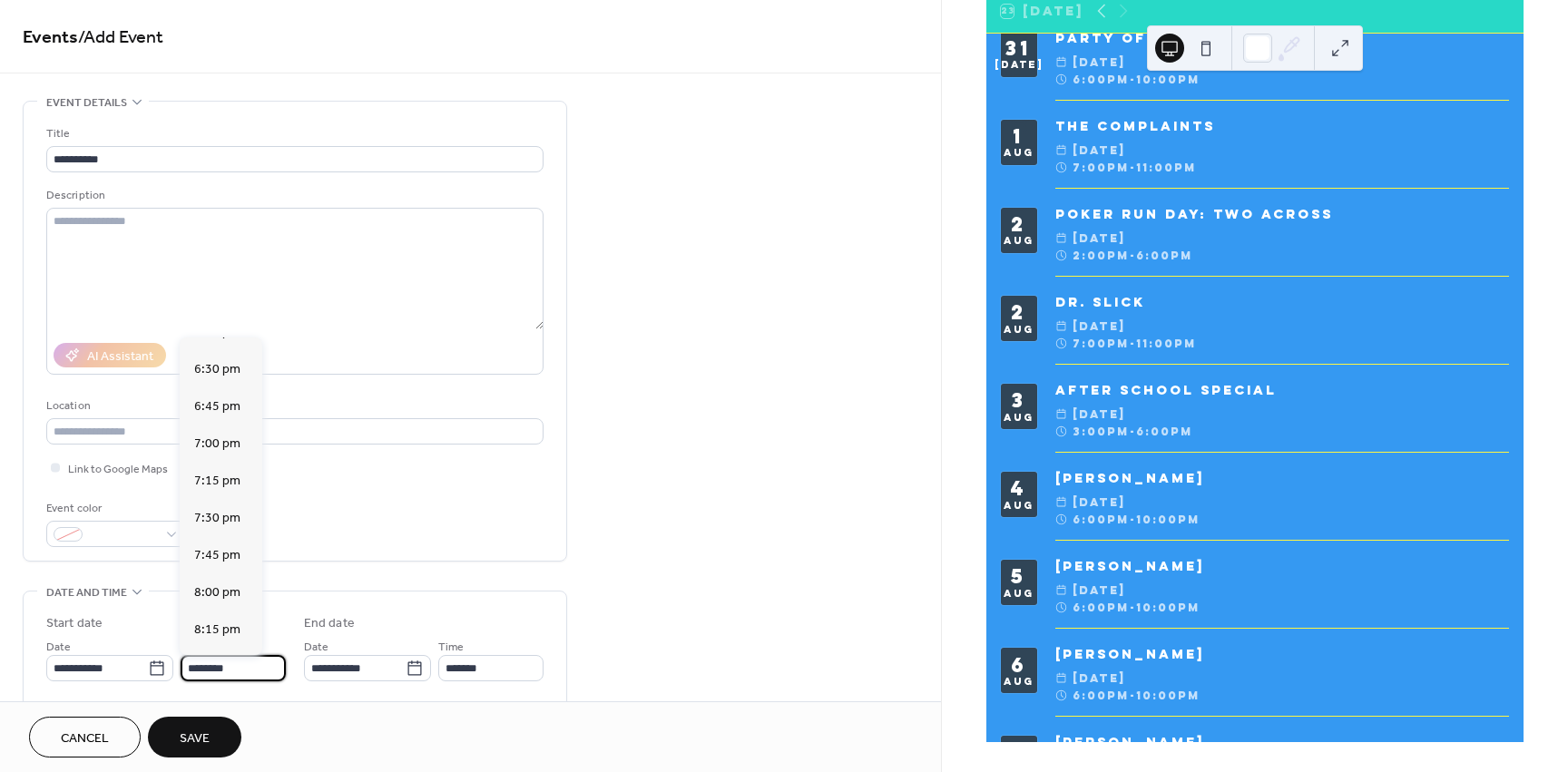 scroll, scrollTop: 2783, scrollLeft: 0, axis: vertical 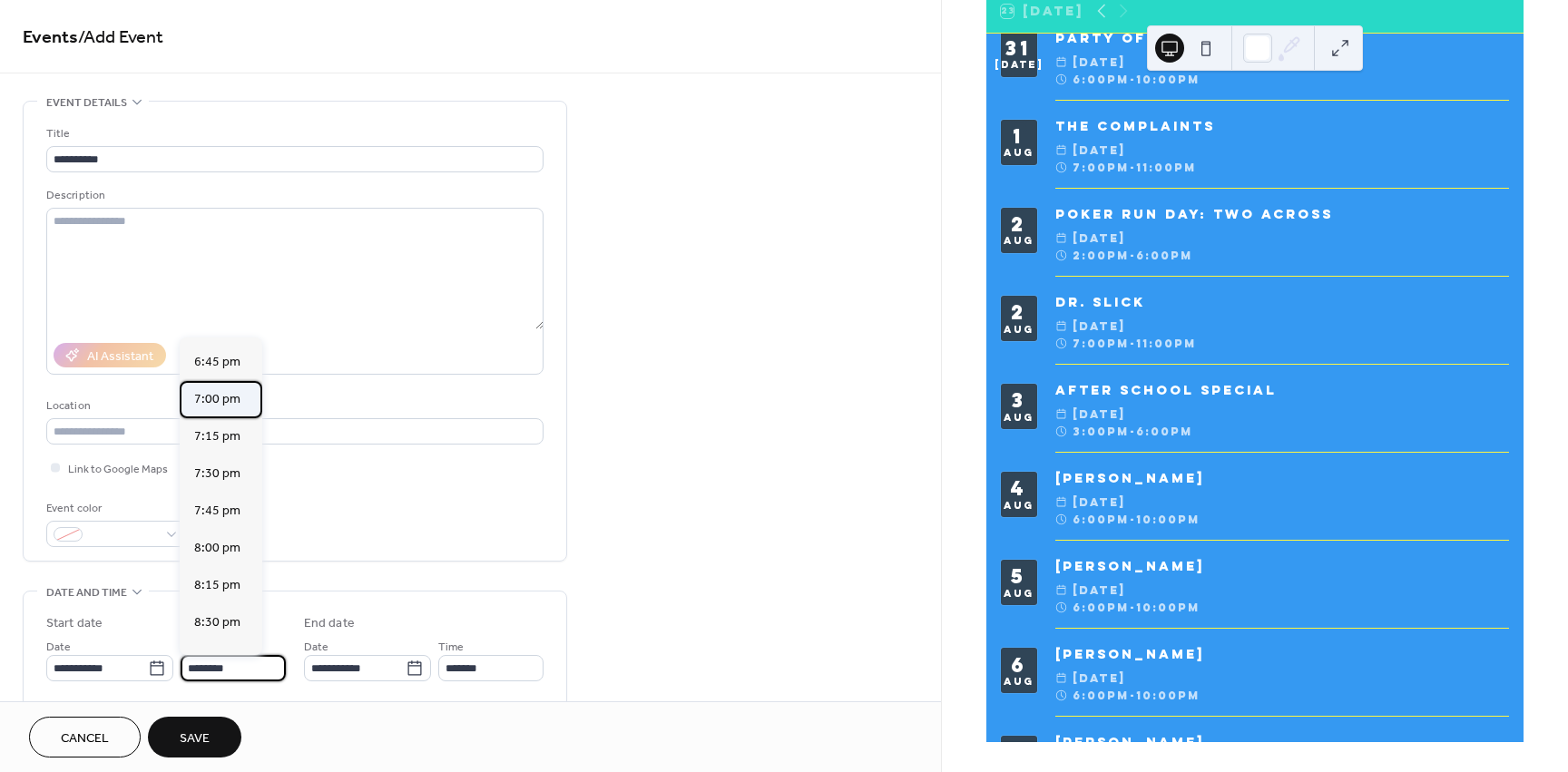 click on "7:00 pm" at bounding box center [217, 399] 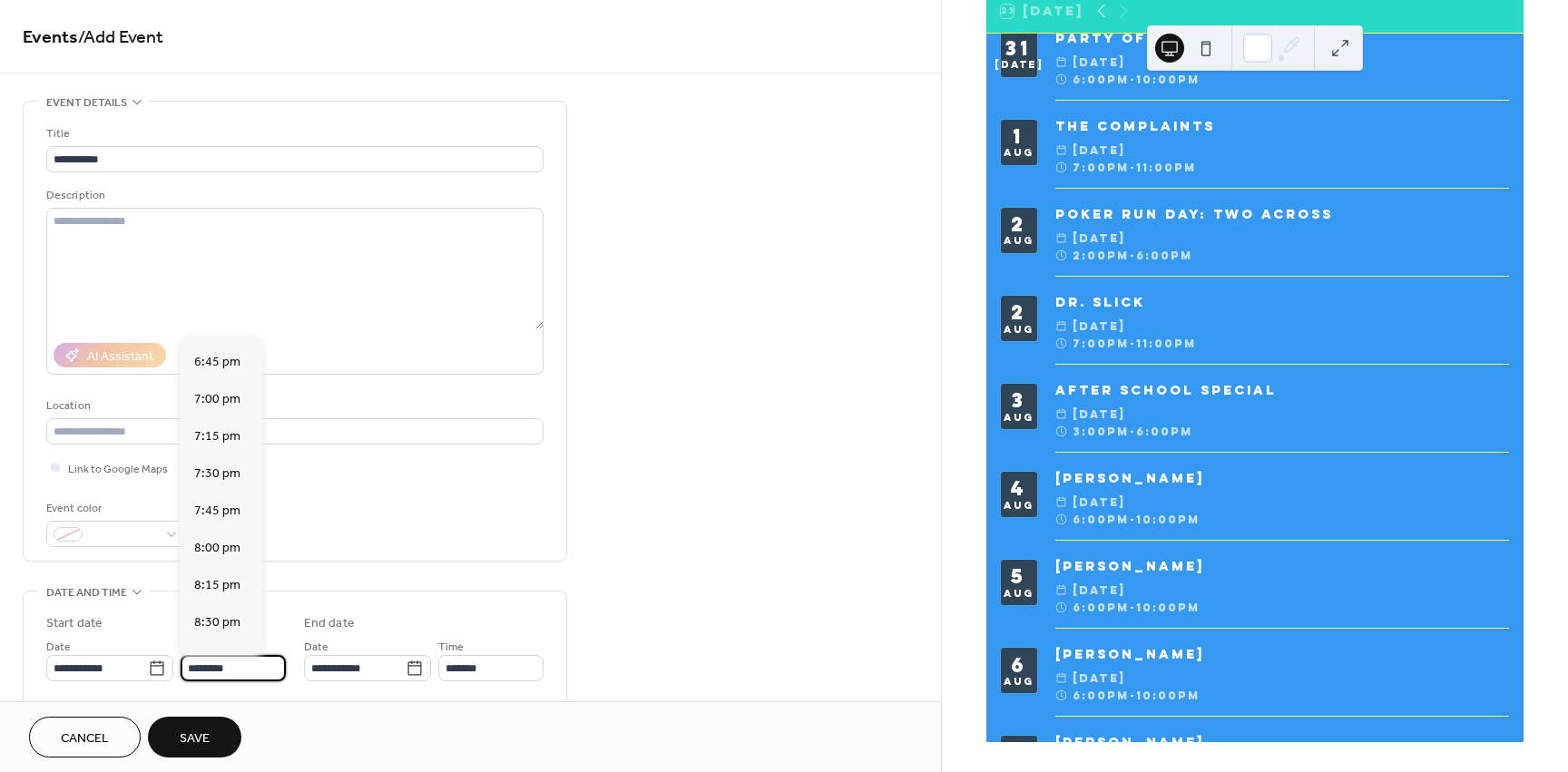type on "*******" 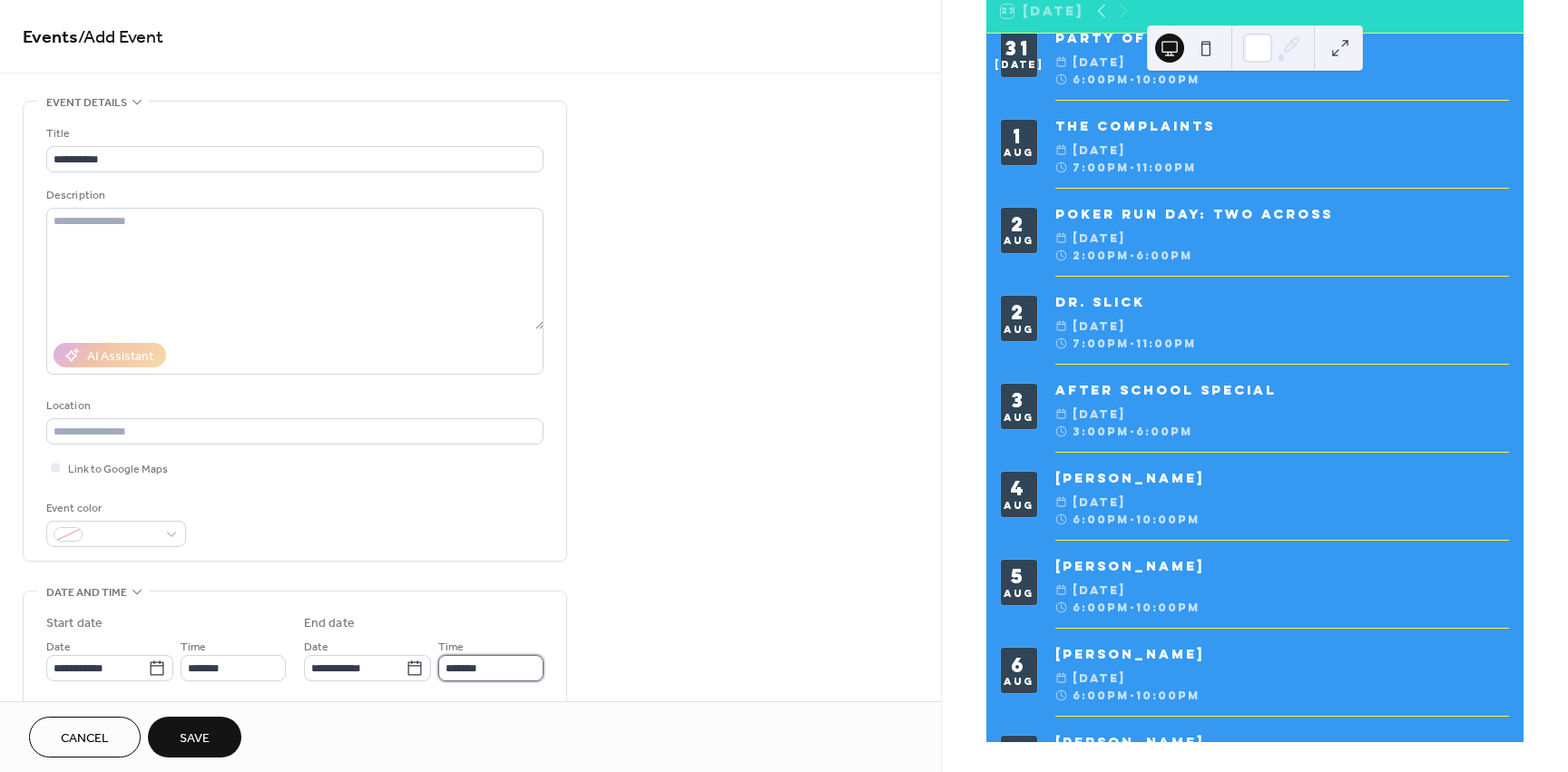 click on "*******" at bounding box center (491, 668) 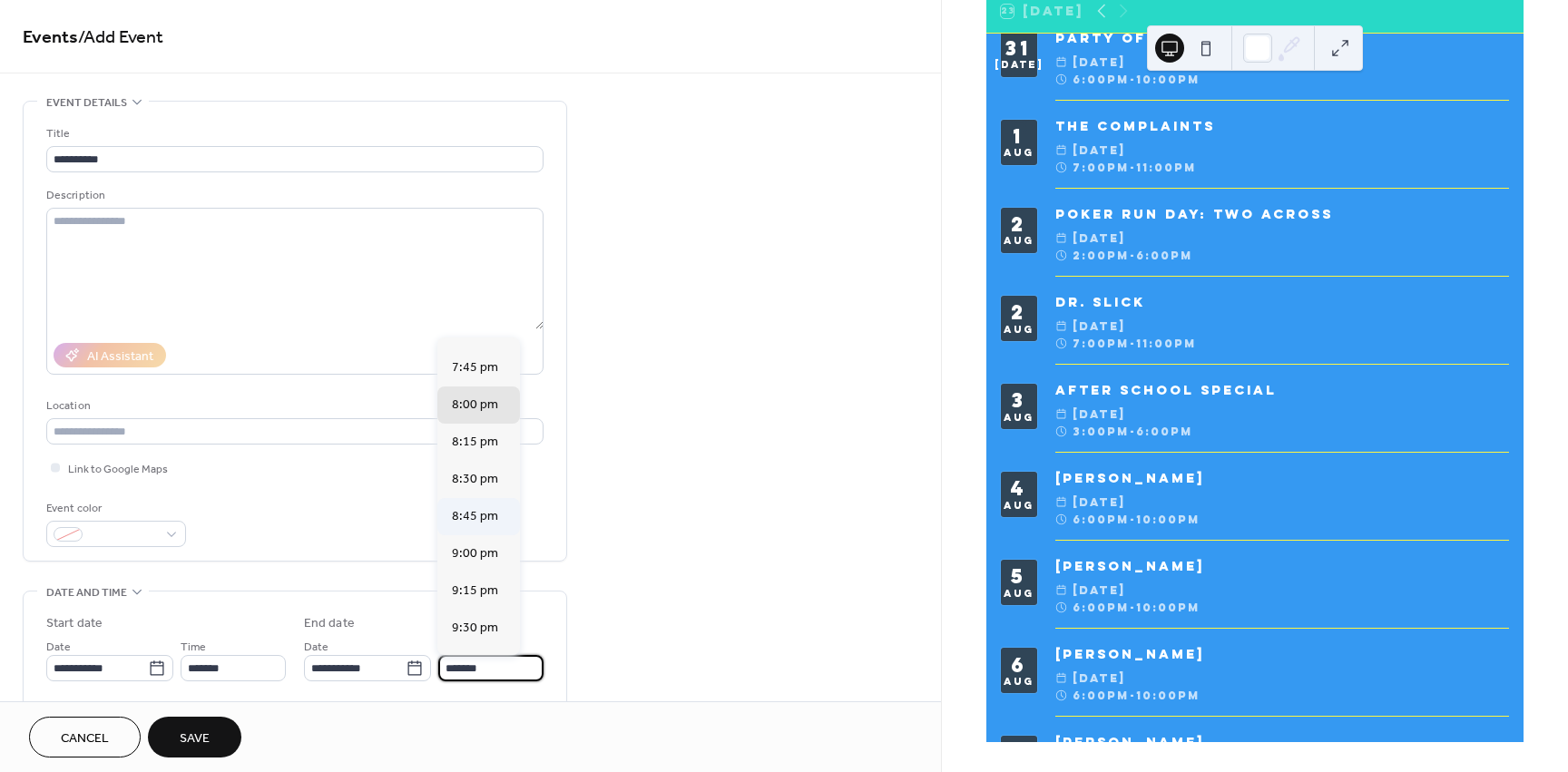 scroll, scrollTop: 272, scrollLeft: 0, axis: vertical 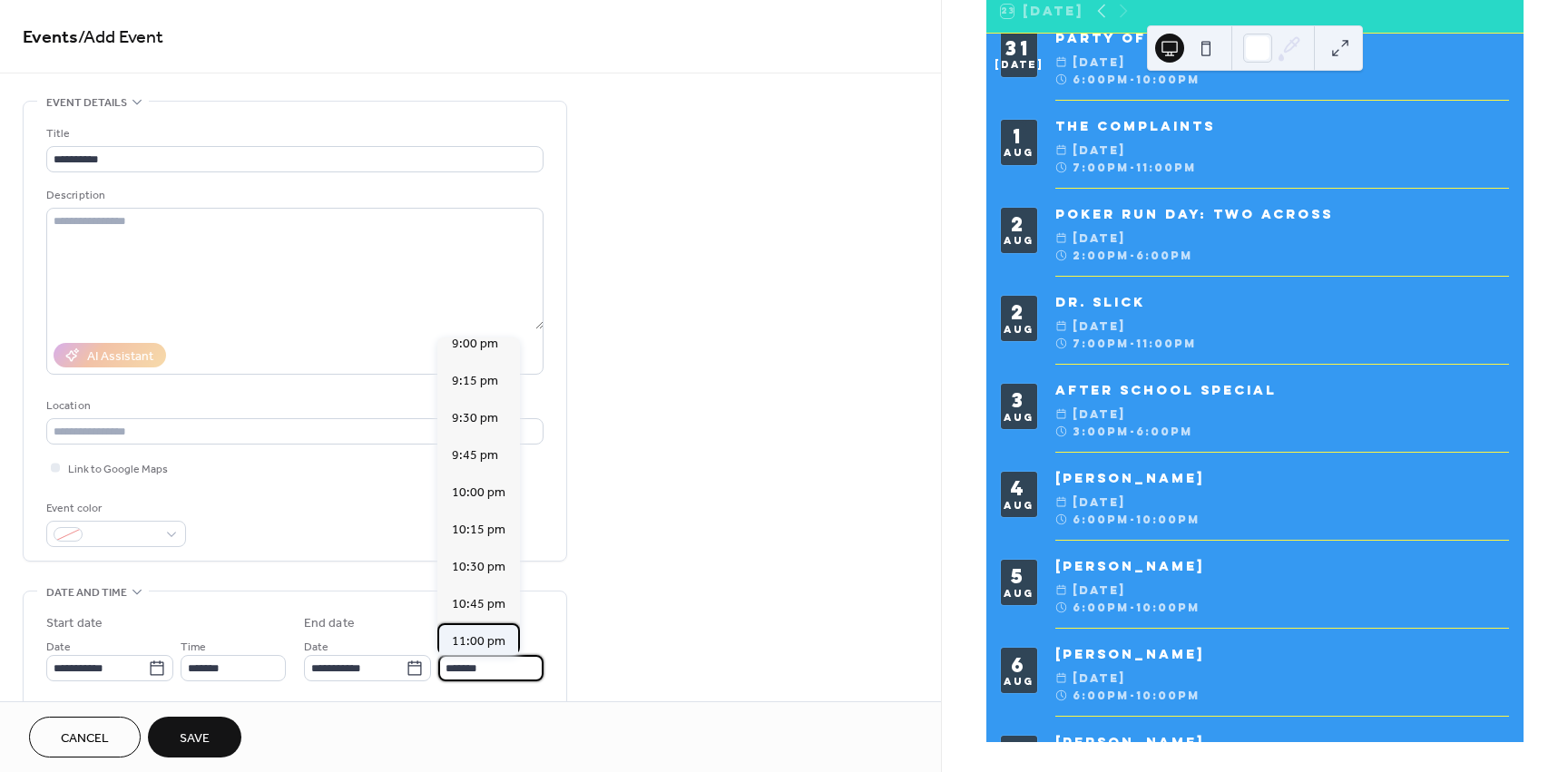 click on "11:00 pm" at bounding box center [478, 641] 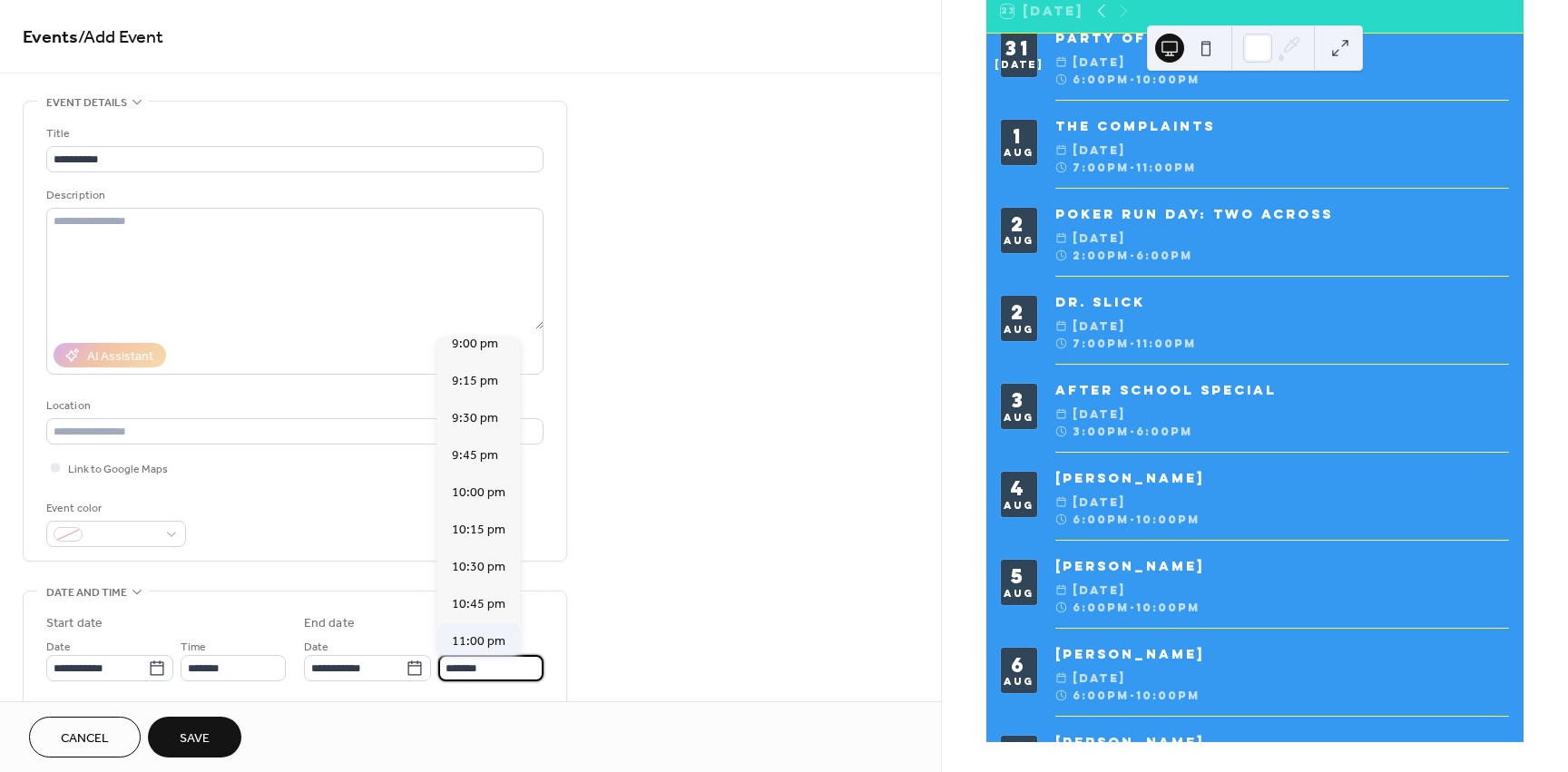 type on "********" 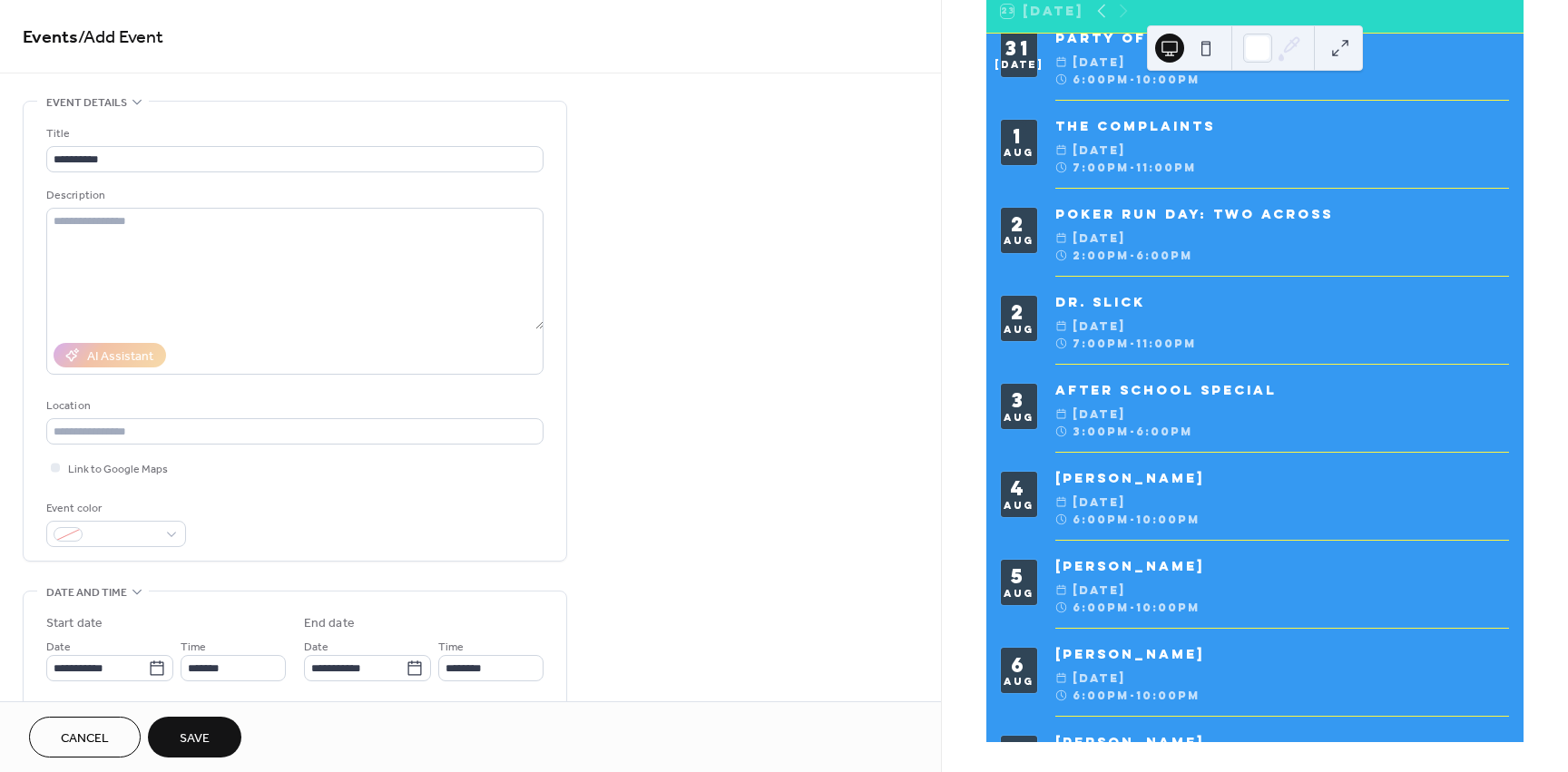 click on "Save" at bounding box center (194, 738) 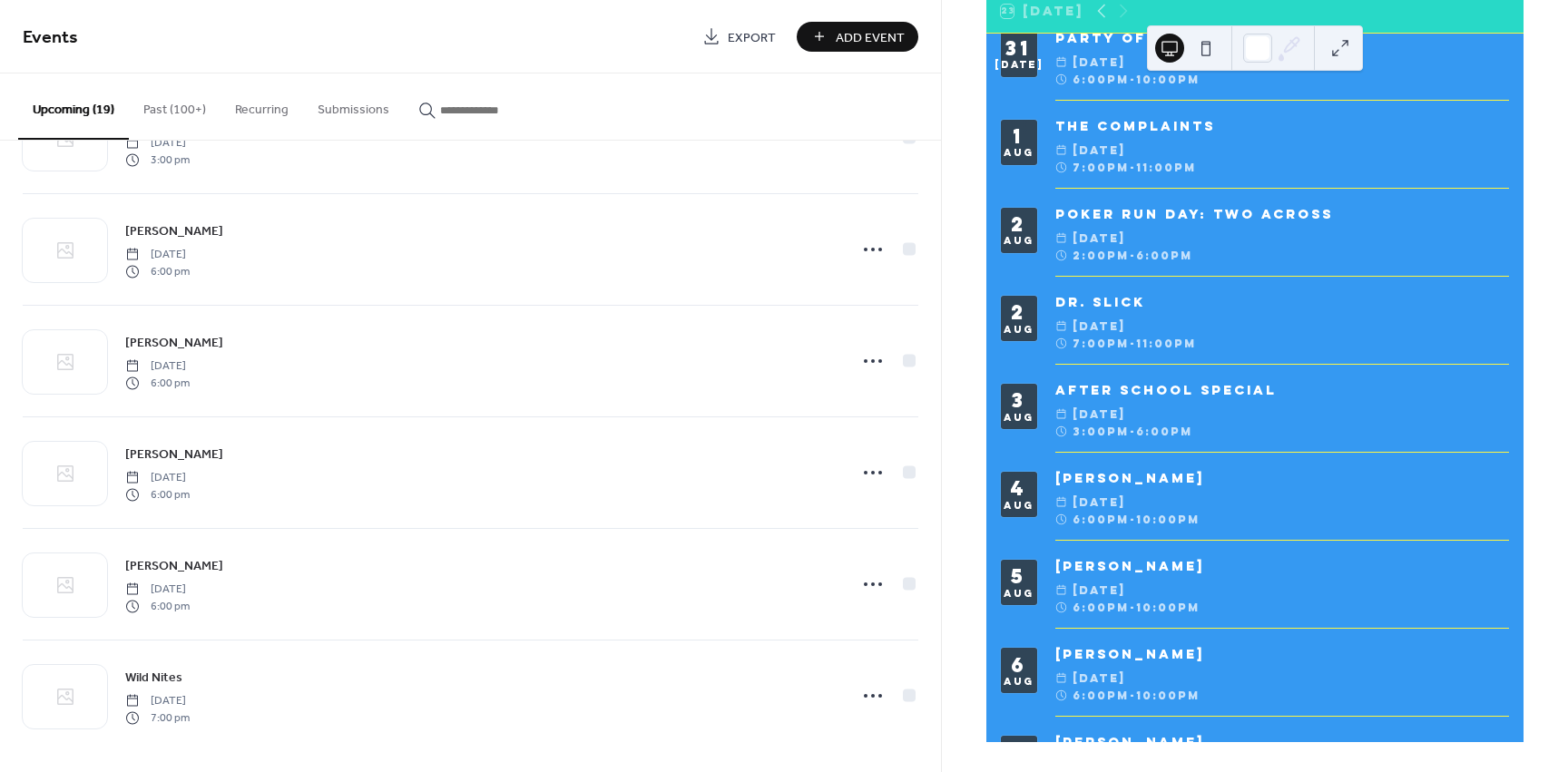scroll, scrollTop: 1542, scrollLeft: 0, axis: vertical 